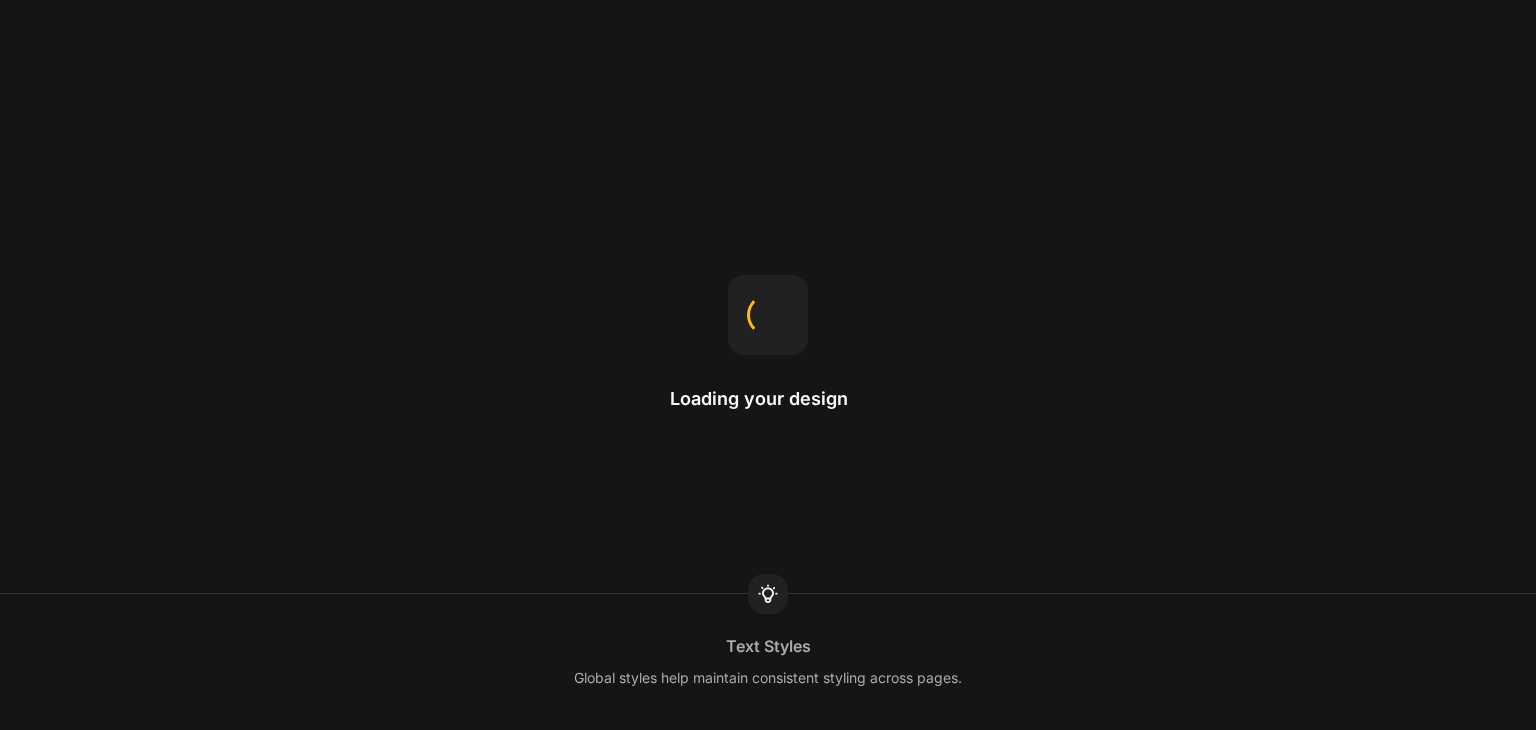 scroll, scrollTop: 0, scrollLeft: 0, axis: both 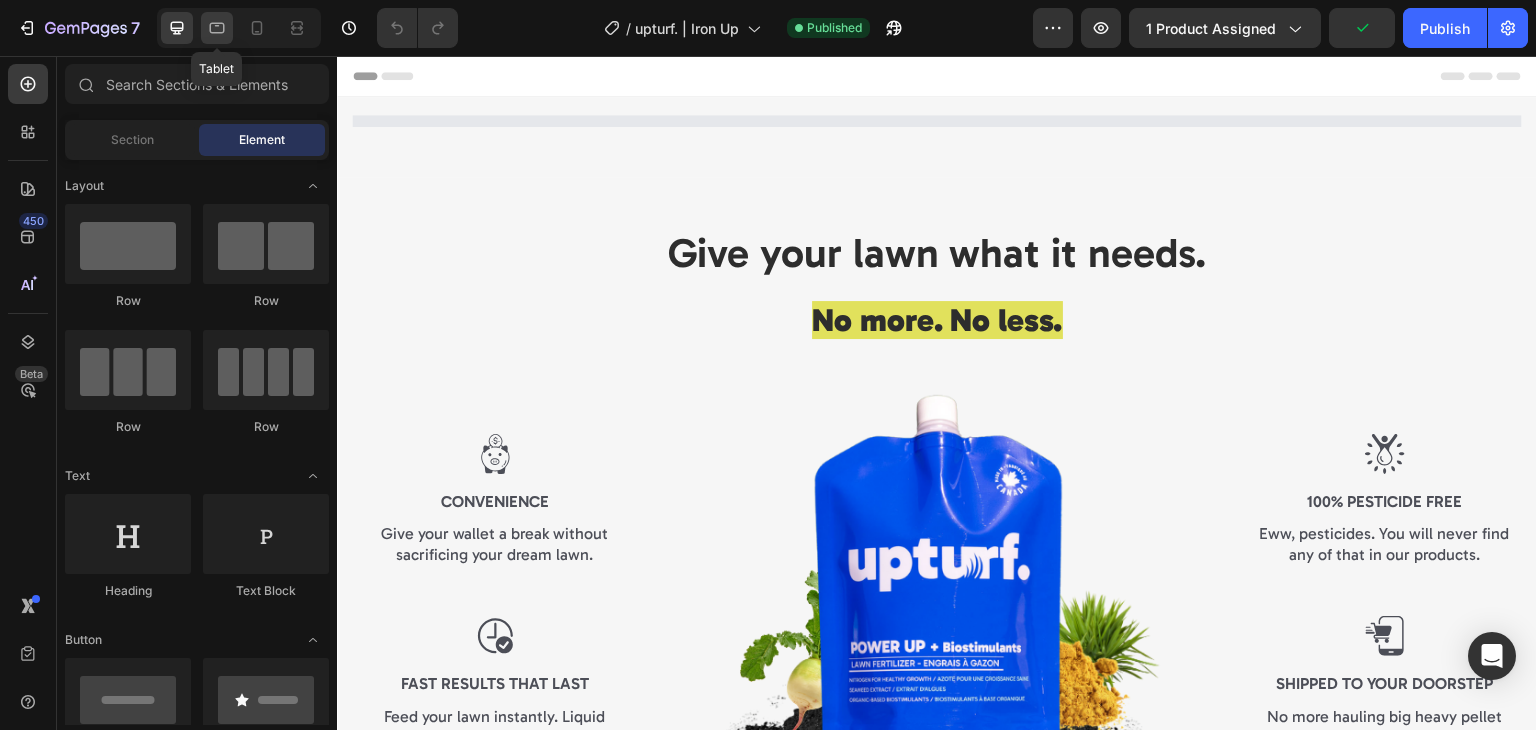 click 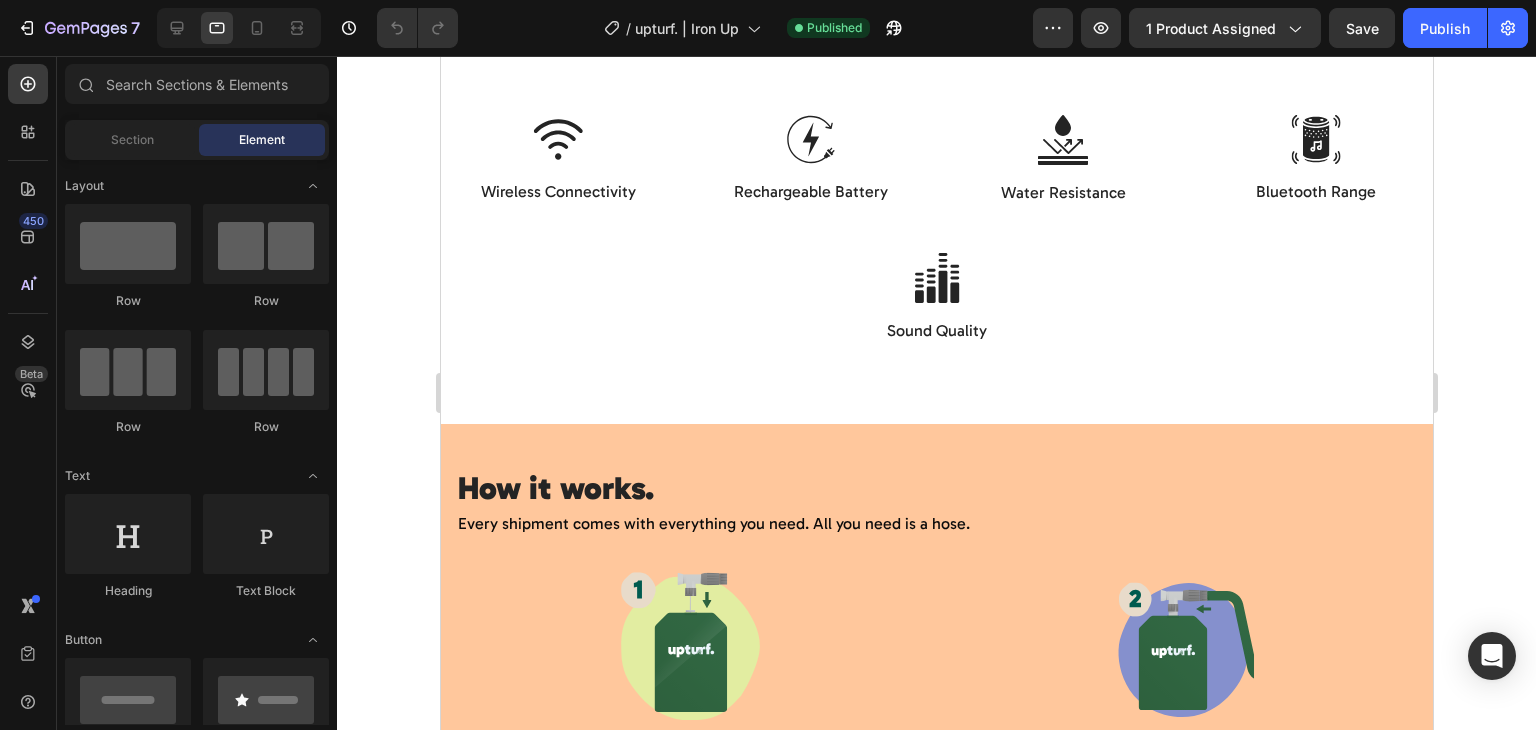 scroll, scrollTop: 4188, scrollLeft: 0, axis: vertical 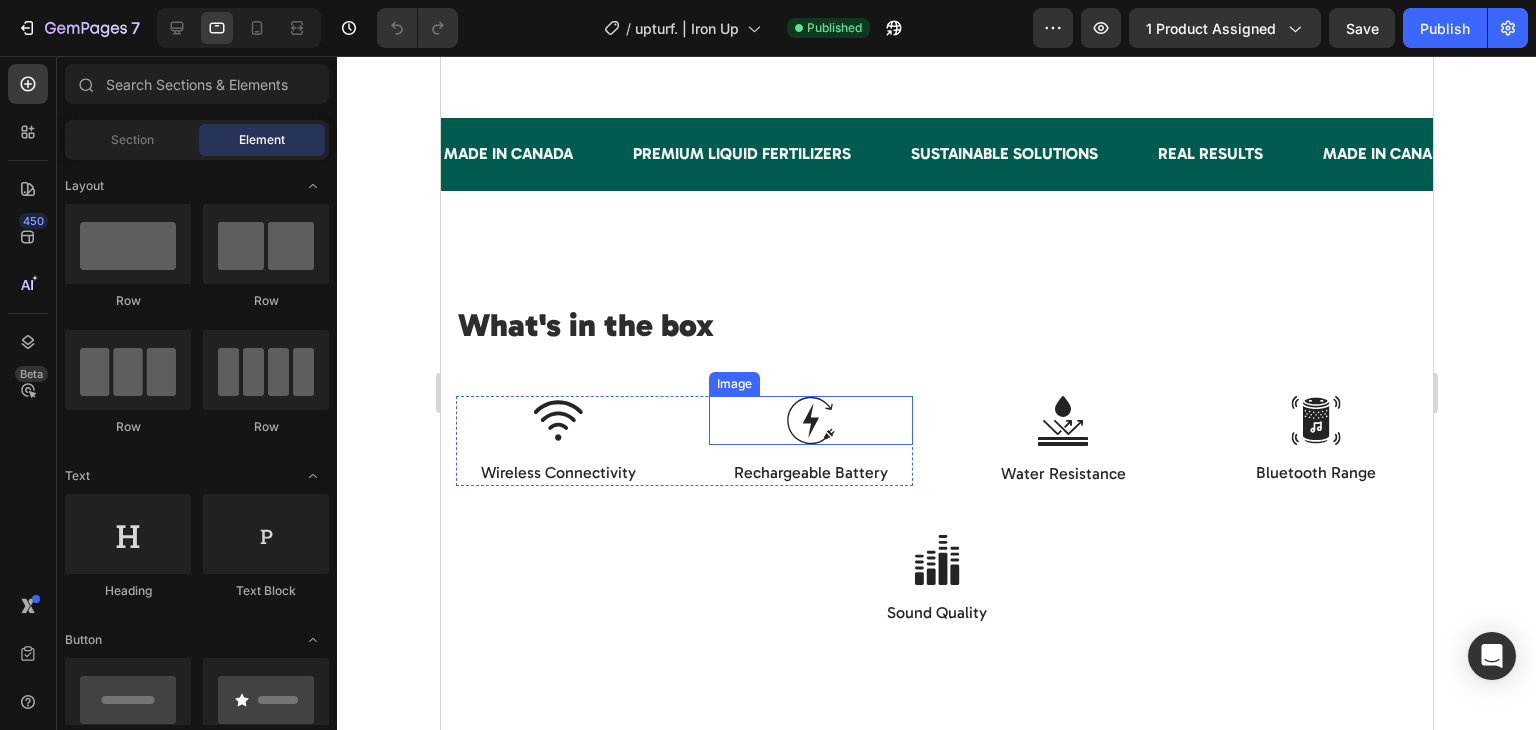 click at bounding box center [810, 420] 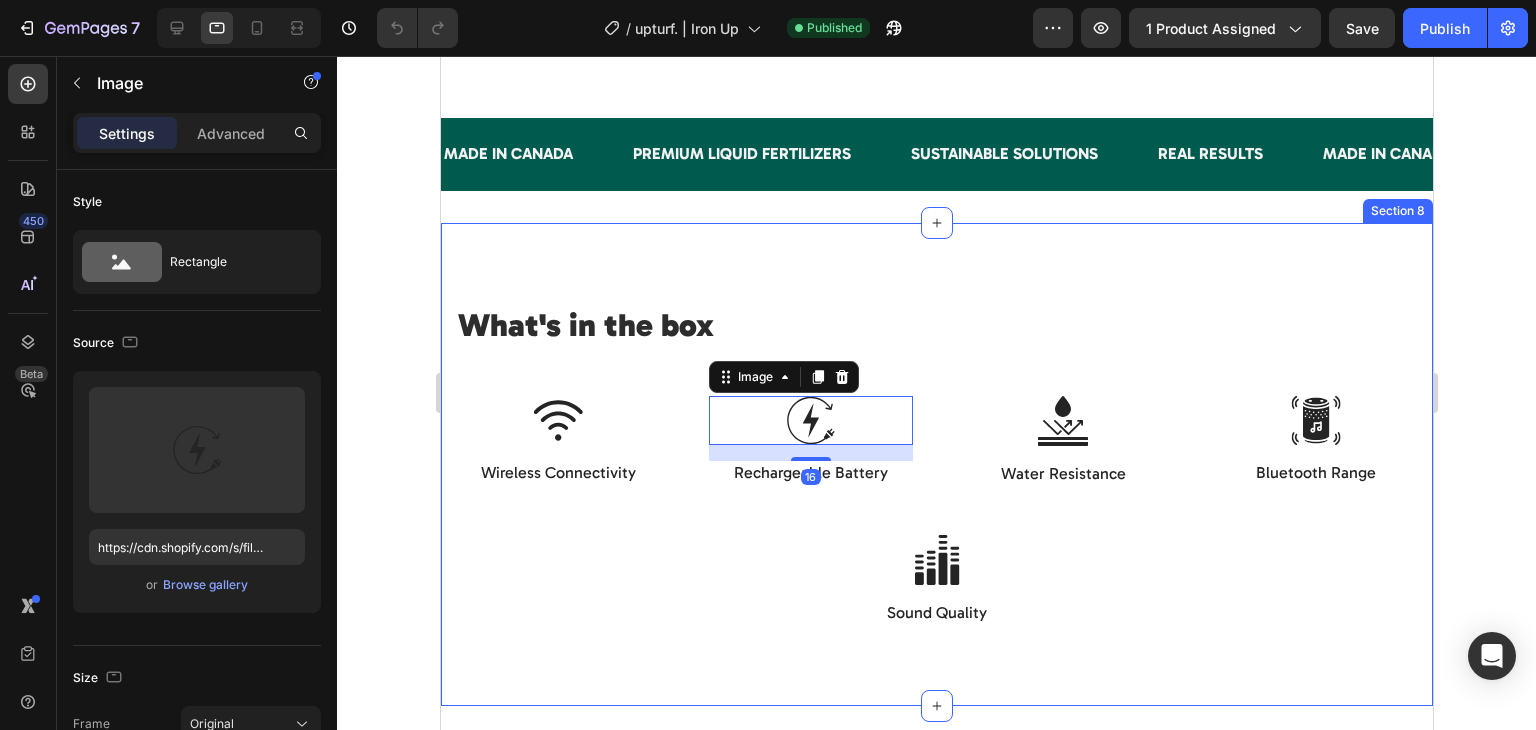 click on "What's in the box Heading Row Image Pouch packed with nutrients Text Block Perfect blend of nutrients crafted for Canadian lawns. Text Block Image Hose-end sprayer Text Block Engineered for a perfect water to nutrient mix. Plug and spray. Text Block Image Your lawn care guide Text Block Refer to the guide for lawn care tips and tricks.  Text Block Row Image Wireless Connectivity Text Block Image   16 Rechargeable Battery Text Block Row Image Water Resistance Text Block Image Bluetooth Range Text Block Row Row Image Sound Quality Text Block Row Section 8" at bounding box center (936, 464) 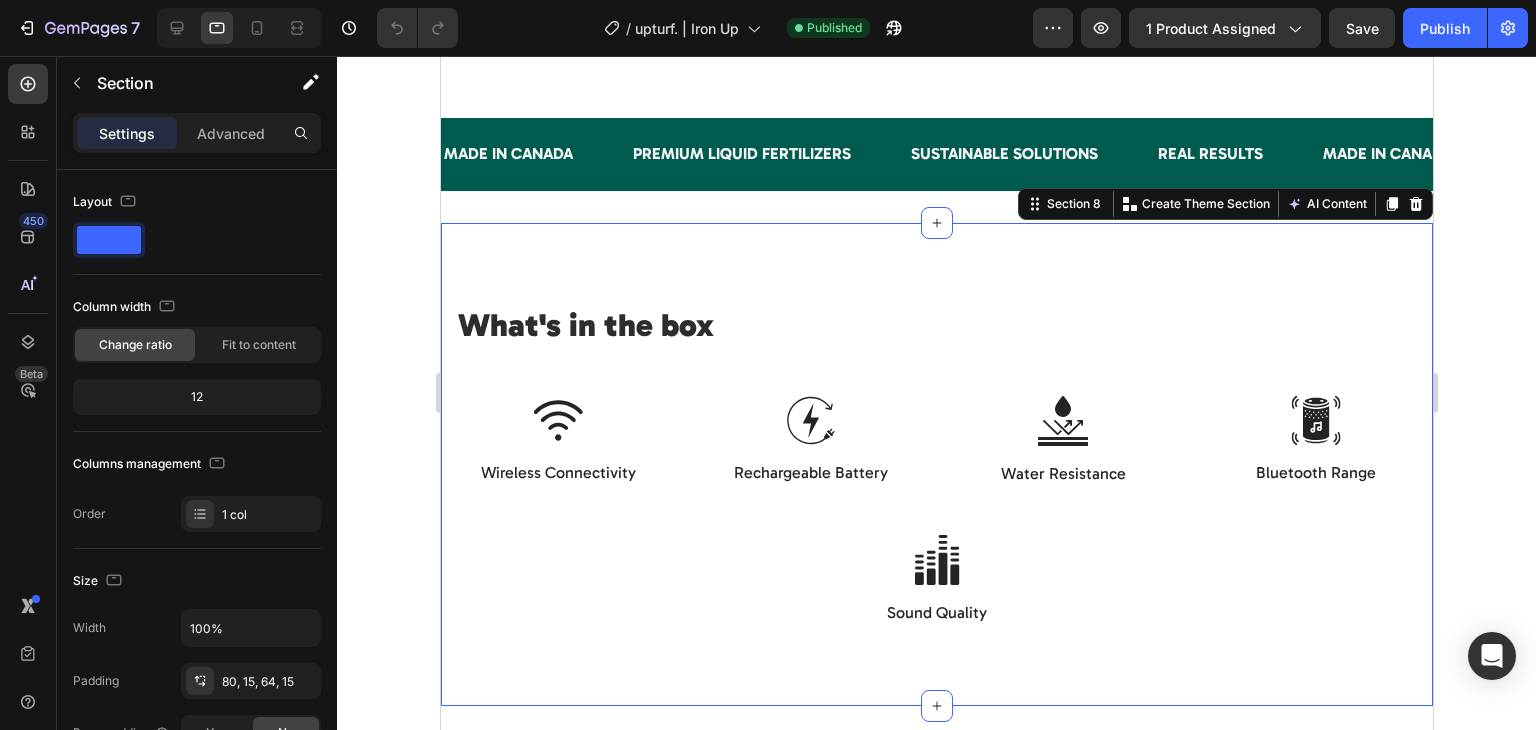 click on "Settings Advanced" at bounding box center [197, 141] 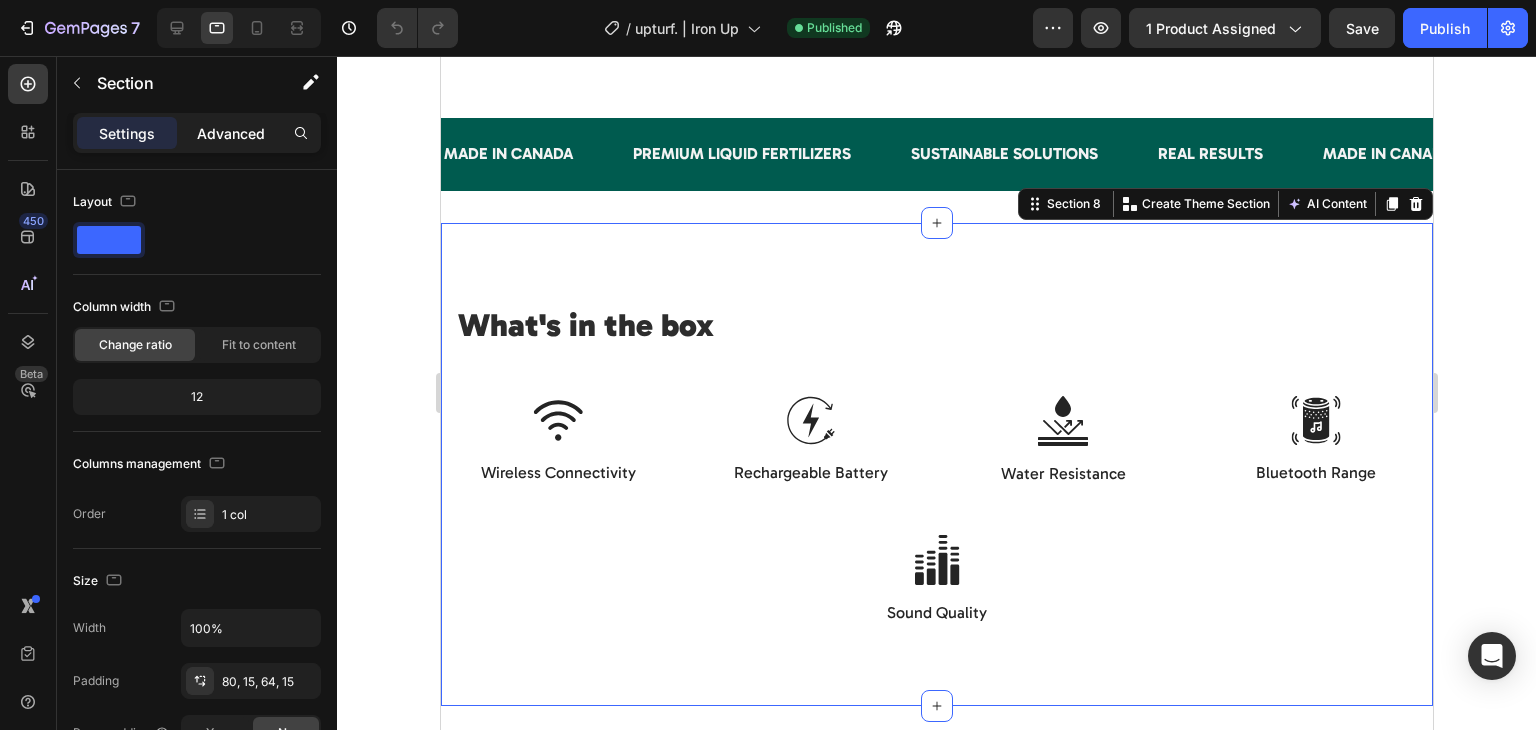 click on "Advanced" at bounding box center (231, 133) 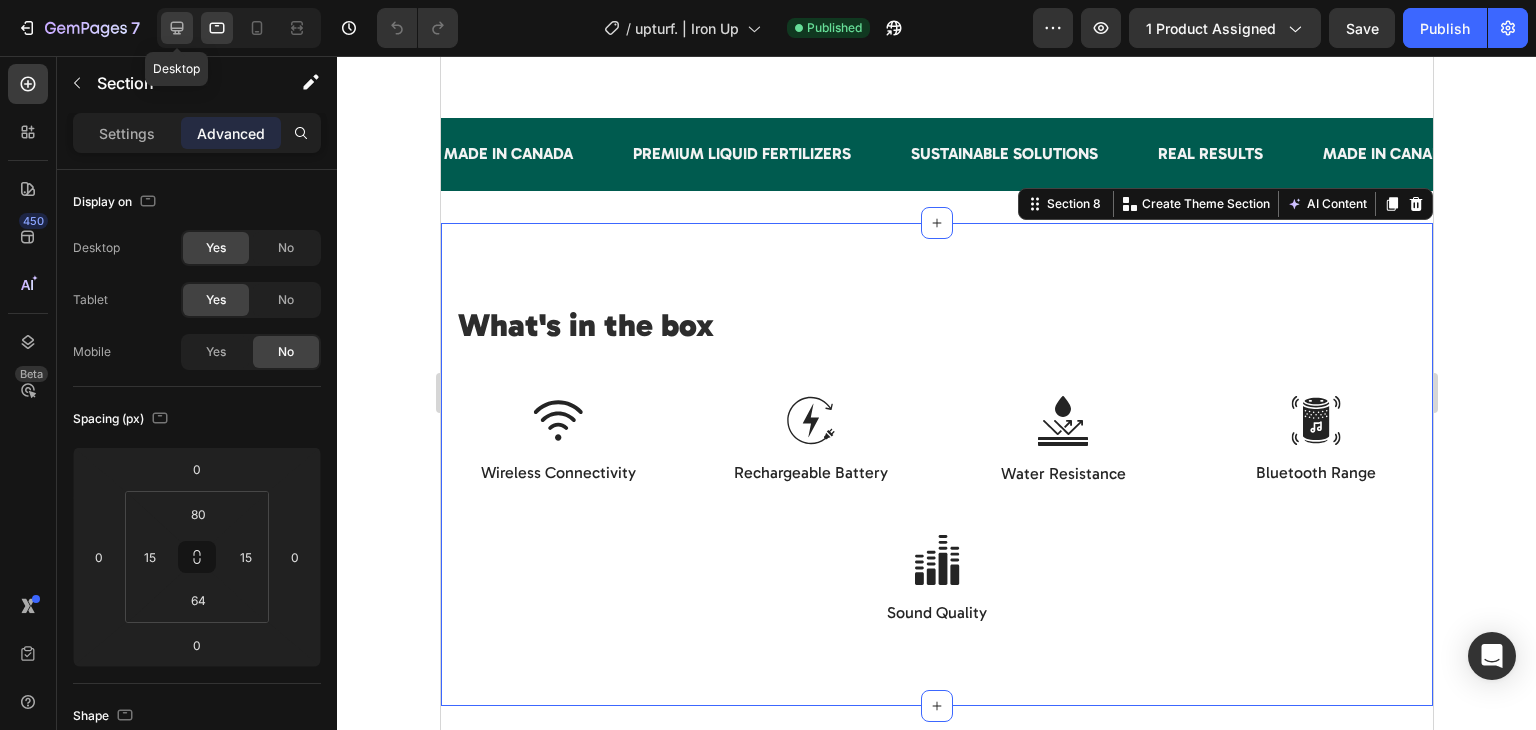 click 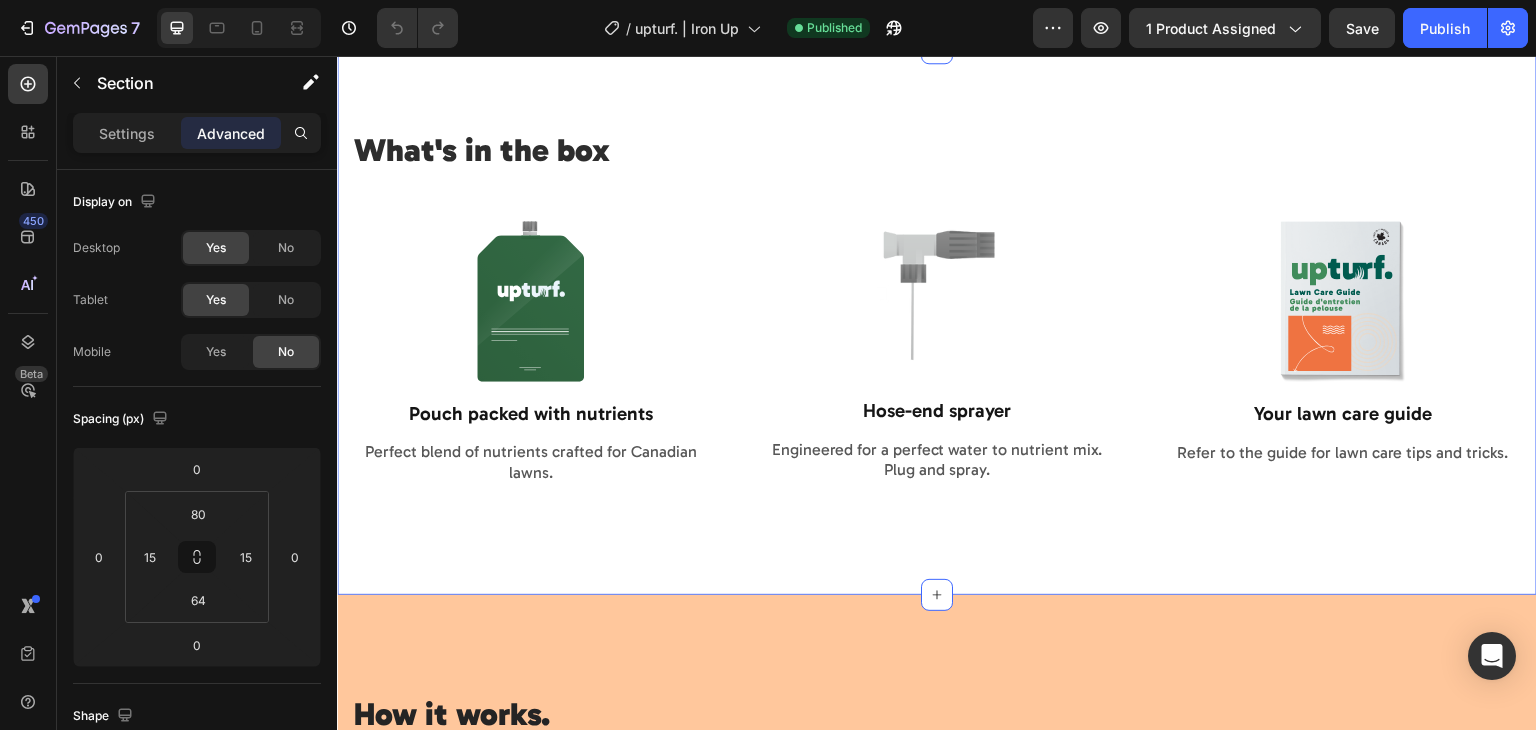 scroll, scrollTop: 4109, scrollLeft: 0, axis: vertical 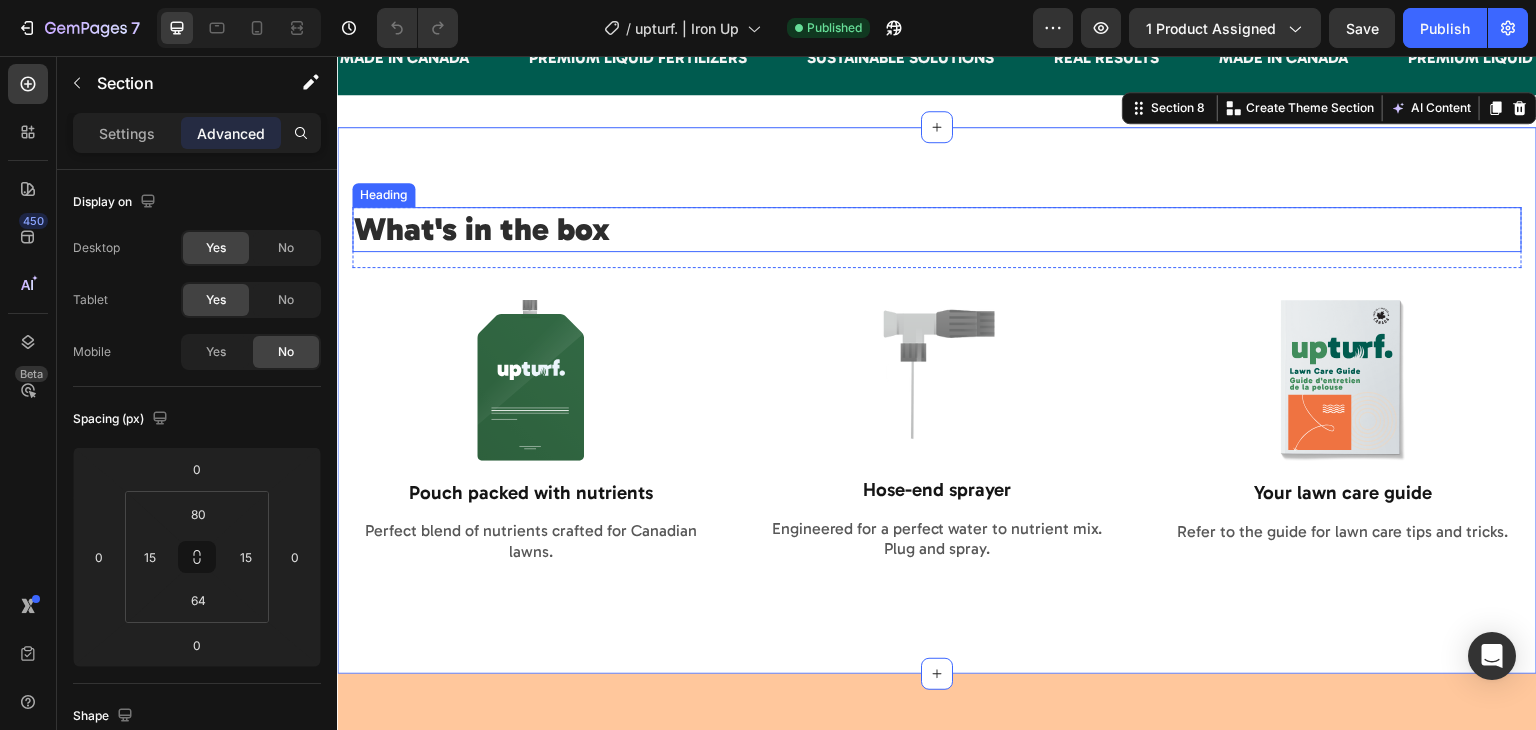click on "What's in the box" at bounding box center [937, 230] 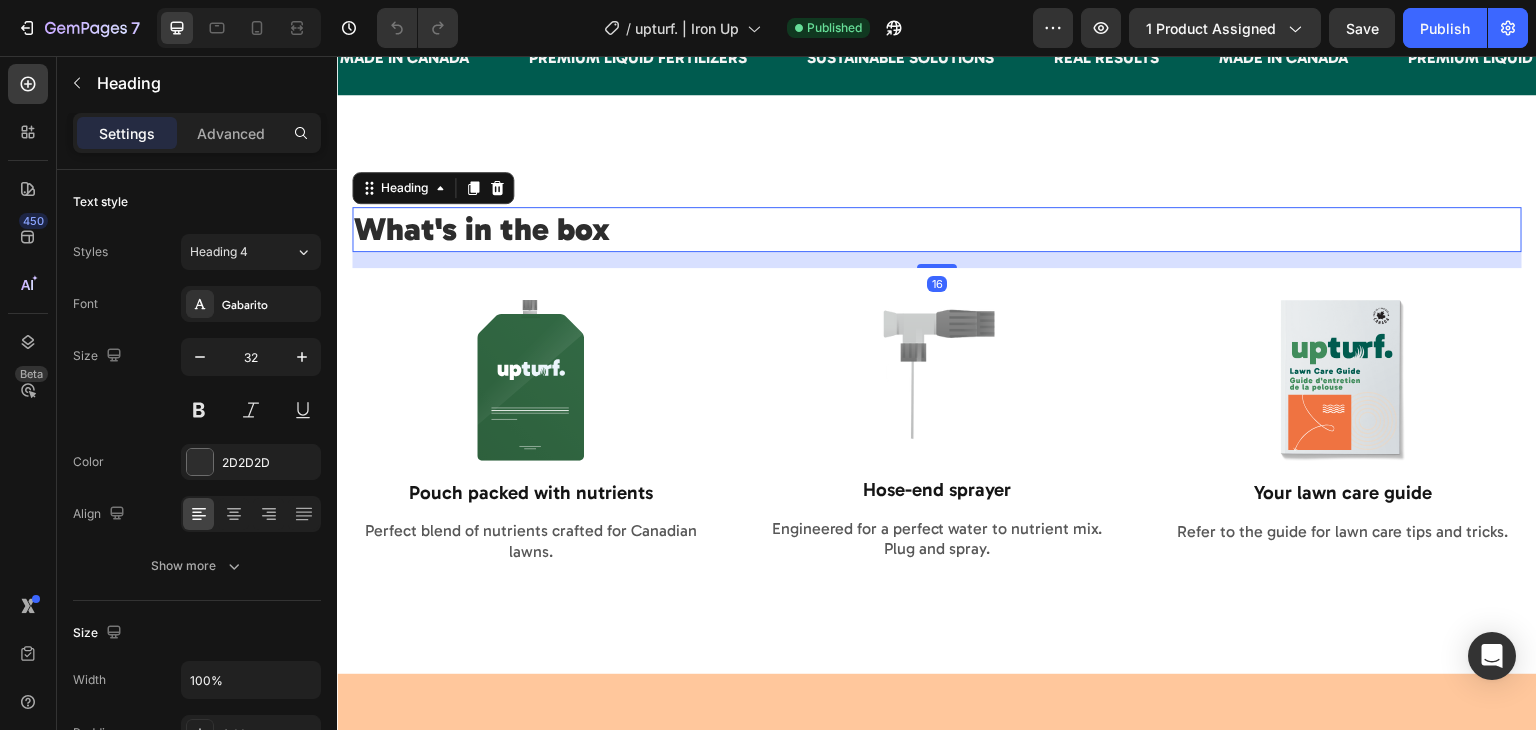 click on "What's in the box Heading   16 Row Image Pouch packed with nutrients Text Block Perfect blend of nutrients crafted for Canadian lawns. Text Block Image Hose-end sprayer Text Block Engineered for a perfect water to nutrient mix. Plug and spray. Text Block Image Your lawn care guide Text Block Refer to the guide for lawn care tips and tricks.  Text Block Row Image Wireless Connectivity Text Block Image Rechargeable Battery Text Block Row Image Water Resistance Text Block Image Bluetooth Range Text Block Row Row Image Sound Quality Text Block Row Section 8" at bounding box center (937, 401) 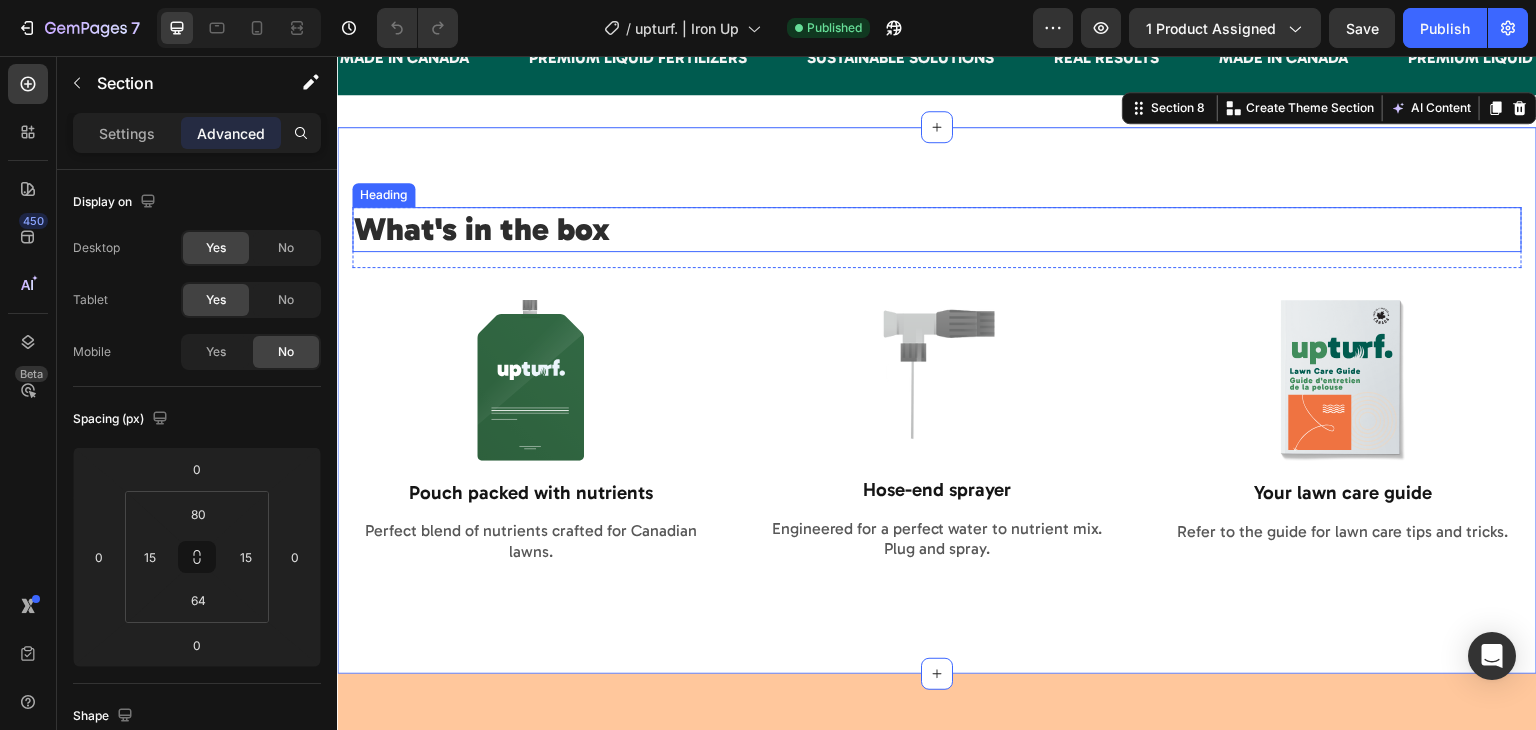 click on "What's in the box" at bounding box center (937, 230) 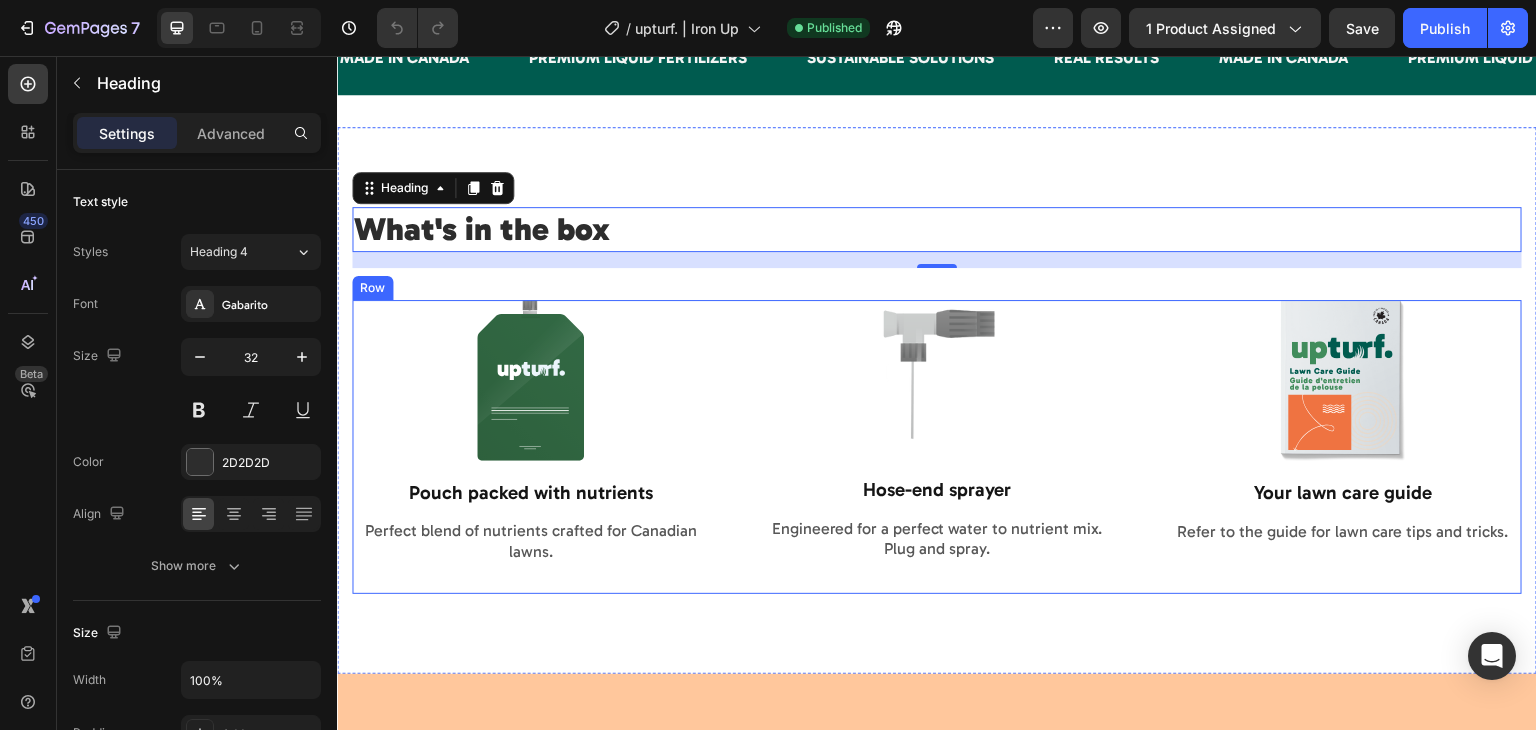 click on "Image Pouch packed with nutrients Text Block Perfect blend of nutrients crafted for Canadian lawns. Text Block Image Hose-end sprayer Text Block Engineered for a perfect water to nutrient mix. Plug and spray. Text Block Image Your lawn care guide Text Block Refer to the guide for lawn care tips and tricks.  Text Block Row" at bounding box center (937, 447) 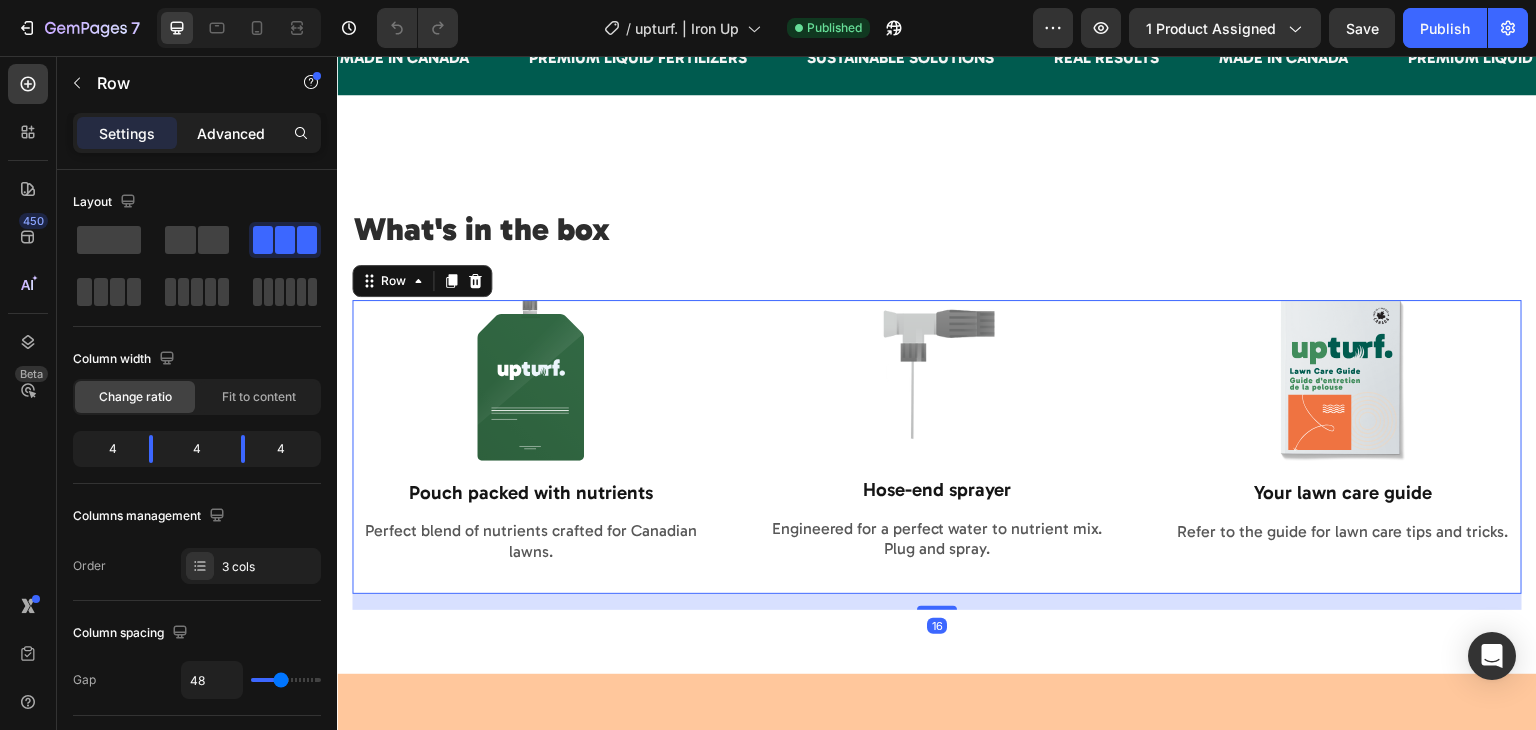 click on "Advanced" 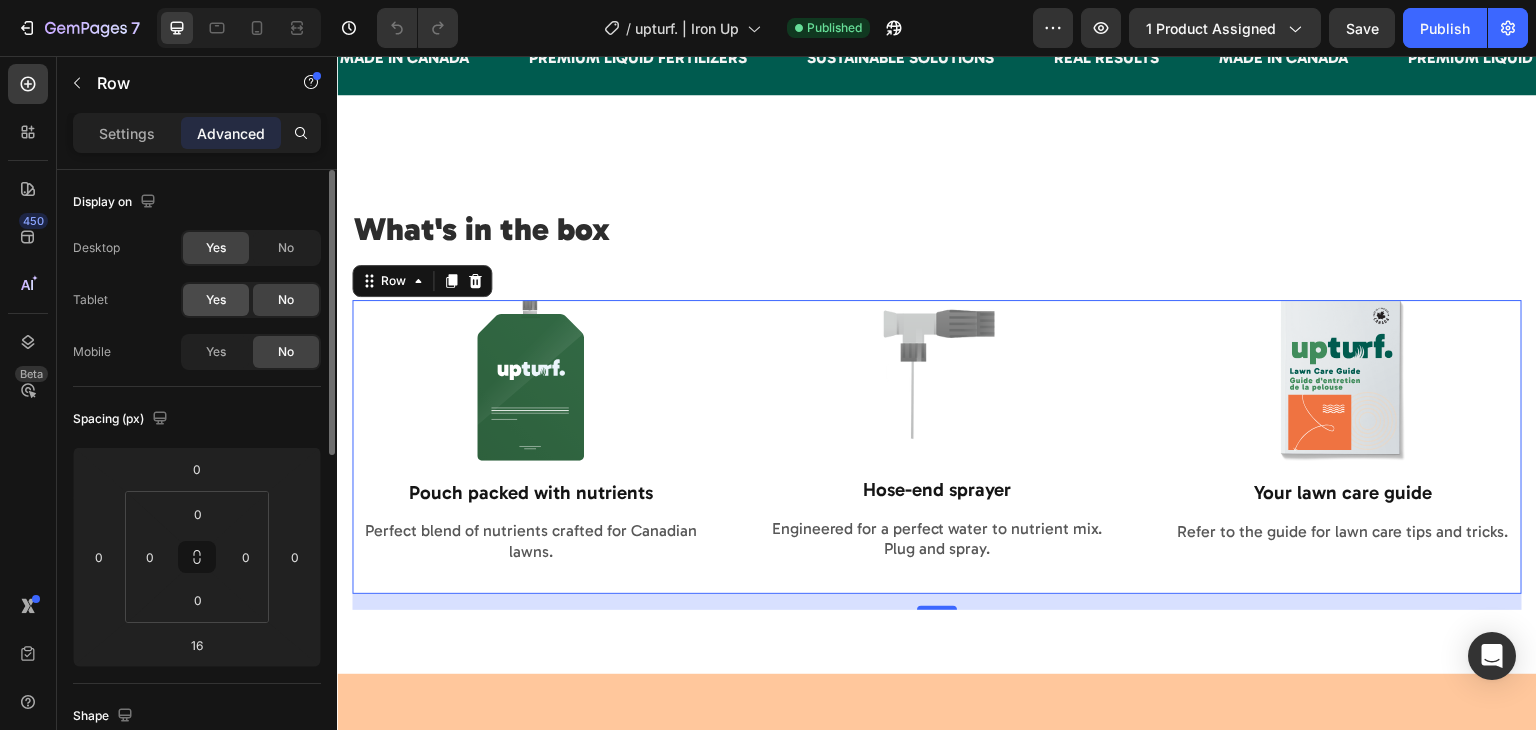 click on "Yes" 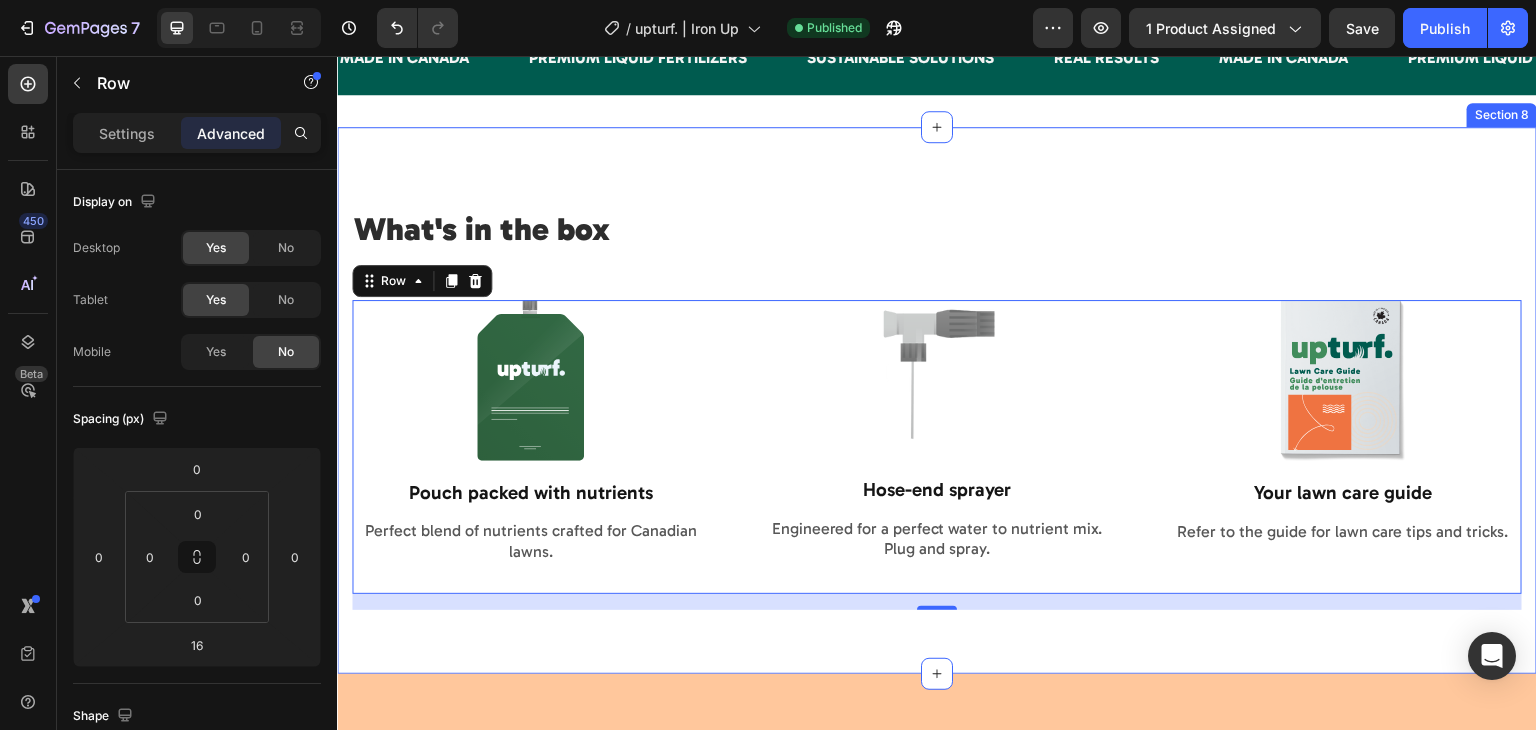 click on "What's in the box Heading Row Image Pouch packed with nutrients Text Block Perfect blend of nutrients crafted for Canadian lawns. Text Block Image Hose-end sprayer Text Block Engineered for a perfect water to nutrient mix. Plug and spray. Text Block Image Your lawn care guide Text Block Refer to the guide for lawn care tips and tricks.  Text Block Row   16 Image Wireless Connectivity Text Block Image Rechargeable Battery Text Block Row Image Water Resistance Text Block Image Bluetooth Range Text Block Row Row Image Sound Quality Text Block Row Section 8" at bounding box center [937, 401] 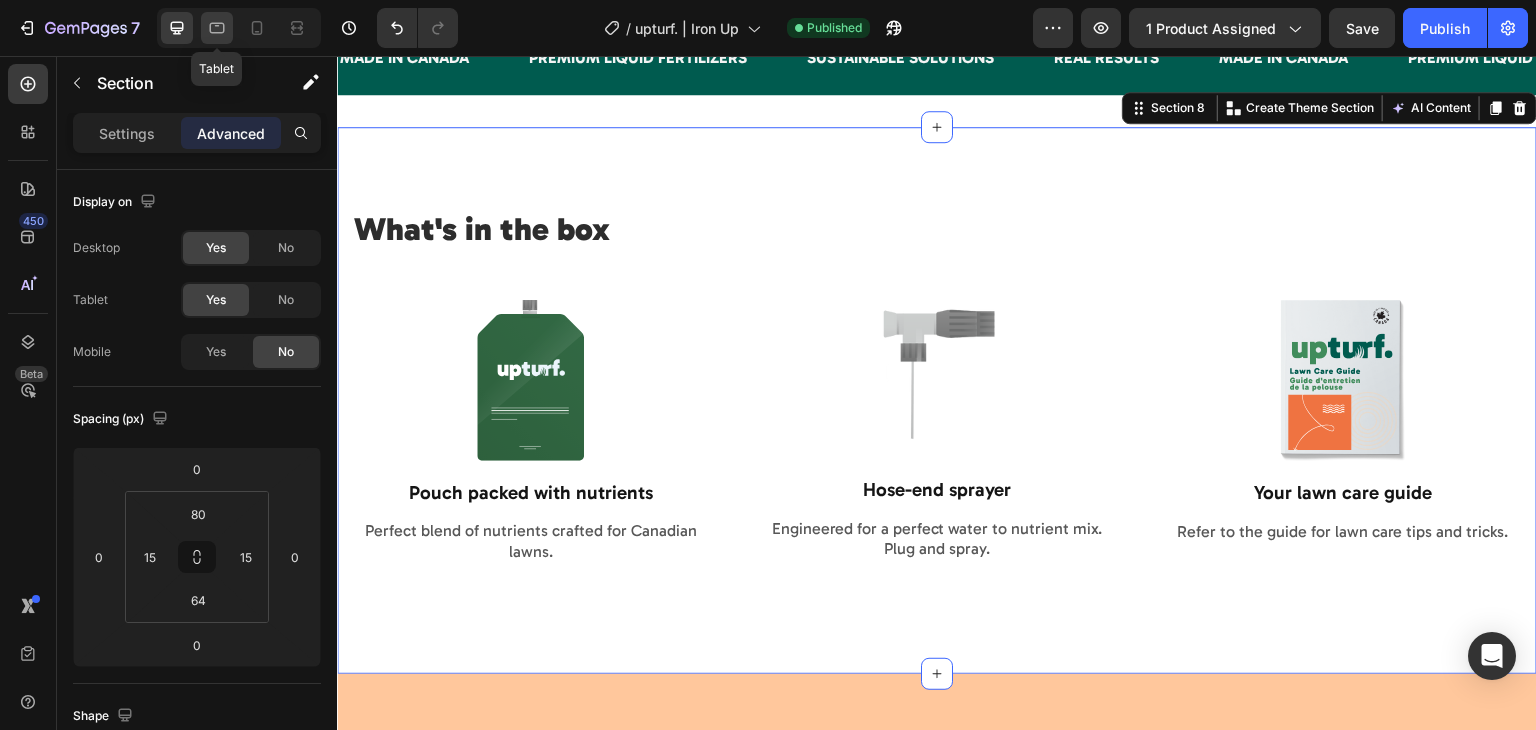 click 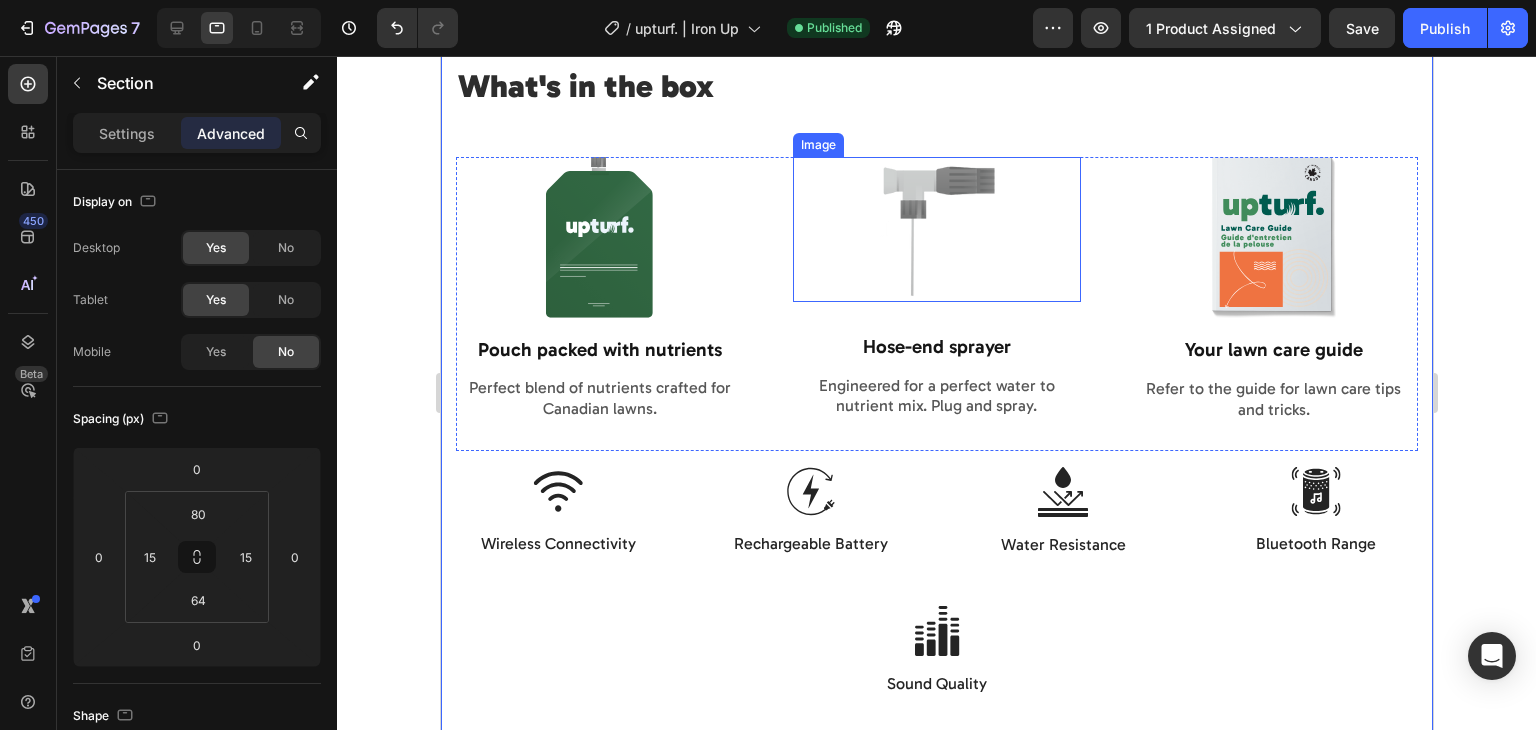 scroll, scrollTop: 4456, scrollLeft: 0, axis: vertical 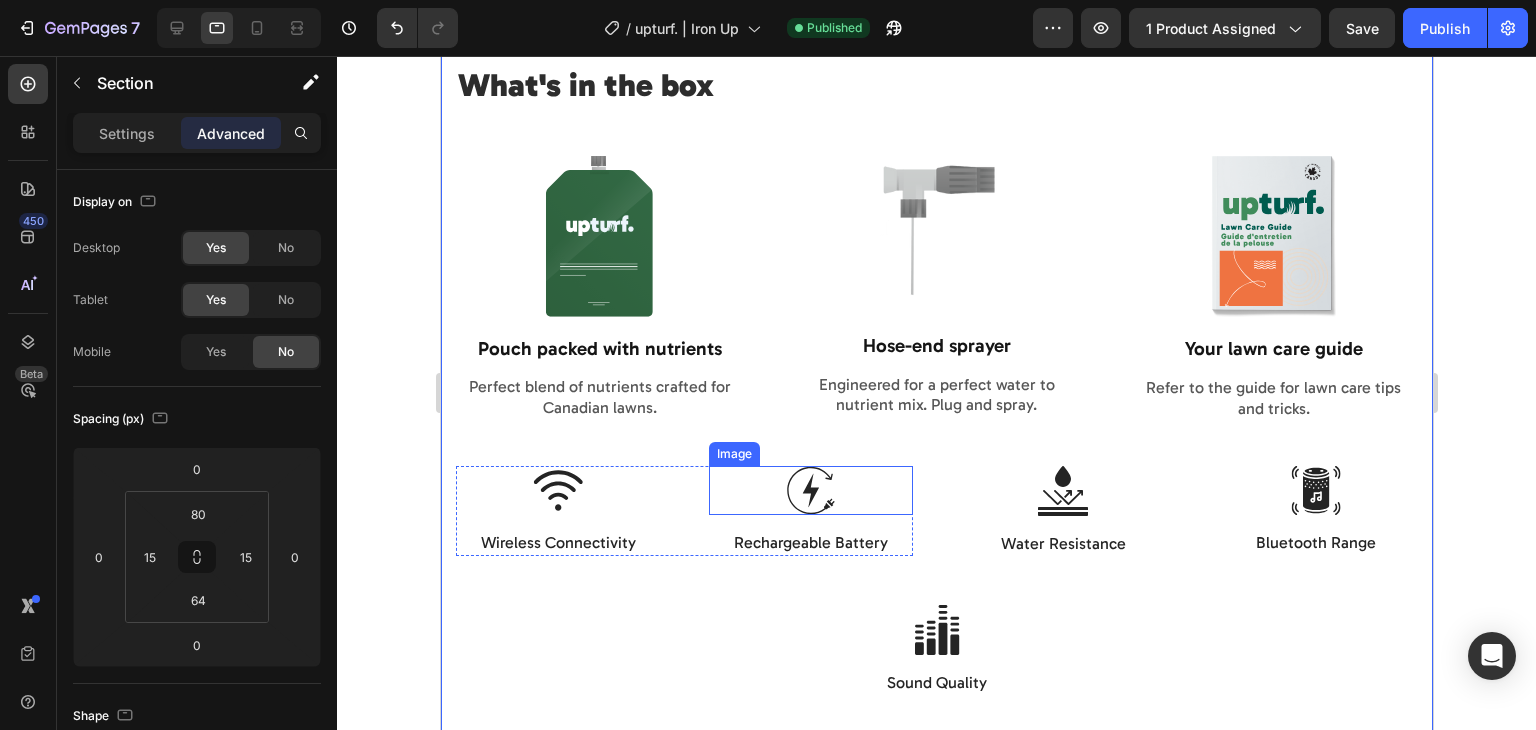 click at bounding box center (810, 490) 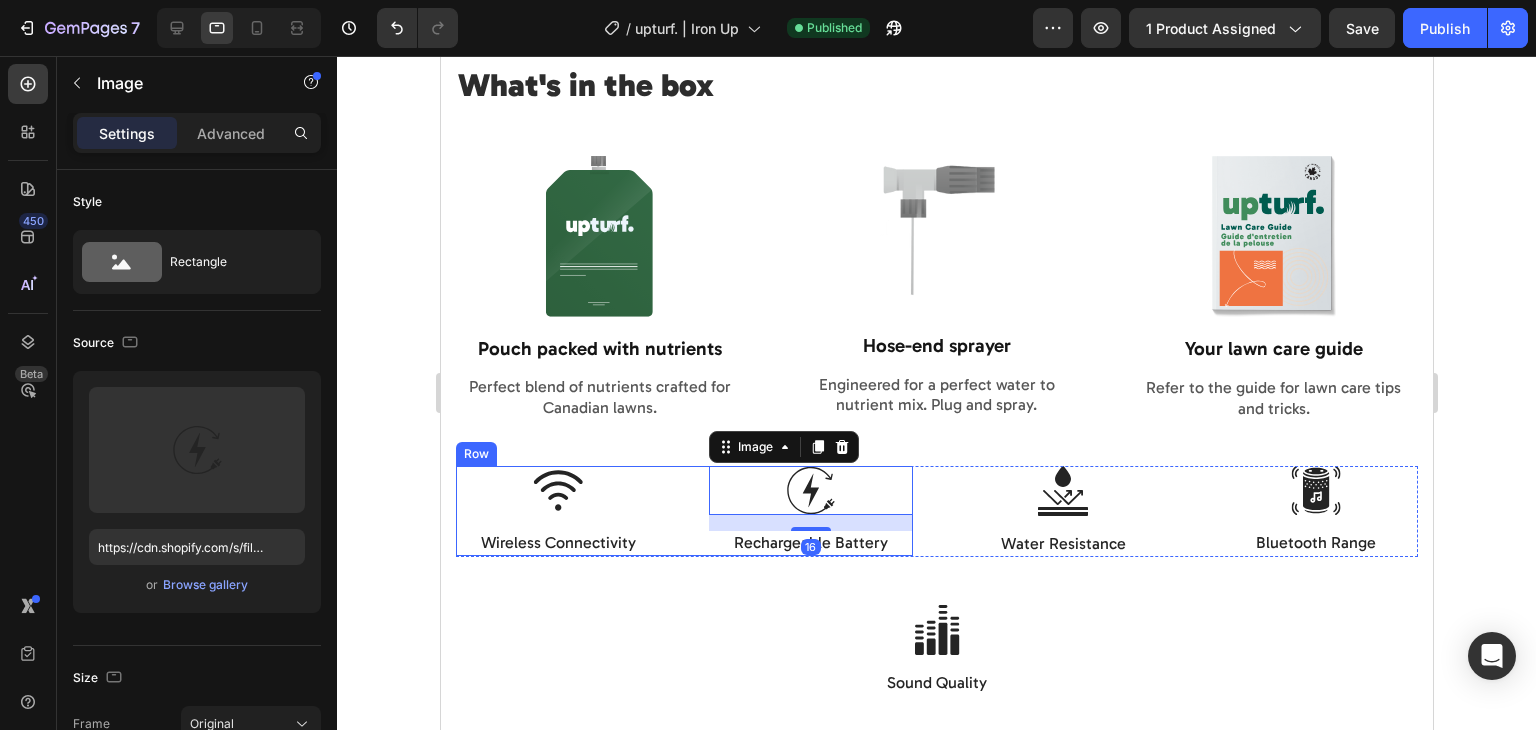 click on "Image Wireless Connectivity Text Block Image   16 Rechargeable Battery Text Block Row" at bounding box center [683, 511] 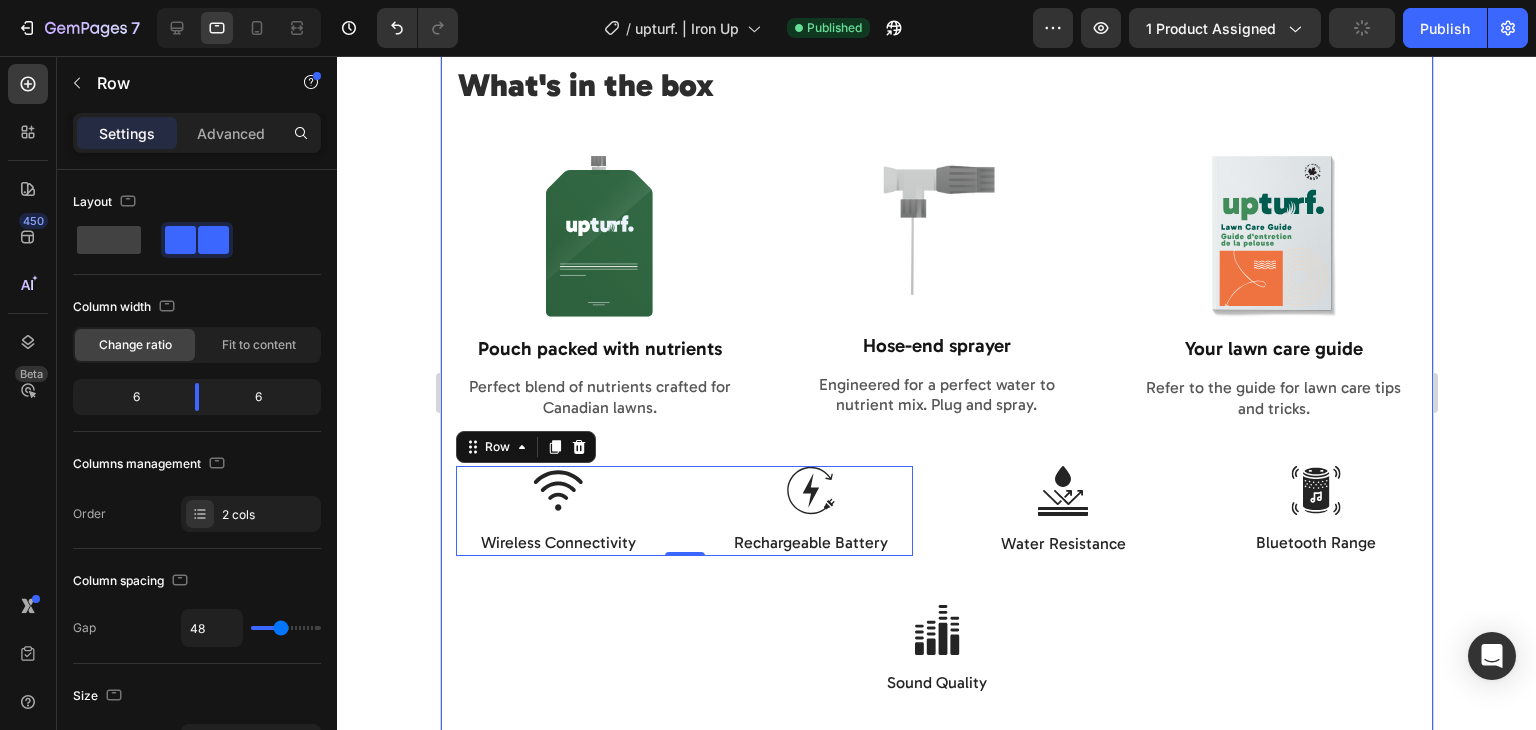 click on "Image Wireless Connectivity Text Block Image Rechargeable Battery Text Block Row   0 Image Water Resistance Text Block Image Bluetooth Range Text Block Row Row" at bounding box center [936, 511] 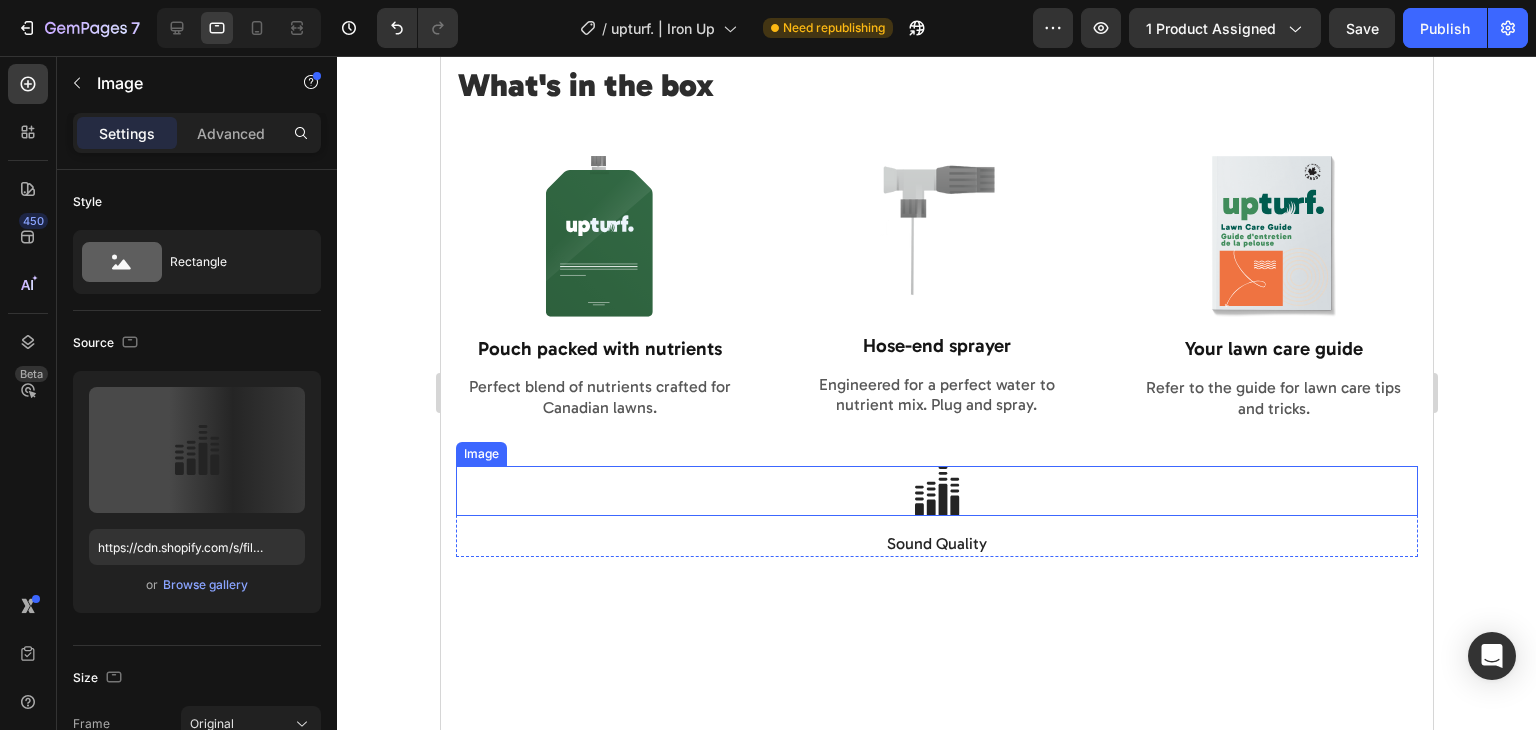 click at bounding box center (936, 491) 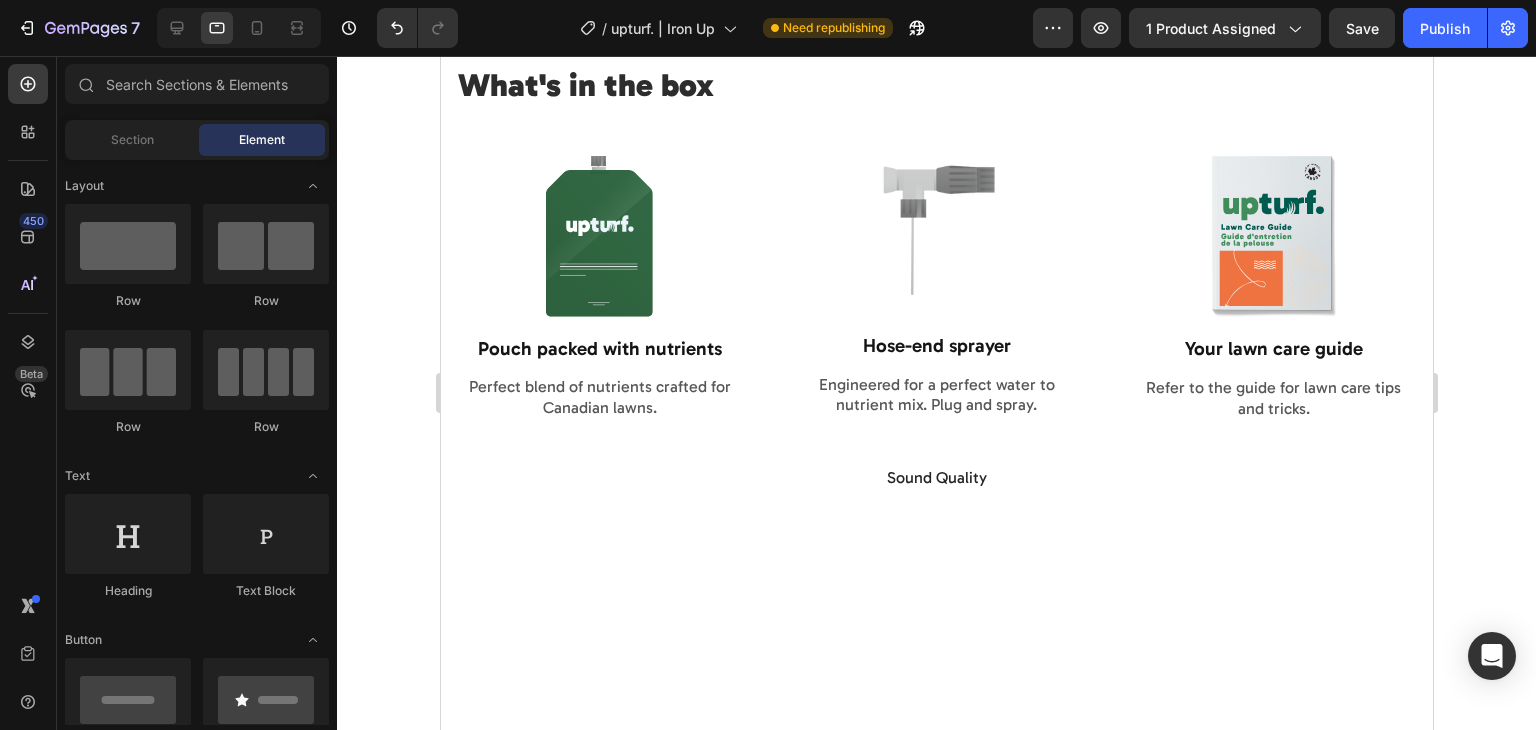 click on "Sound Quality" at bounding box center (936, 478) 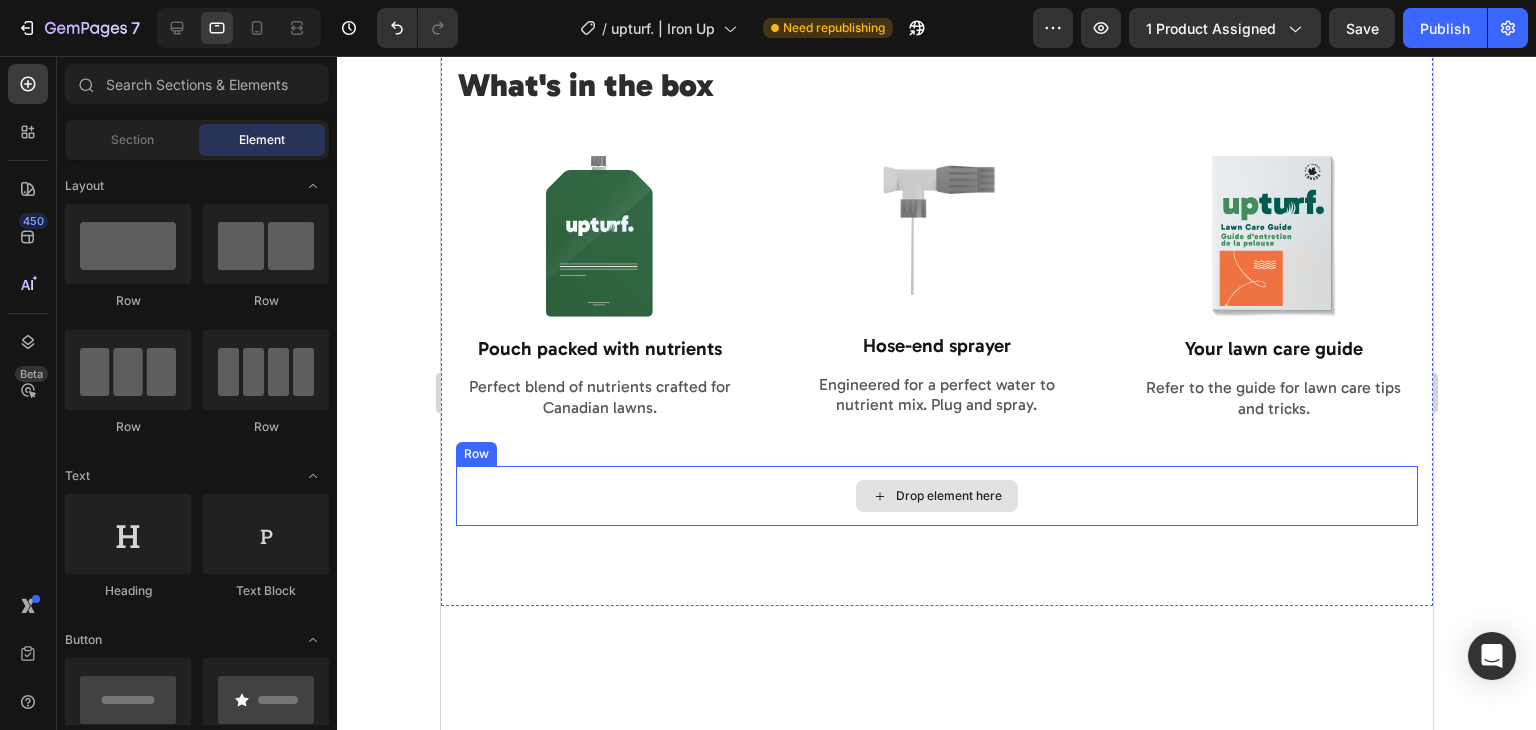 click on "Drop element here" at bounding box center [936, 496] 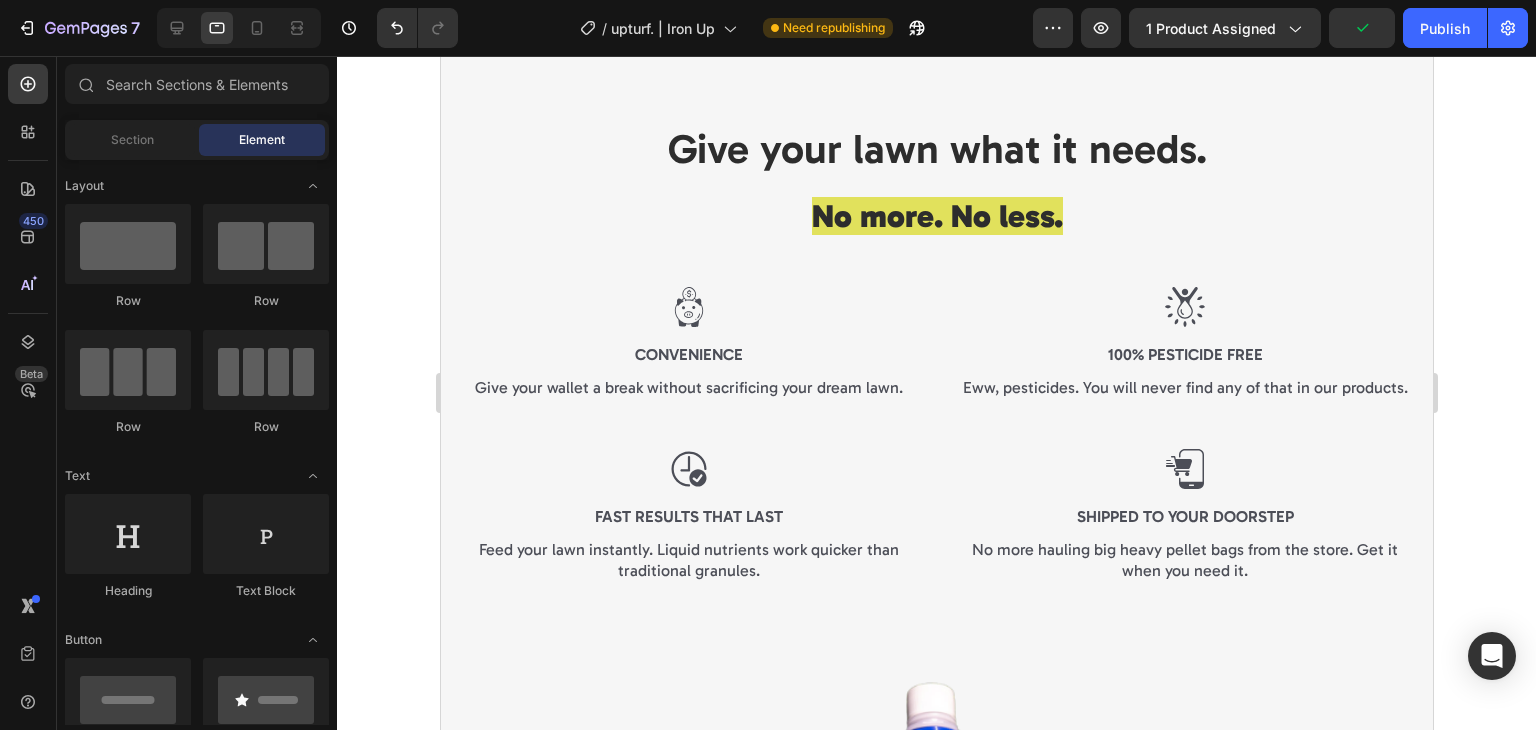scroll, scrollTop: 569, scrollLeft: 0, axis: vertical 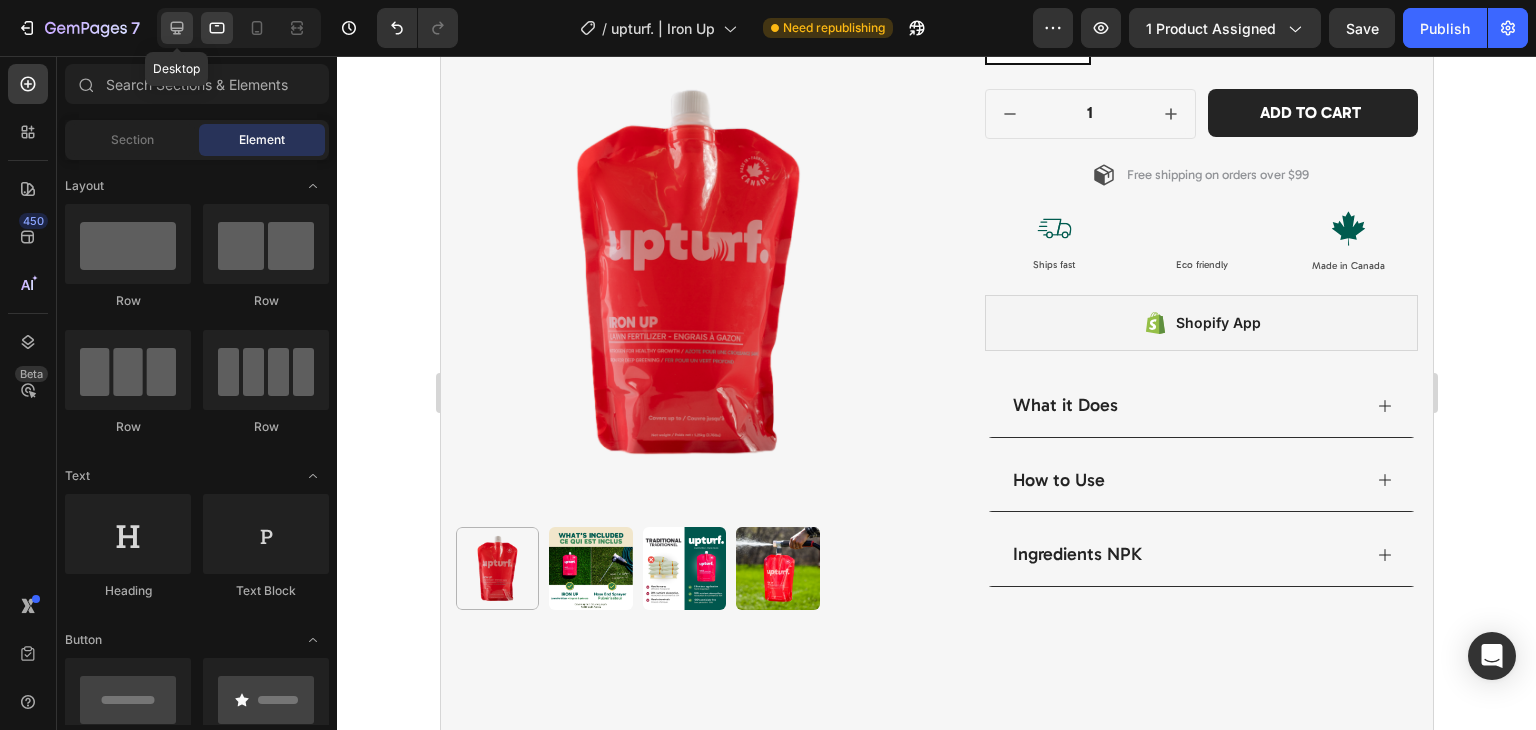 click 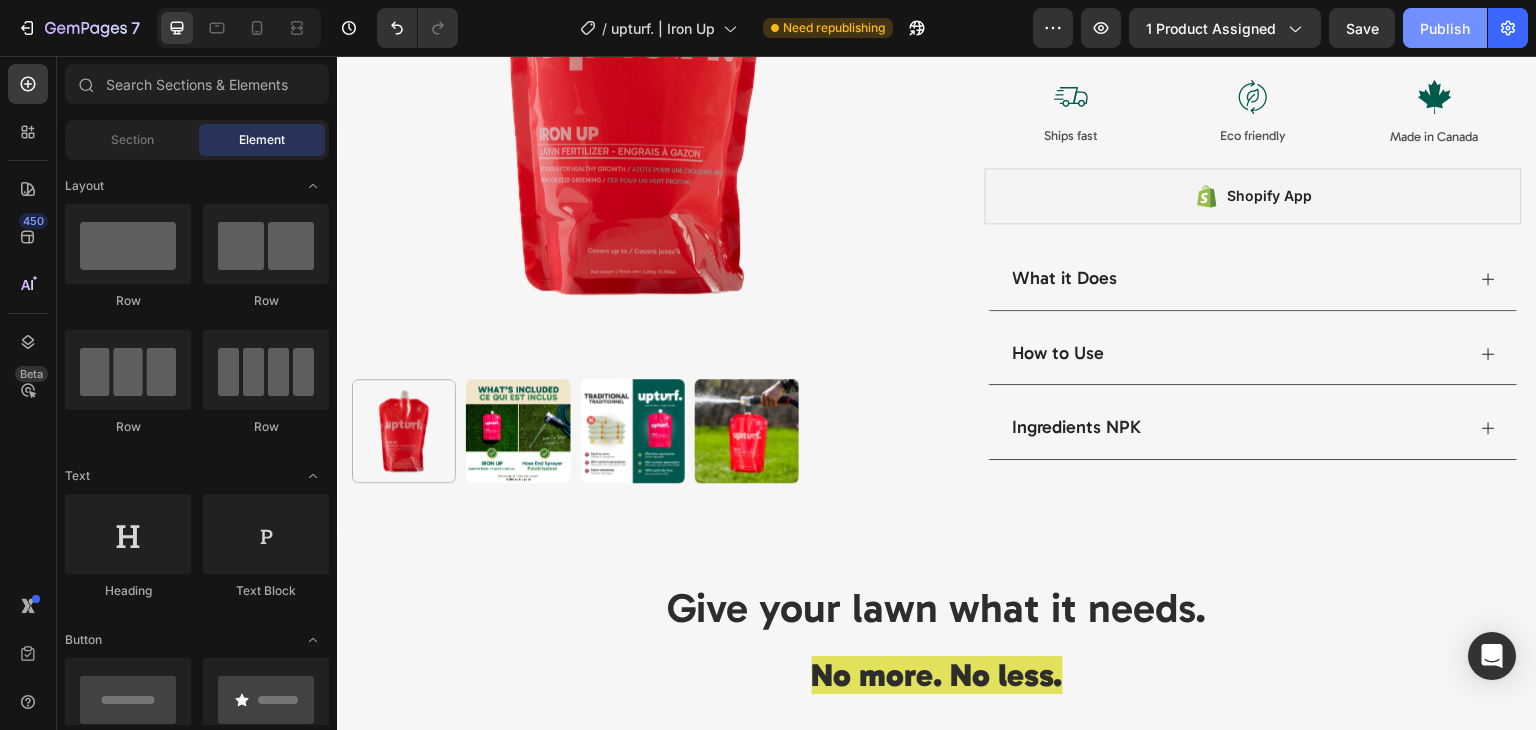 click on "Publish" at bounding box center (1445, 28) 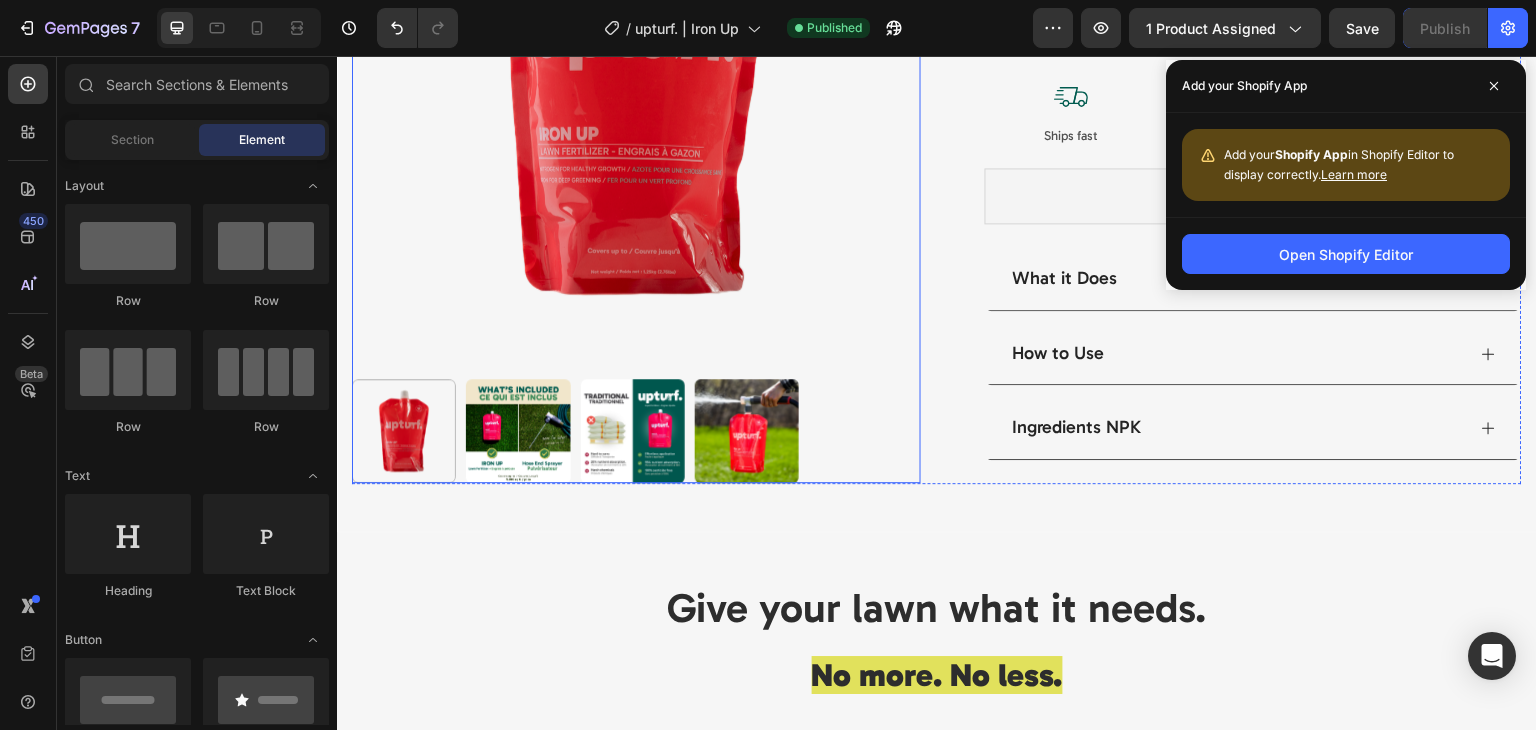 click at bounding box center (636, 72) 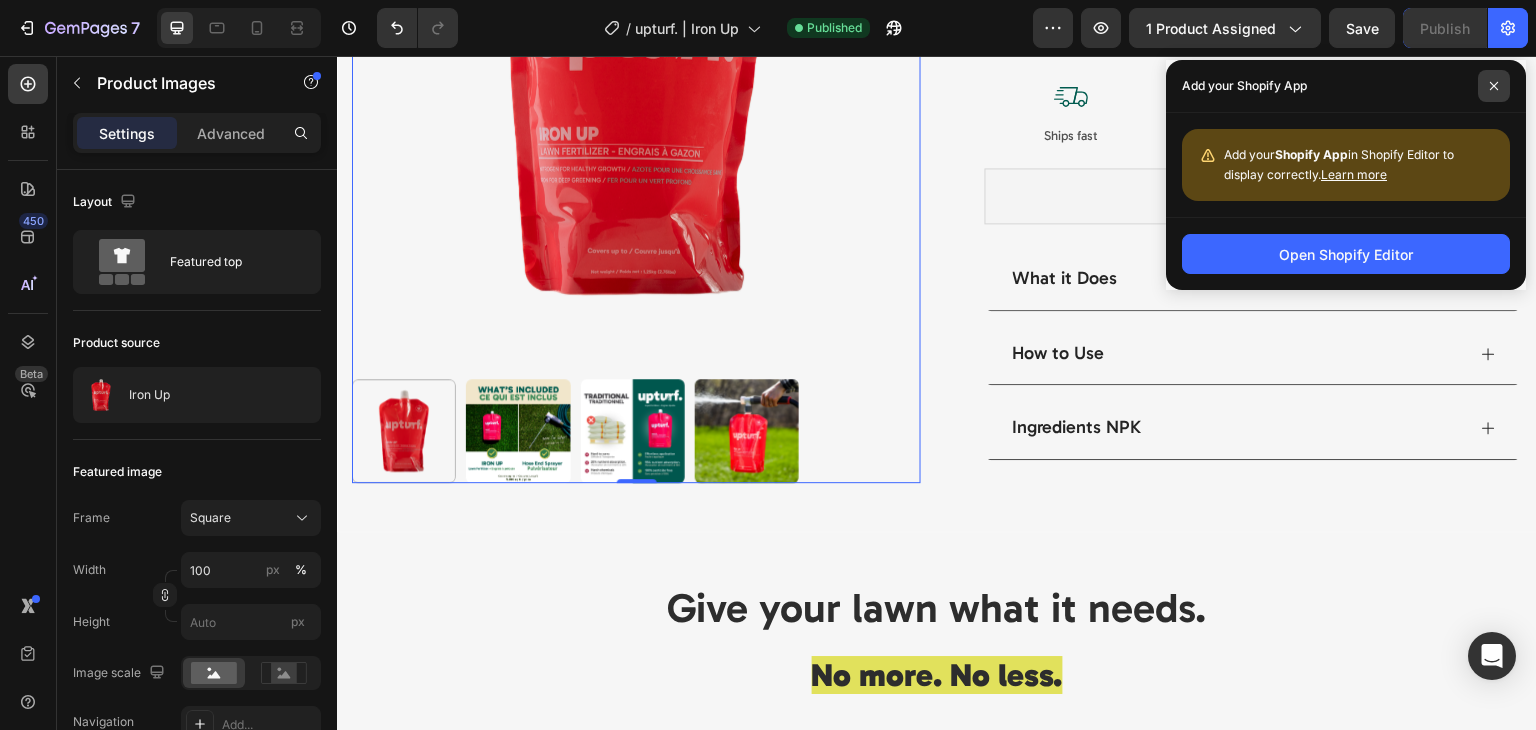 click 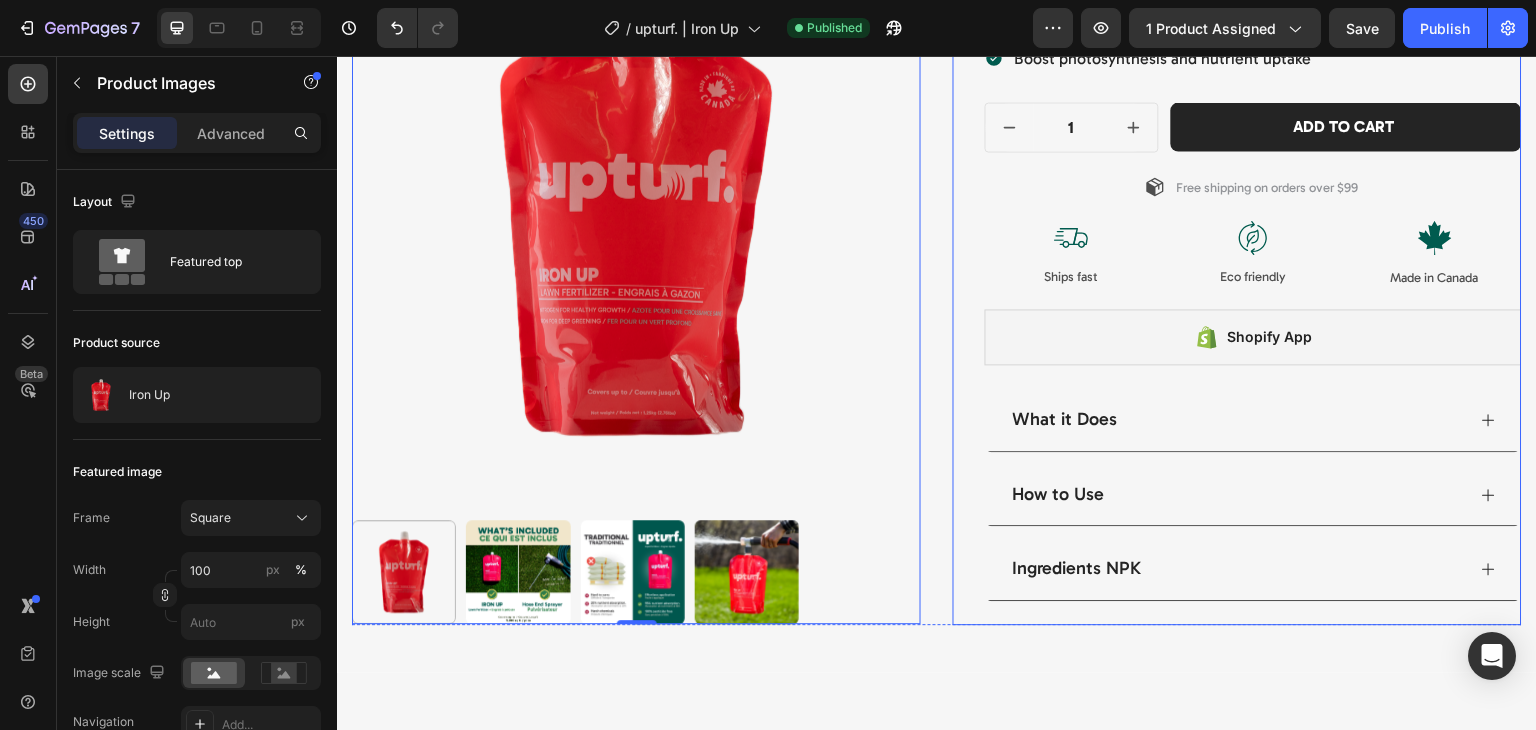 scroll, scrollTop: 0, scrollLeft: 0, axis: both 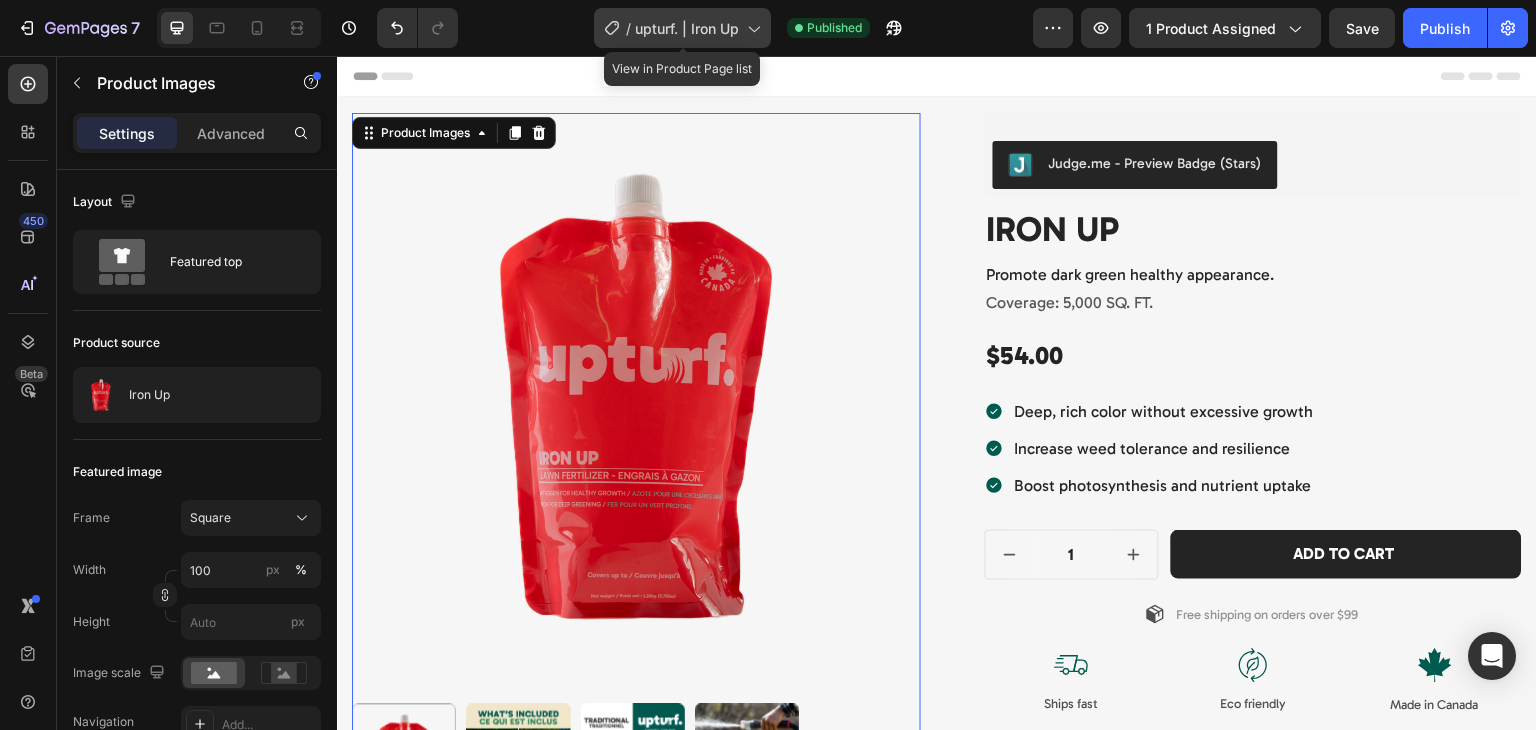 click on "/  upturf. | Iron Up" 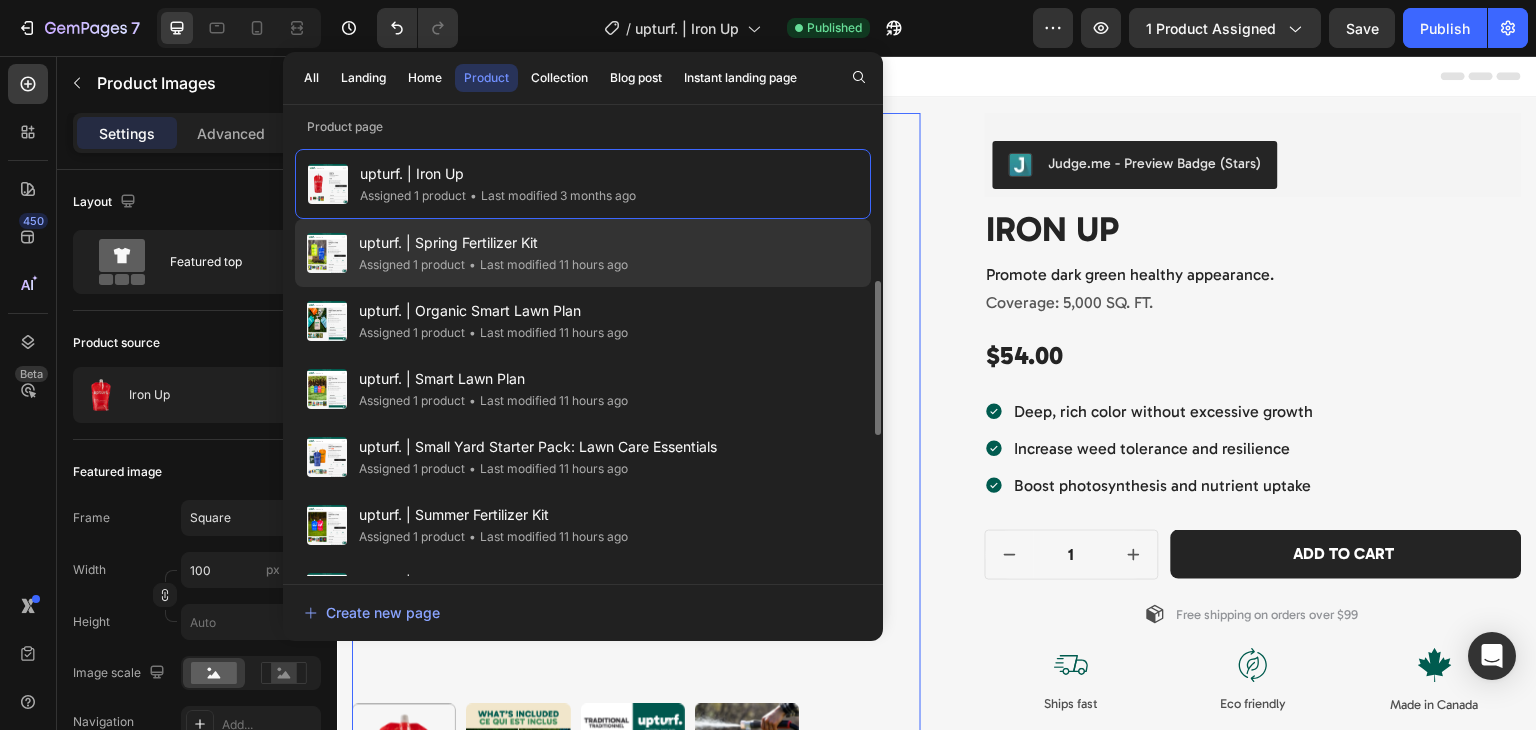 scroll, scrollTop: 191, scrollLeft: 0, axis: vertical 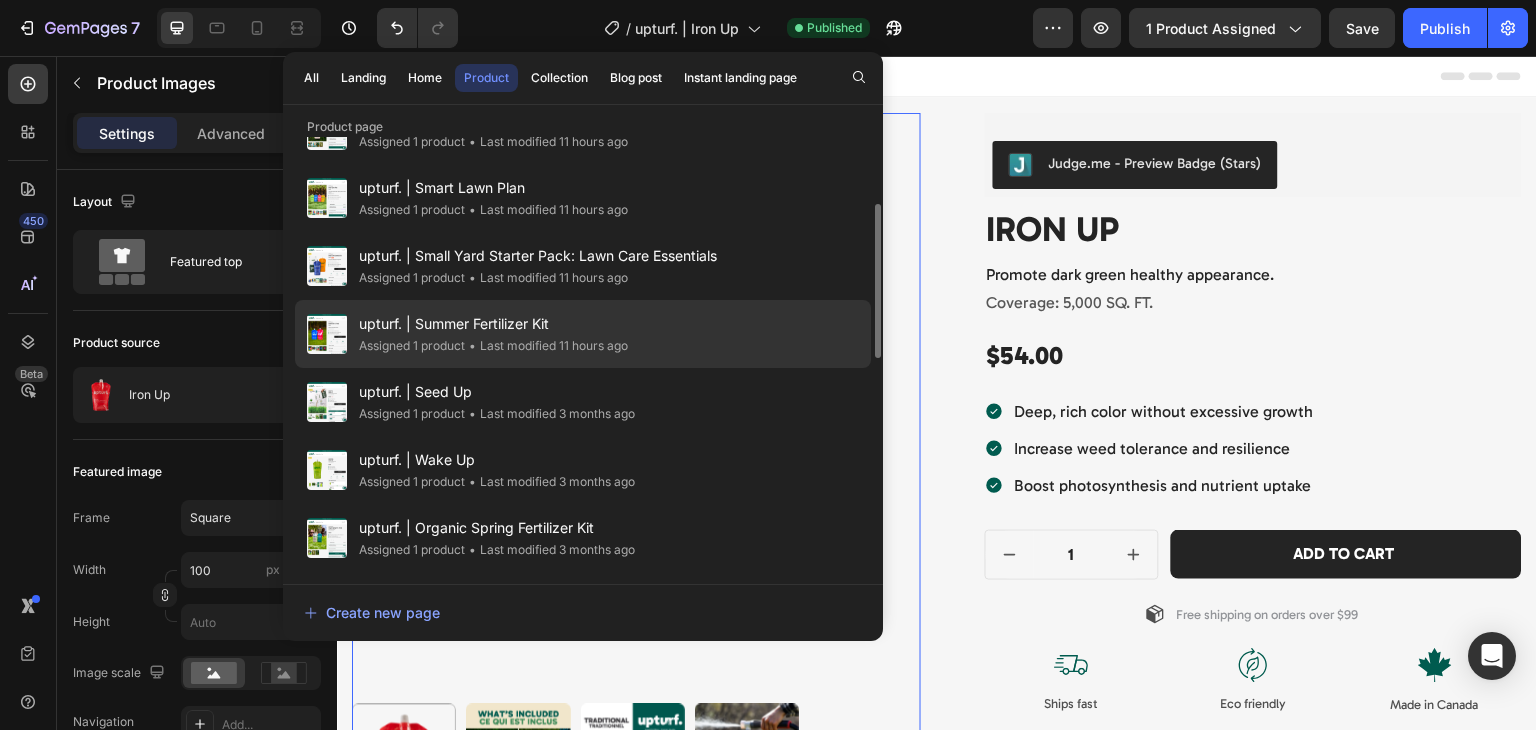 click on "upturf. | Summer Fertilizer Kit" at bounding box center [493, 324] 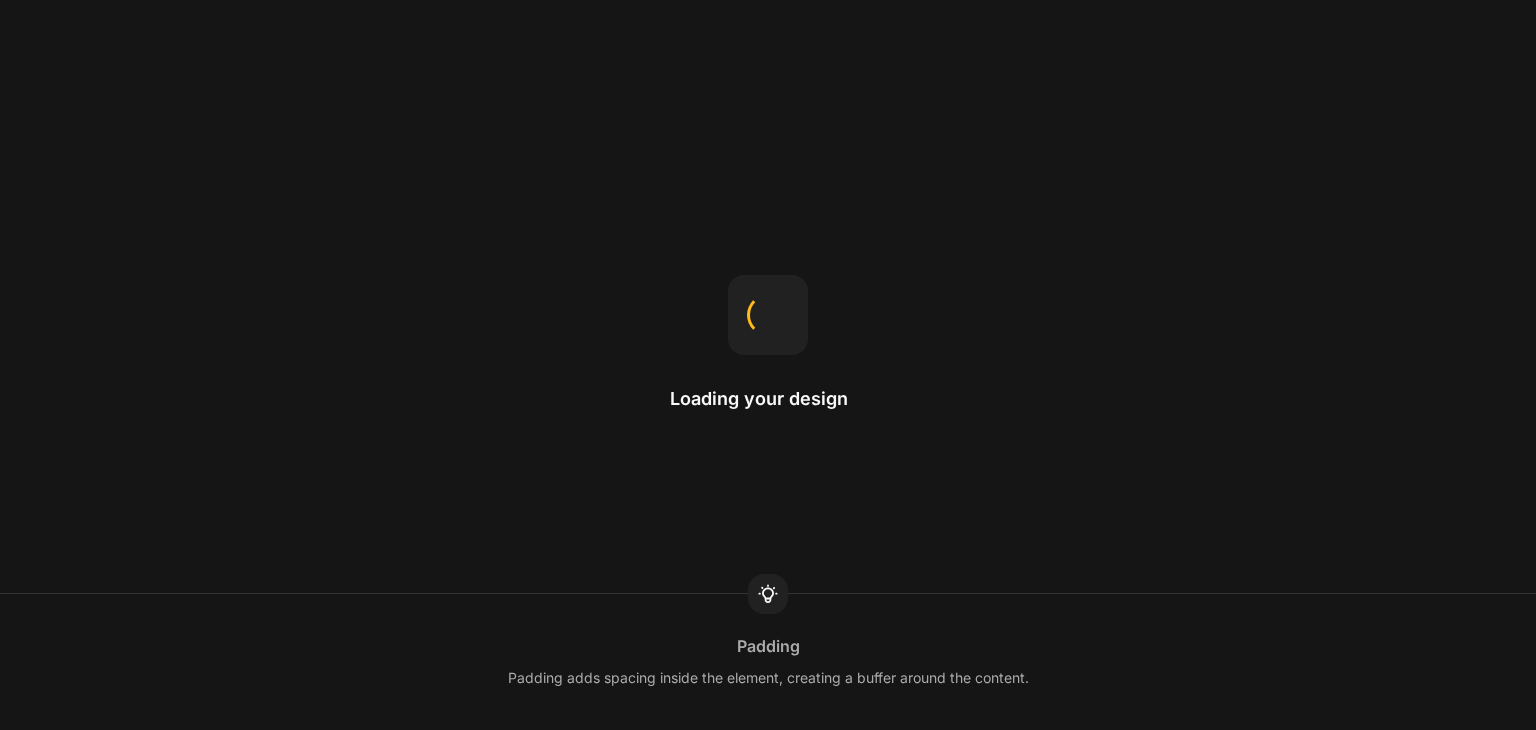 scroll, scrollTop: 0, scrollLeft: 0, axis: both 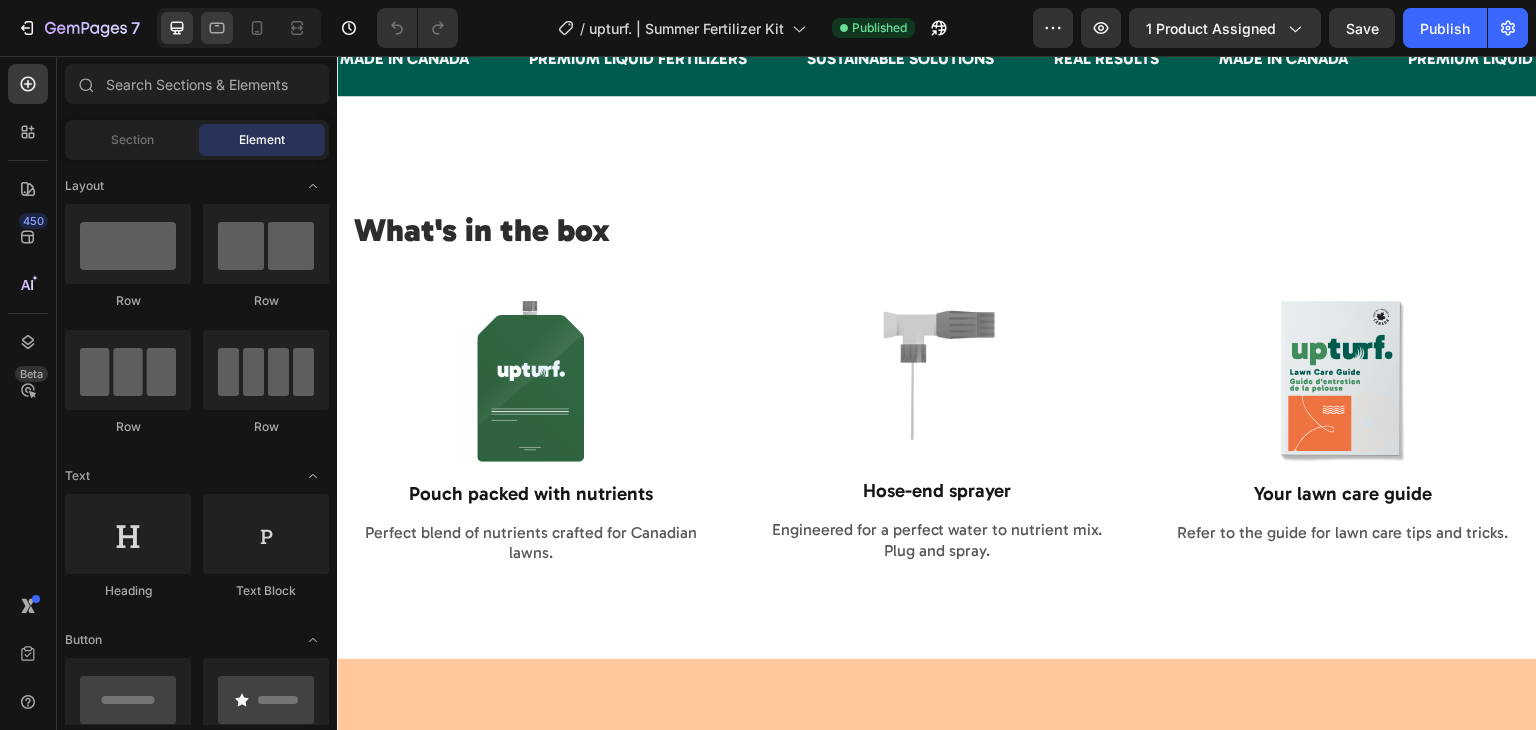 click 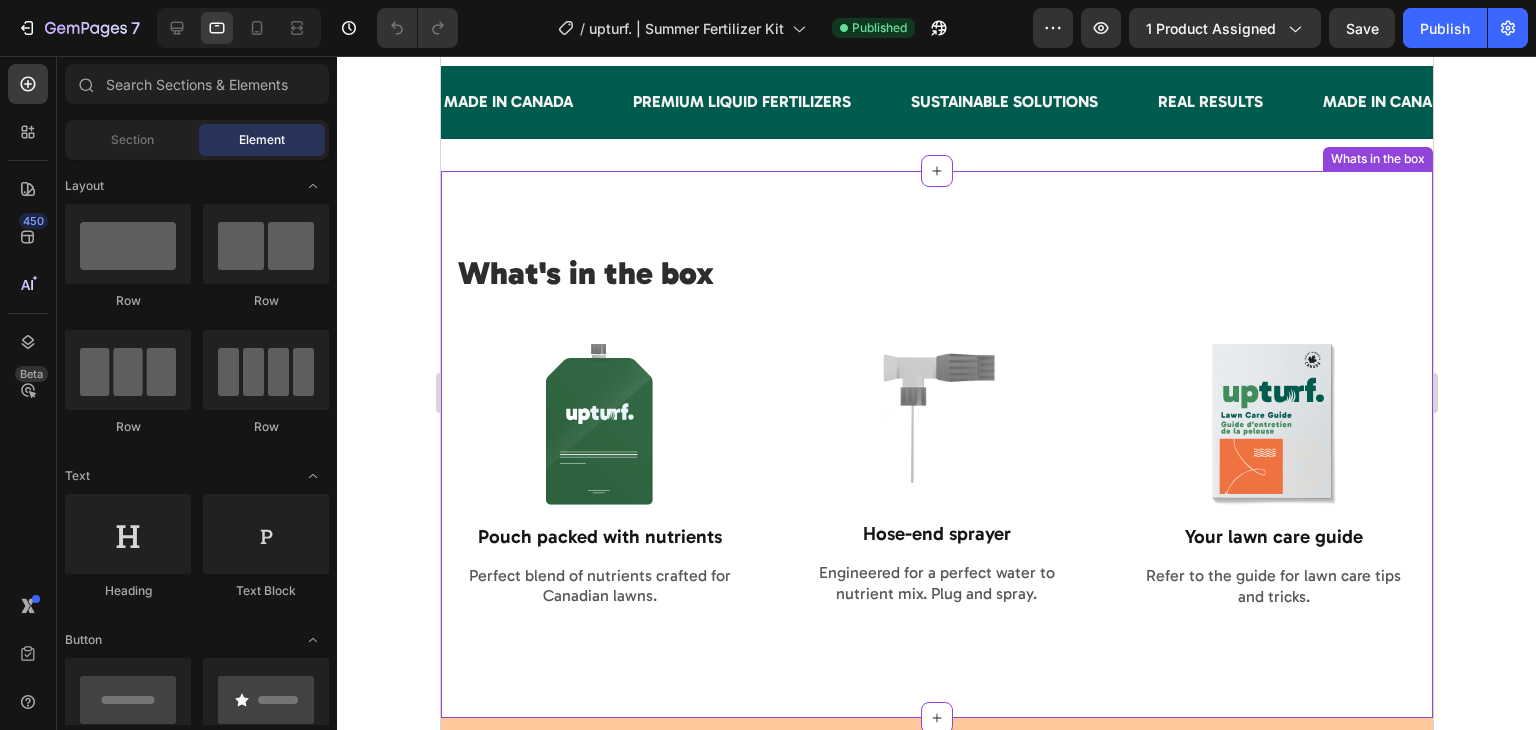 scroll, scrollTop: 2118, scrollLeft: 0, axis: vertical 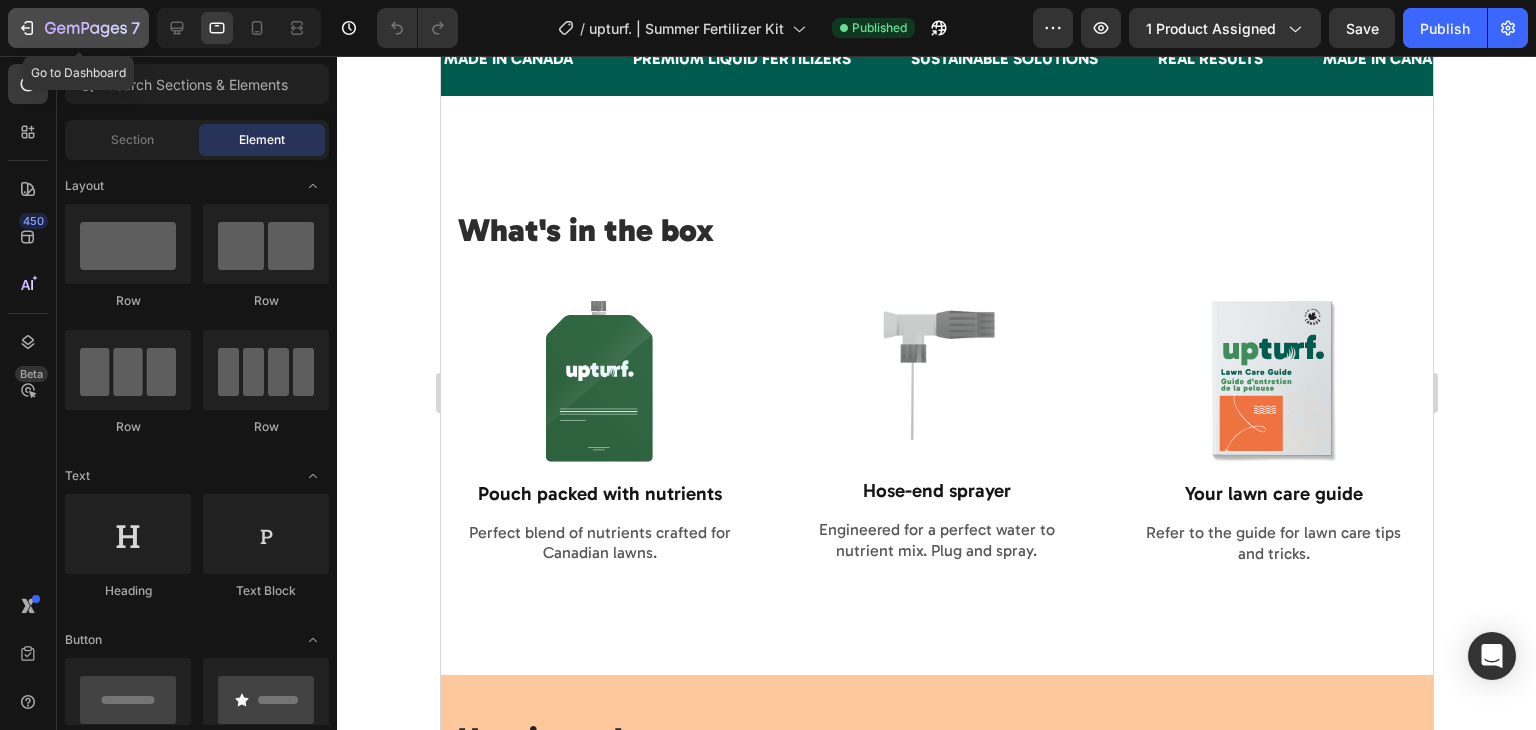 click 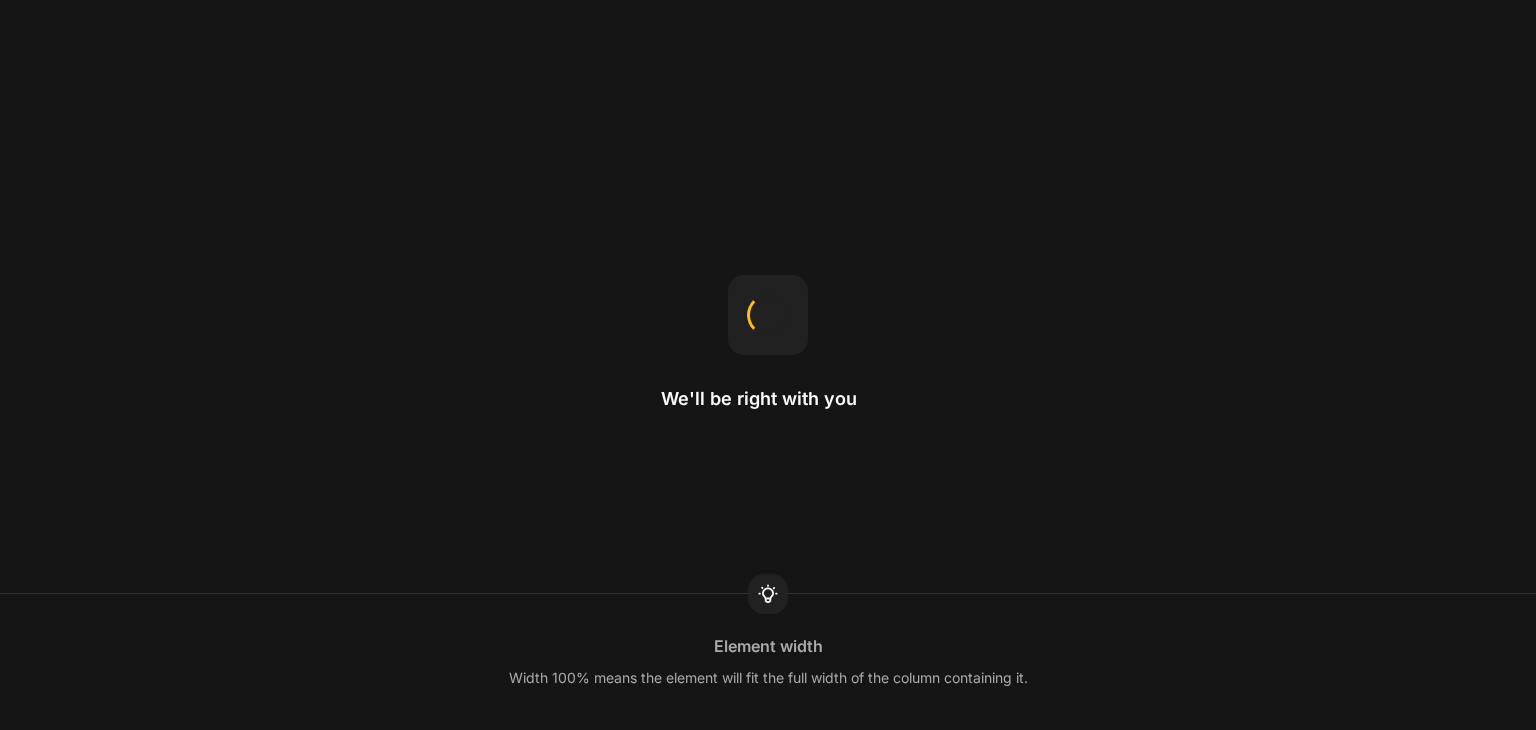 scroll, scrollTop: 0, scrollLeft: 0, axis: both 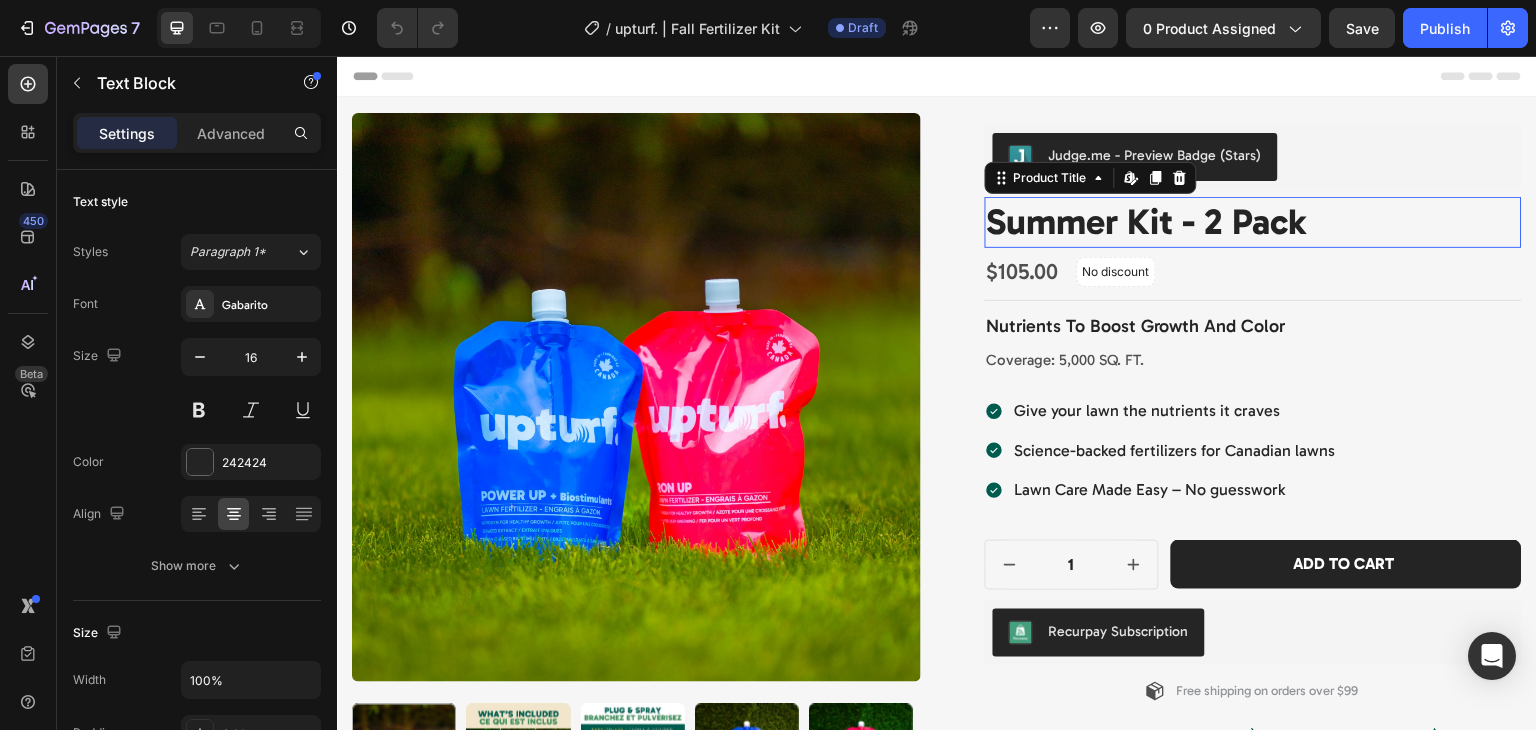 click on "summer kit - 2 pack" at bounding box center [1253, 222] 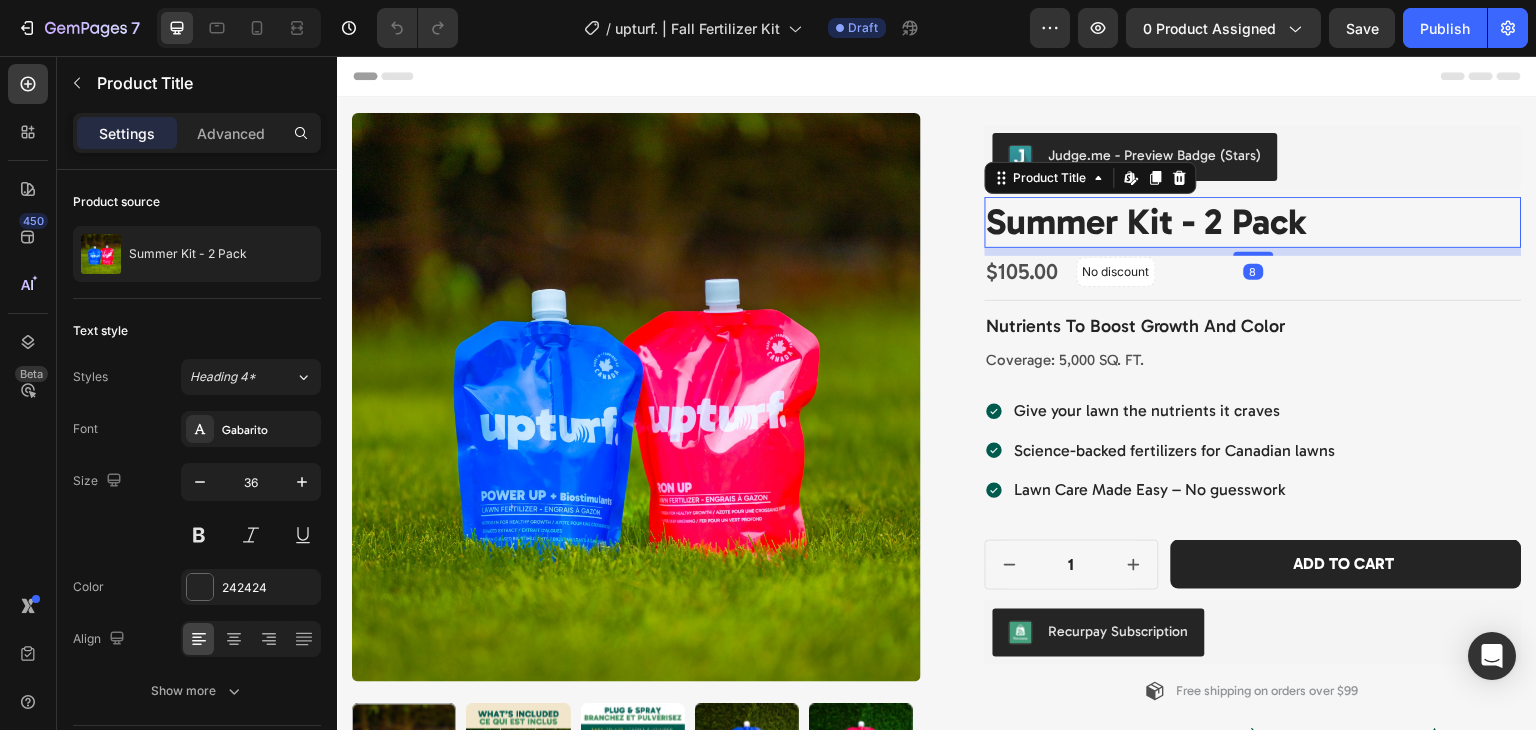 click on "summer kit - 2 pack" at bounding box center [1253, 222] 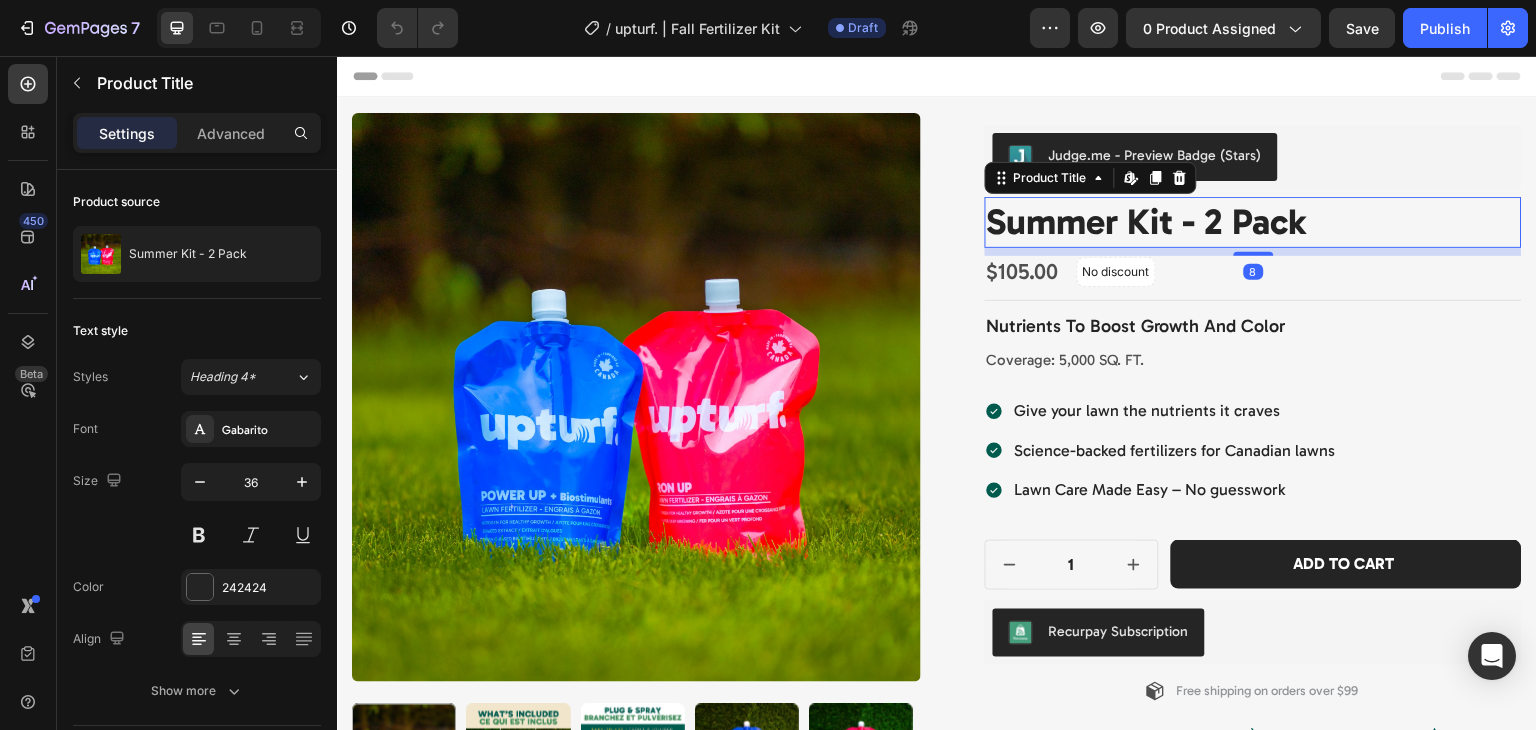 click on "summer kit - 2 pack" at bounding box center (1253, 222) 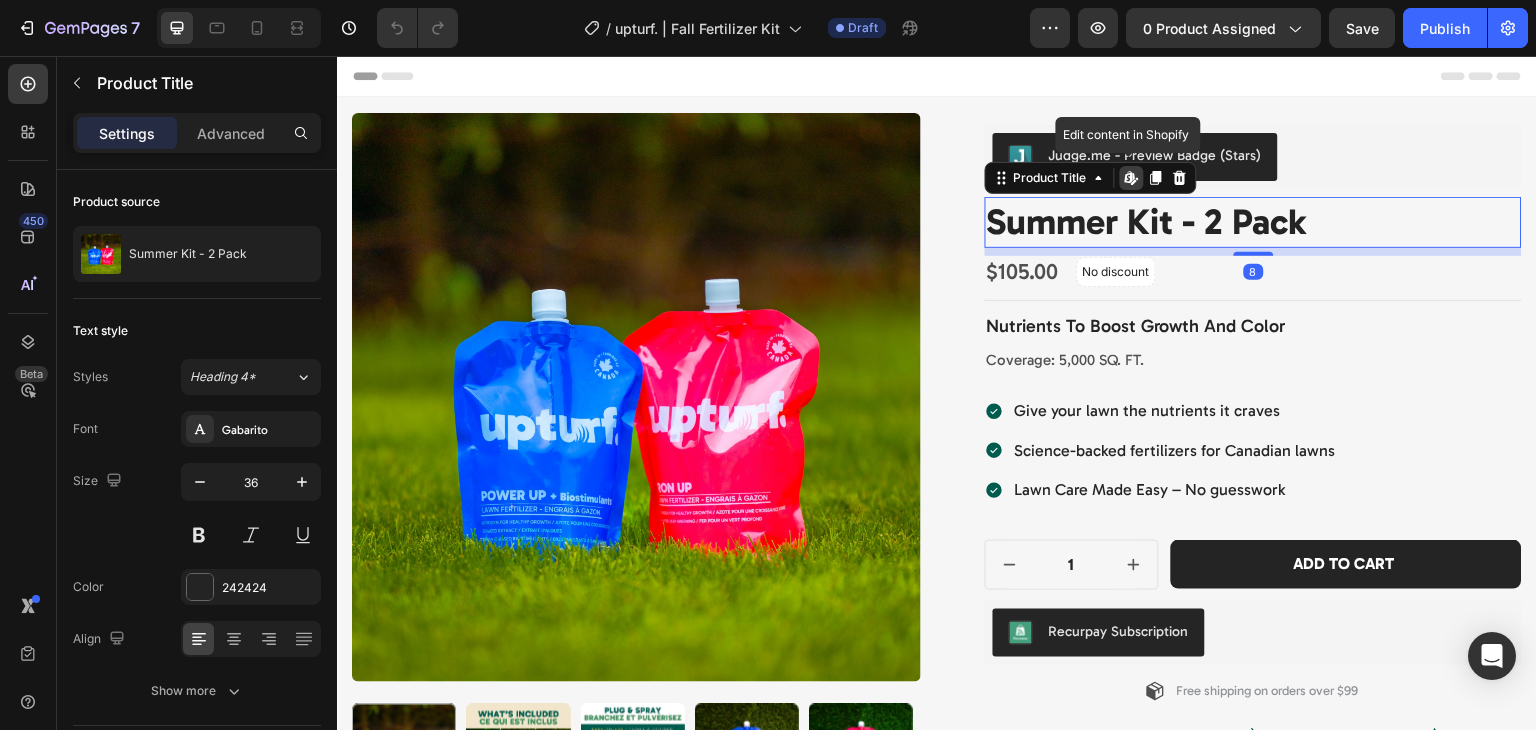click on "summer kit - 2 pack" at bounding box center (1253, 222) 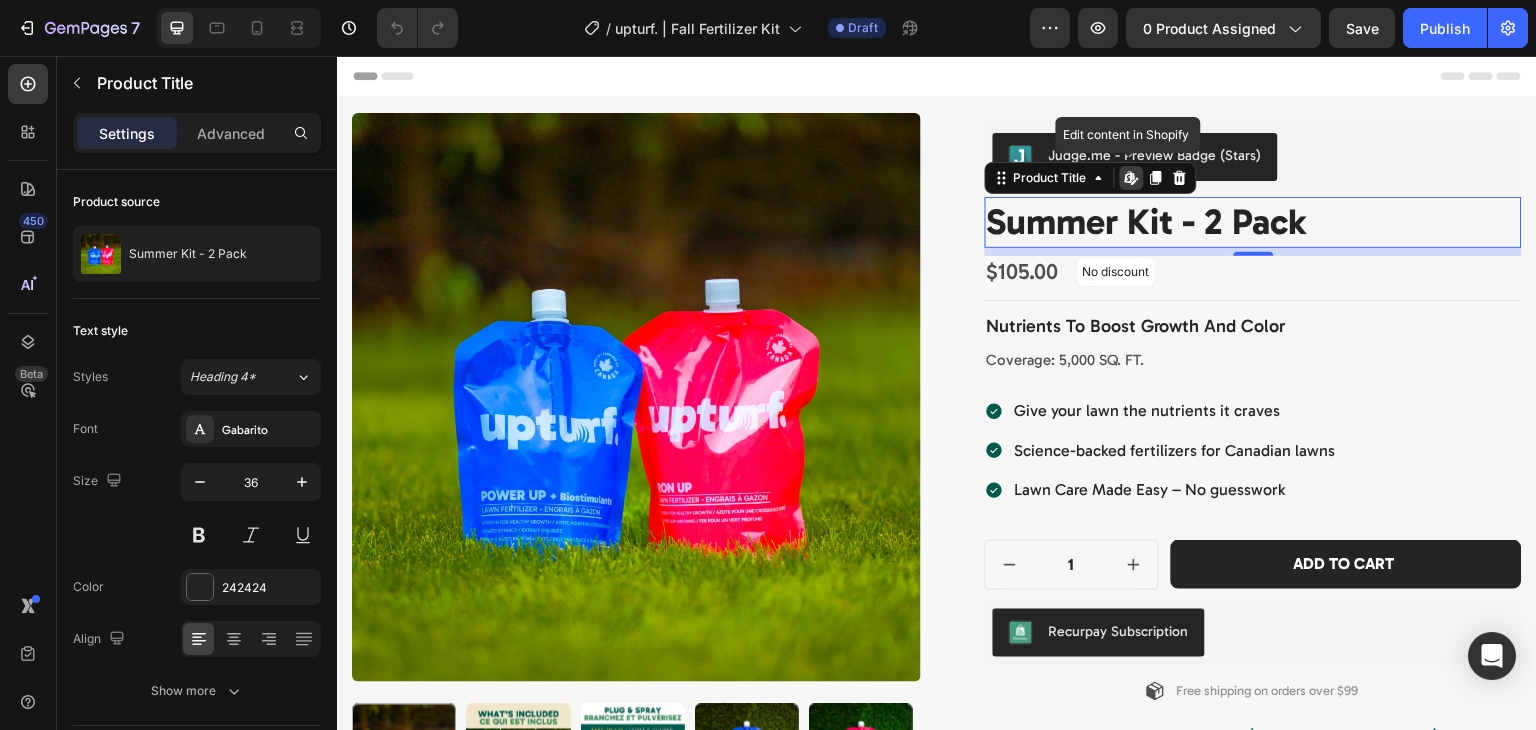 click on "summer kit - 2 pack" at bounding box center [1253, 222] 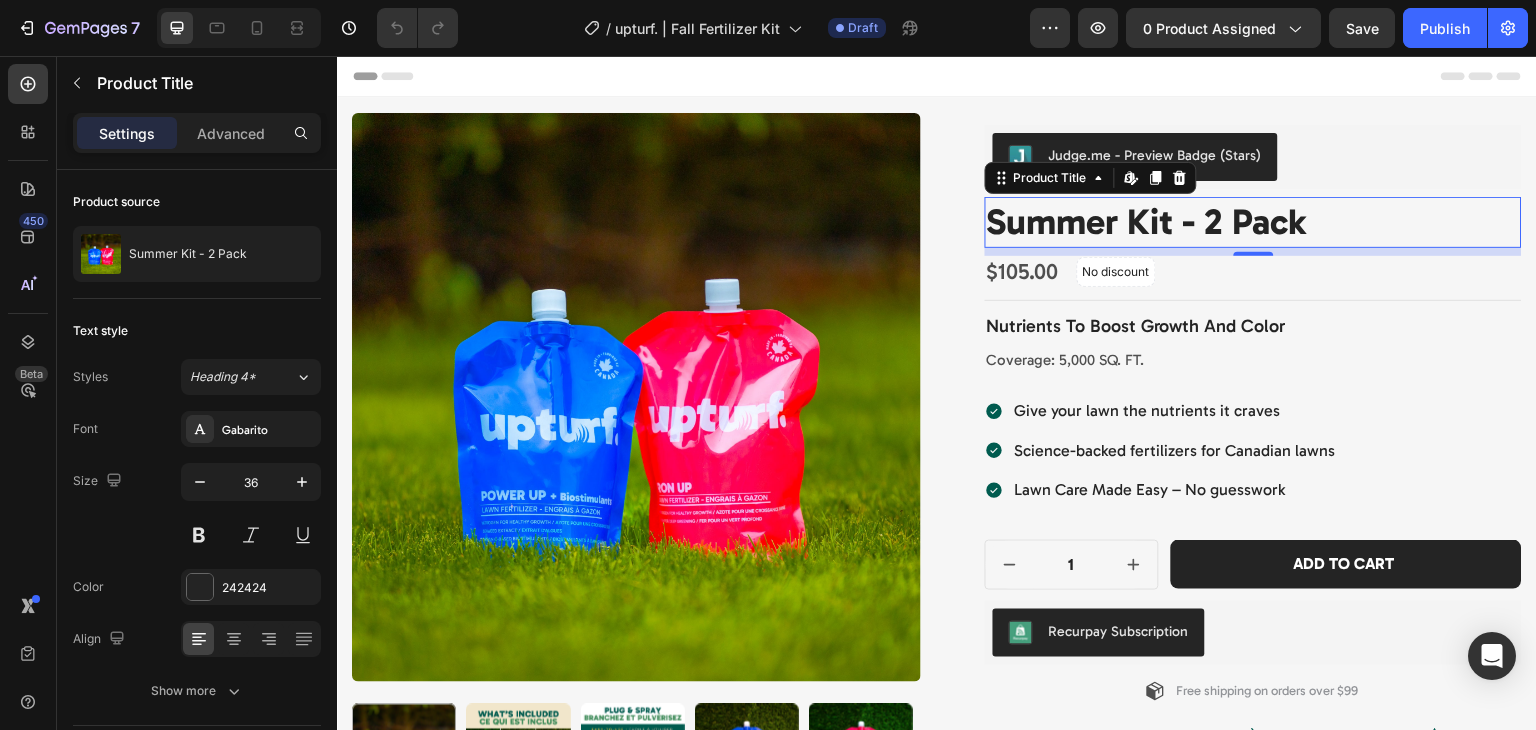 click on "summer kit - 2 pack" at bounding box center [1253, 222] 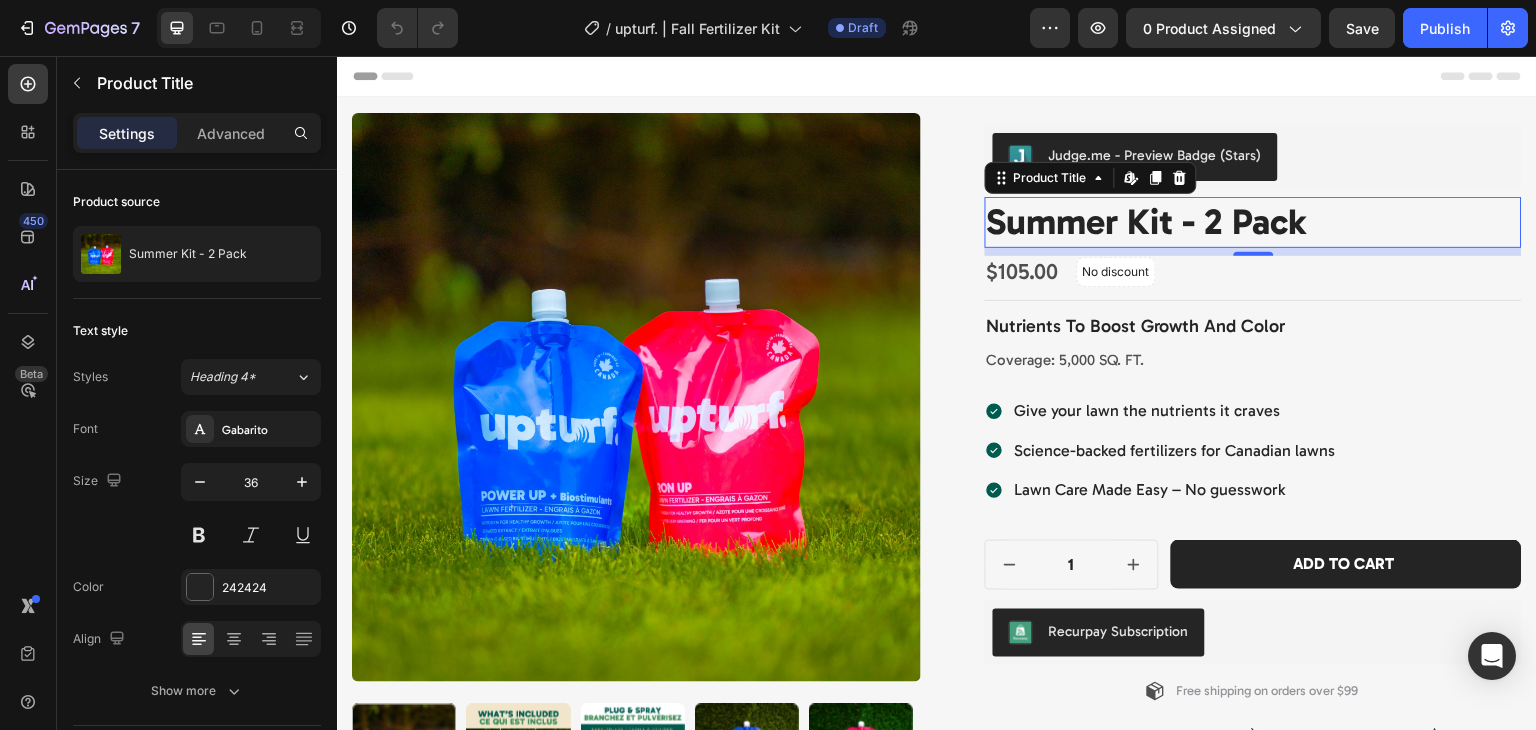 click on "summer kit - 2 pack" at bounding box center [1253, 222] 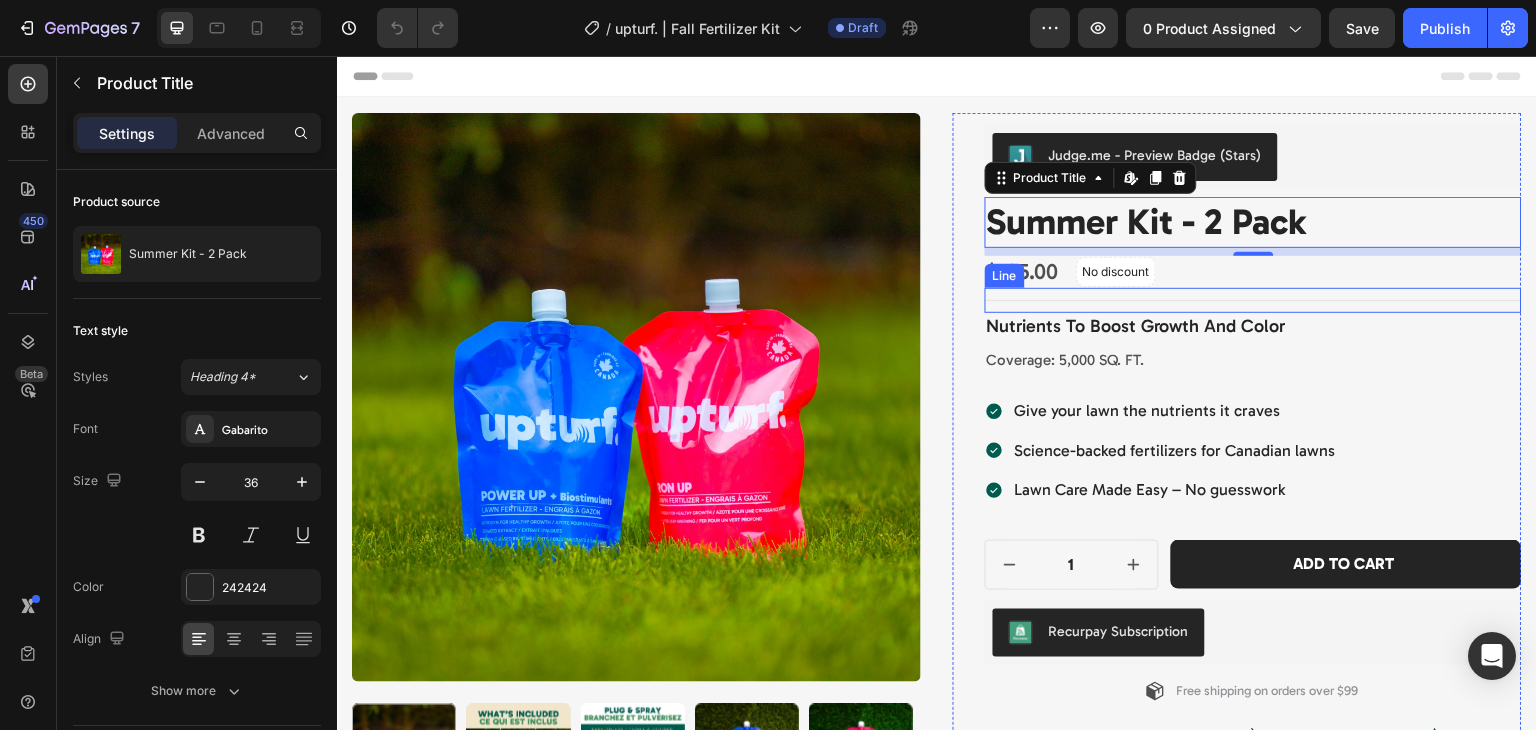 scroll, scrollTop: 24, scrollLeft: 0, axis: vertical 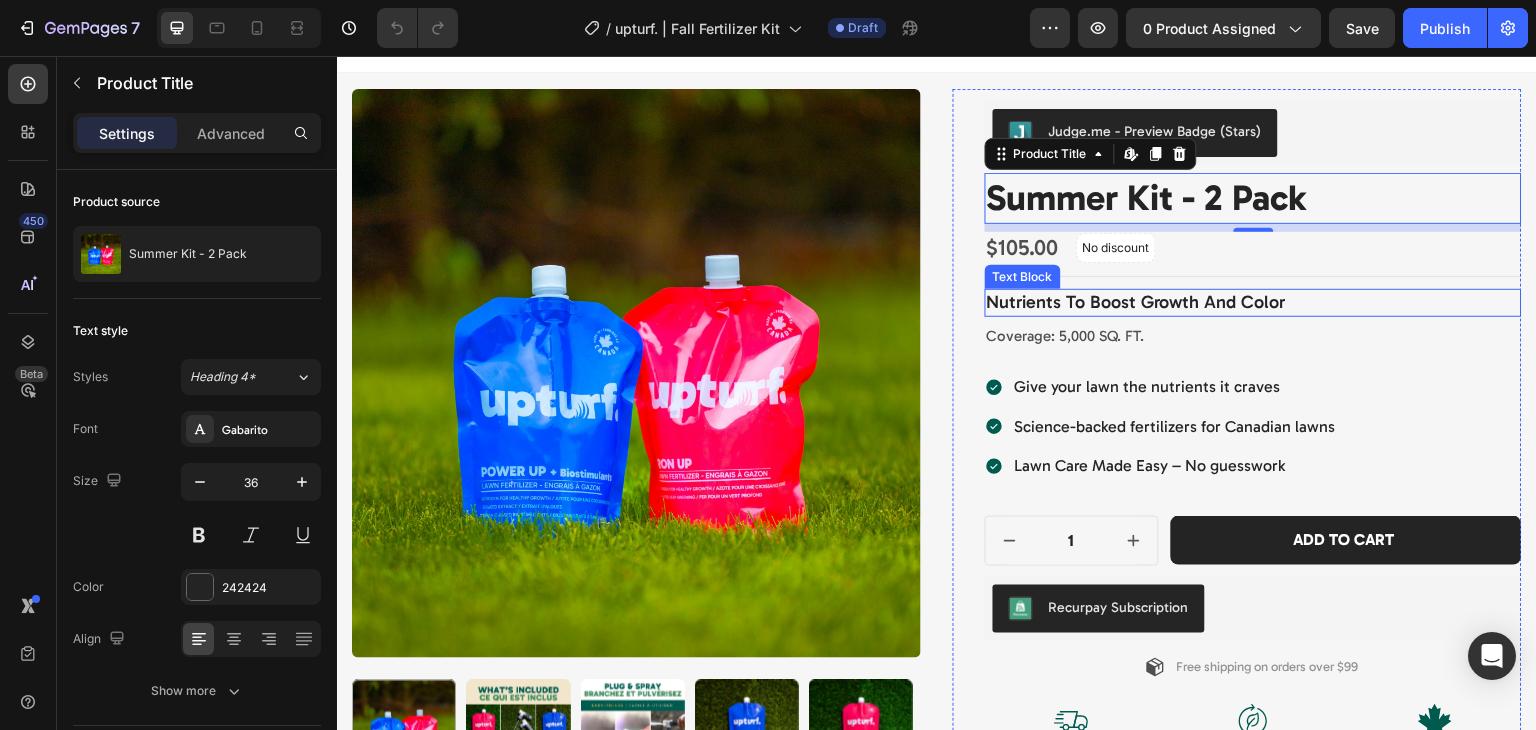 click on "nutrients to boost growth and color" at bounding box center (1253, 302) 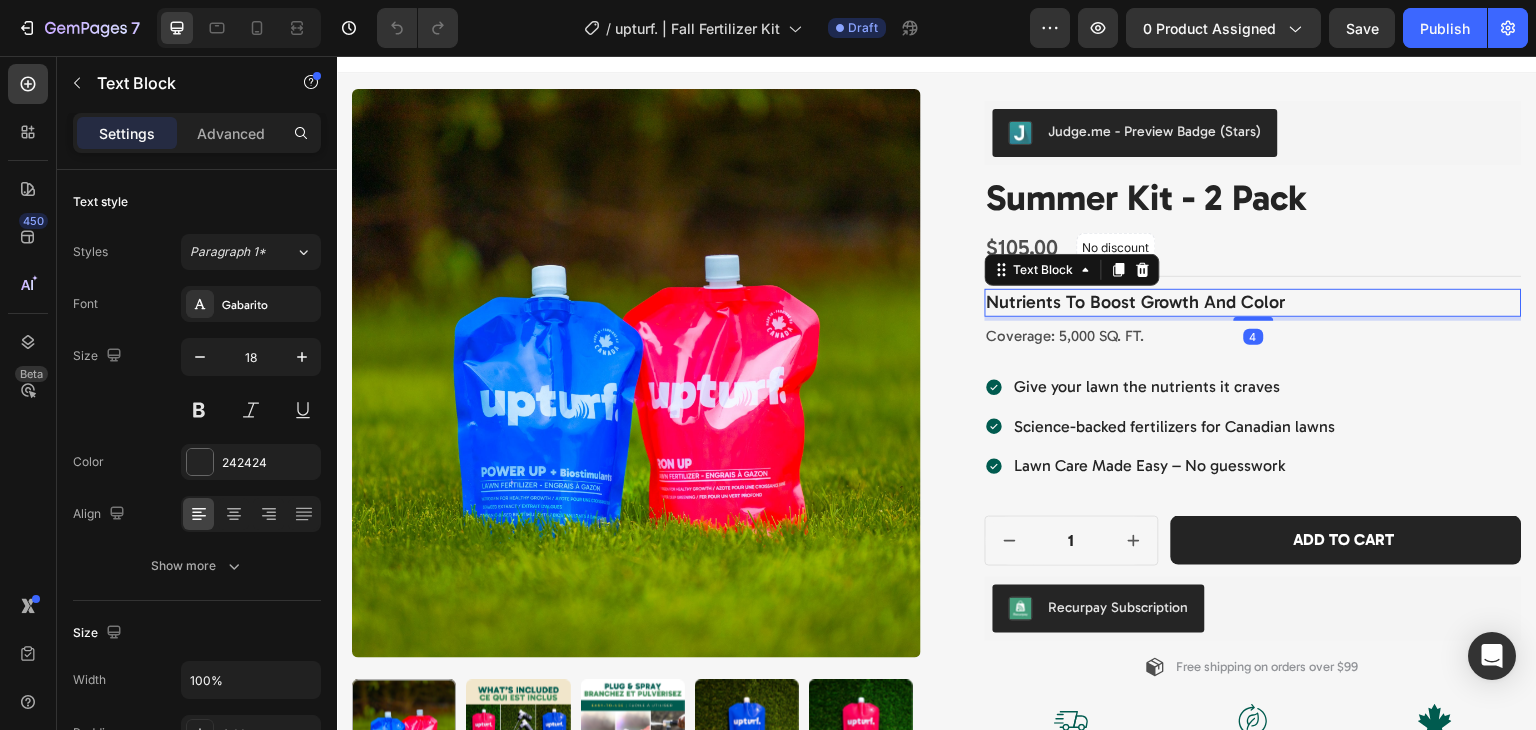 click on "nutrients to boost growth and color" at bounding box center [1253, 302] 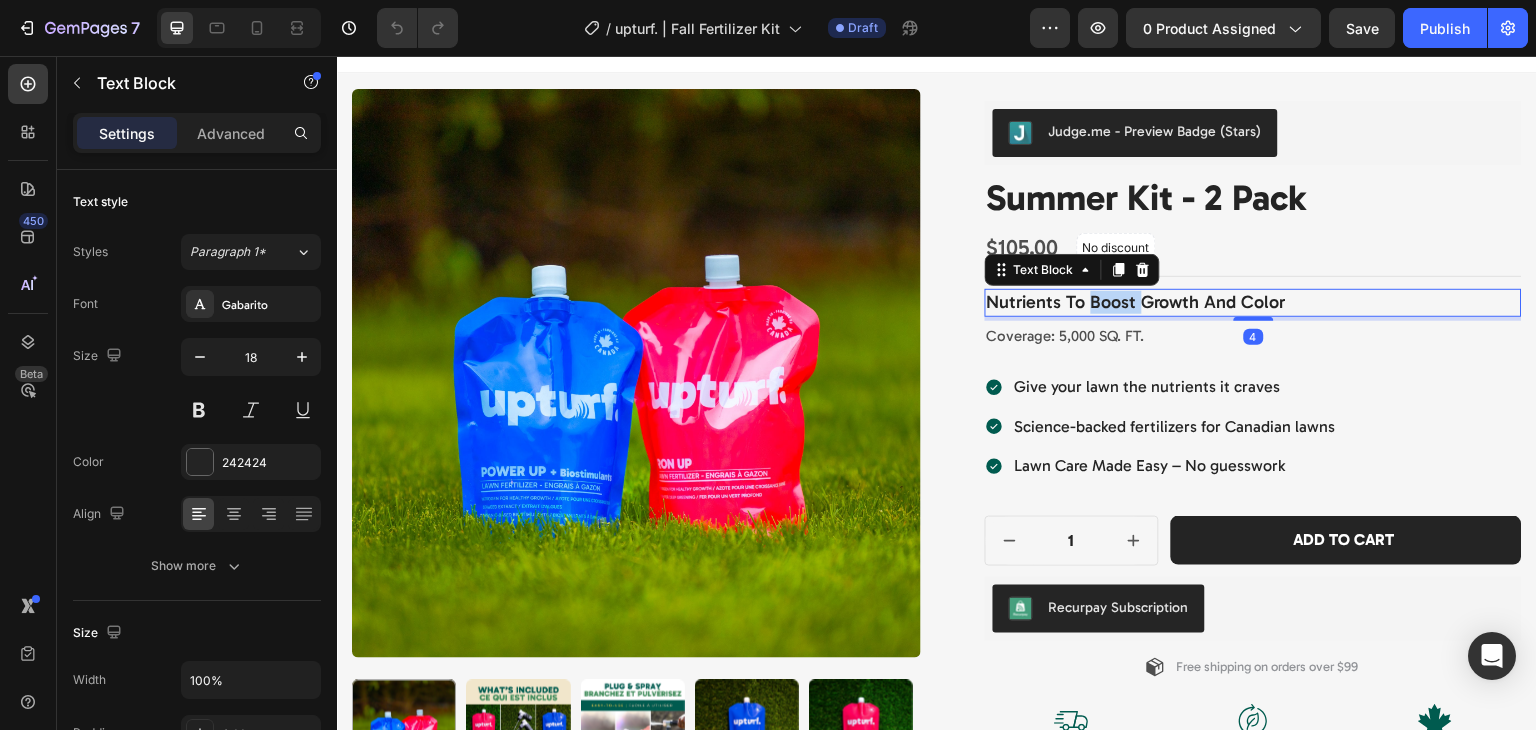 click on "nutrients to boost growth and color" at bounding box center [1253, 302] 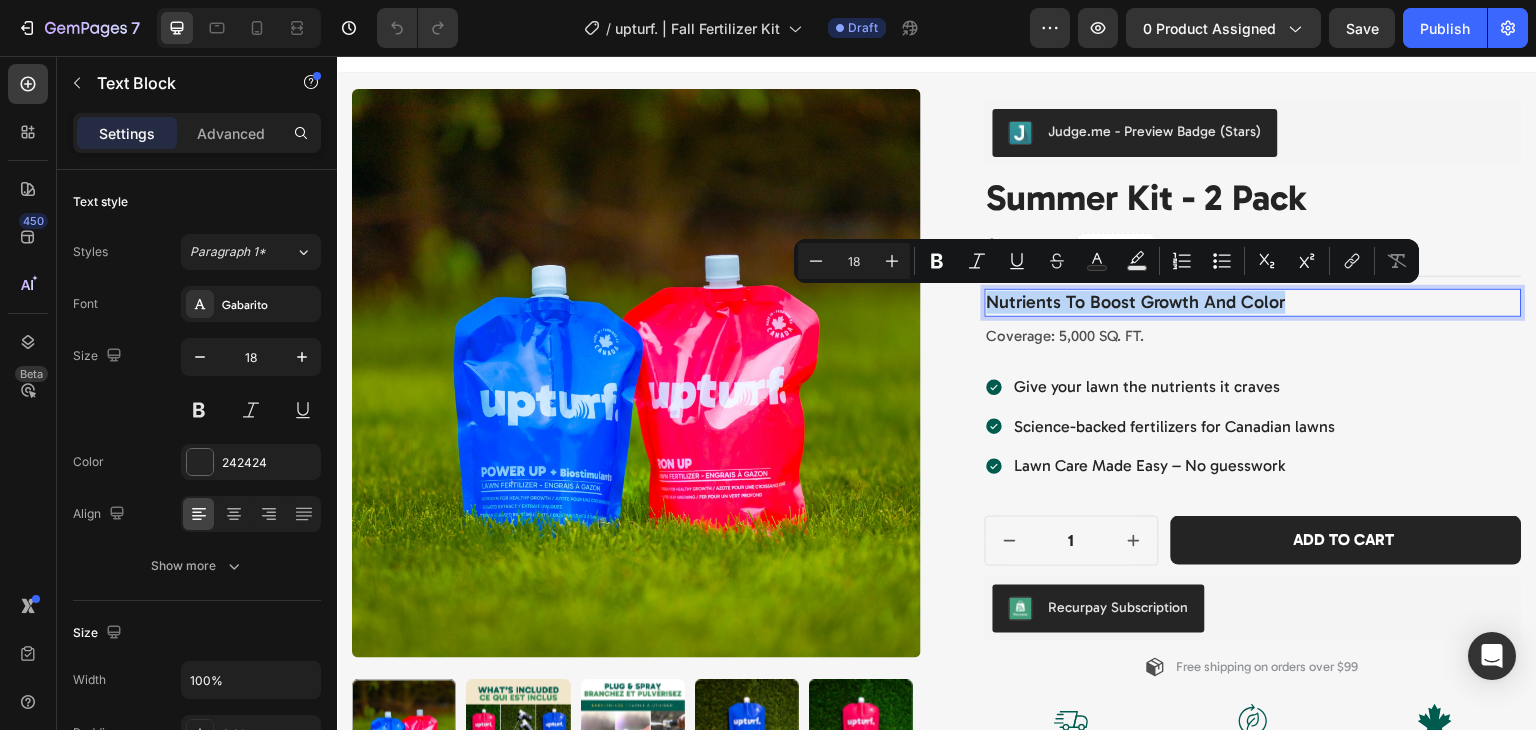 click on "nutrients to boost growth and color" at bounding box center [1253, 302] 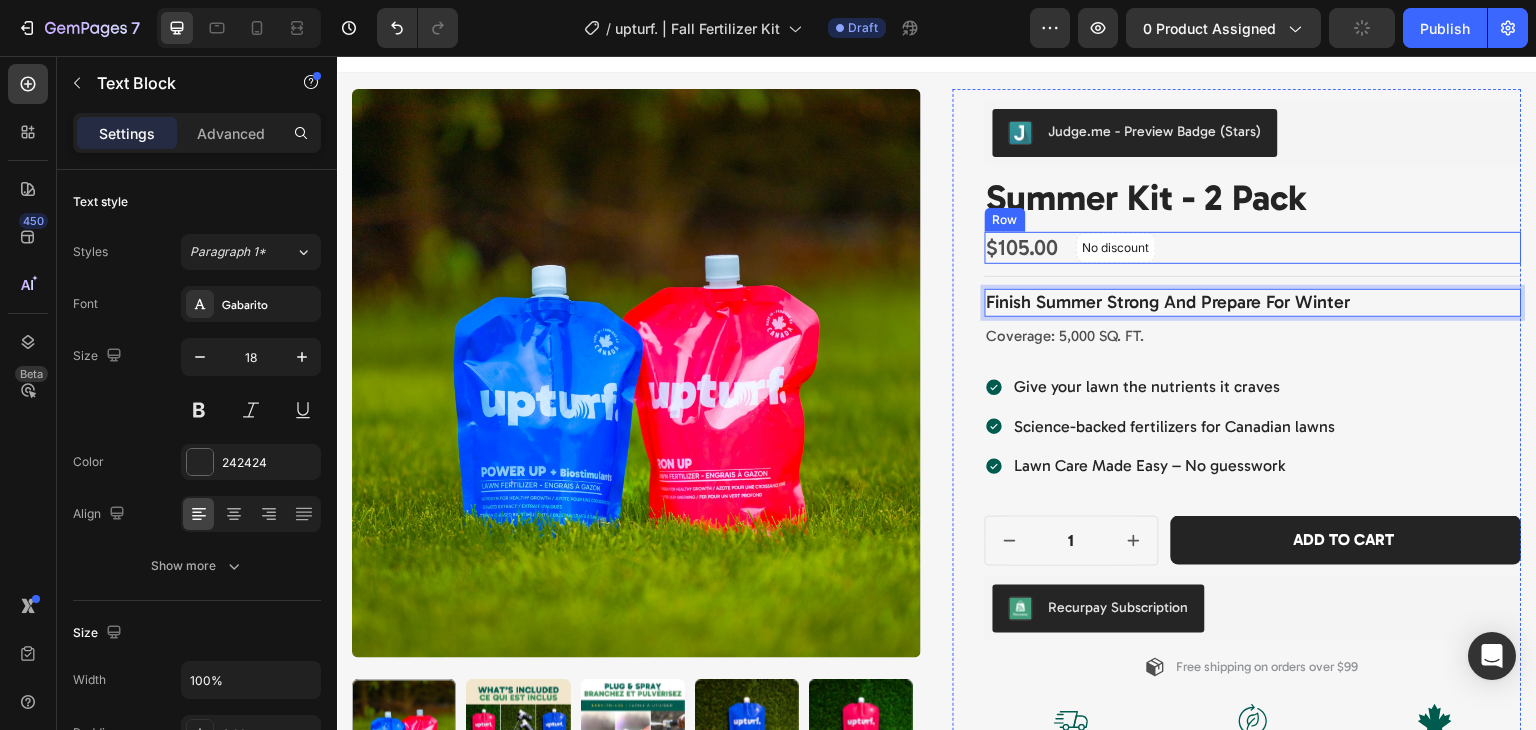click on "$105.00 Product Price Product Price No discount   Not be displayed when published Discount Tag Row" at bounding box center [1253, 248] 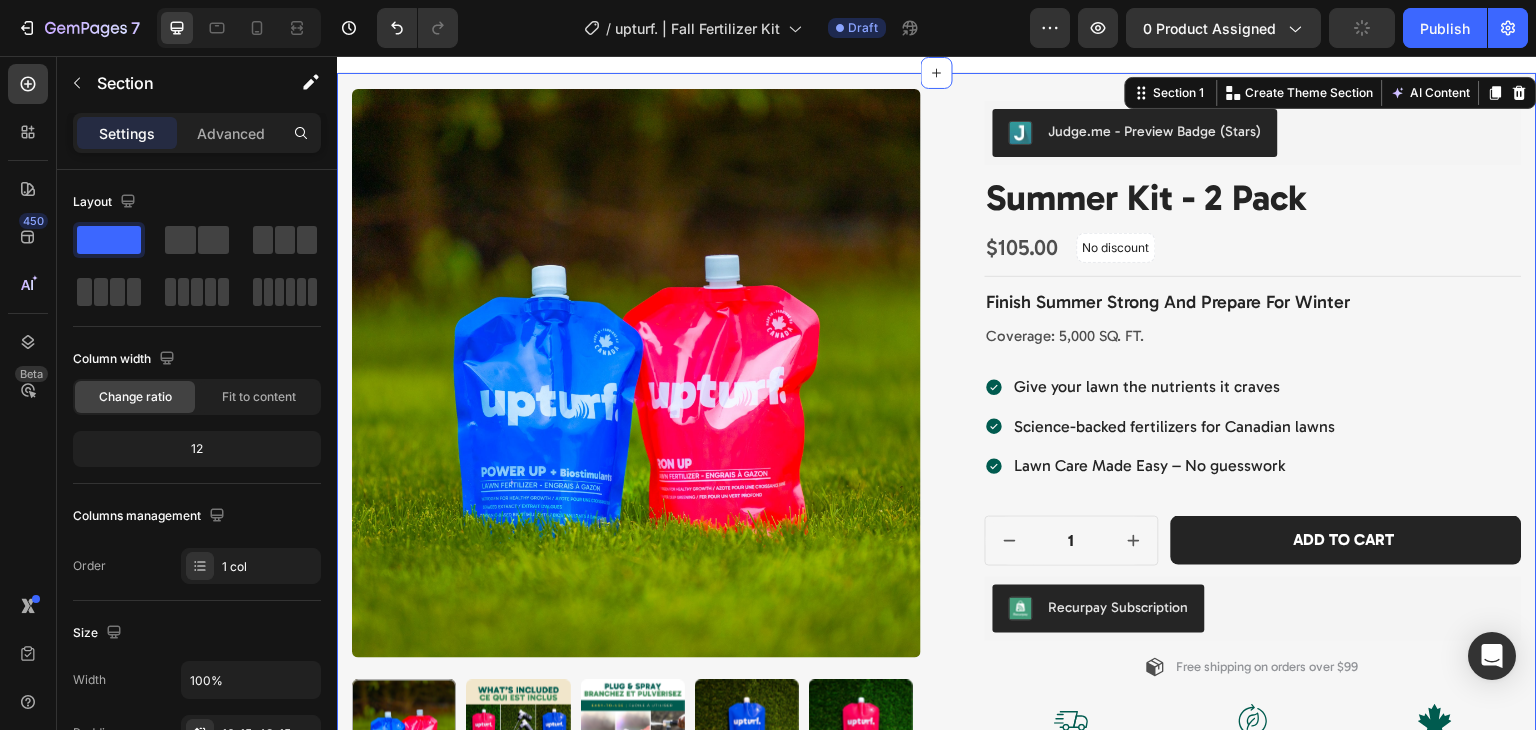 click on "Product Images Judge.me - Preview Badge (Stars) Judge.me summer kit - 2 pack Product Title $105.00 Product Price Product Price No discount   Not be displayed when published Discount Tag Row                Title Line Finish summer Strong and prepare for winter Text Block Coverage: 5,000 SQ. FT. Text Block
Give your lawn the nutrients it craves
Science-backed fertilizers for Canadian lawns
Lawn Care Made Easy – No guesswork Item List
1
Product Quantity Row Add to cart Add to Cart Row Recurpay Subscription Recurpay Subscription
Free shipping on orders over $99 Item List Setup options like colors, sizes with product variant.       Add new variant   or   sync data Product Variants & Swatches Image Ships fast Text Block Image Eco friendly Text Block Image Made in Canada Text Block Row
Features & Benefits
What’s Included
How to apply Accordion
Item List Row" at bounding box center [937, 608] 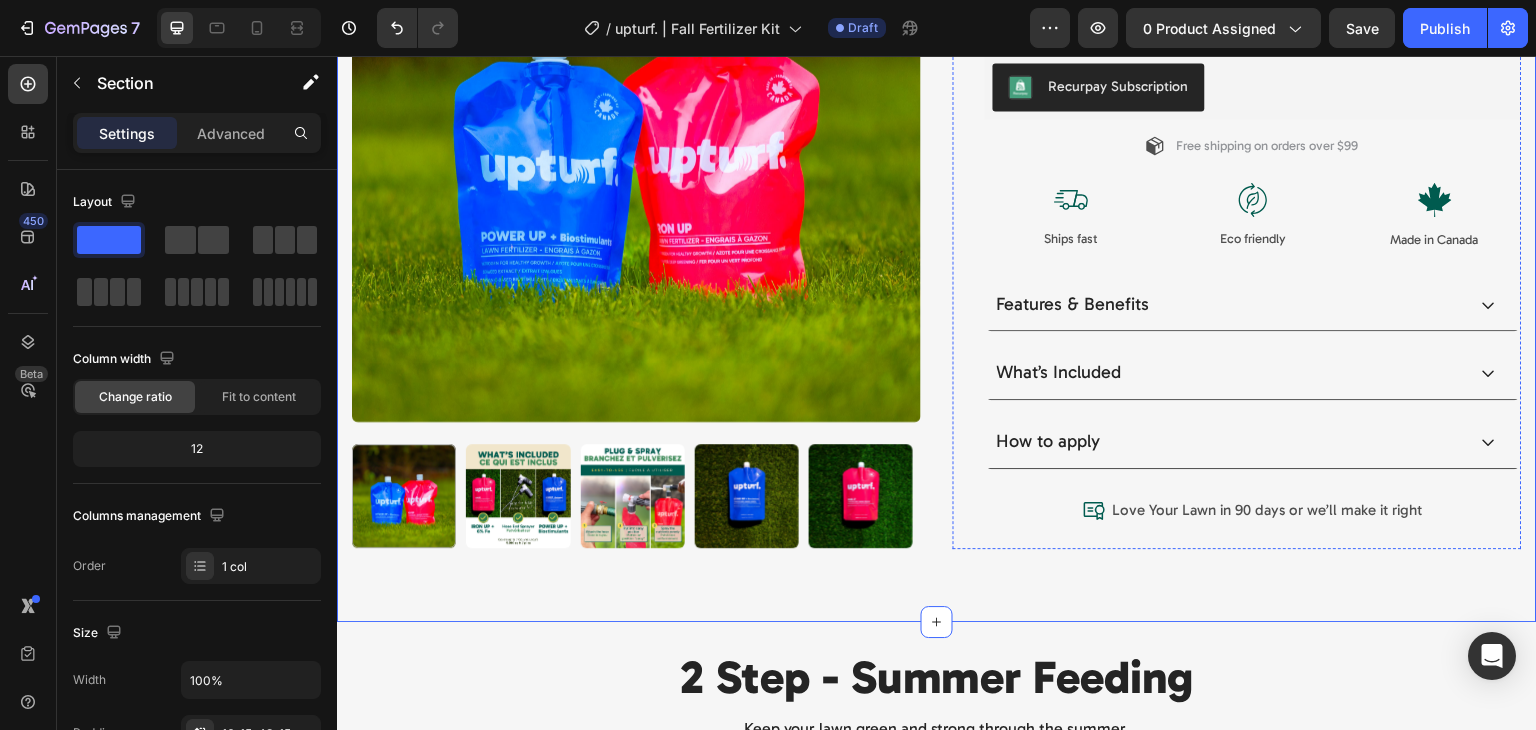 scroll, scrollTop: 548, scrollLeft: 0, axis: vertical 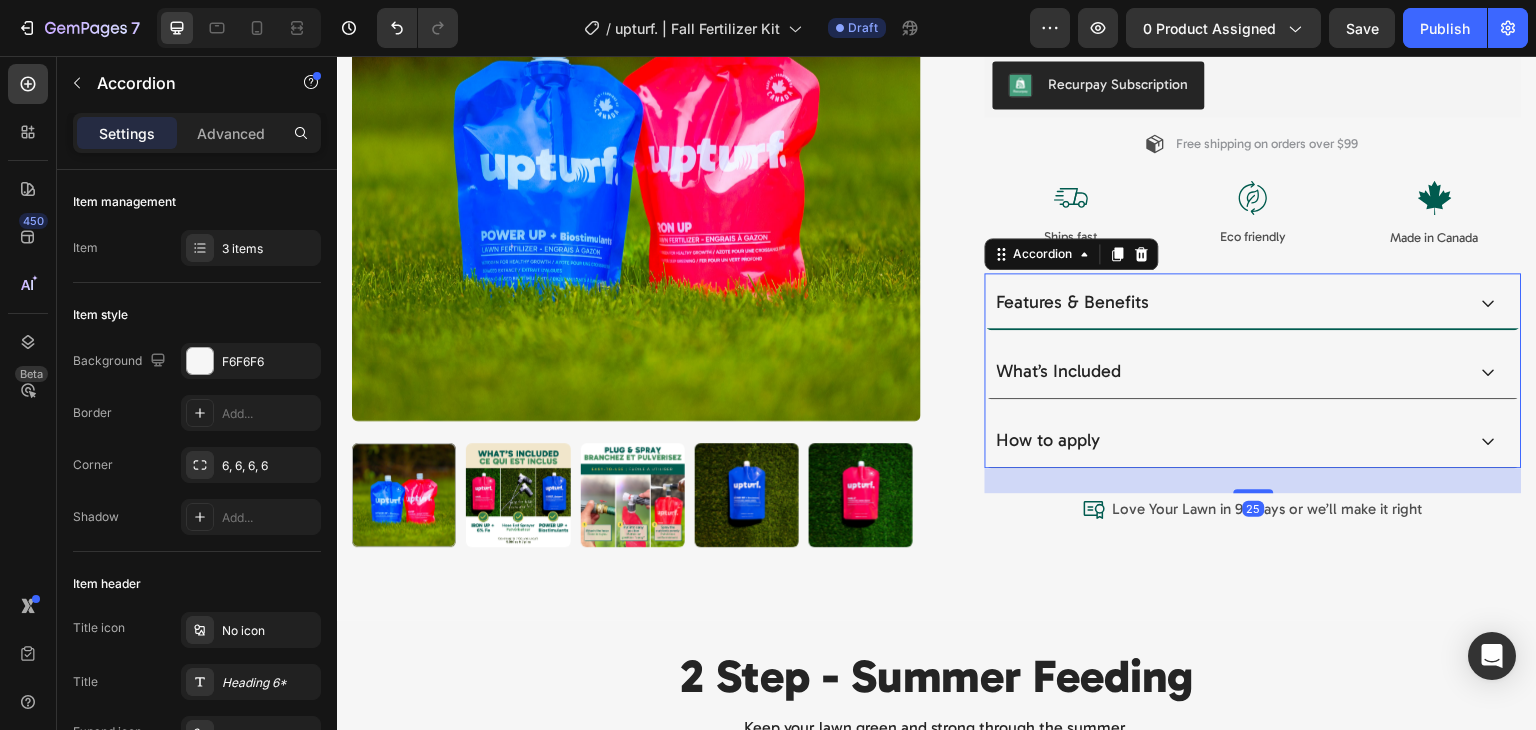 click on "Features & Benefits" at bounding box center [1229, 303] 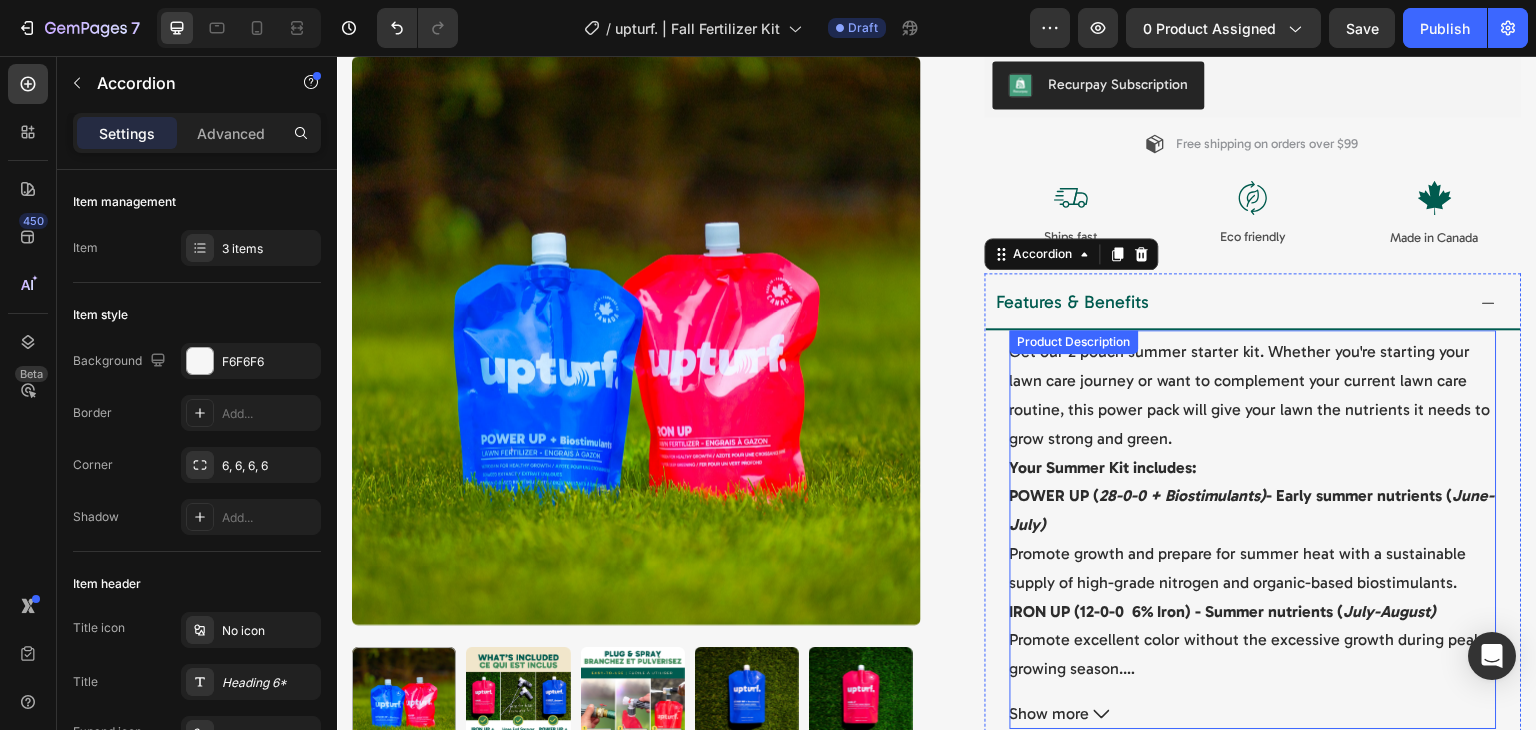 click on "Get our 2 pouch summer starter kit. Whether you're starting your lawn care journey or want to complement your current lawn care routine, this power pack will give your lawn the nutrients it needs to grow strong and green." at bounding box center [1250, 394] 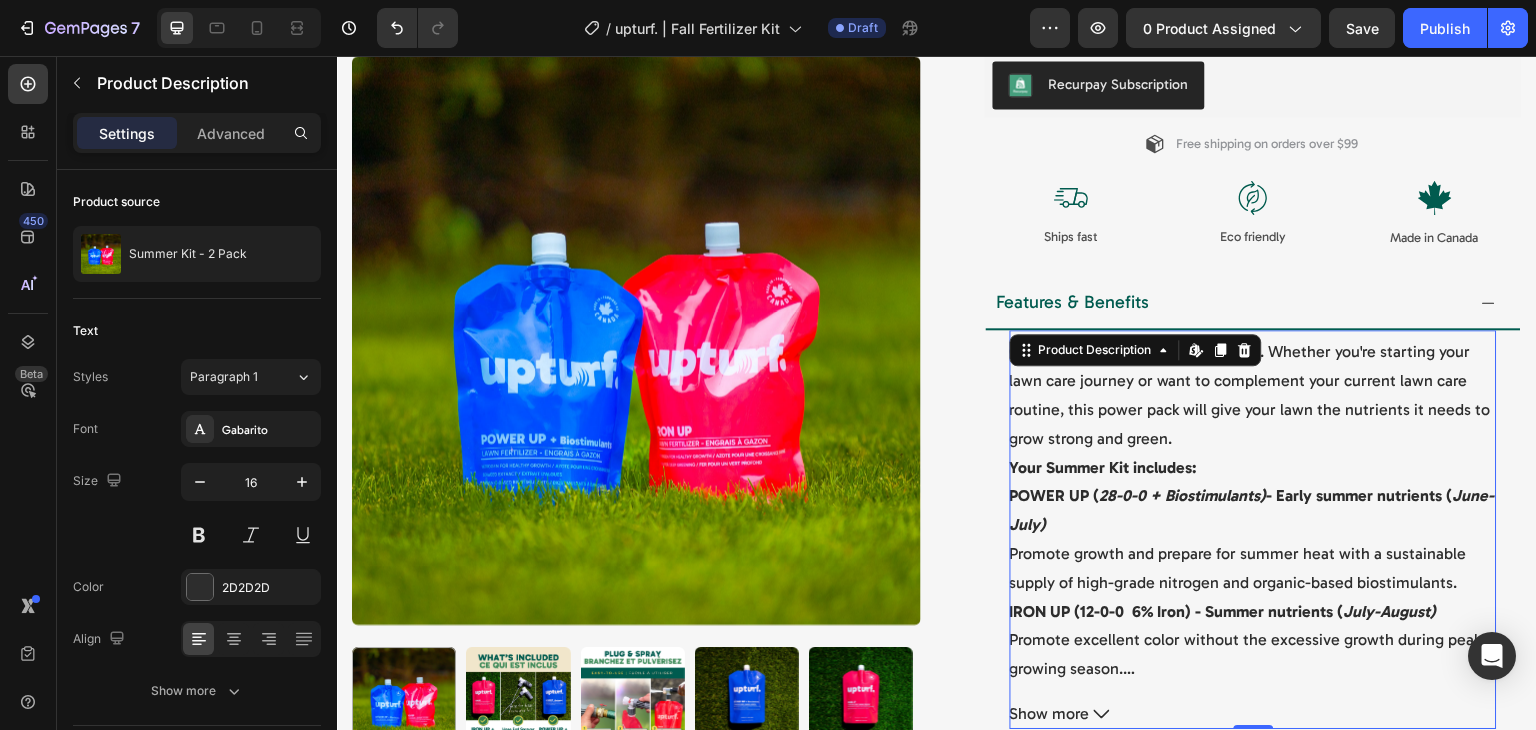 click on "Get our 2 pouch summer starter kit. Whether you're starting your lawn care journey or want to complement your current lawn care routine, this power pack will give your lawn the nutrients it needs to grow strong and green." at bounding box center [1250, 394] 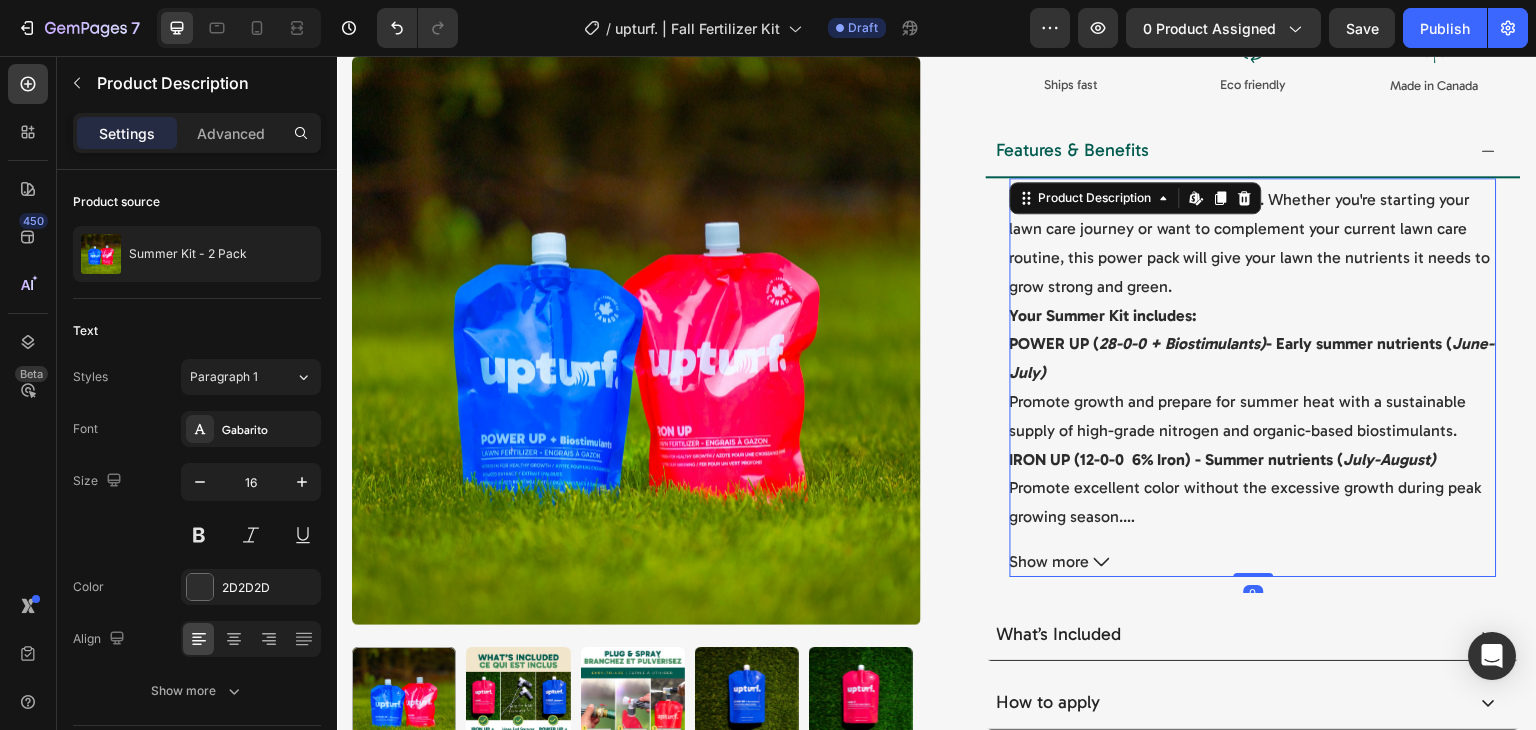 scroll, scrollTop: 700, scrollLeft: 0, axis: vertical 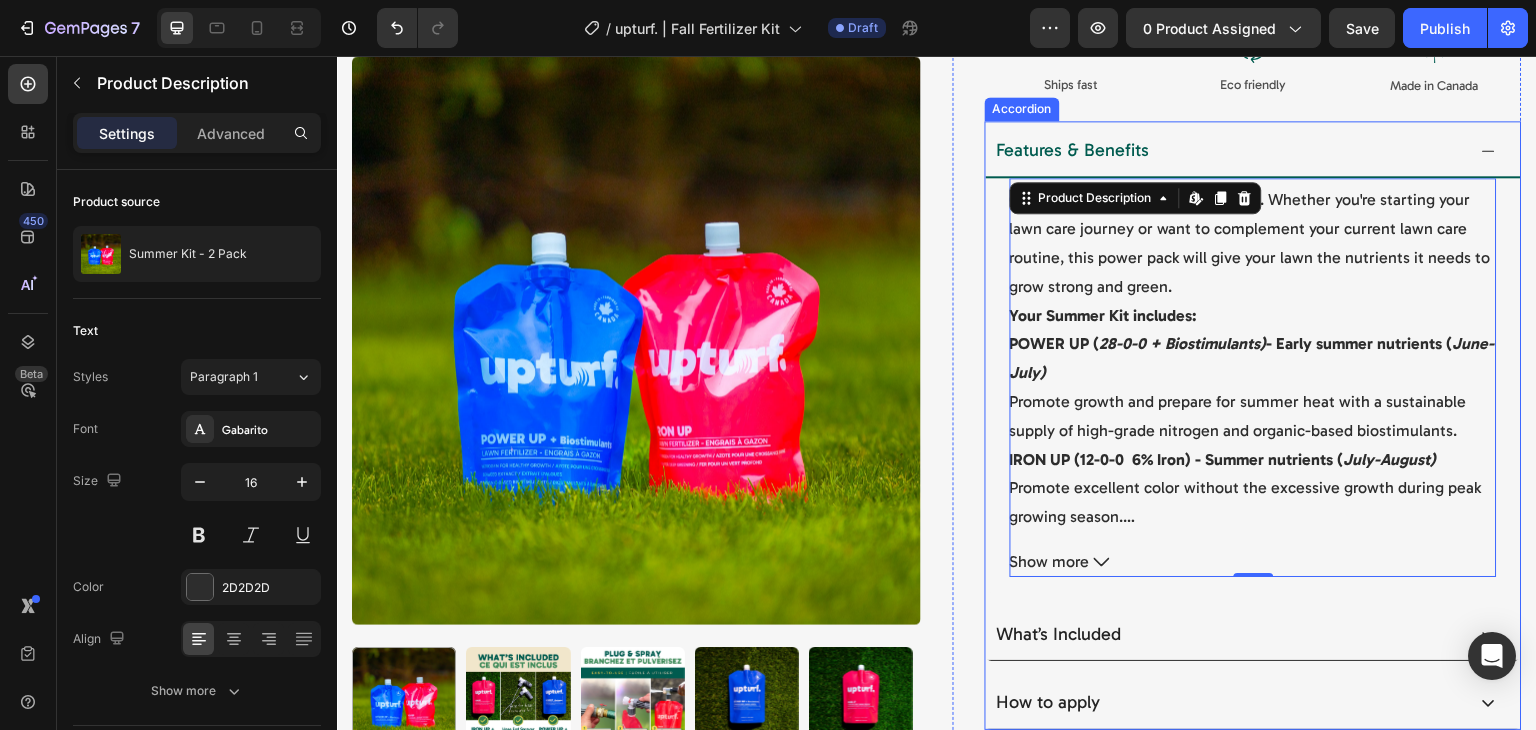 click on "Features & Benefits" at bounding box center [1229, 151] 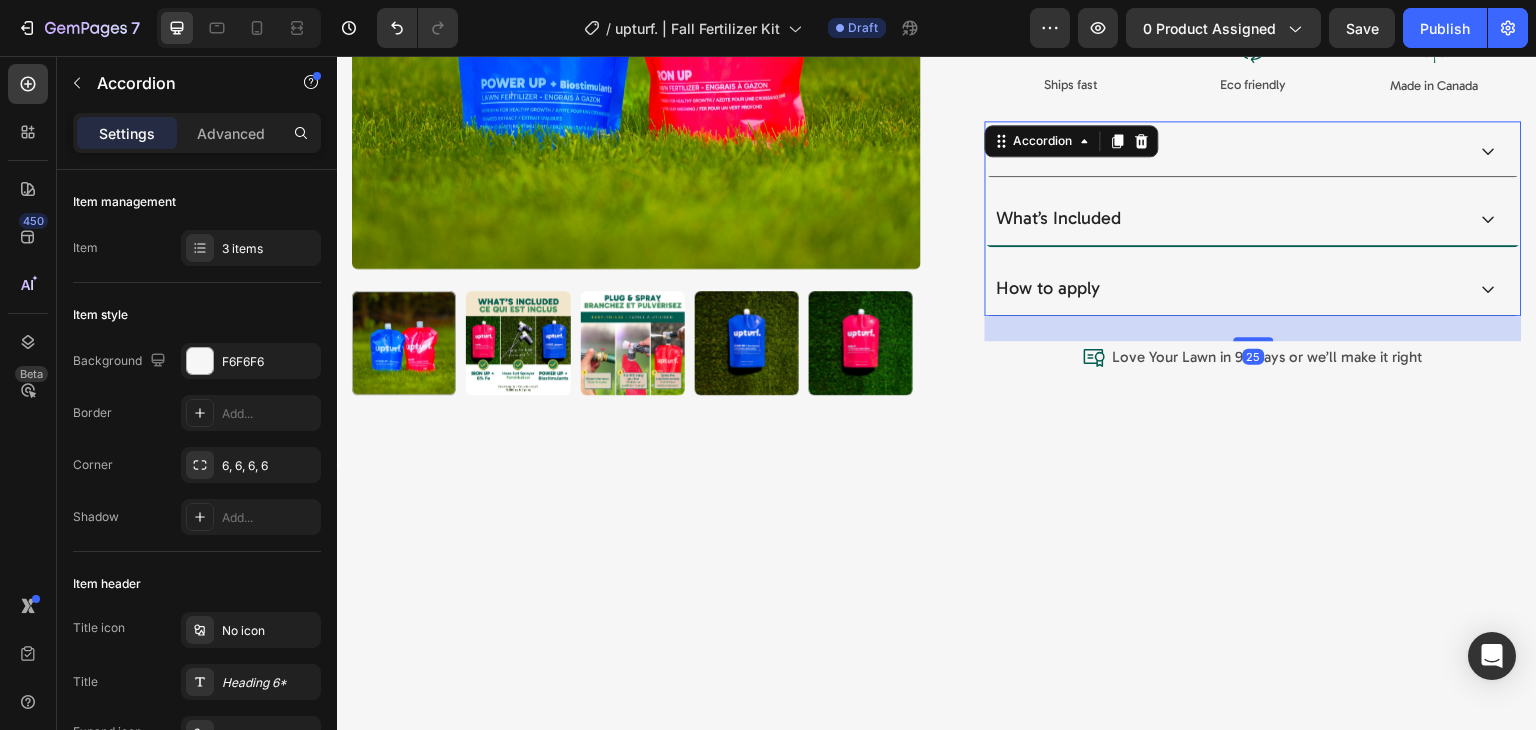 click on "What’s Included" at bounding box center (1229, 219) 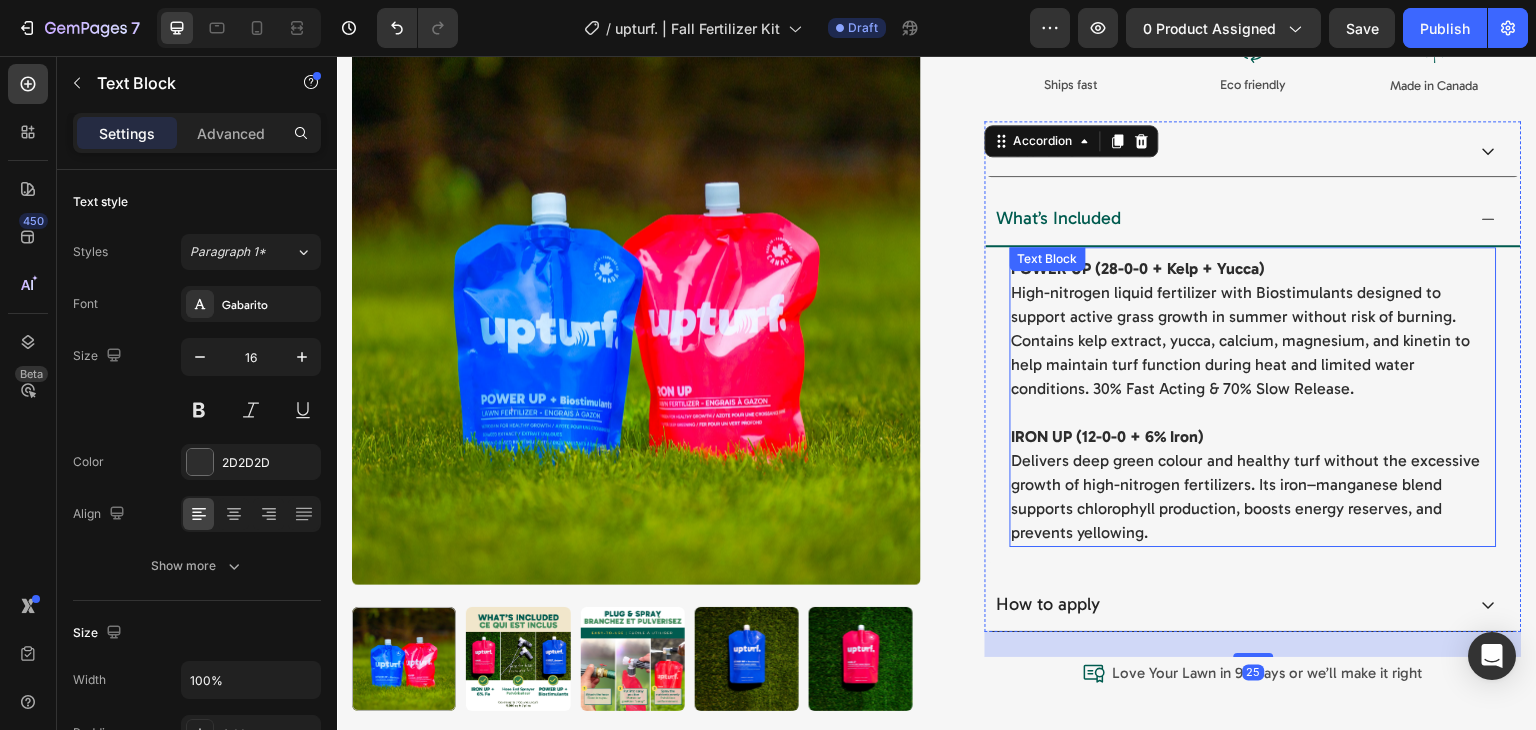 click on "POWER UP (28-0-0 + Kelp + Yucca) High-nitrogen liquid fertilizer with Biostimulants designed to support active grass growth in summer without risk of burning. Contains kelp extract, yucca, calcium, magnesium, and kinetin to help maintain turf function during heat and limited water conditions. 30% Fast Acting & 70% Slow Release." at bounding box center [1253, 329] 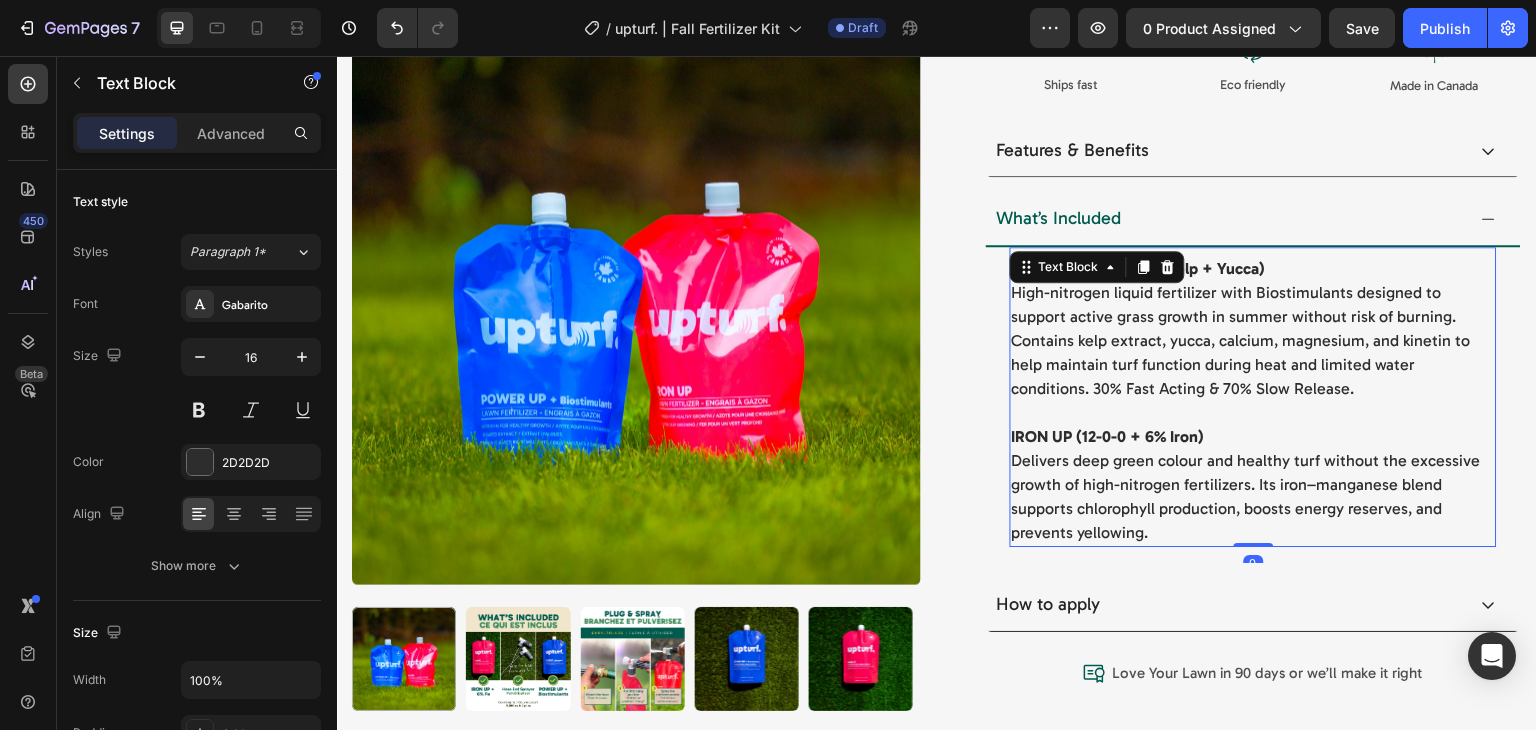 click on "POWER UP (28-0-0 + Kelp + Yucca) High-nitrogen liquid fertilizer with Biostimulants designed to support active grass growth in summer without risk of burning. Contains kelp extract, yucca, calcium, magnesium, and kinetin to help maintain turf function during heat and limited water conditions. 30% Fast Acting & 70% Slow Release." at bounding box center (1253, 329) 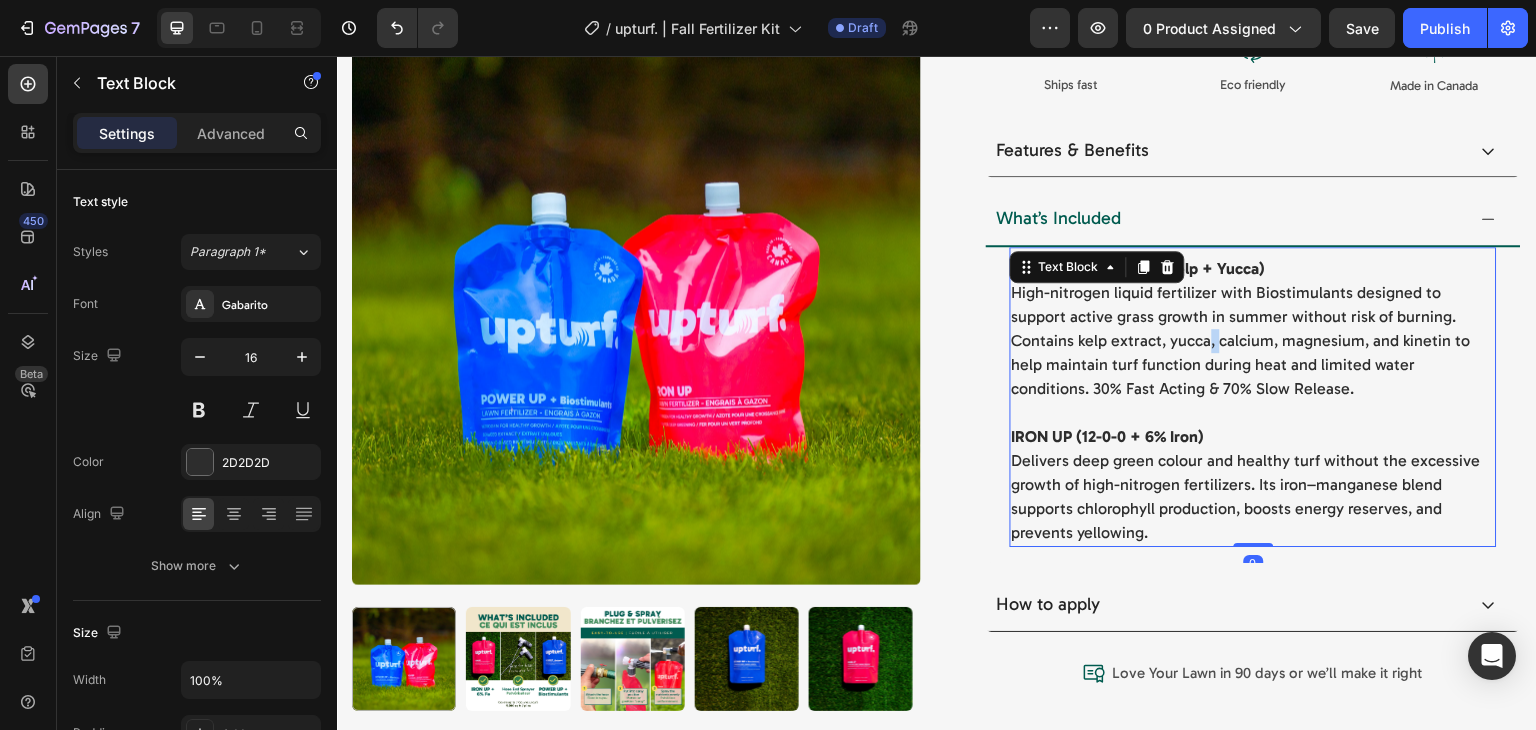 click on "POWER UP (28-0-0 + Kelp + Yucca) High-nitrogen liquid fertilizer with Biostimulants designed to support active grass growth in summer without risk of burning. Contains kelp extract, yucca, calcium, magnesium, and kinetin to help maintain turf function during heat and limited water conditions. 30% Fast Acting & 70% Slow Release." at bounding box center [1253, 329] 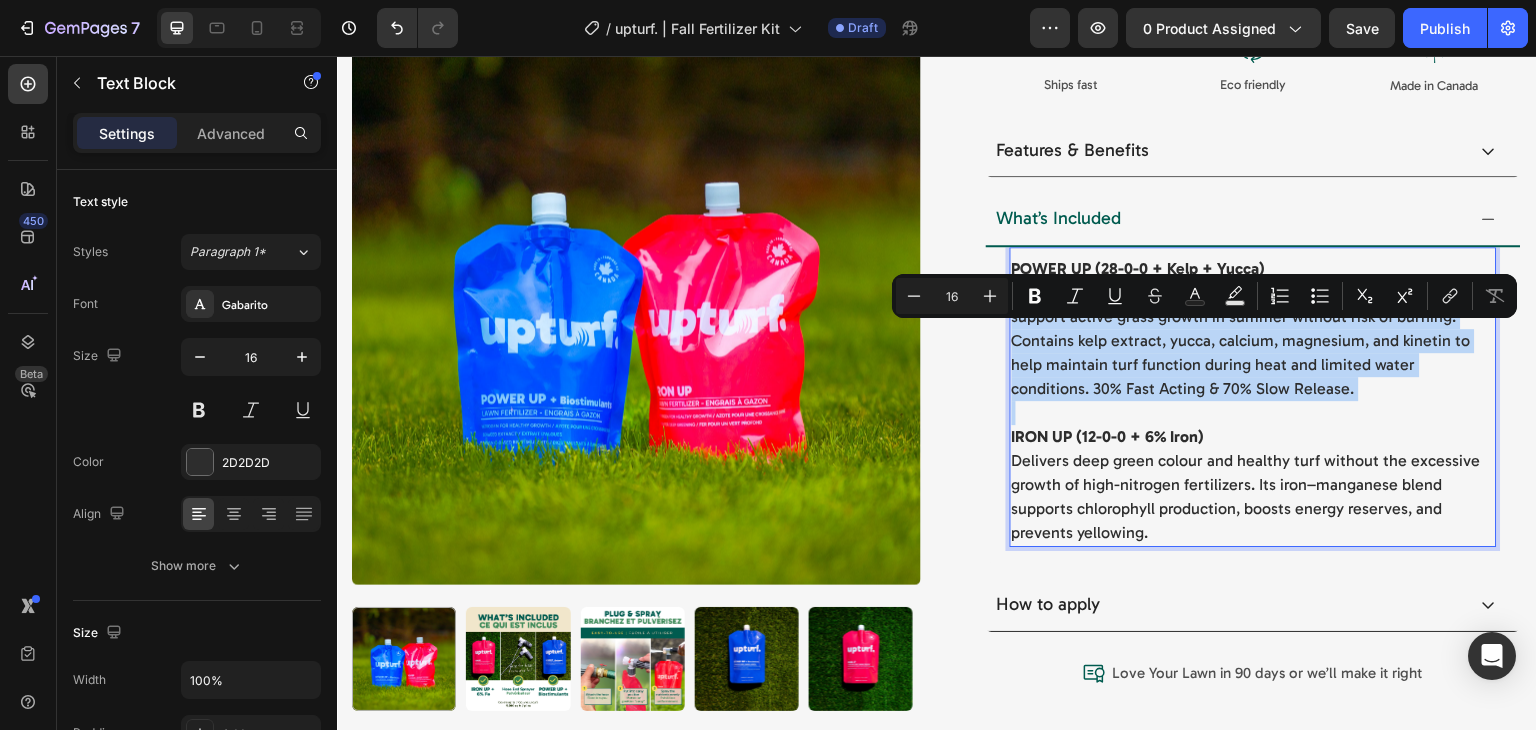 click on "POWER UP (28-0-0 + Kelp + Yucca) High-nitrogen liquid fertilizer with Biostimulants designed to support active grass growth in summer without risk of burning. Contains kelp extract, yucca, calcium, magnesium, and kinetin to help maintain turf function during heat and limited water conditions. 30% Fast Acting & 70% Slow Release." at bounding box center (1253, 329) 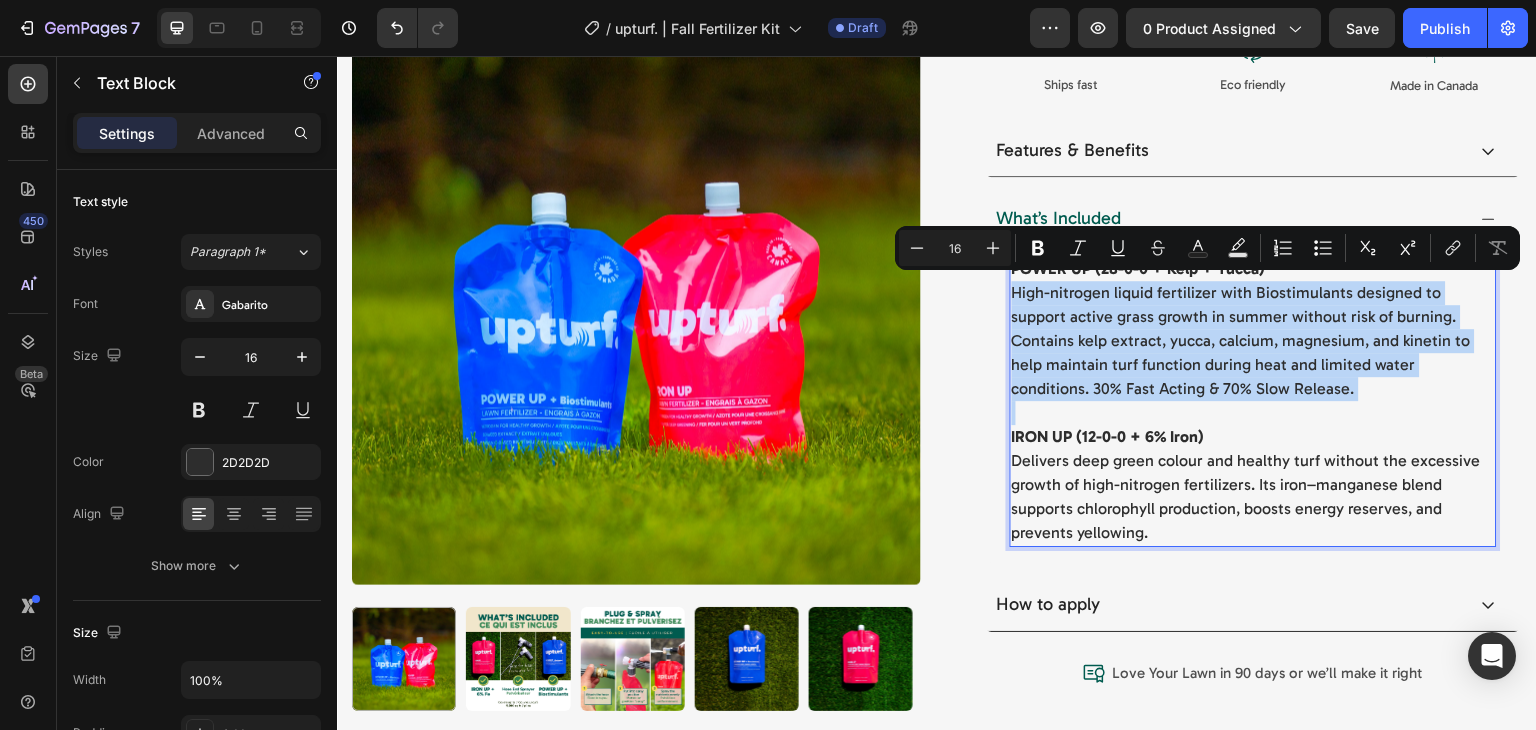 click at bounding box center [1253, 413] 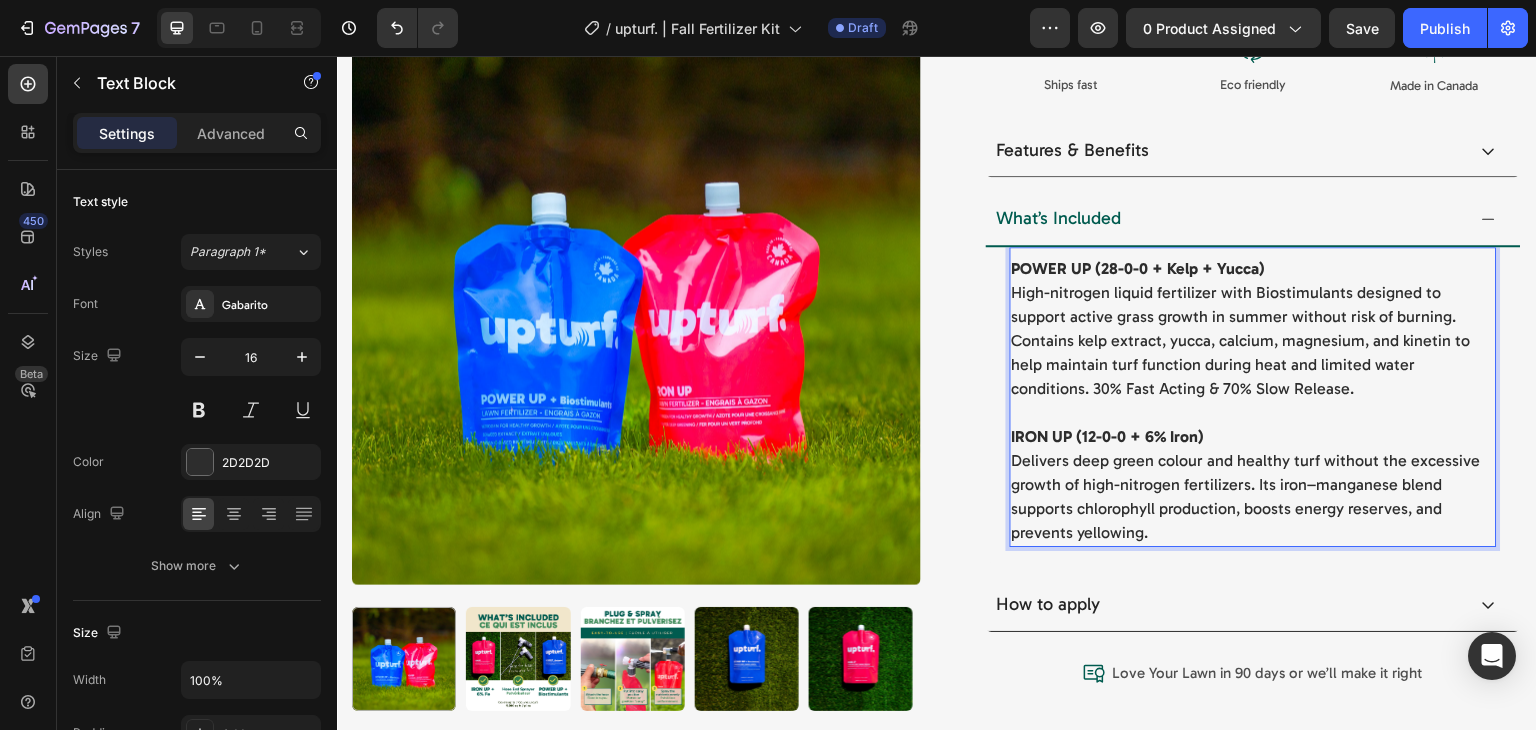 scroll, scrollTop: 960, scrollLeft: 0, axis: vertical 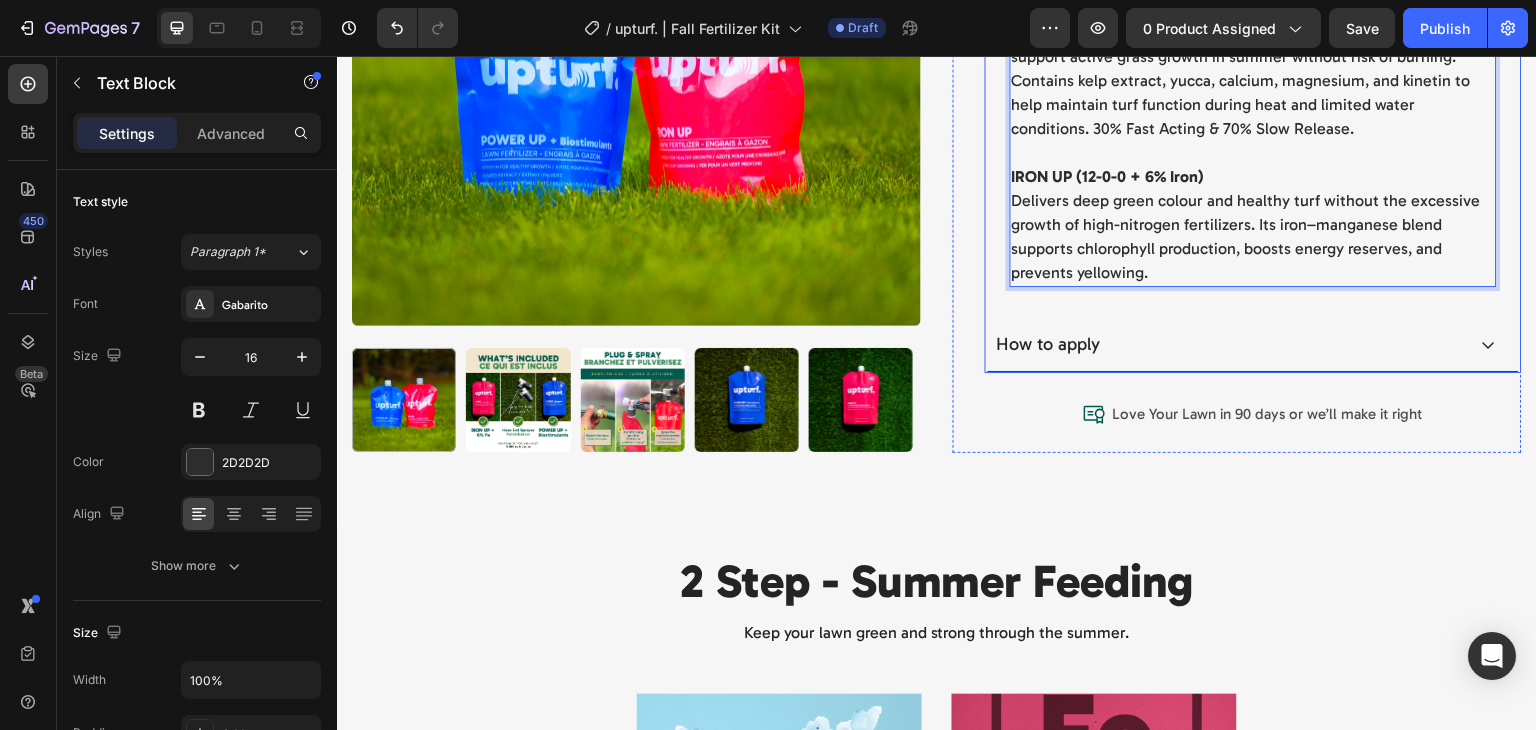 click on "How to apply" at bounding box center [1229, 345] 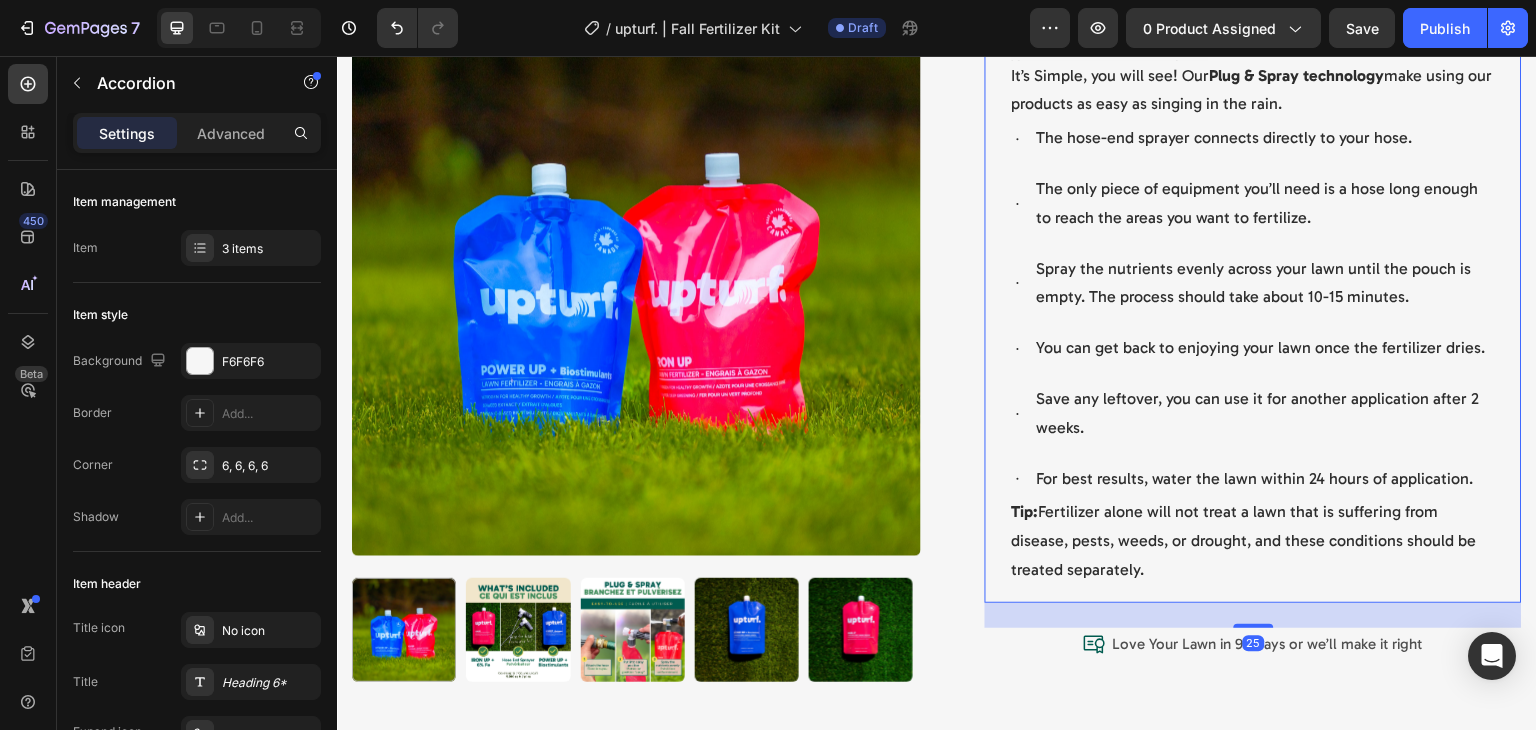scroll, scrollTop: 742, scrollLeft: 0, axis: vertical 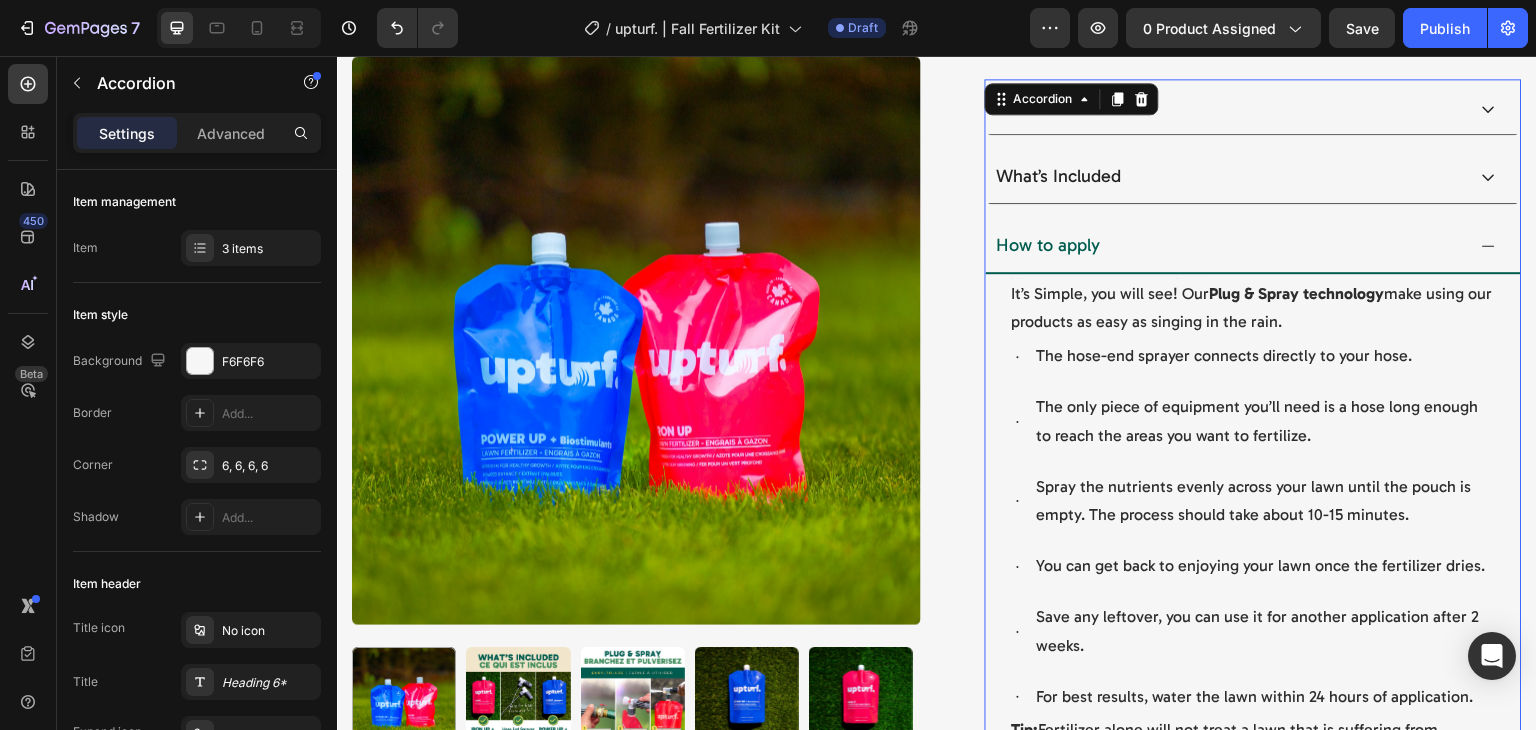 click on "How to apply" at bounding box center (1229, 246) 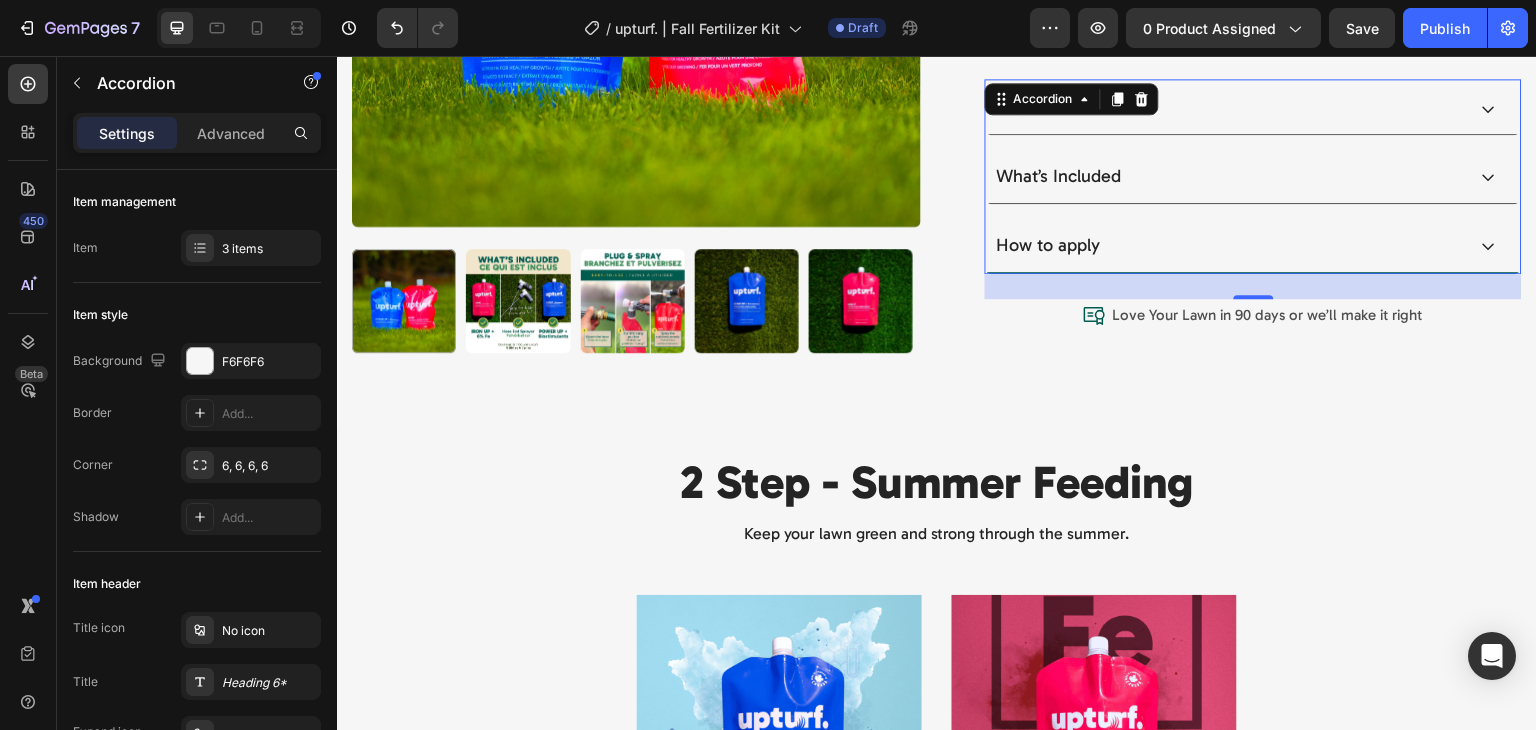 scroll, scrollTop: 590, scrollLeft: 0, axis: vertical 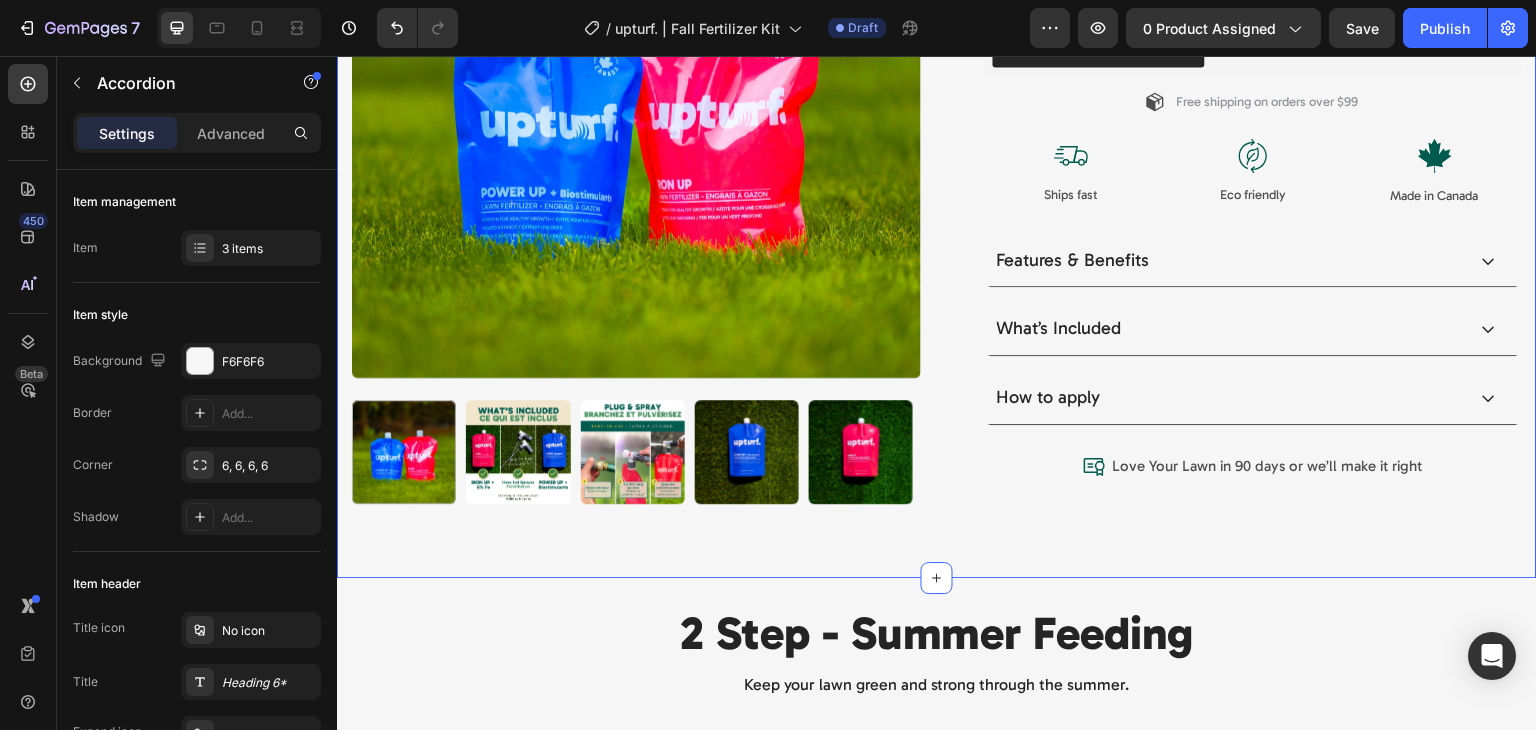 click on "Product Images Judge.me - Preview Badge (Stars) Judge.me summer kit - 2 pack Product Title $105.00 Product Price Product Price No discount   Not be displayed when published Discount Tag Row                Title Line Finish summer Strong and prepare for winter Text Block Coverage: 5,000 SQ. FT. Text Block
Give your lawn the nutrients it craves
Science-backed fertilizers for Canadian lawns
Lawn Care Made Easy – No guesswork Item List
1
Product Quantity Row Add to cart Add to Cart Row Recurpay Subscription Recurpay Subscription
Free shipping on orders over $99 Item List Setup options like colors, sizes with product variant.       Add new variant   or   sync data Product Variants & Swatches Image Ships fast Text Block Image Eco friendly Text Block Image Made in Canada Text Block Row
Features & Benefits
What’s Included
How to apply Accordion
Item List Row" at bounding box center [937, 42] 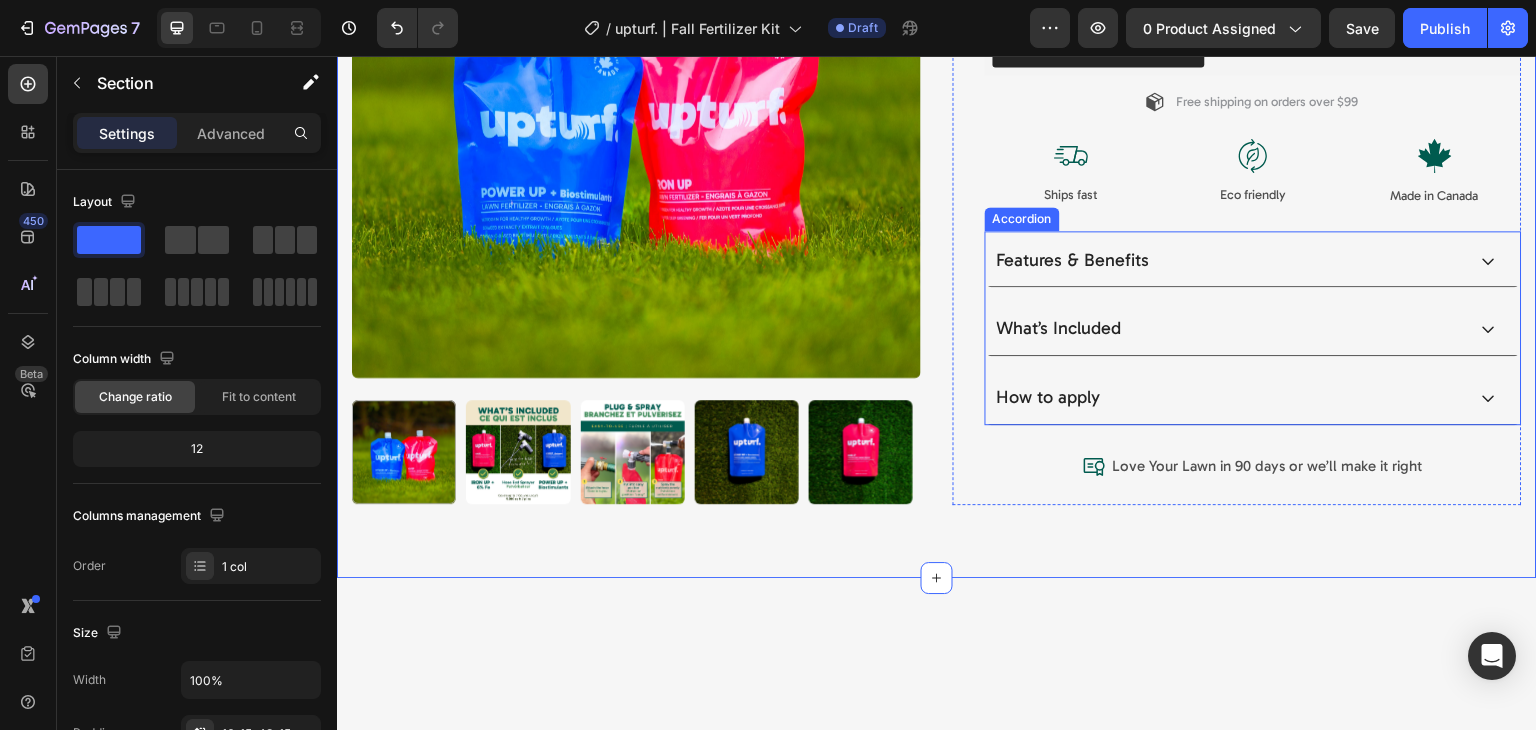 scroll, scrollTop: 358, scrollLeft: 0, axis: vertical 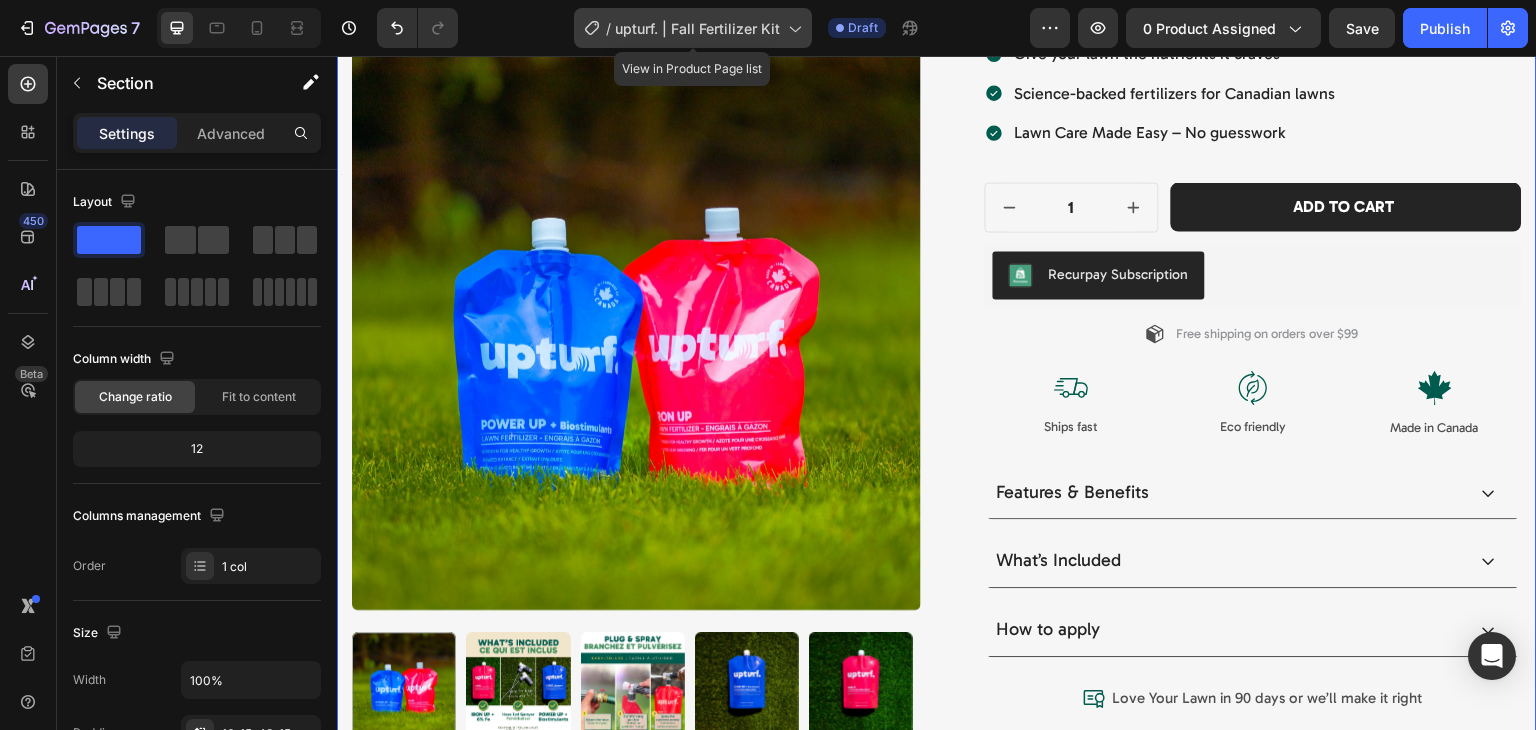 click on "upturf. | Fall Fertilizer Kit" at bounding box center (697, 28) 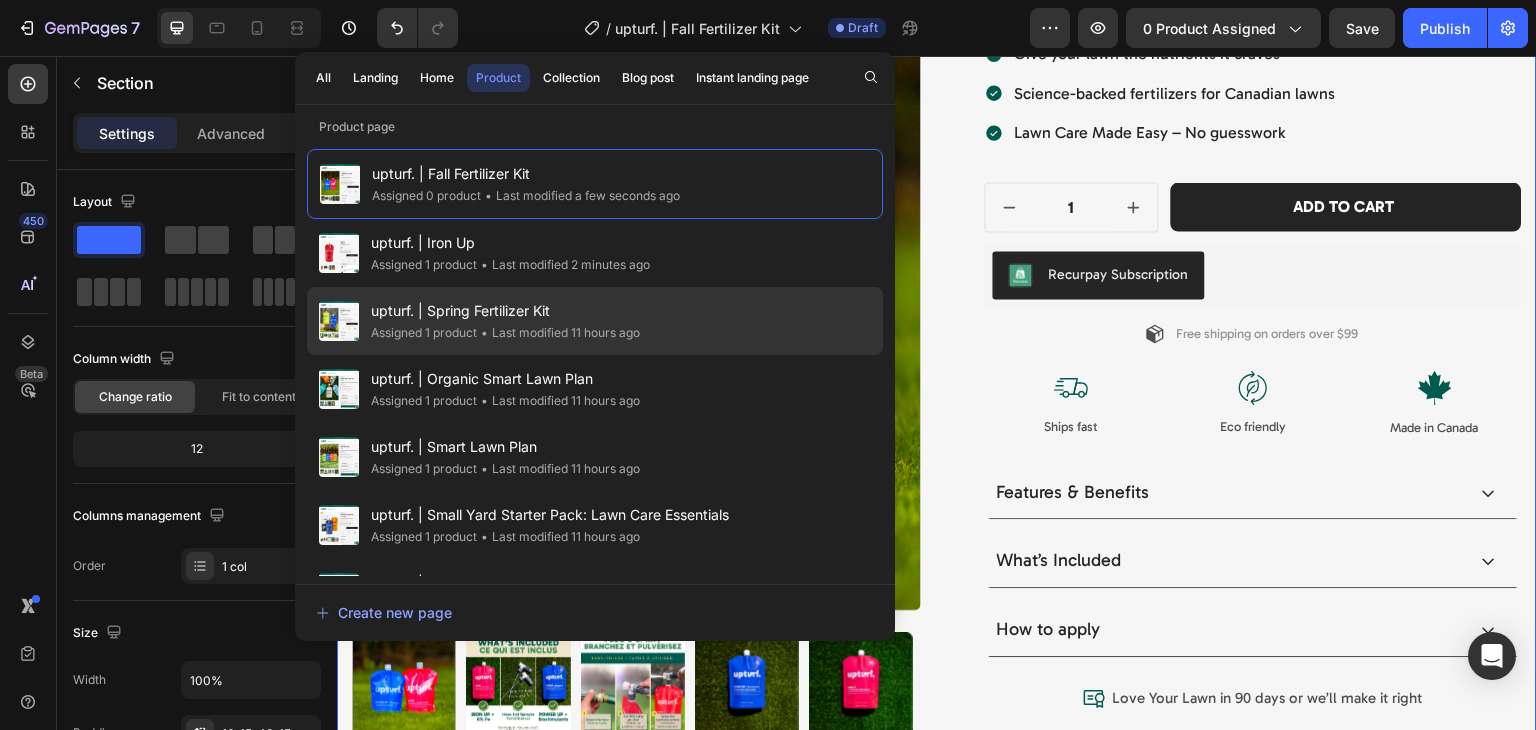 click on "• Last modified 11 hours ago" 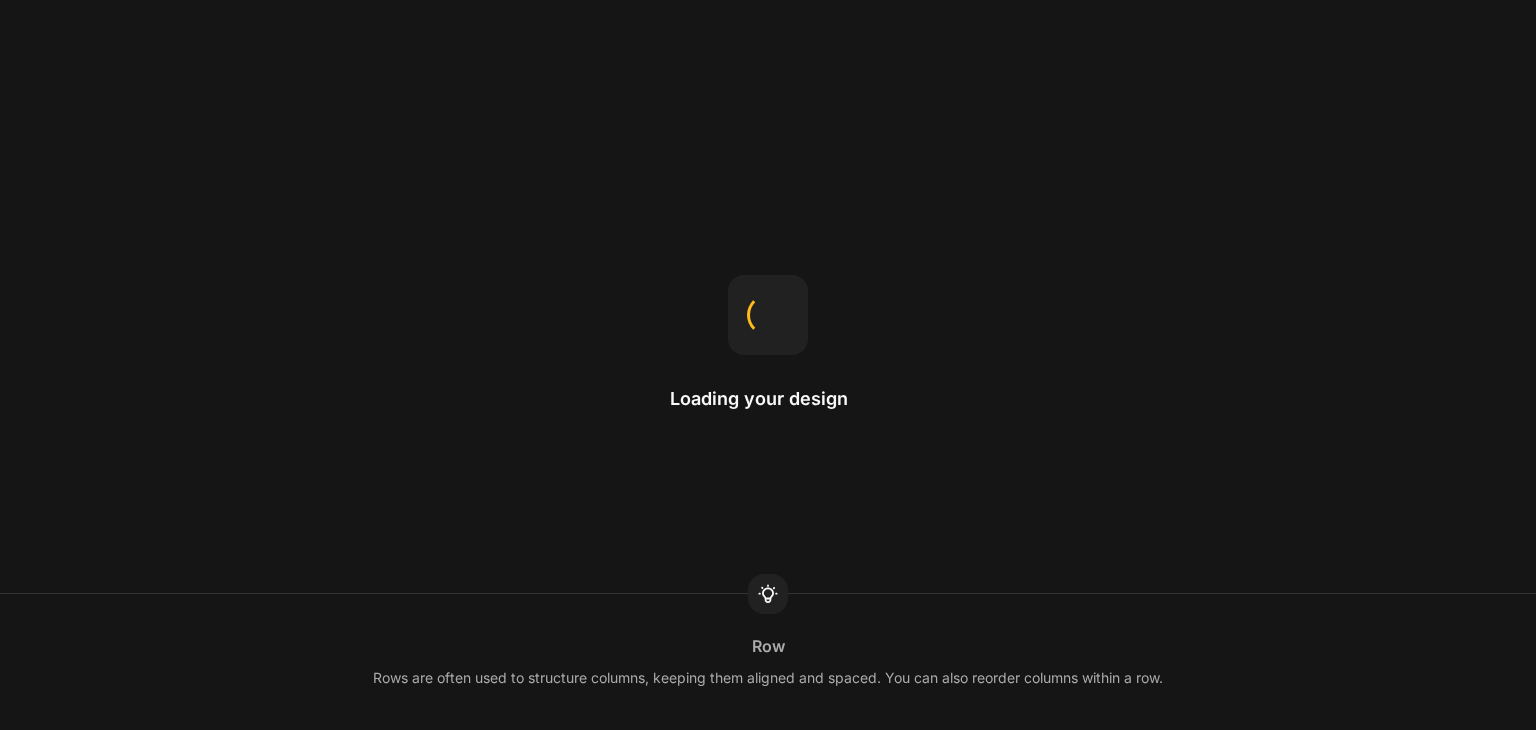 scroll, scrollTop: 0, scrollLeft: 0, axis: both 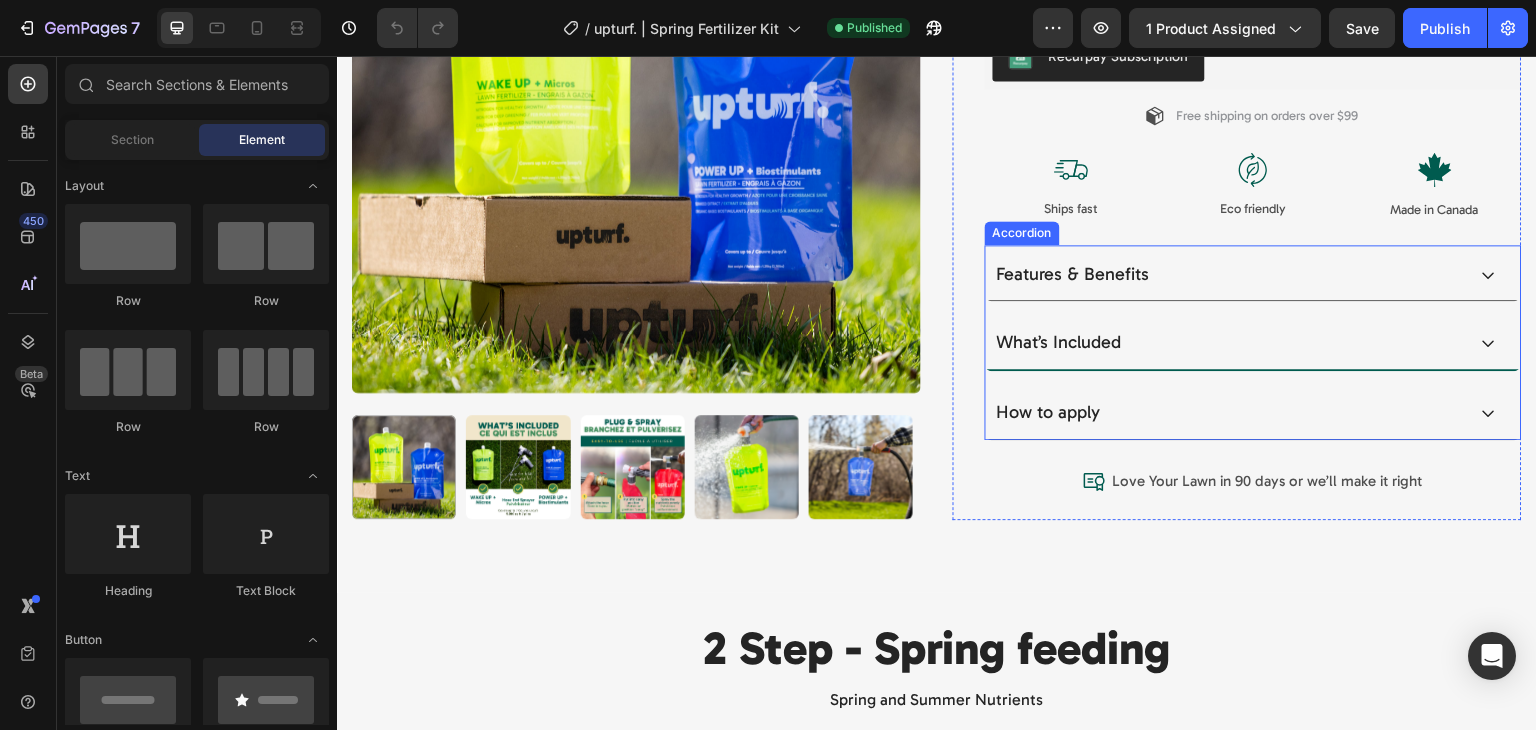 click on "What’s Included" at bounding box center (1229, 343) 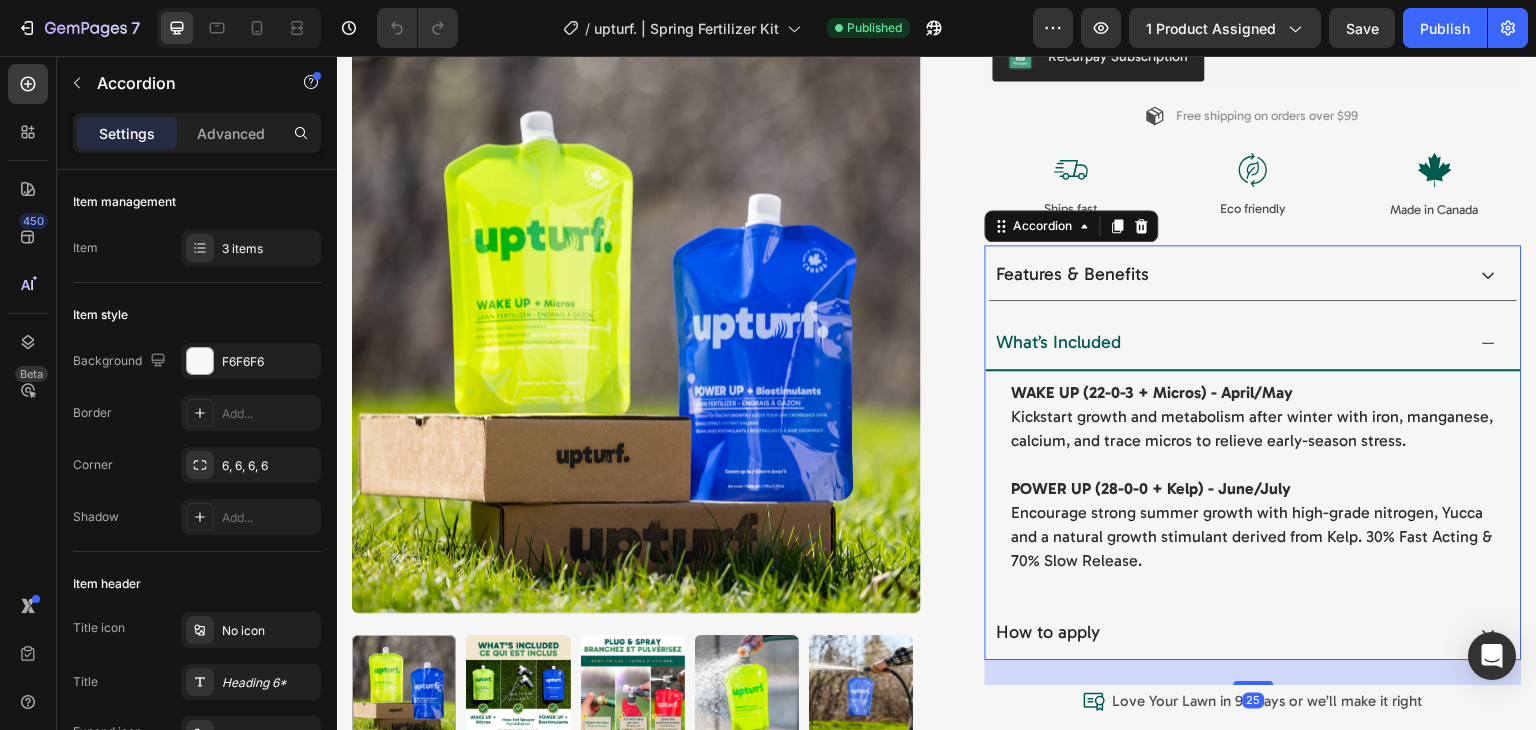 click on "What’s Included" at bounding box center [1229, 343] 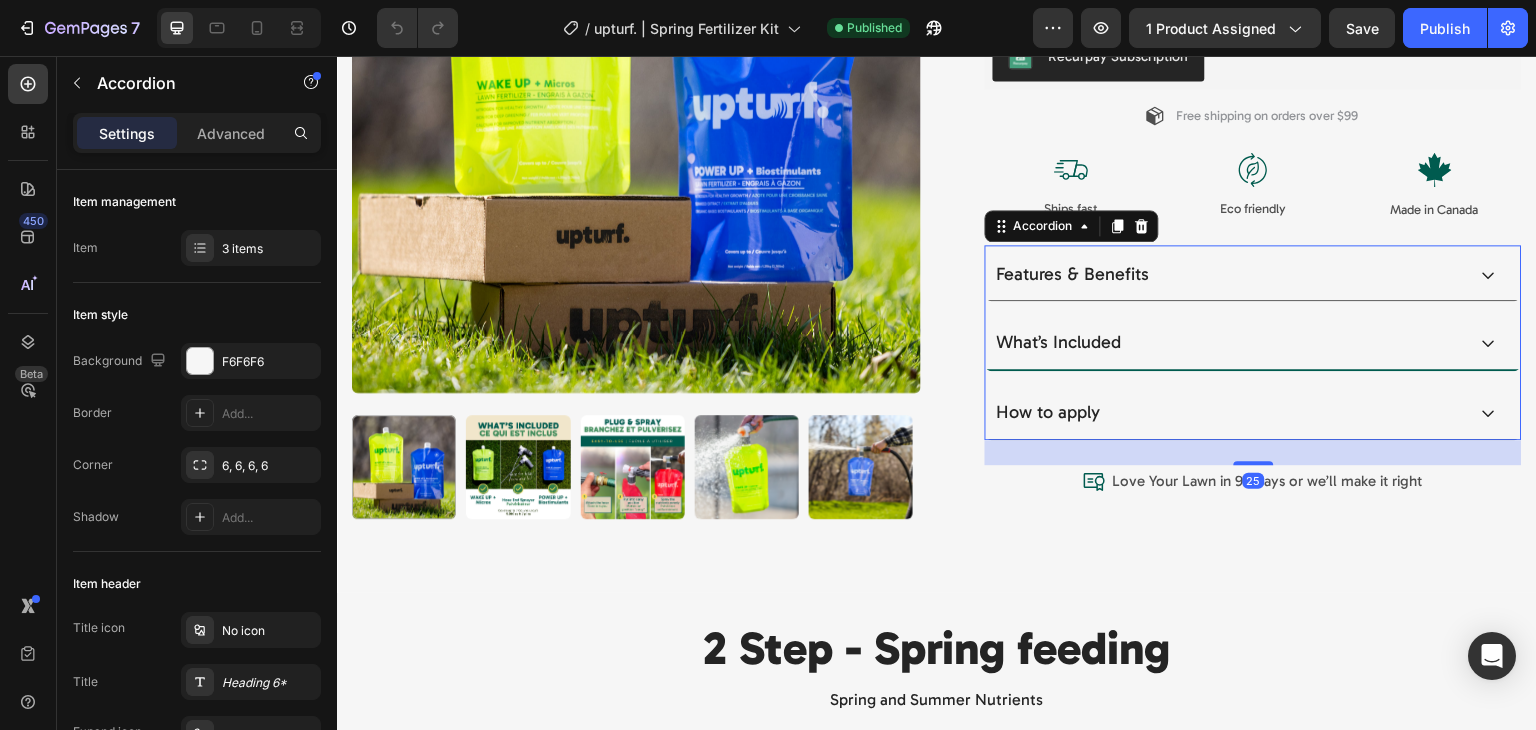 click on "What’s Included" at bounding box center (1229, 343) 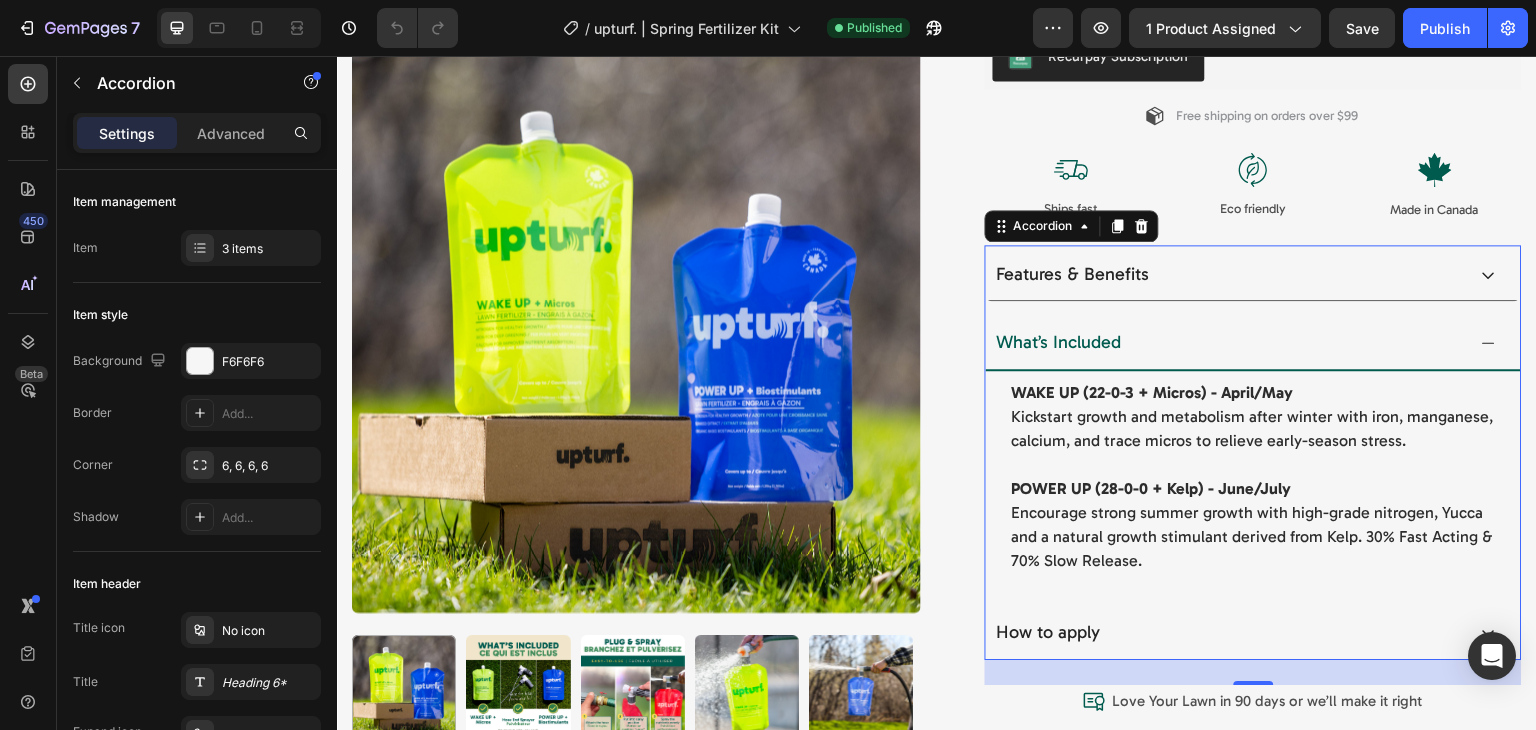 click on "What’s Included" at bounding box center [1229, 343] 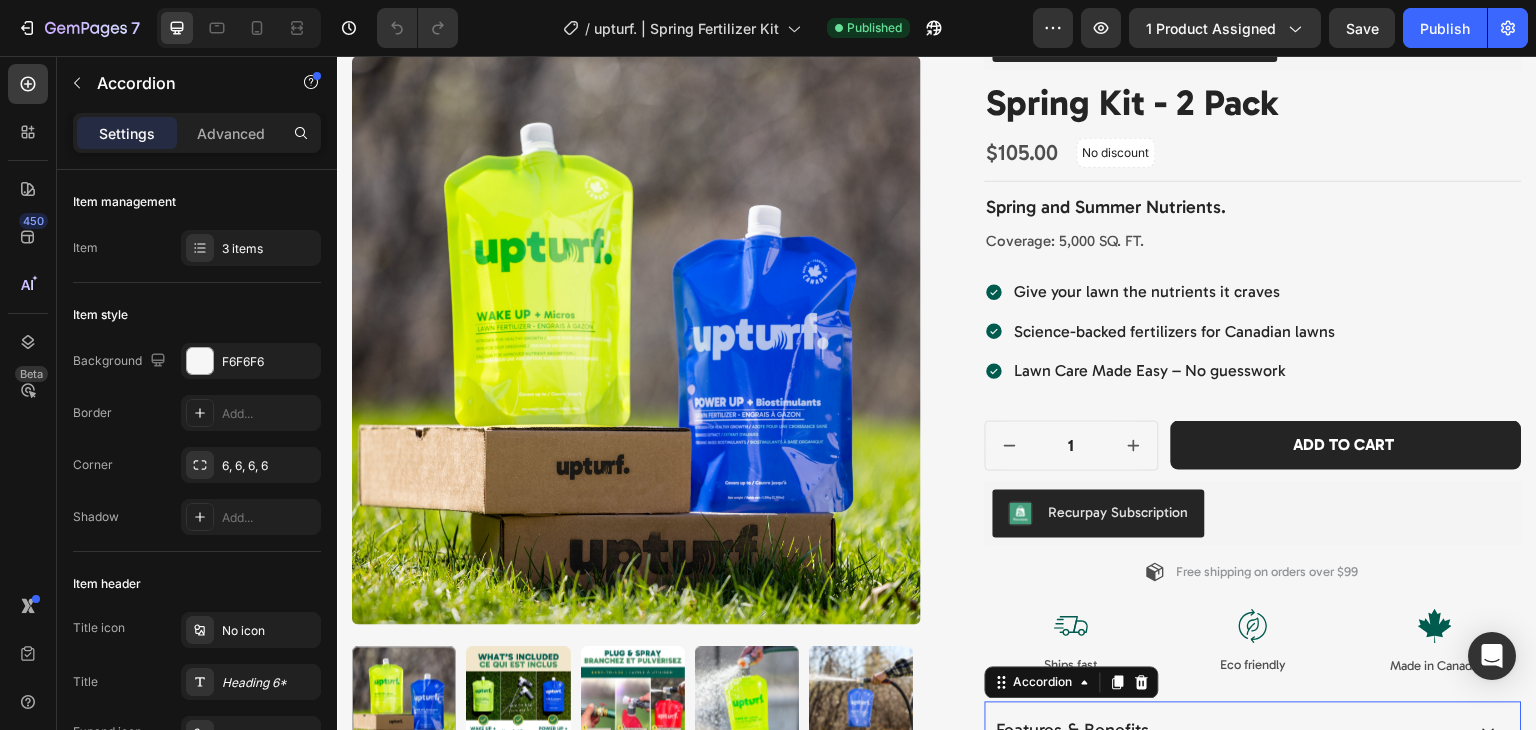 scroll, scrollTop: 0, scrollLeft: 0, axis: both 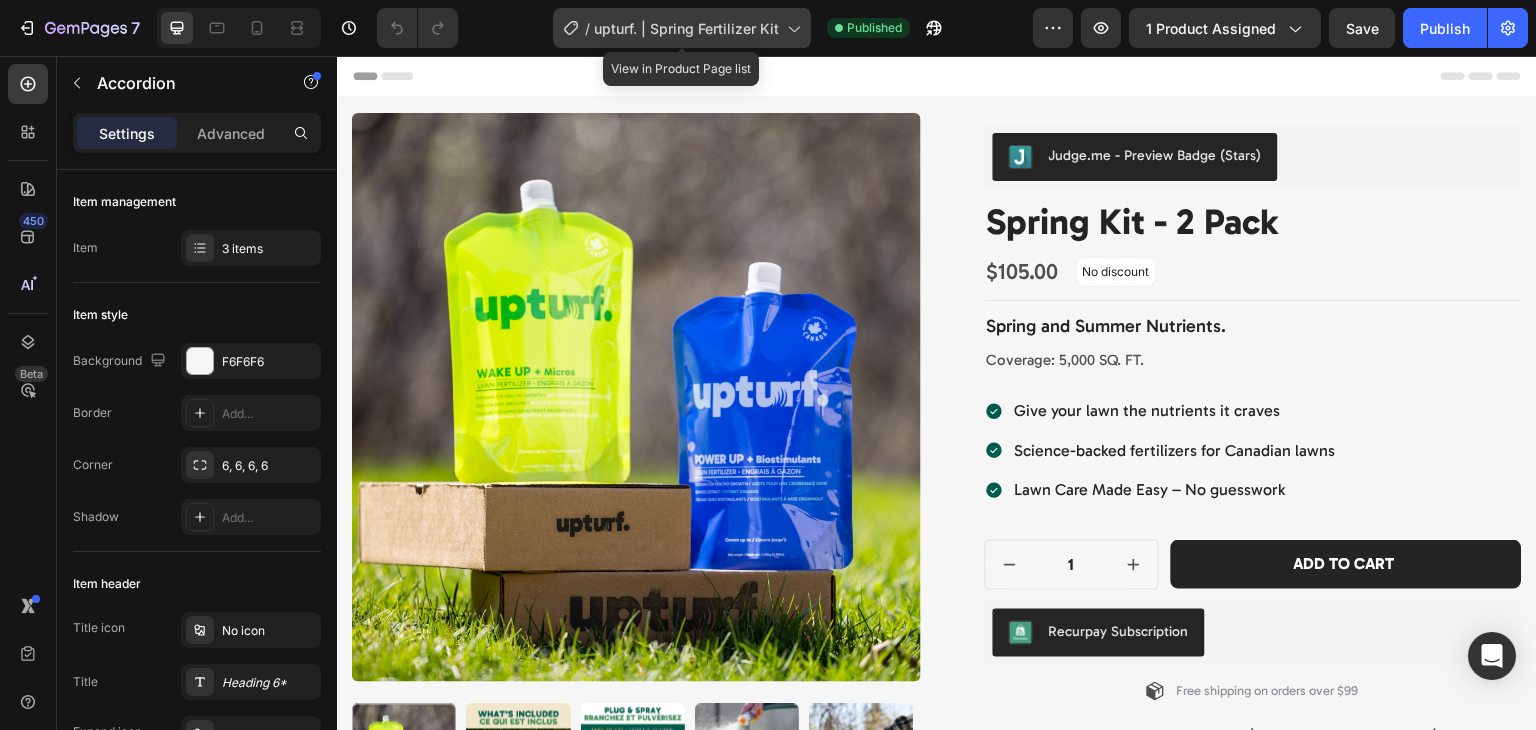 click on "upturf. | Spring Fertilizer Kit" at bounding box center (686, 28) 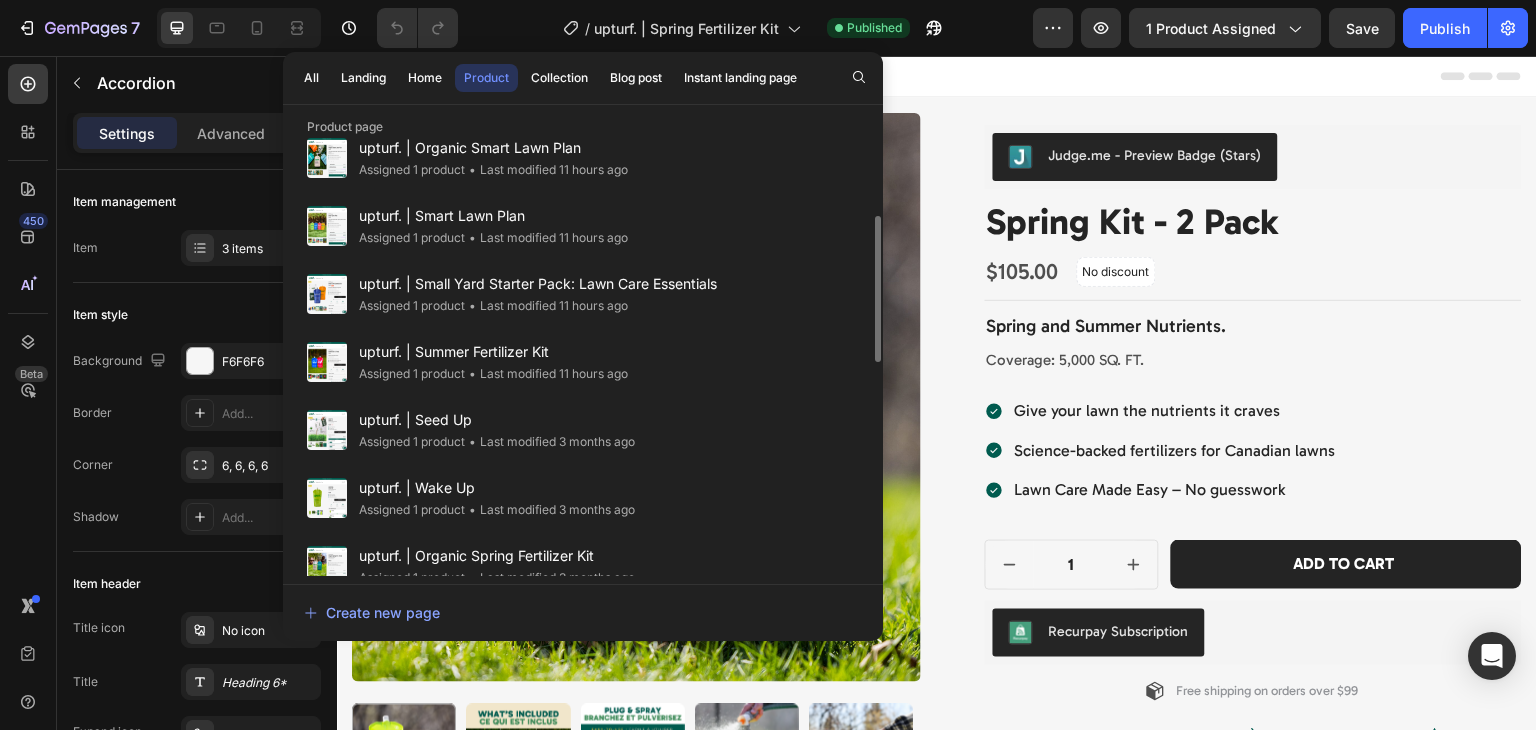 scroll, scrollTop: 232, scrollLeft: 0, axis: vertical 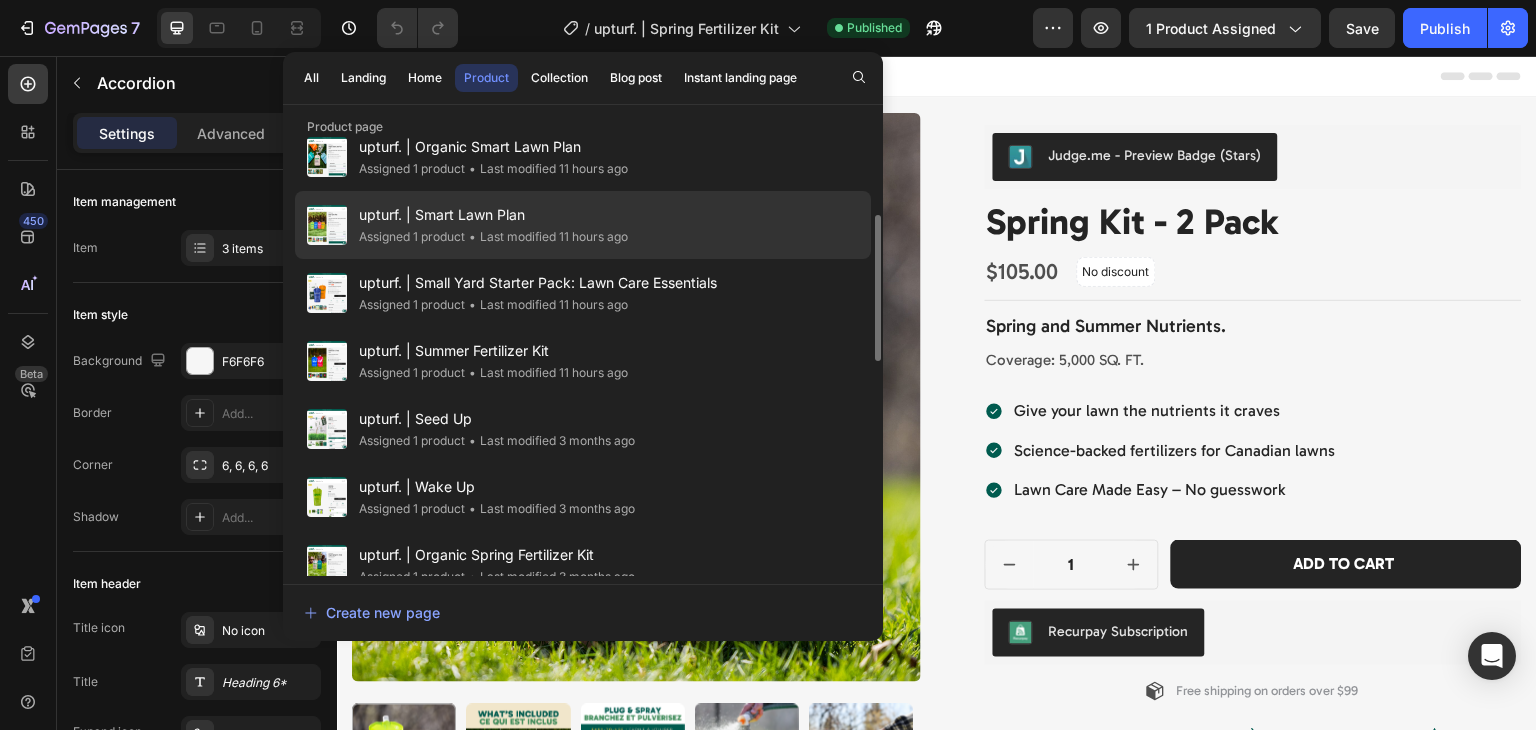 click on "upturf. | Smart Lawn Plan" at bounding box center (493, 215) 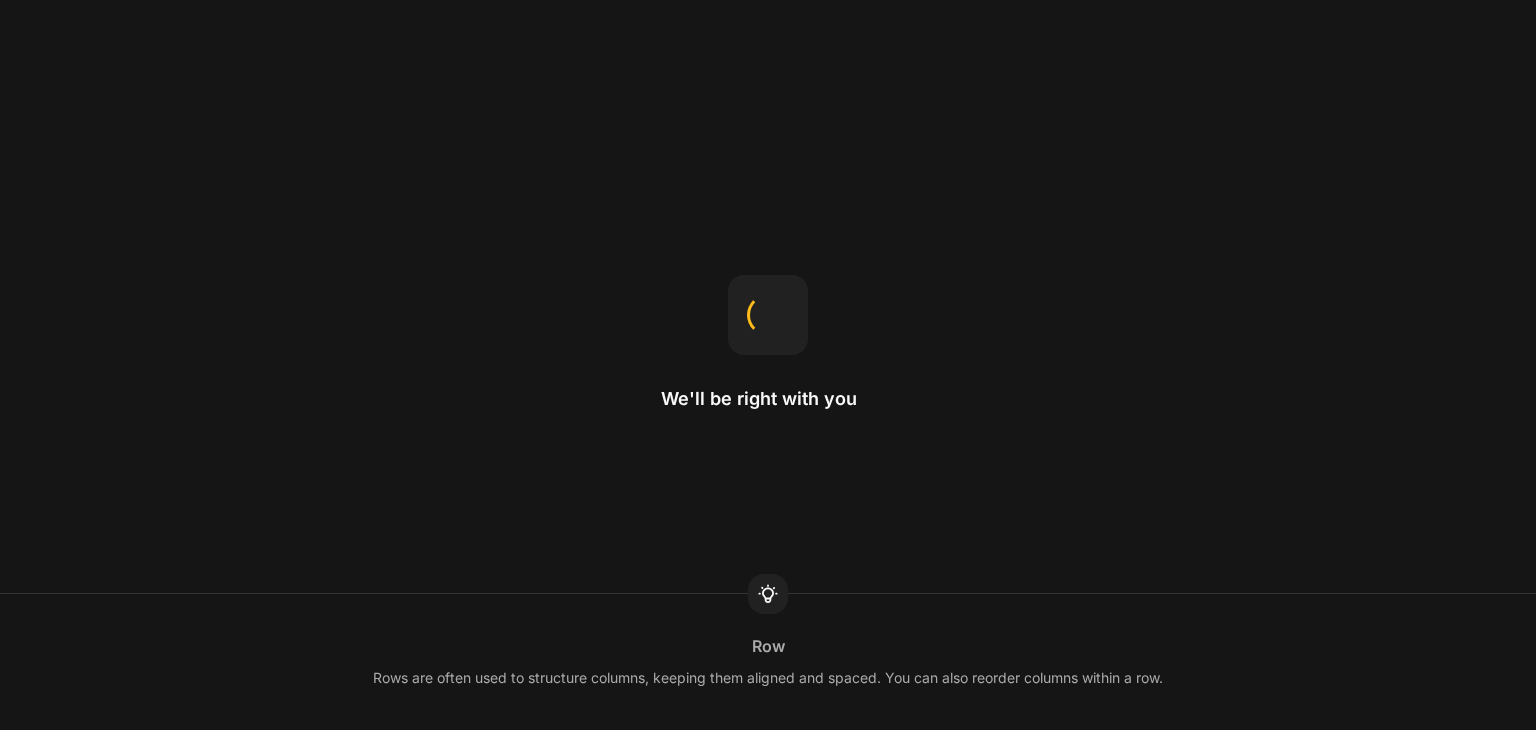 scroll, scrollTop: 0, scrollLeft: 0, axis: both 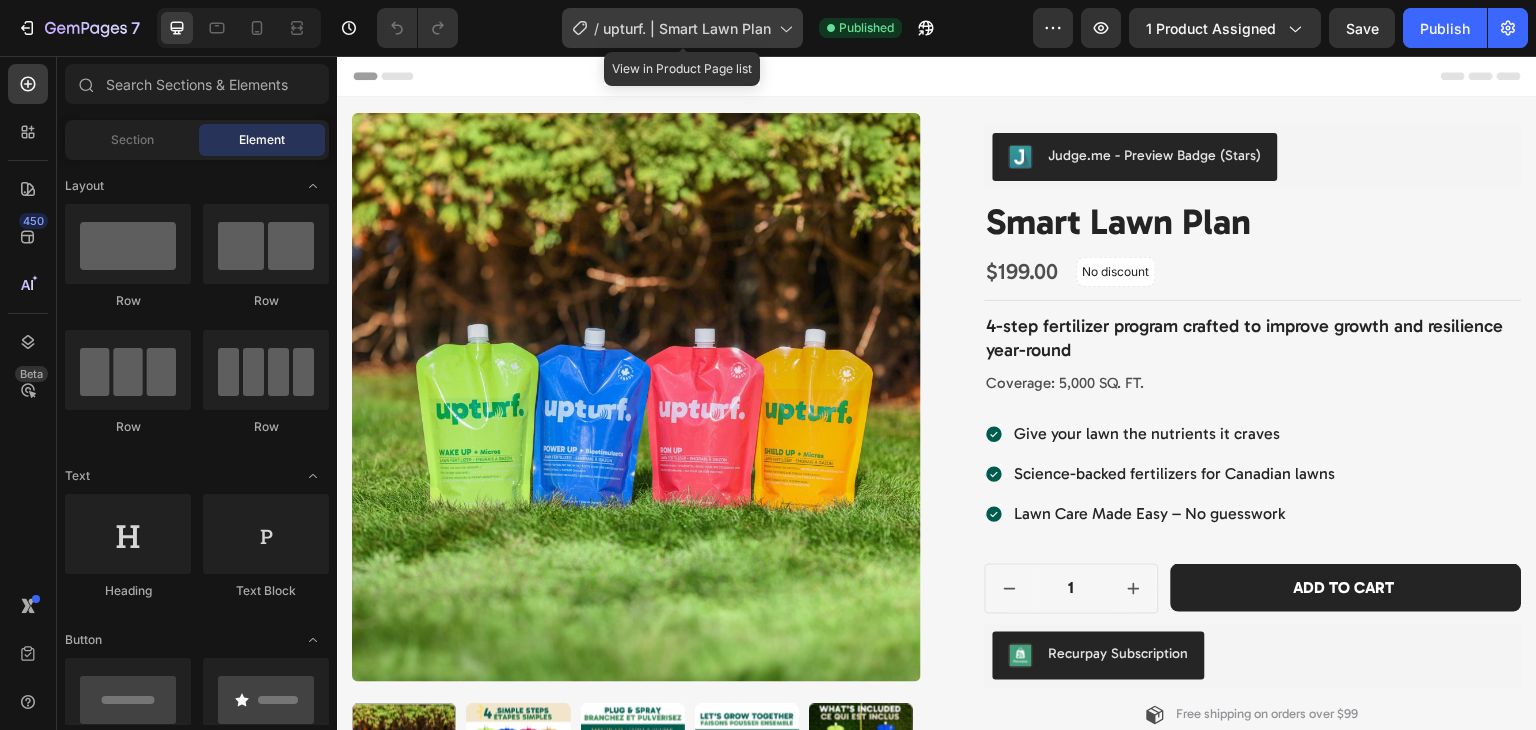 click on "upturf. | Smart Lawn Plan" at bounding box center (687, 28) 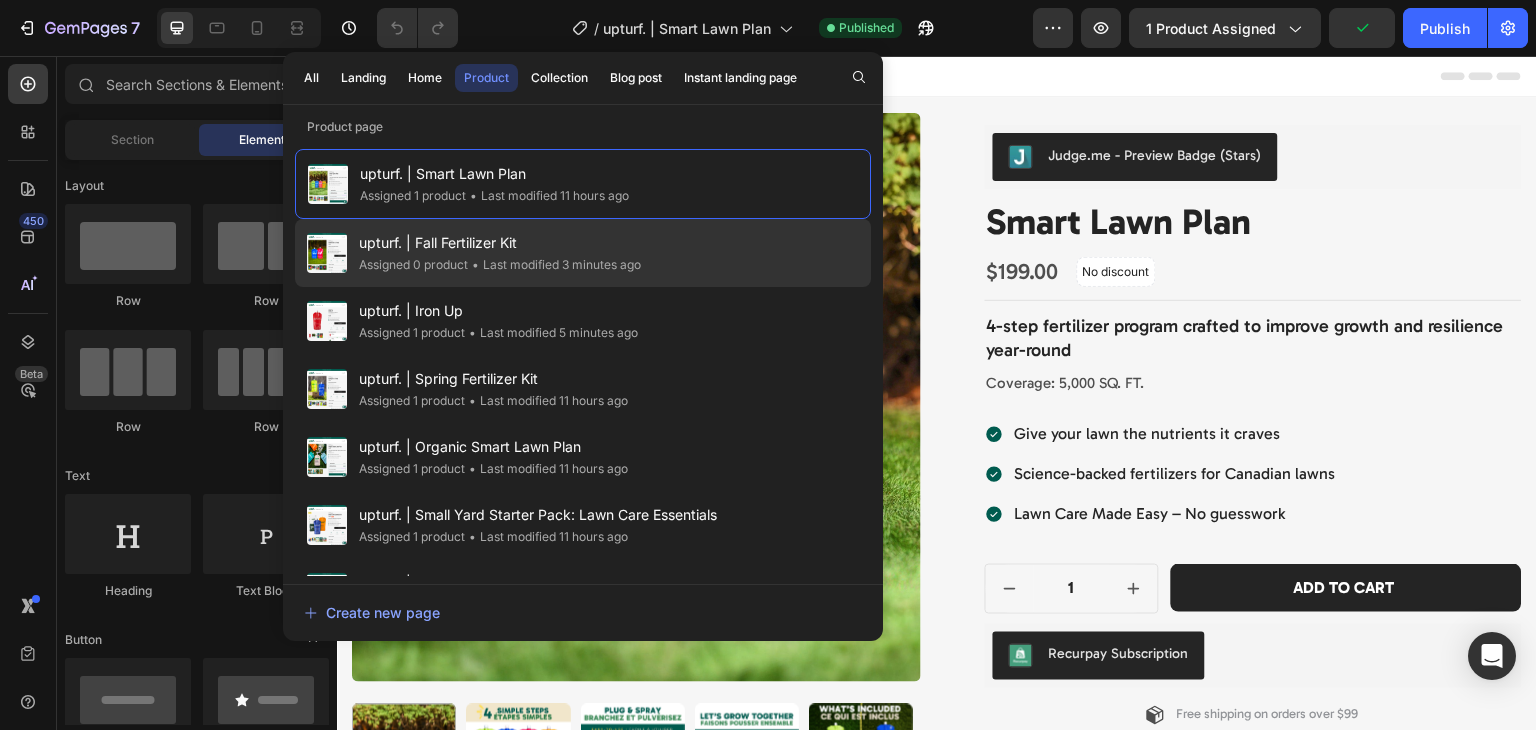 click on "upturf. | Fall Fertilizer Kit" at bounding box center (500, 243) 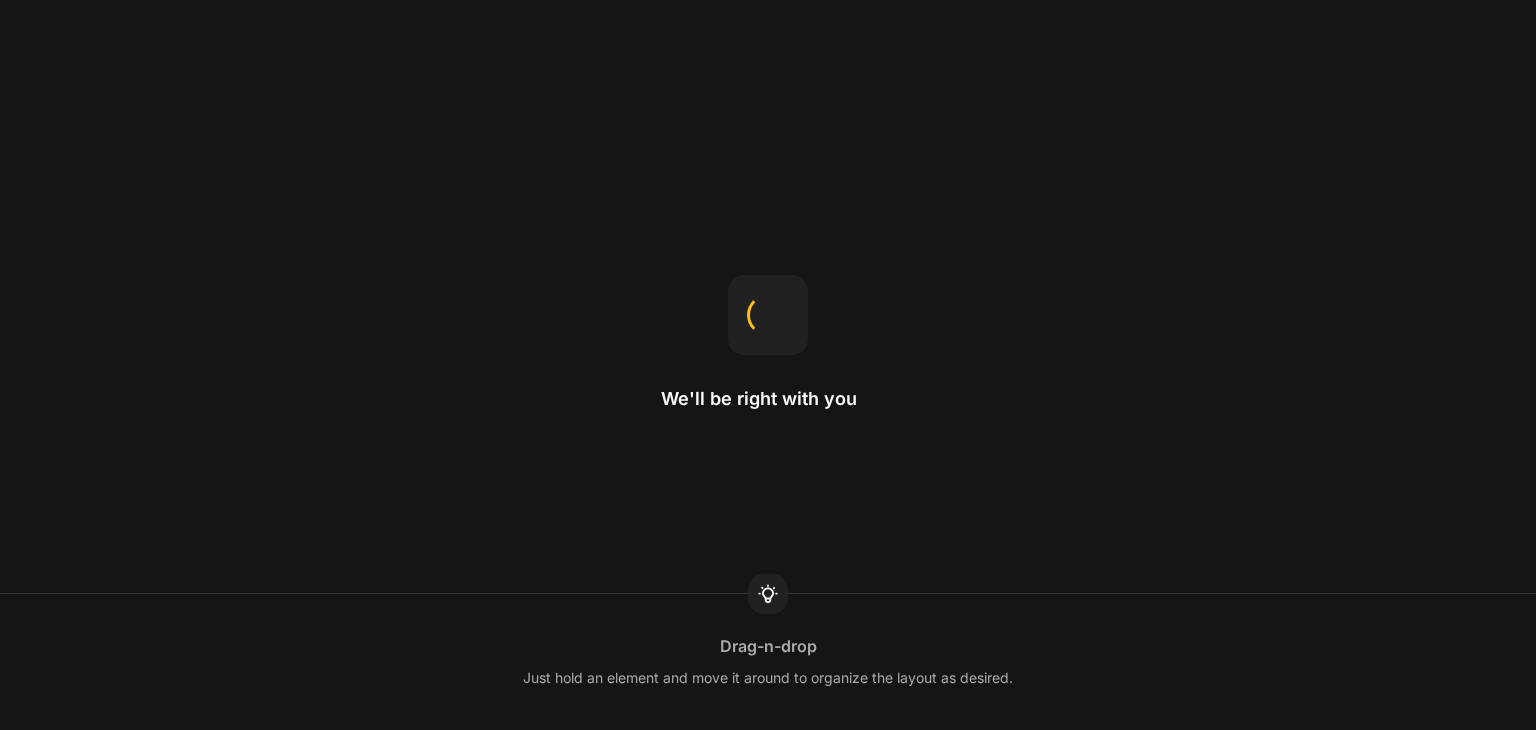 scroll, scrollTop: 0, scrollLeft: 0, axis: both 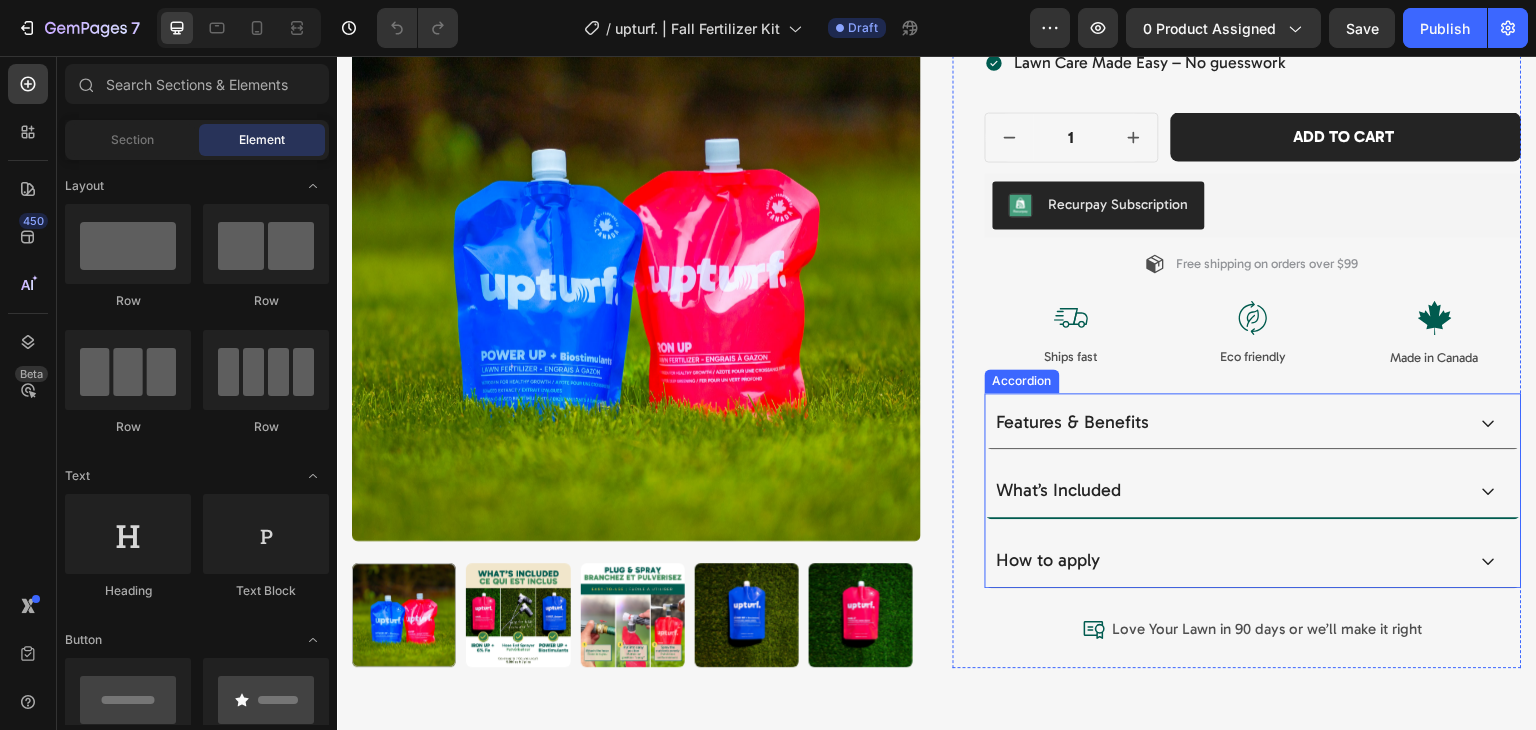 click on "What’s Included" at bounding box center (1253, 490) 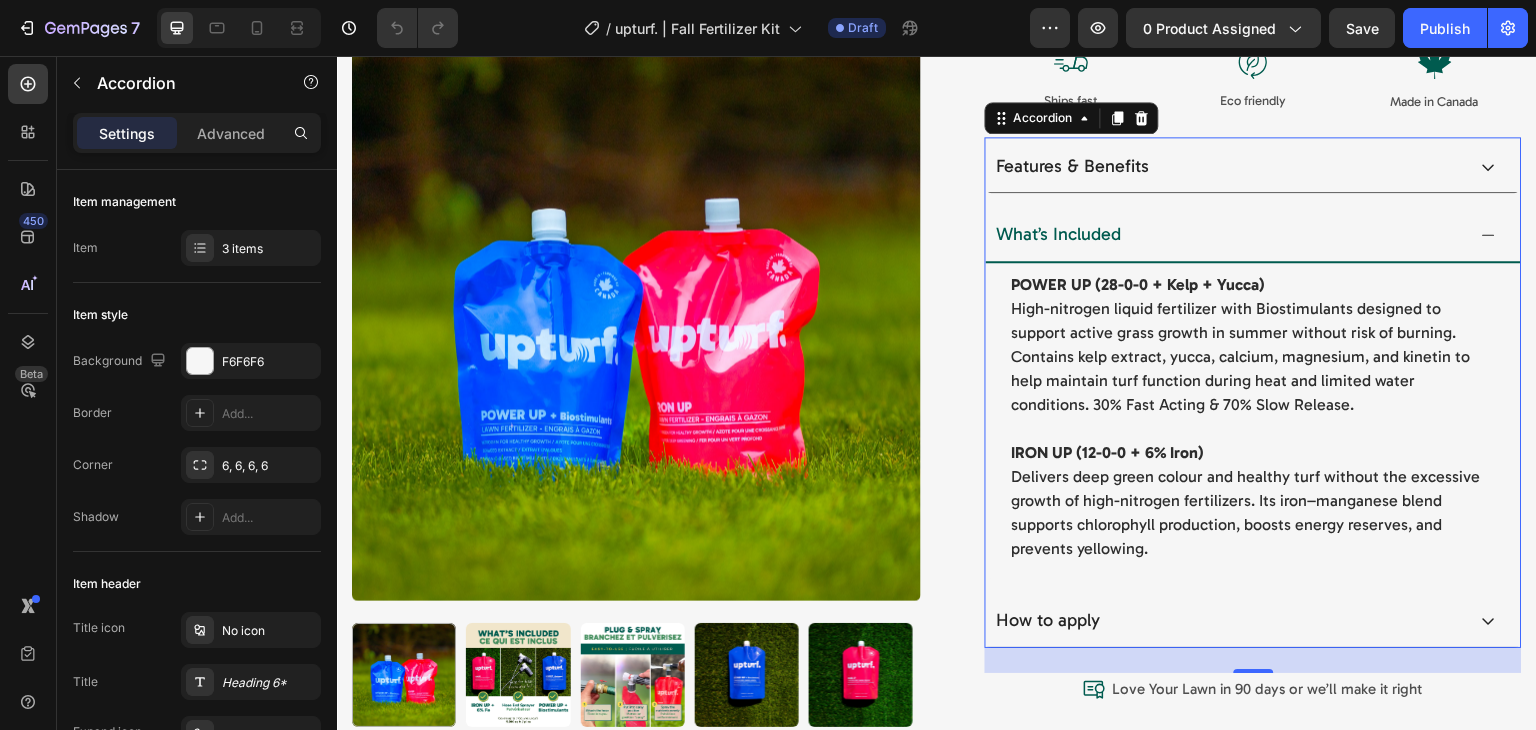 scroll, scrollTop: 688, scrollLeft: 0, axis: vertical 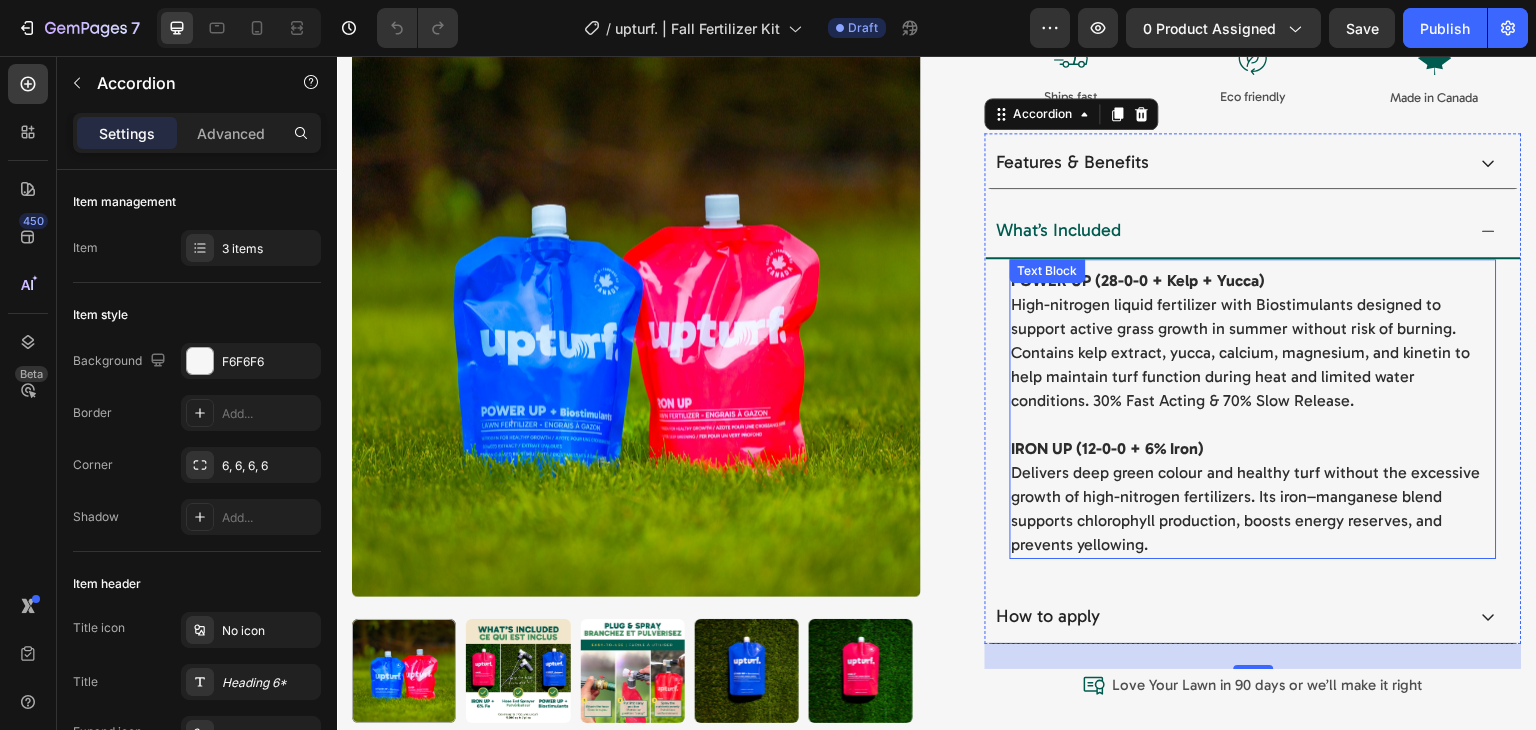 click at bounding box center (1253, 425) 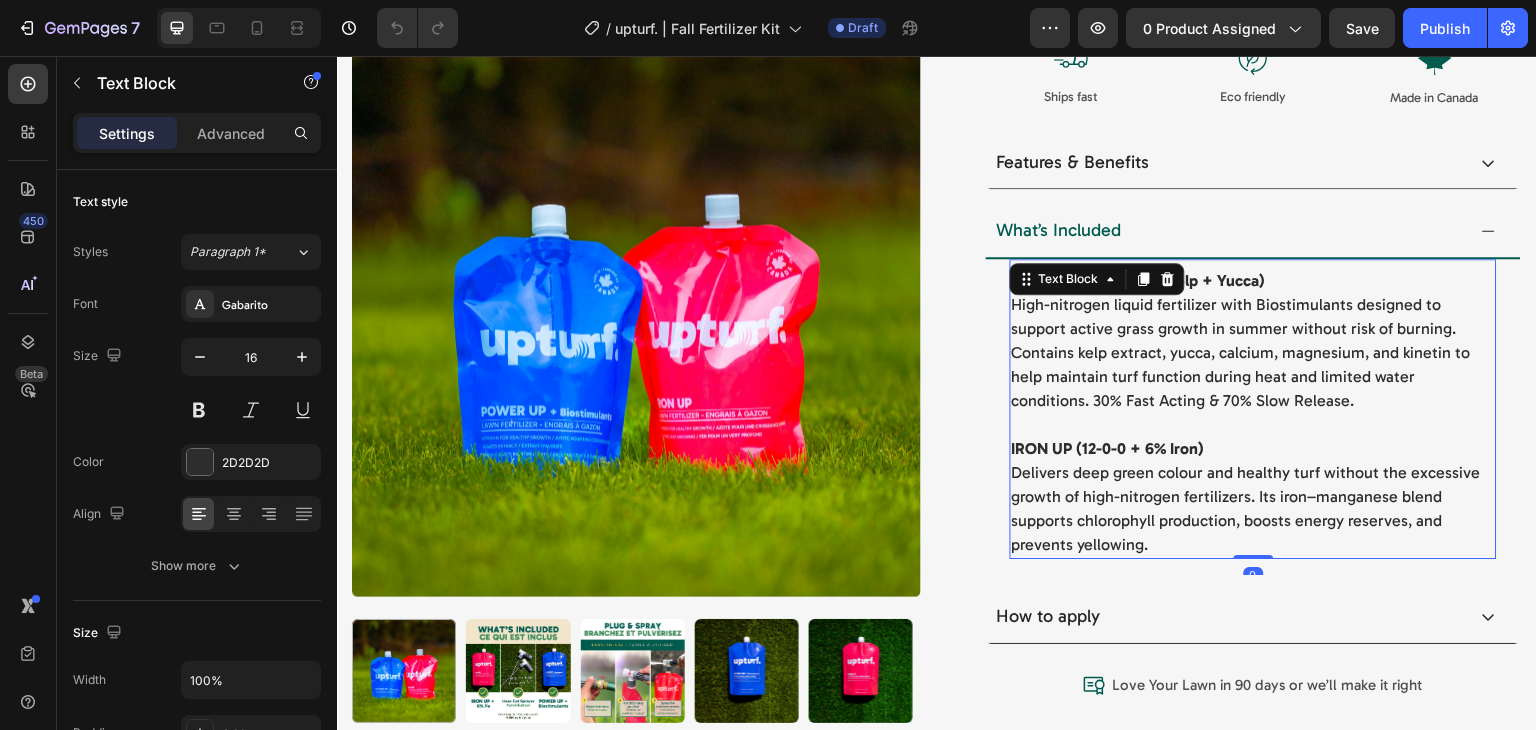 click on "POWER UP (28-0-0 + Kelp + Yucca) High-nitrogen liquid fertilizer with Biostimulants designed to support active grass growth in summer without risk of burning. Contains kelp extract, yucca, calcium, magnesium, and kinetin to help maintain turf function during heat and limited water conditions. 30% Fast Acting & 70% Slow Release." at bounding box center [1253, 341] 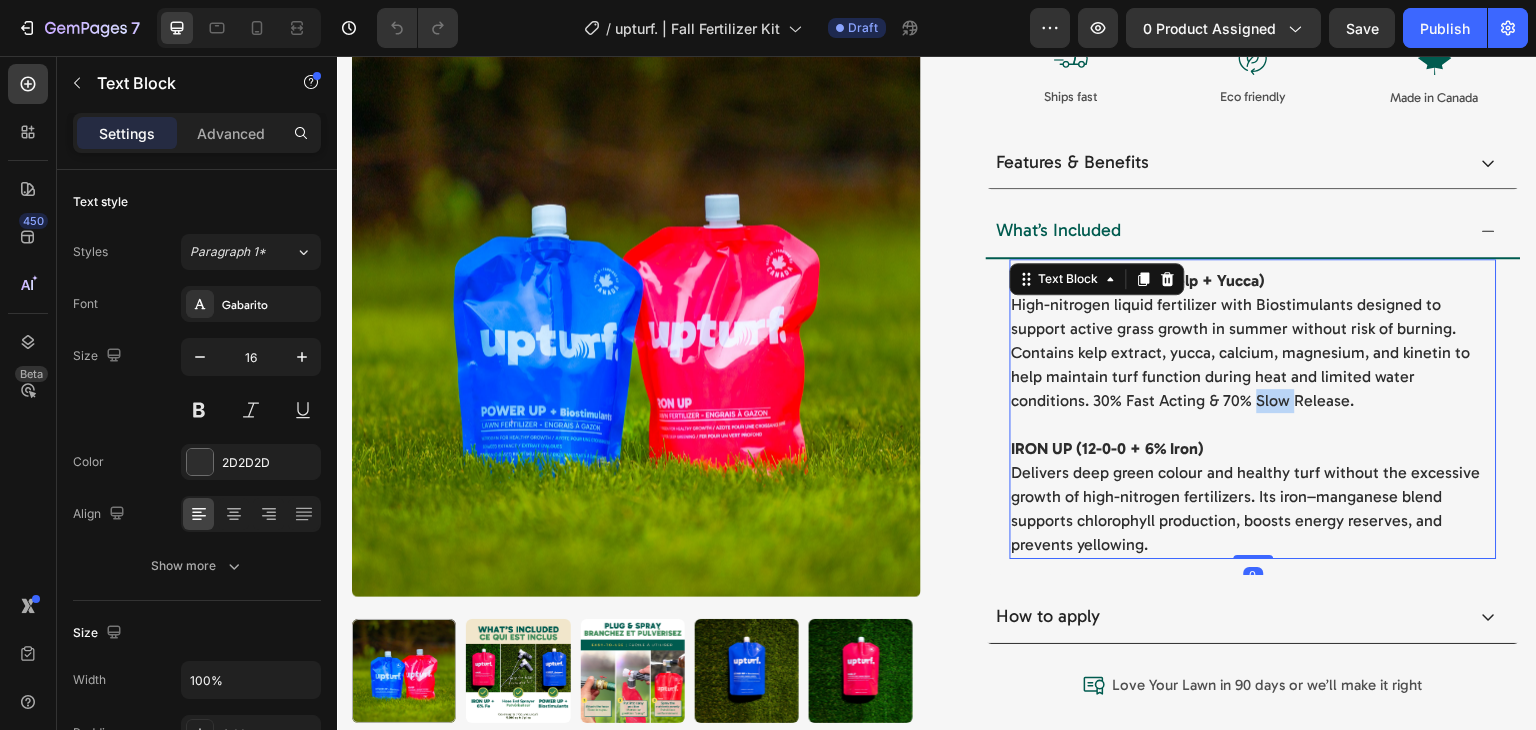 click on "POWER UP (28-0-0 + Kelp + Yucca) High-nitrogen liquid fertilizer with Biostimulants designed to support active grass growth in summer without risk of burning. Contains kelp extract, yucca, calcium, magnesium, and kinetin to help maintain turf function during heat and limited water conditions. 30% Fast Acting & 70% Slow Release." at bounding box center (1253, 341) 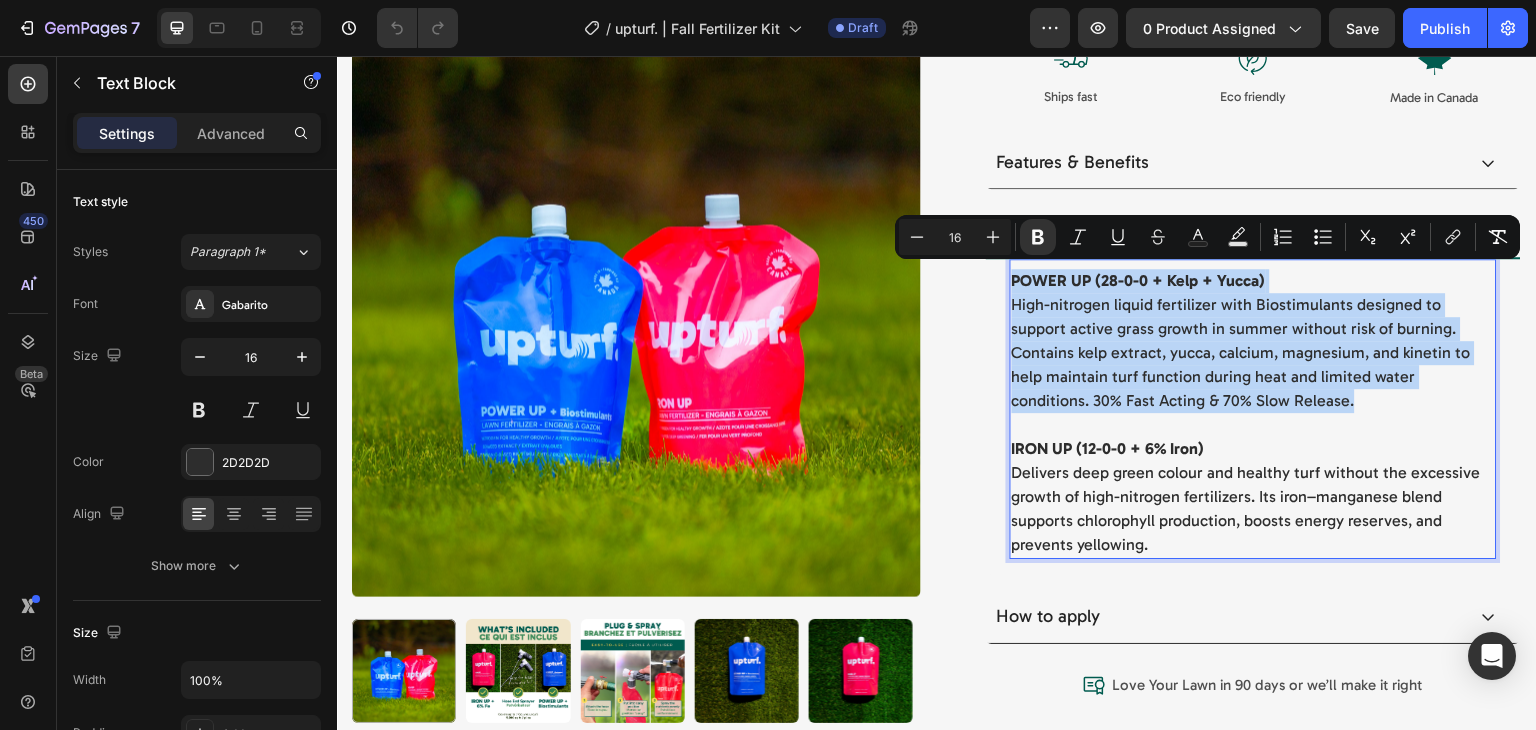 drag, startPoint x: 1360, startPoint y: 404, endPoint x: 1003, endPoint y: 278, distance: 378.5829 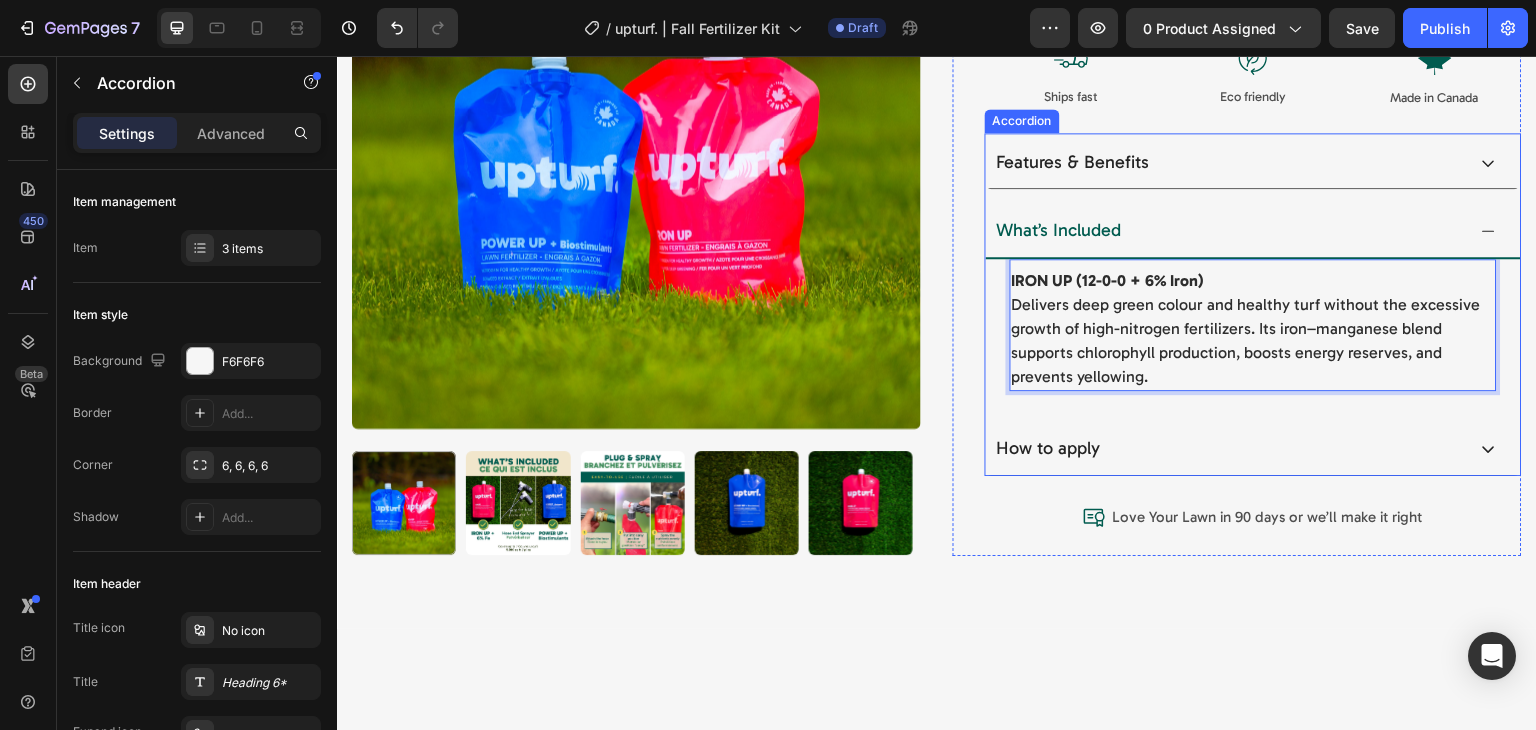 click on "IRON UP (12-0-0 + 6% Iron)  Delivers deep green colour and healthy turf without the excessive growth of high-nitrogen fertilizers. Its iron–manganese blend supports chlorophyll production, boosts energy reserves, and prevents yellowing.  Text Block   0" at bounding box center (1253, 333) 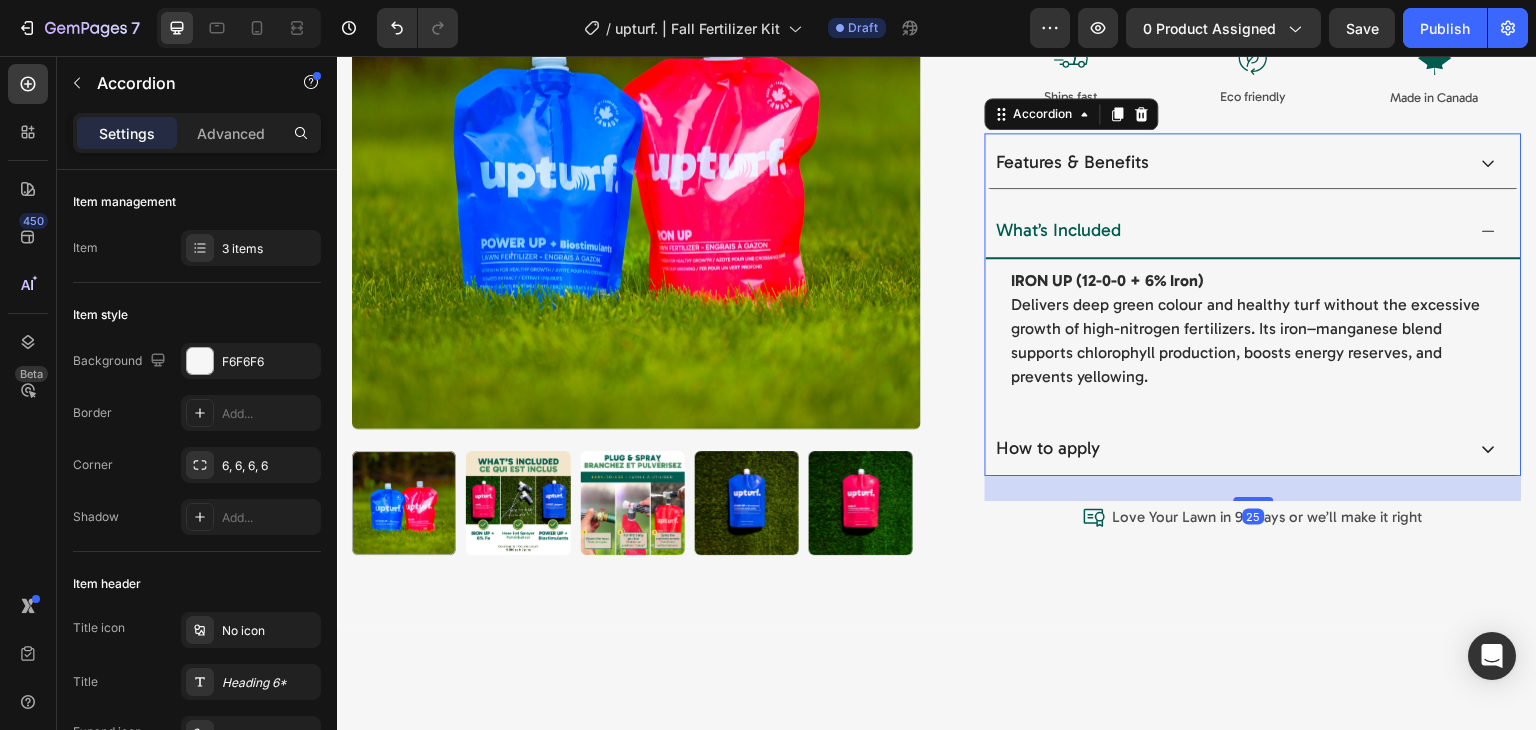 click on "IRON UP (12-0-0 + 6% Iron)  Delivers deep green colour and healthy turf without the excessive growth of high-nitrogen fertilizers. Its iron–manganese blend supports chlorophyll production, boosts energy reserves, and prevents yellowing." at bounding box center (1253, 329) 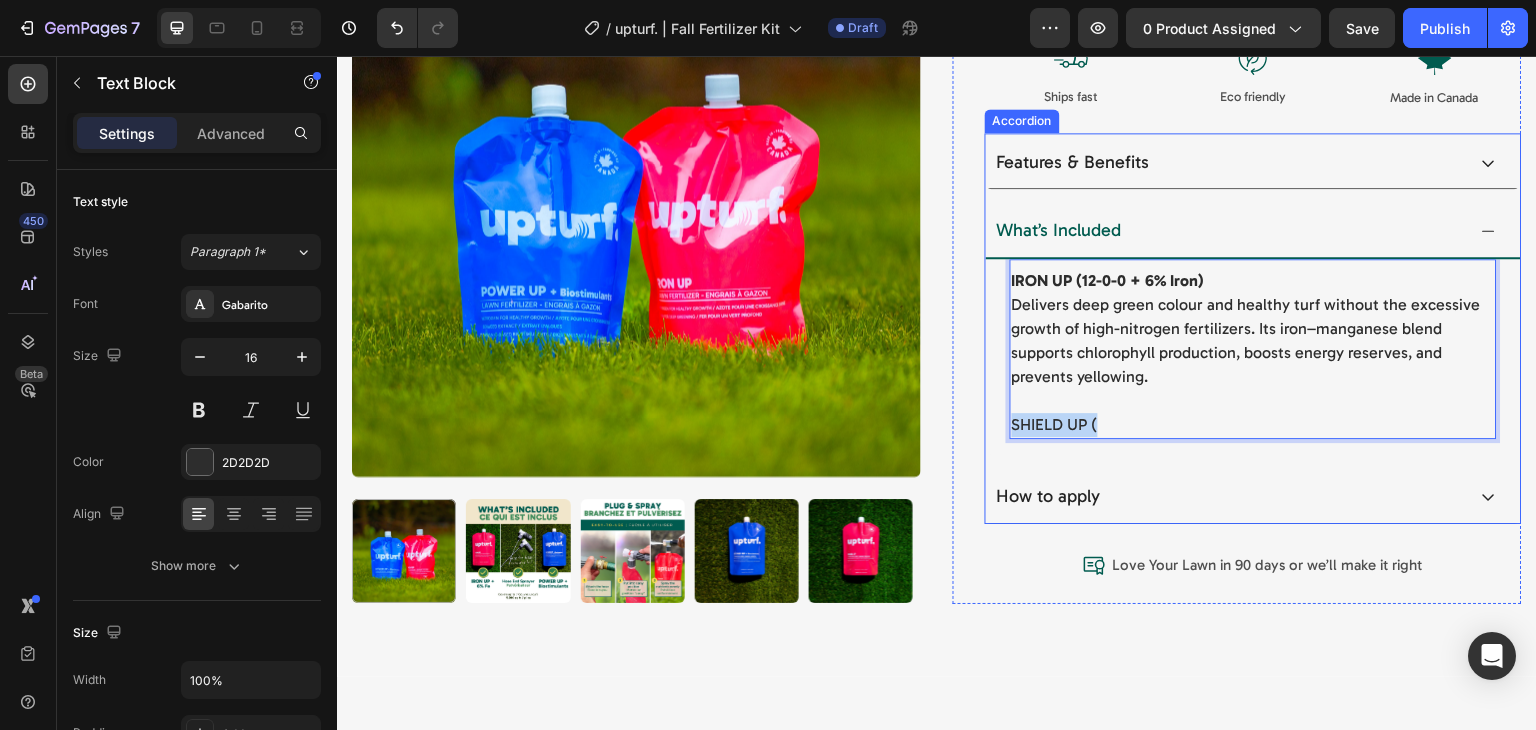 drag, startPoint x: 1104, startPoint y: 427, endPoint x: 992, endPoint y: 423, distance: 112.0714 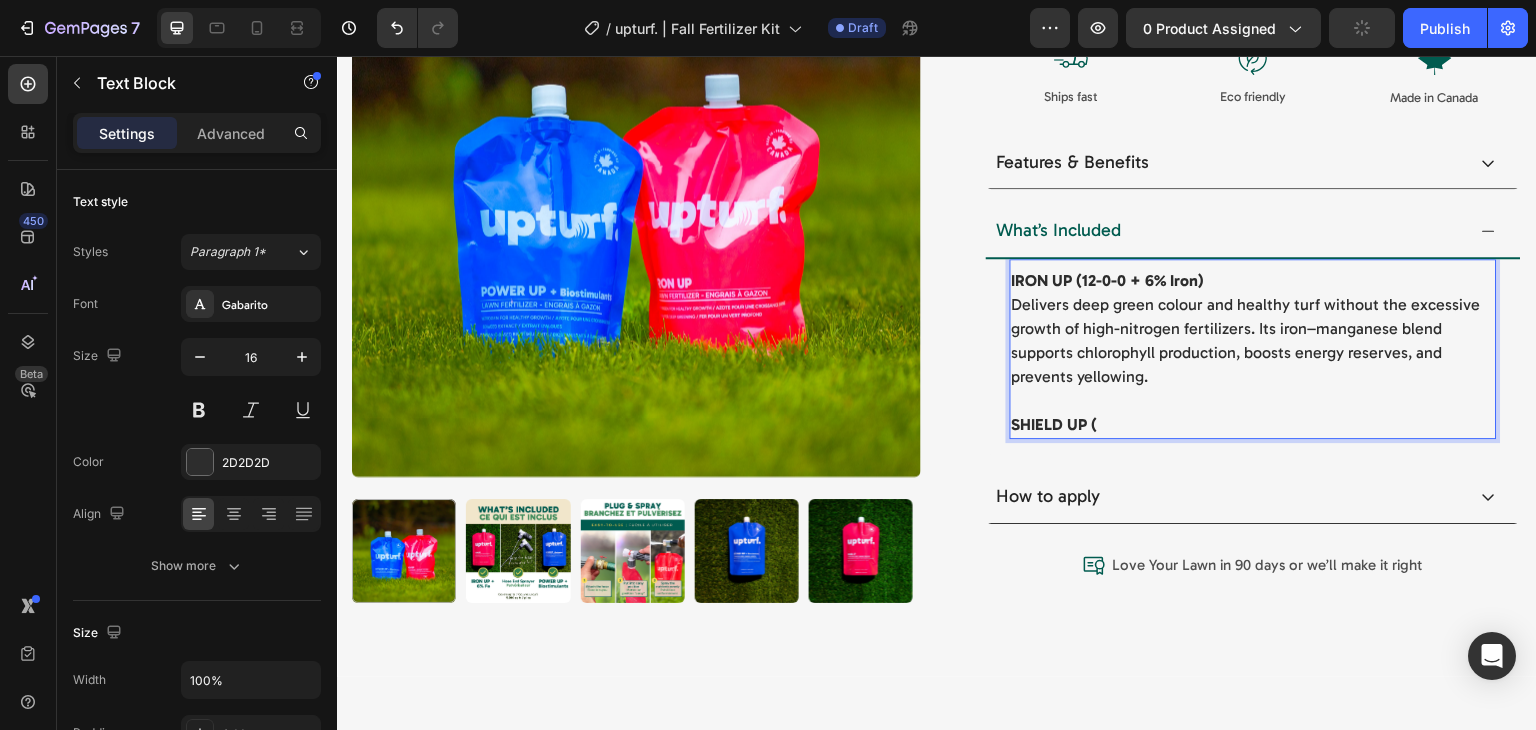 click at bounding box center [1253, 401] 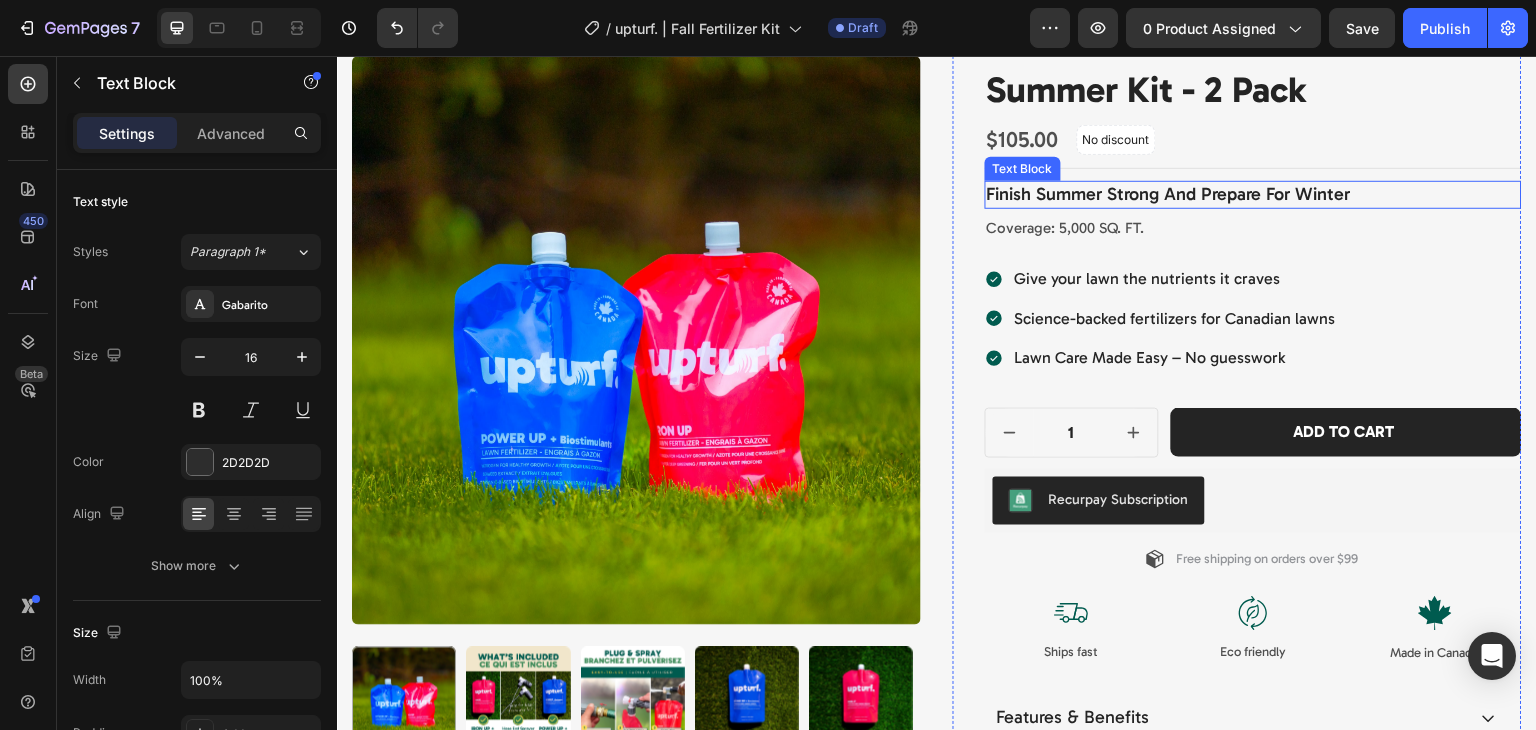 scroll, scrollTop: 91, scrollLeft: 0, axis: vertical 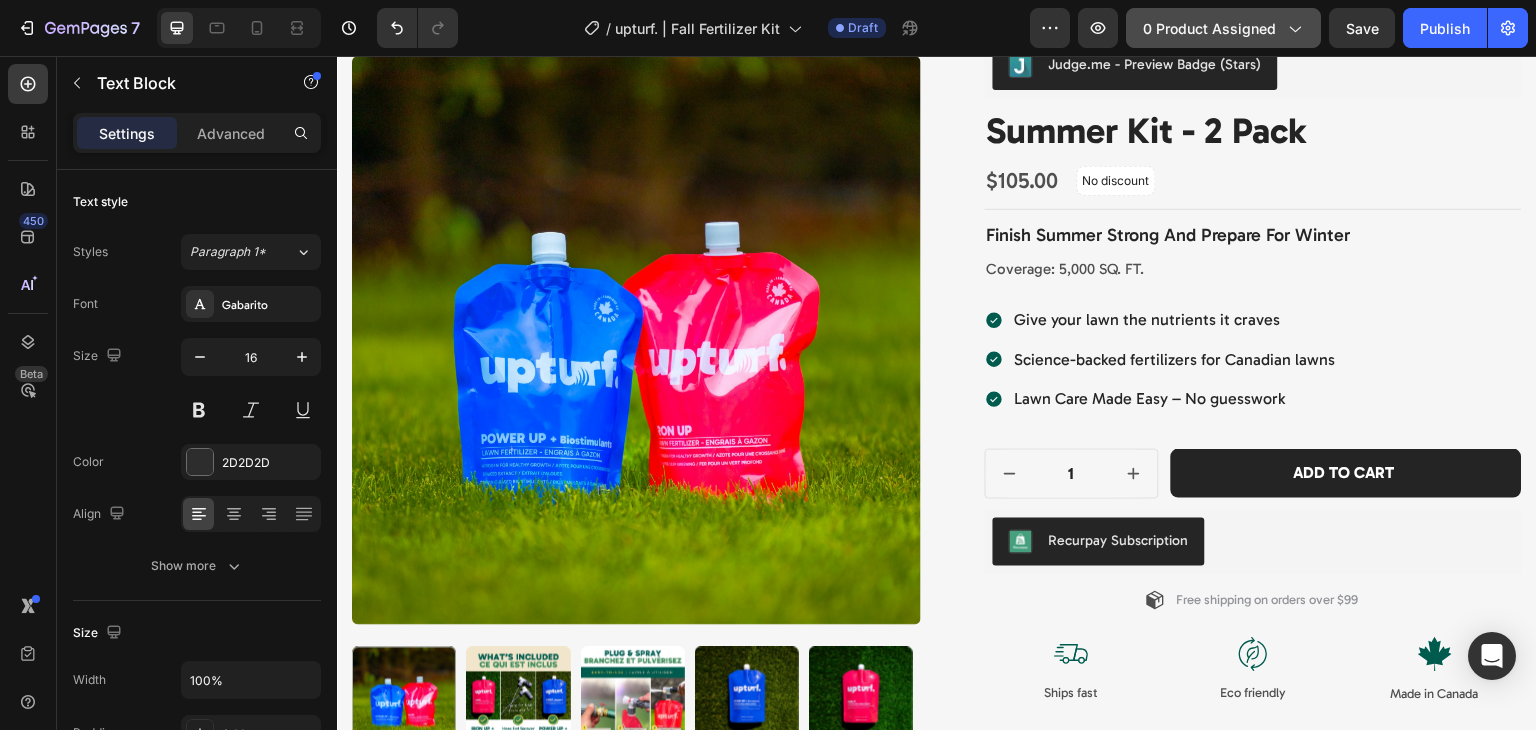 click on "0 product assigned" at bounding box center (1223, 28) 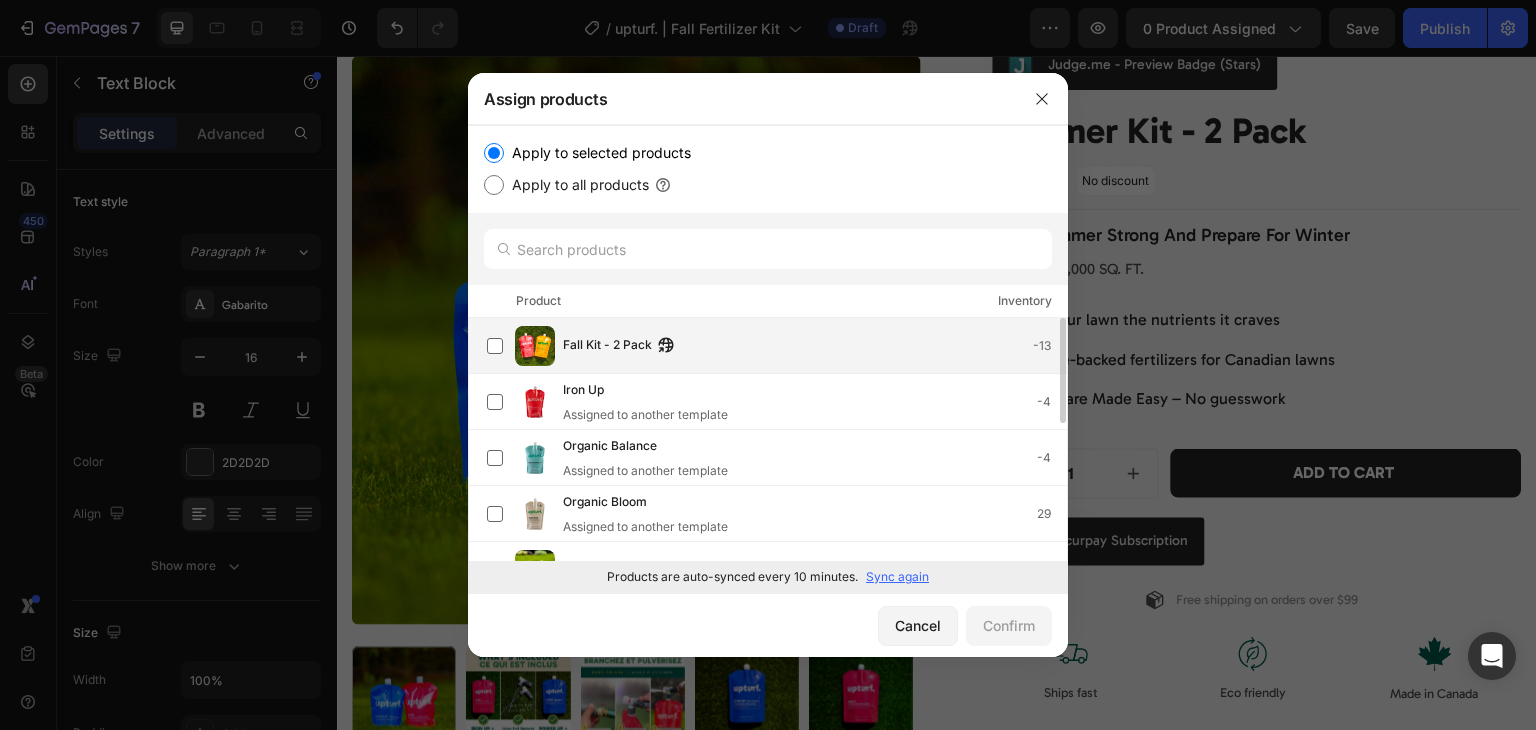 click on "Fall Kit - 2 Pack -13" at bounding box center [777, 346] 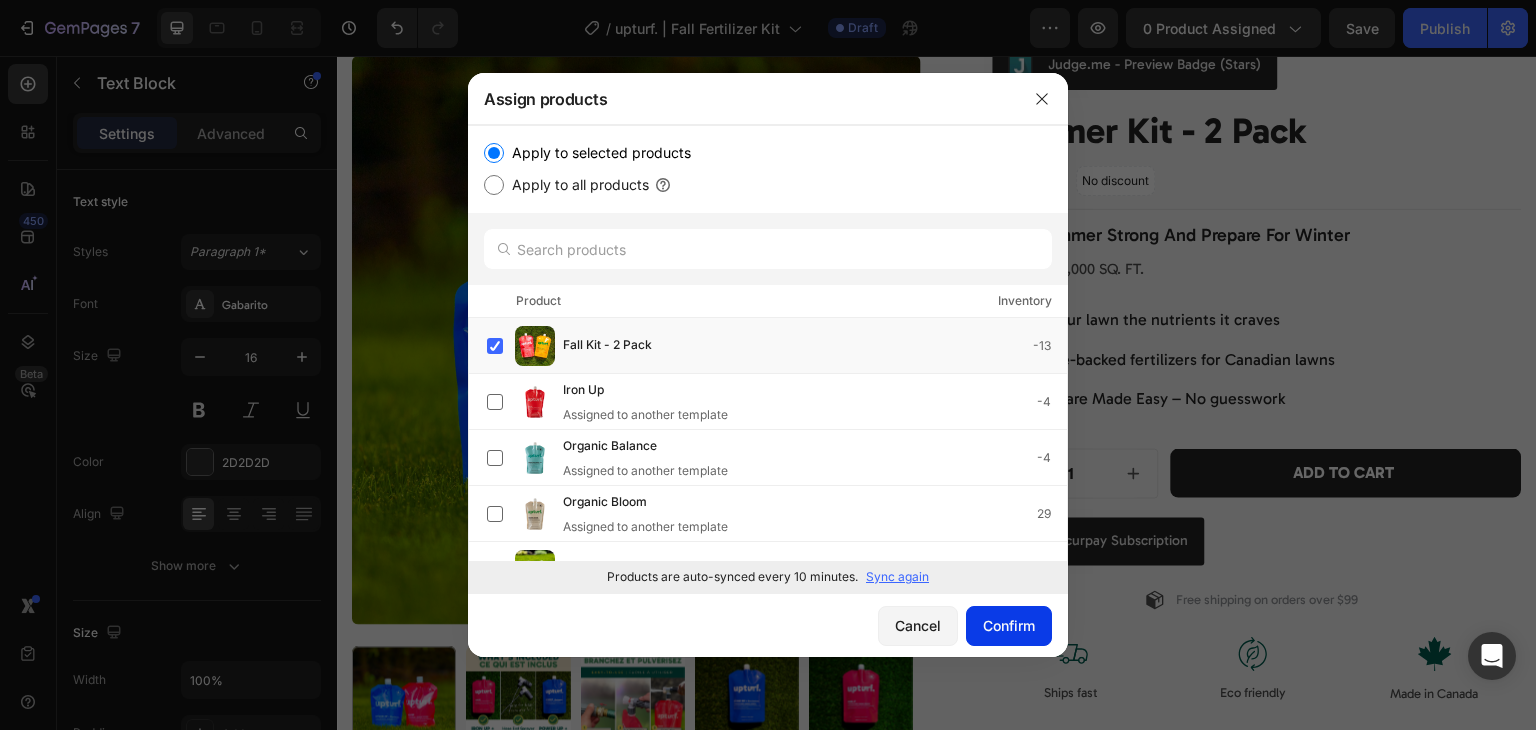 click on "Confirm" at bounding box center [1009, 625] 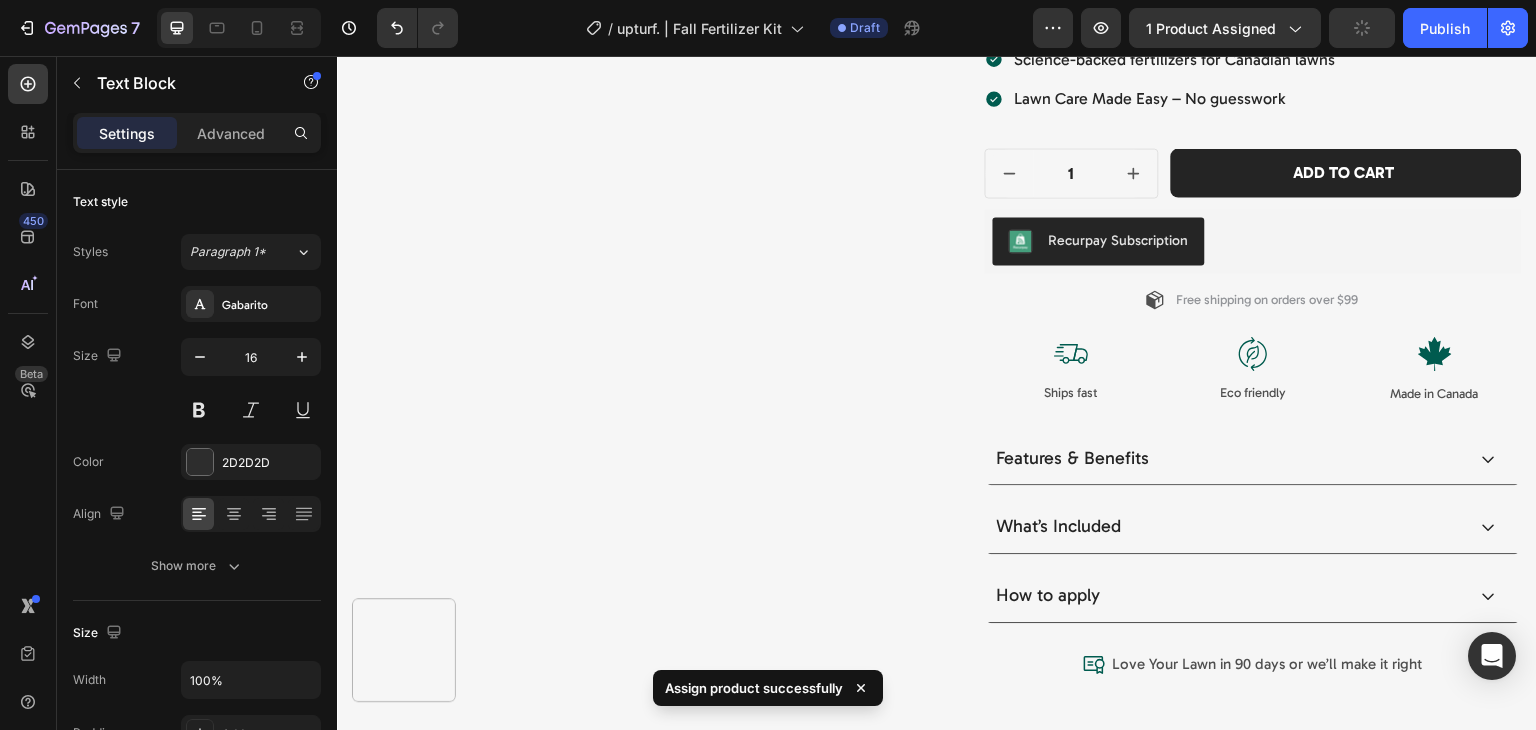 scroll, scrollTop: 415, scrollLeft: 0, axis: vertical 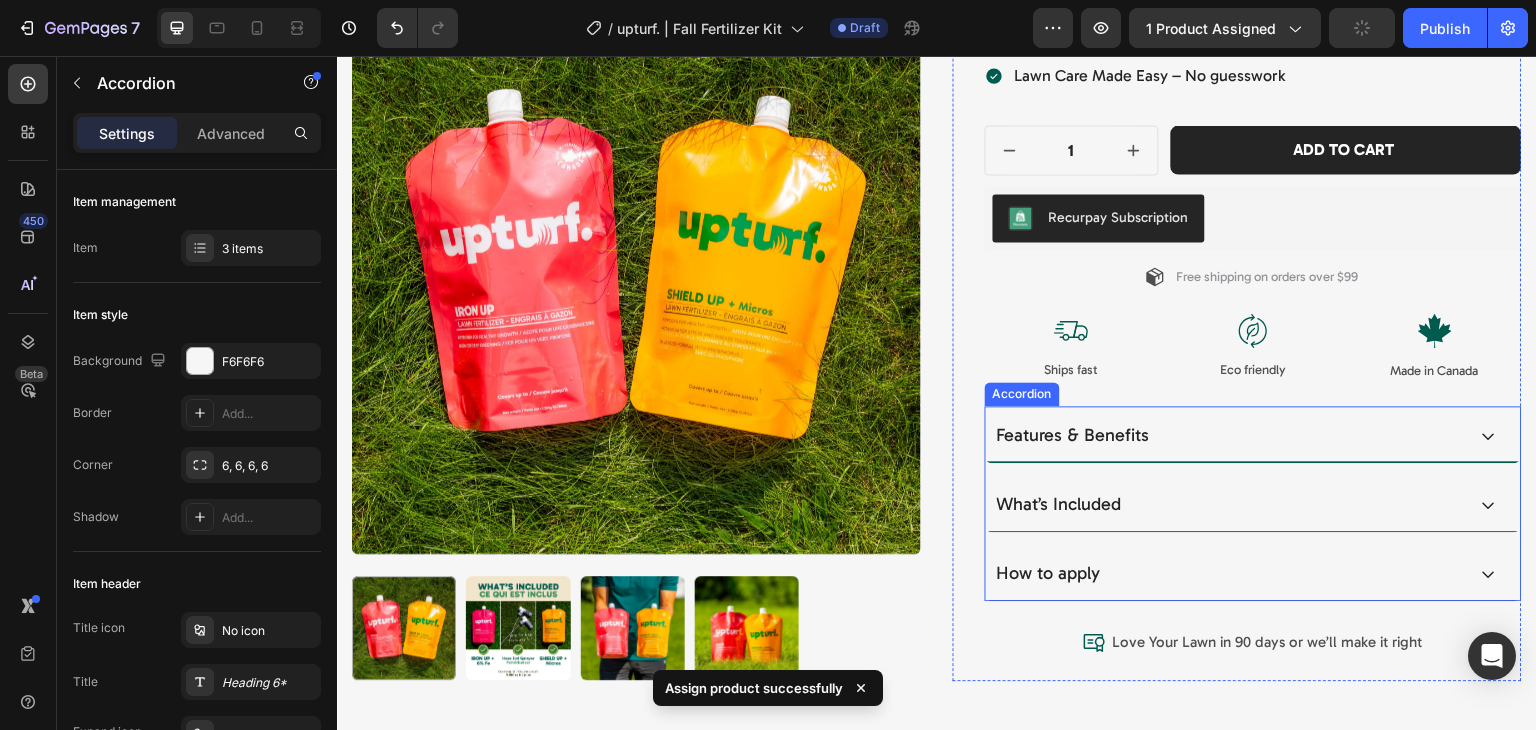 click on "Features & Benefits" at bounding box center [1073, 436] 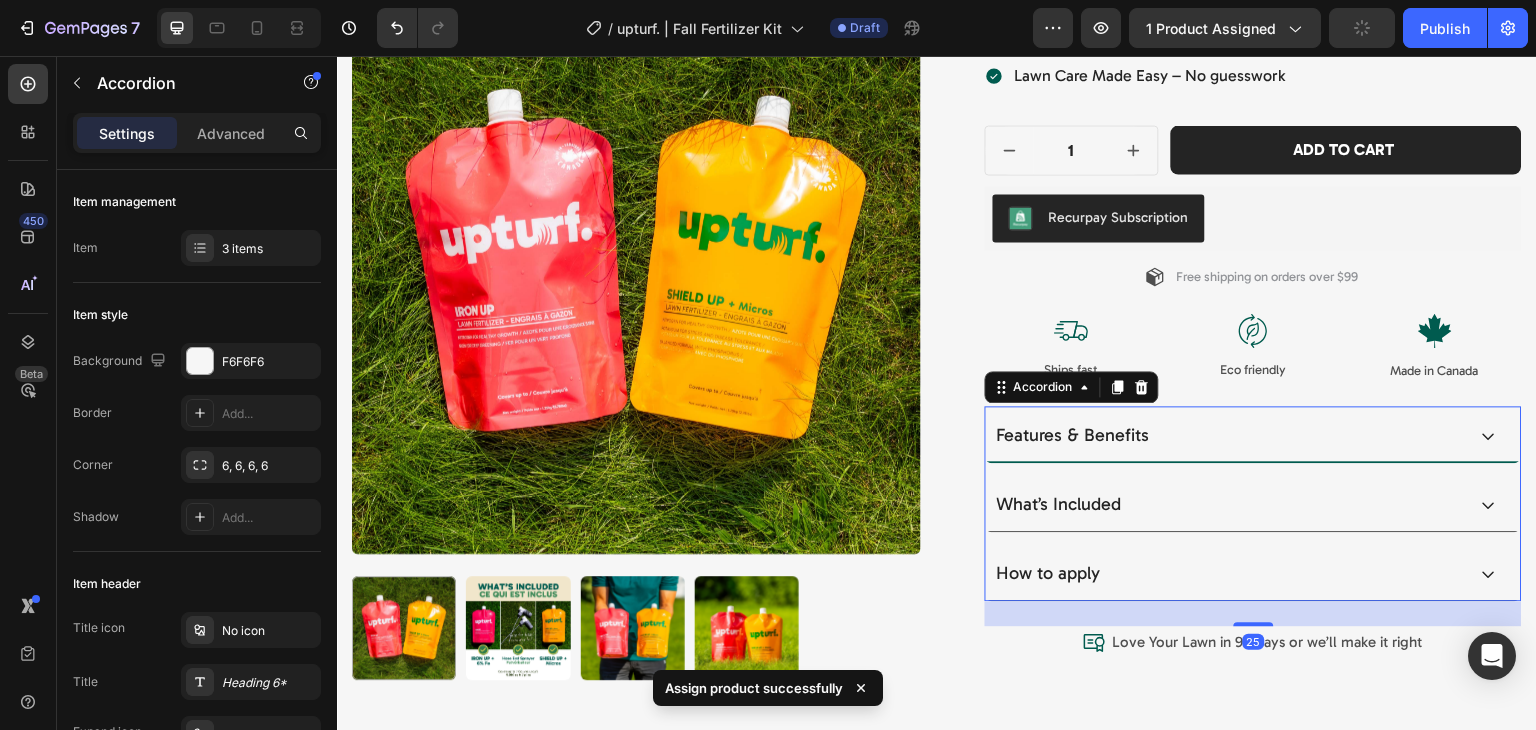 click on "Features & Benefits" at bounding box center [1229, 436] 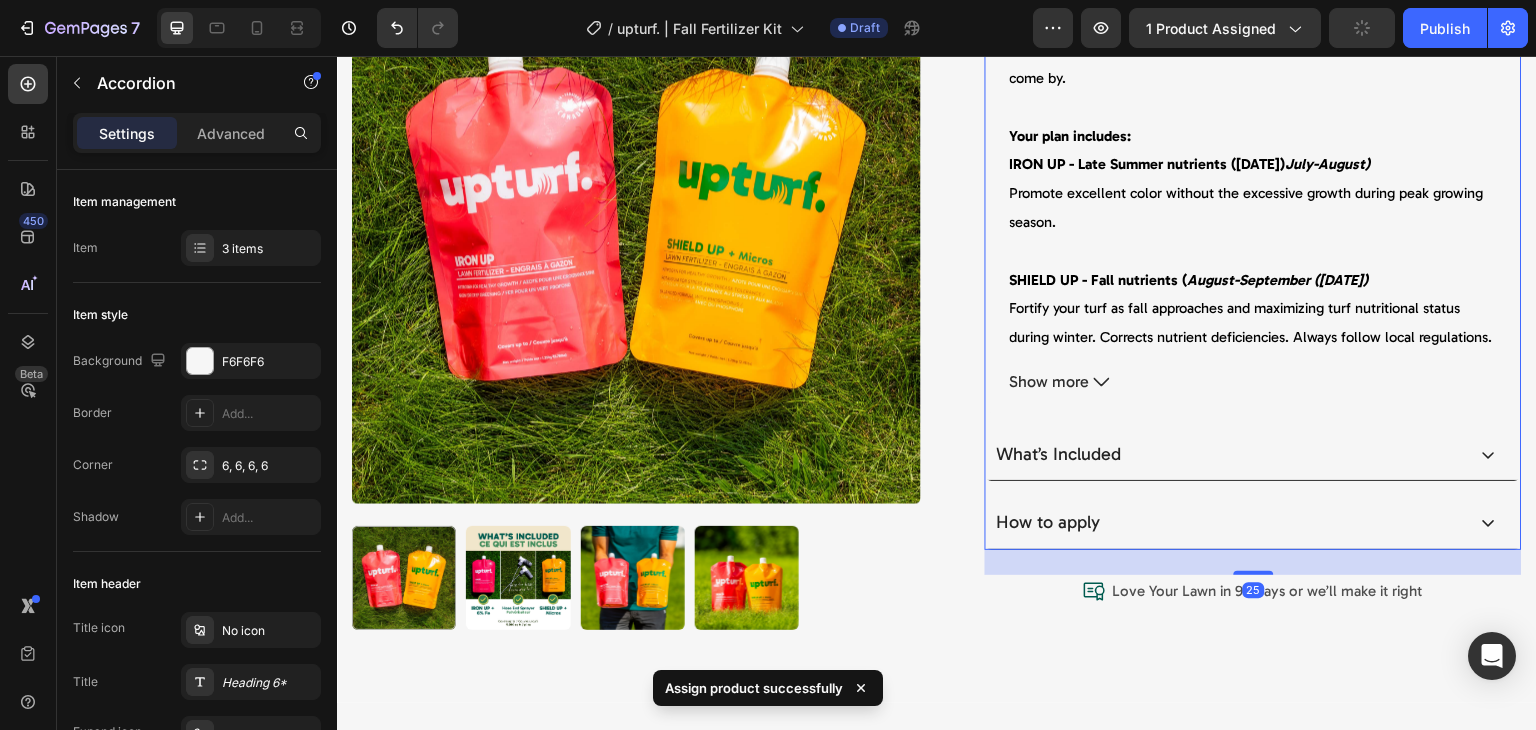 scroll, scrollTop: 883, scrollLeft: 0, axis: vertical 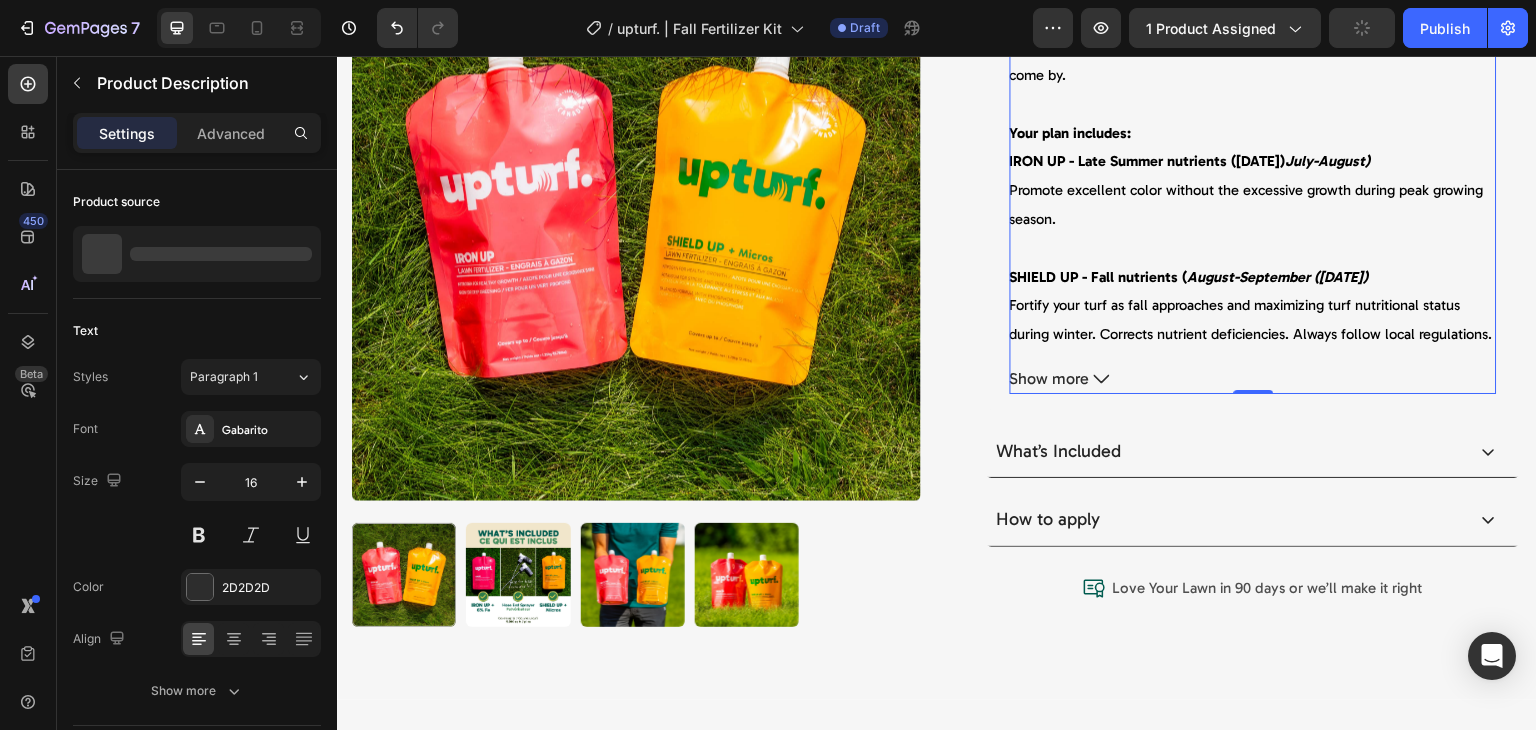 click on "Show more" at bounding box center (1050, 379) 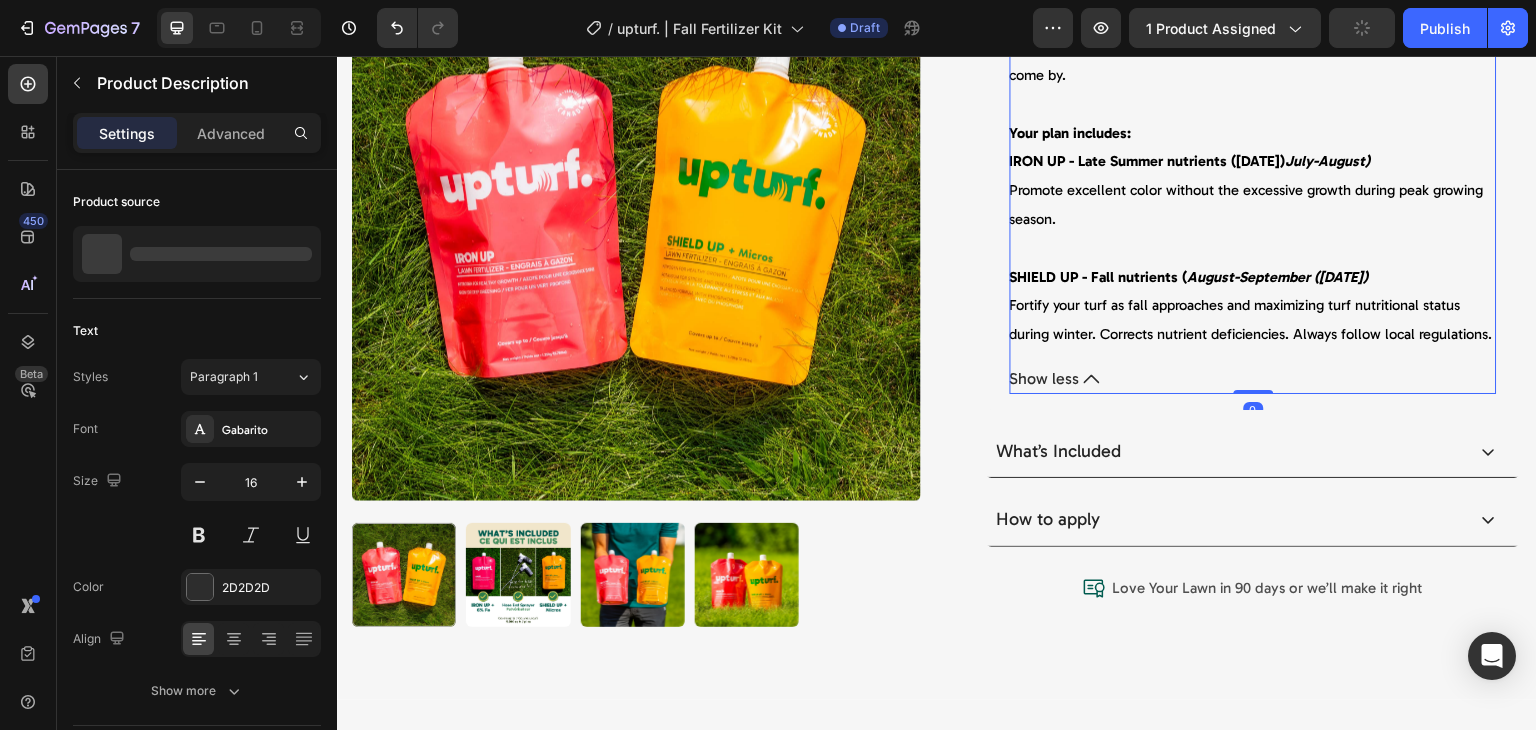 click on "Show less" at bounding box center (1253, 379) 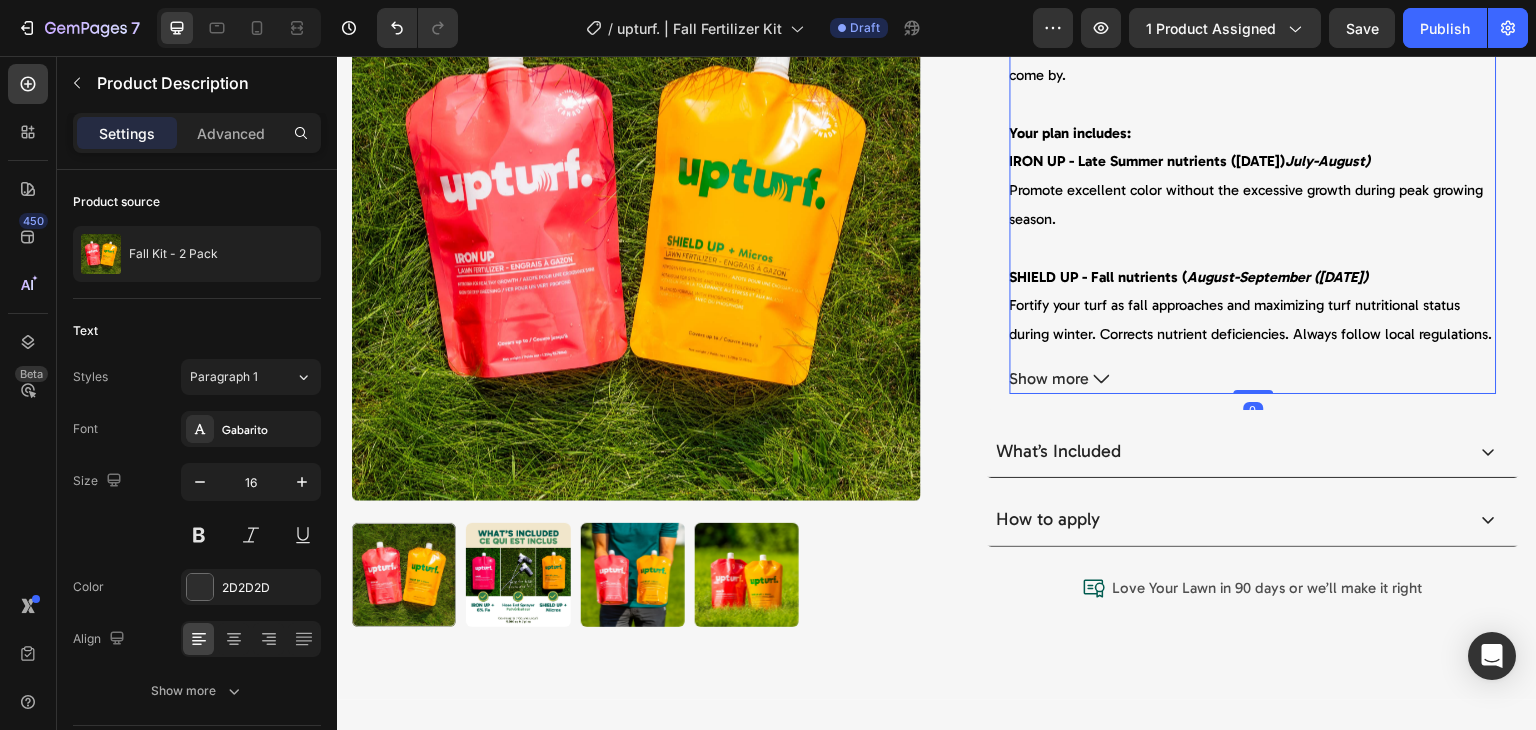 scroll, scrollTop: 595, scrollLeft: 0, axis: vertical 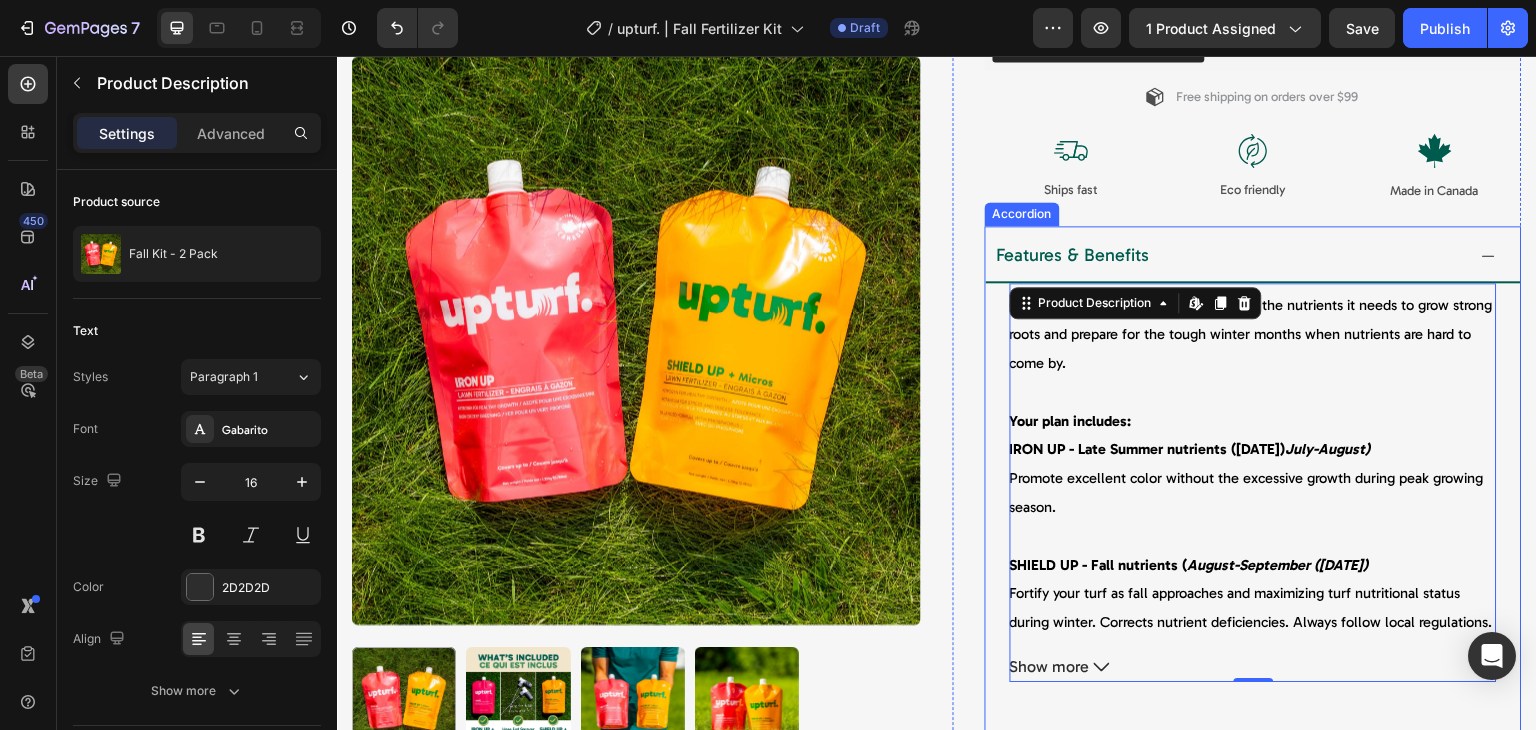 click on "Features & Benefits" at bounding box center [1229, 256] 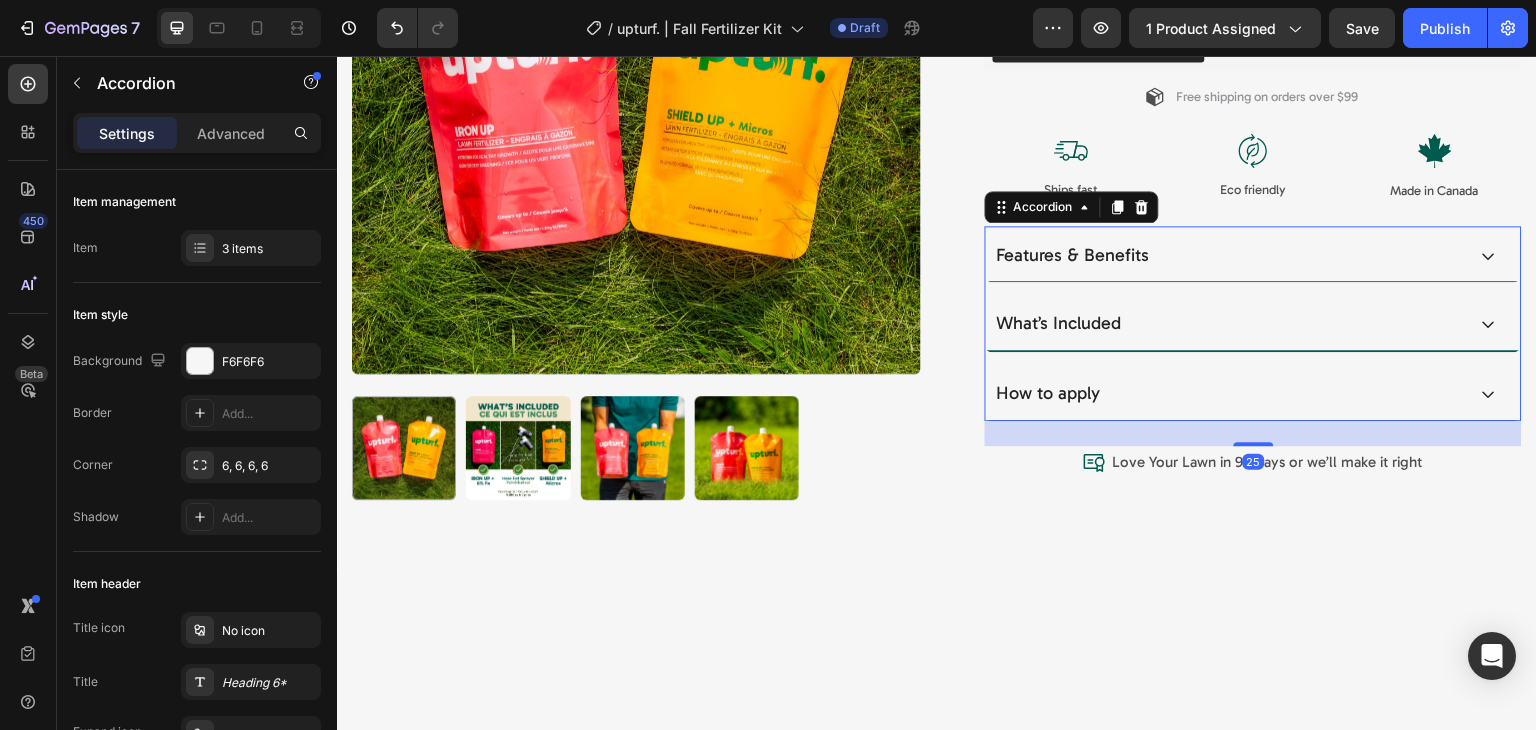 click on "What’s Included" at bounding box center [1229, 324] 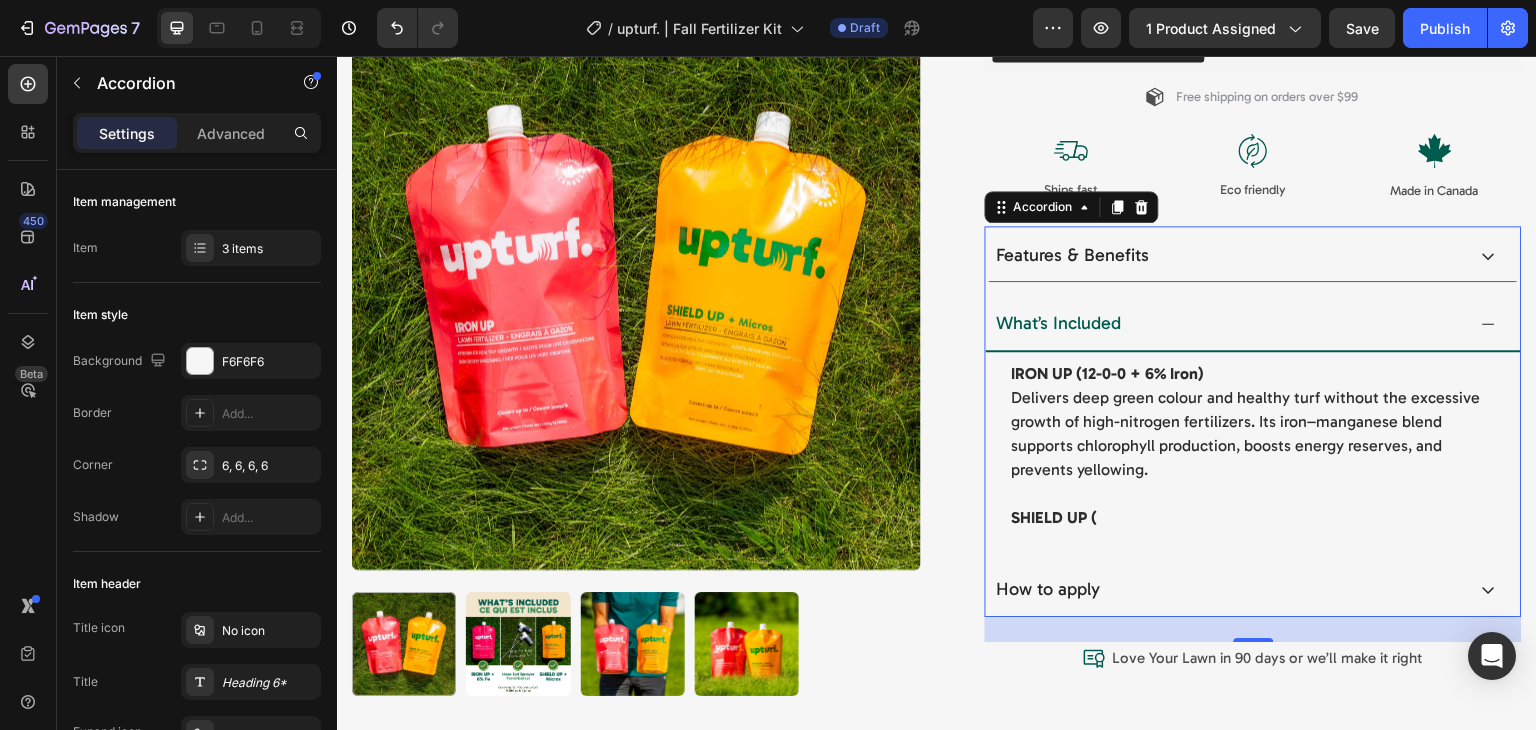 click on "What’s Included" at bounding box center [1229, 324] 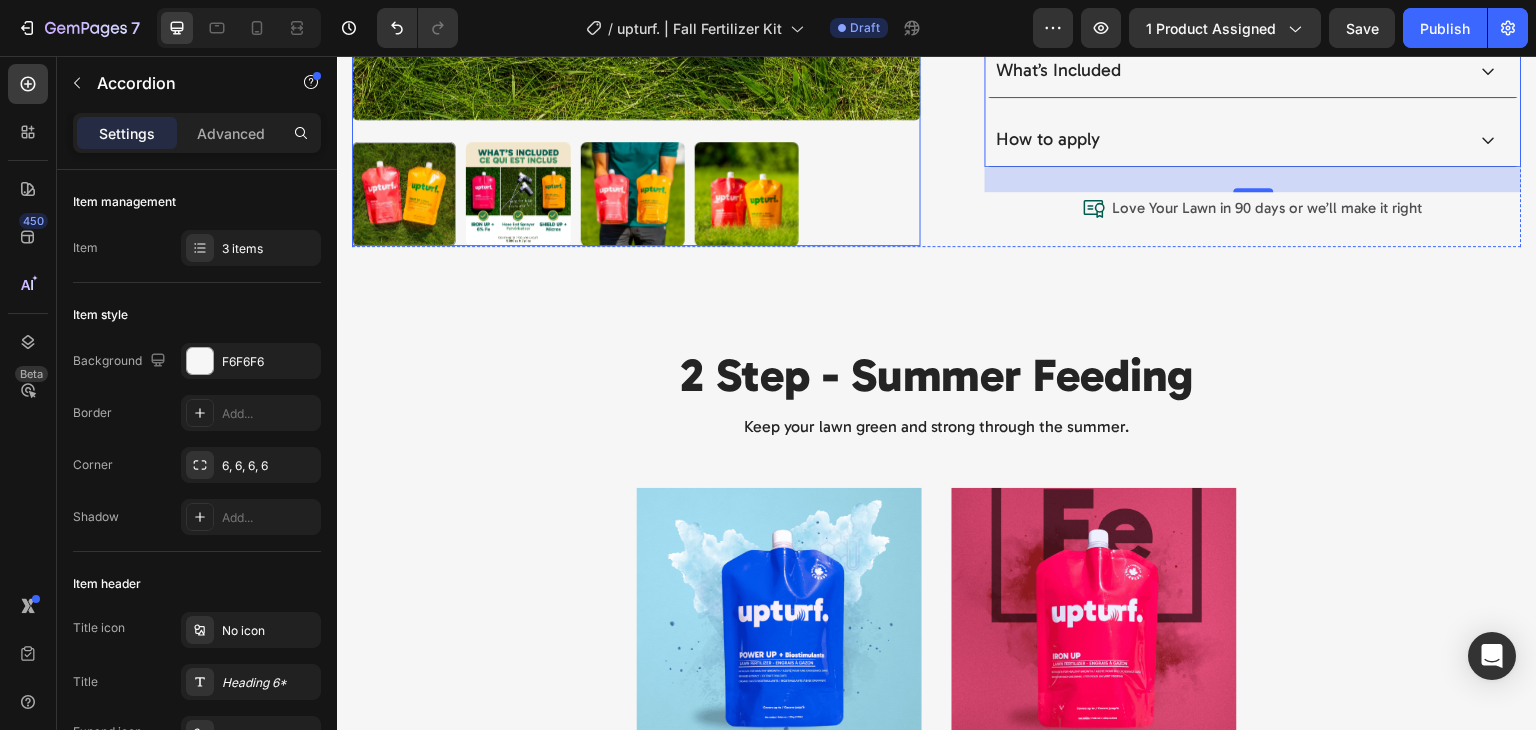 scroll, scrollTop: 850, scrollLeft: 0, axis: vertical 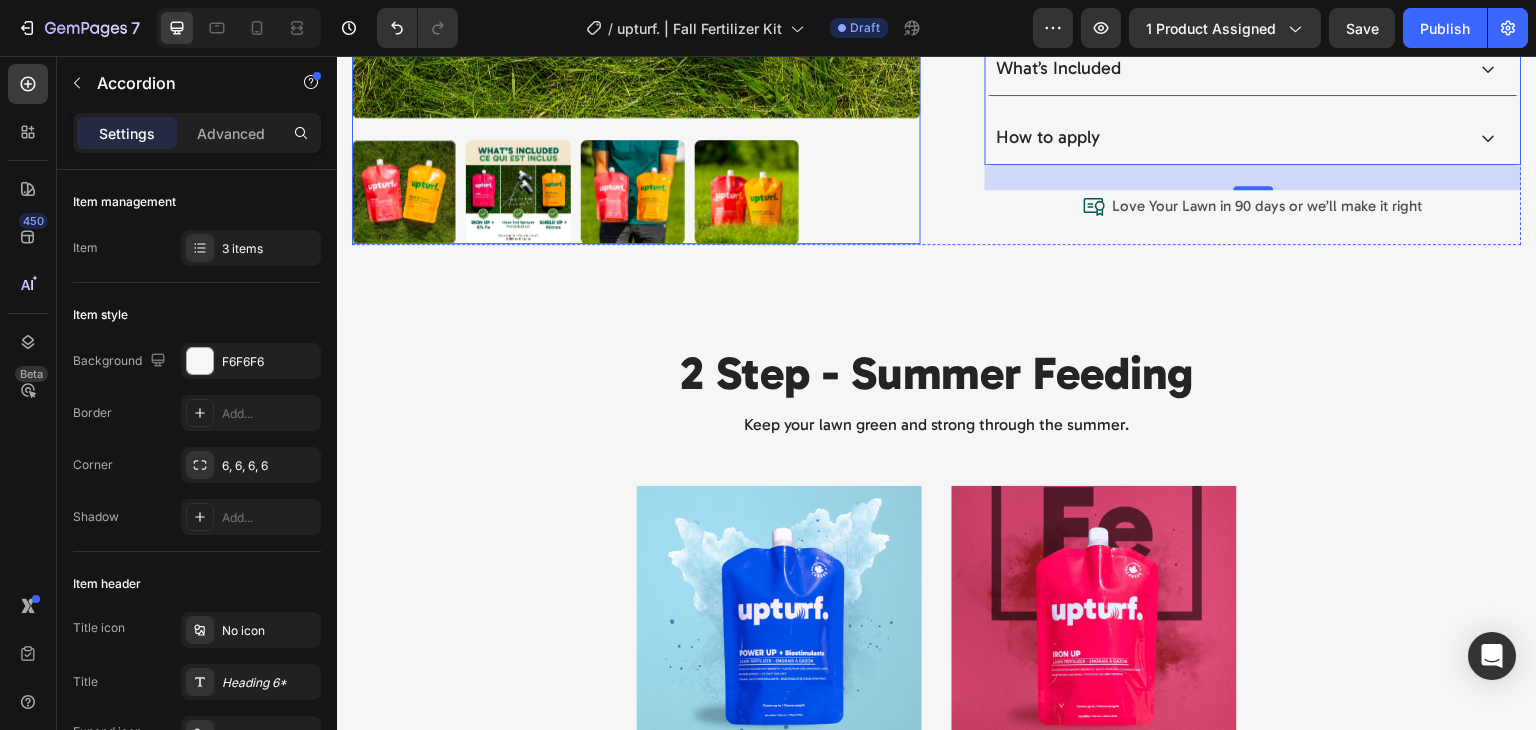 click at bounding box center [747, 192] 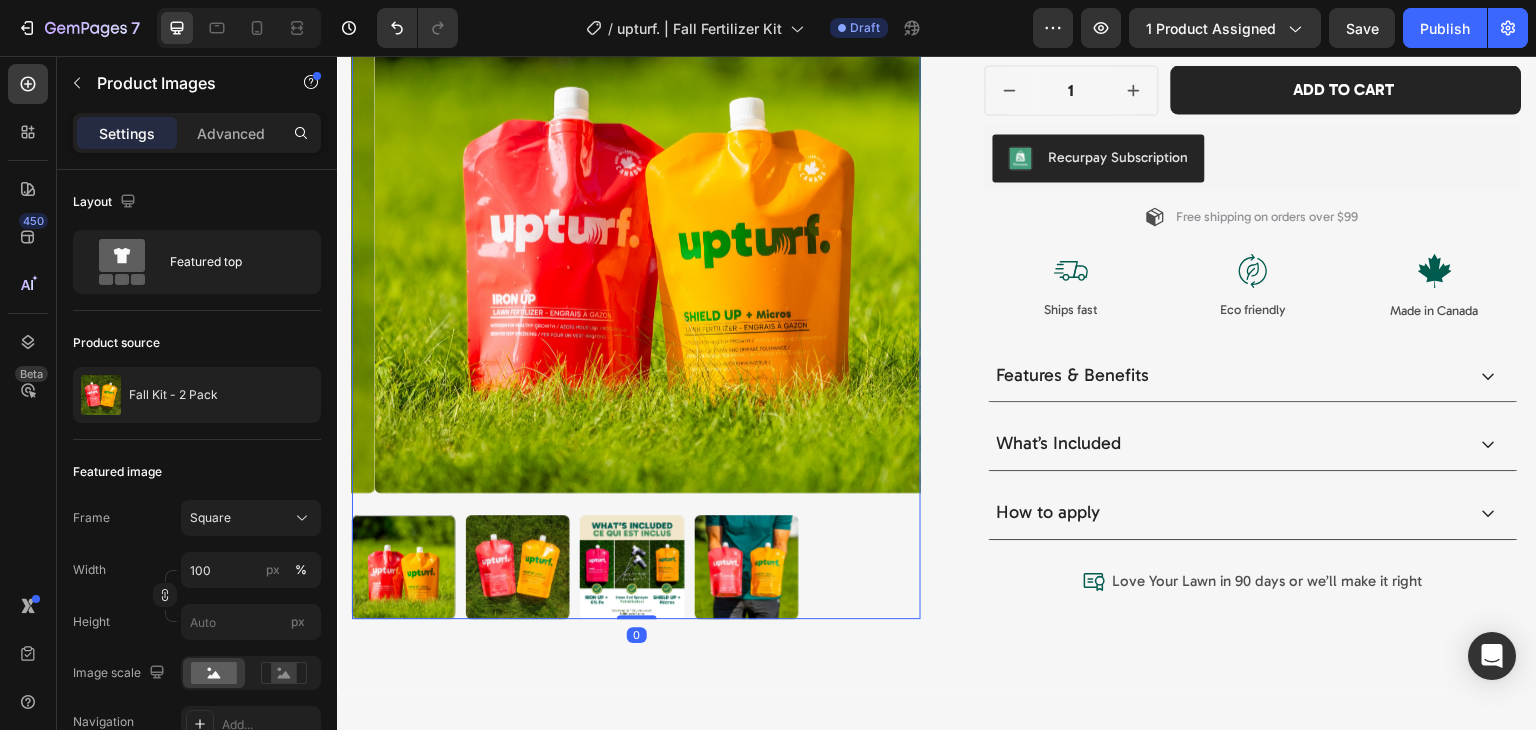 scroll, scrollTop: 472, scrollLeft: 0, axis: vertical 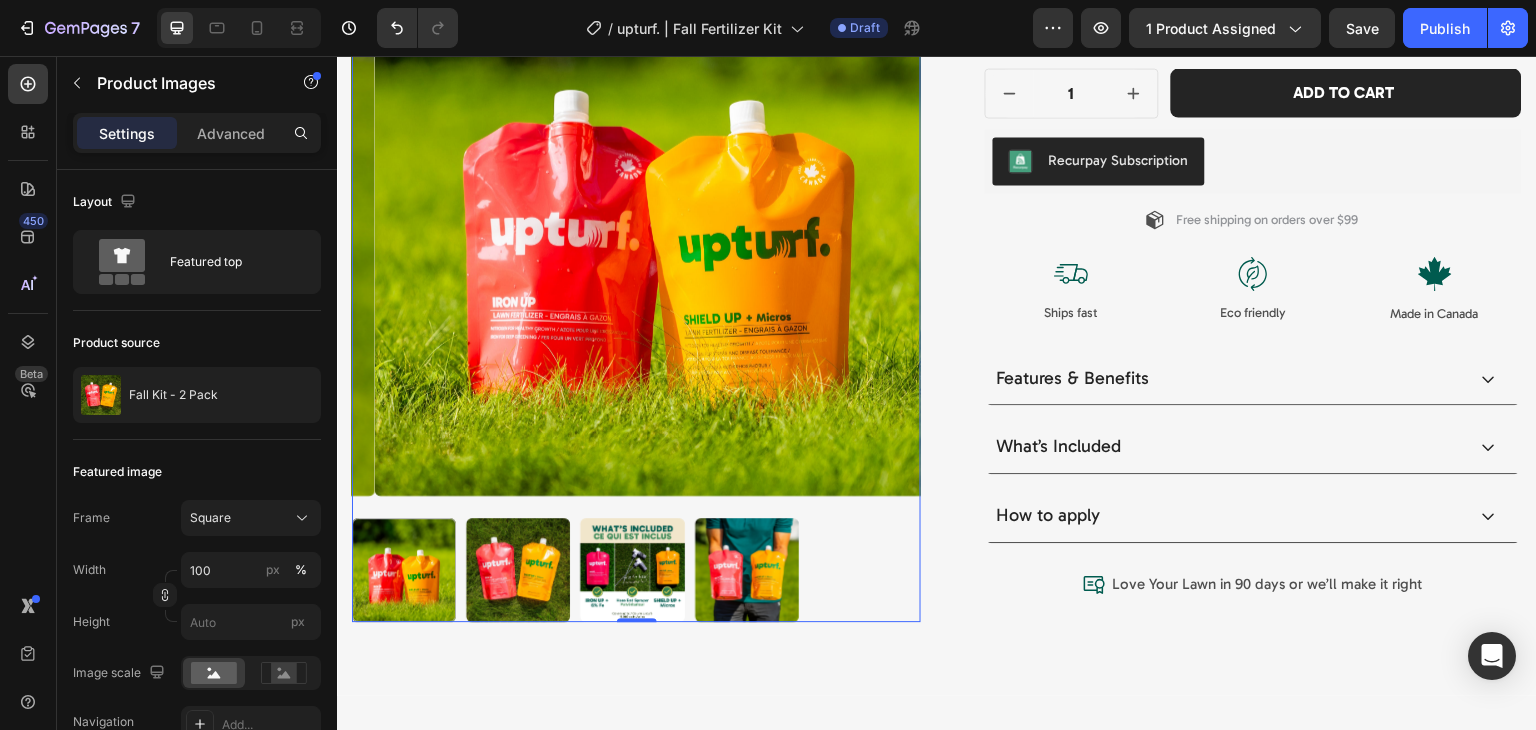 click at bounding box center [518, 570] 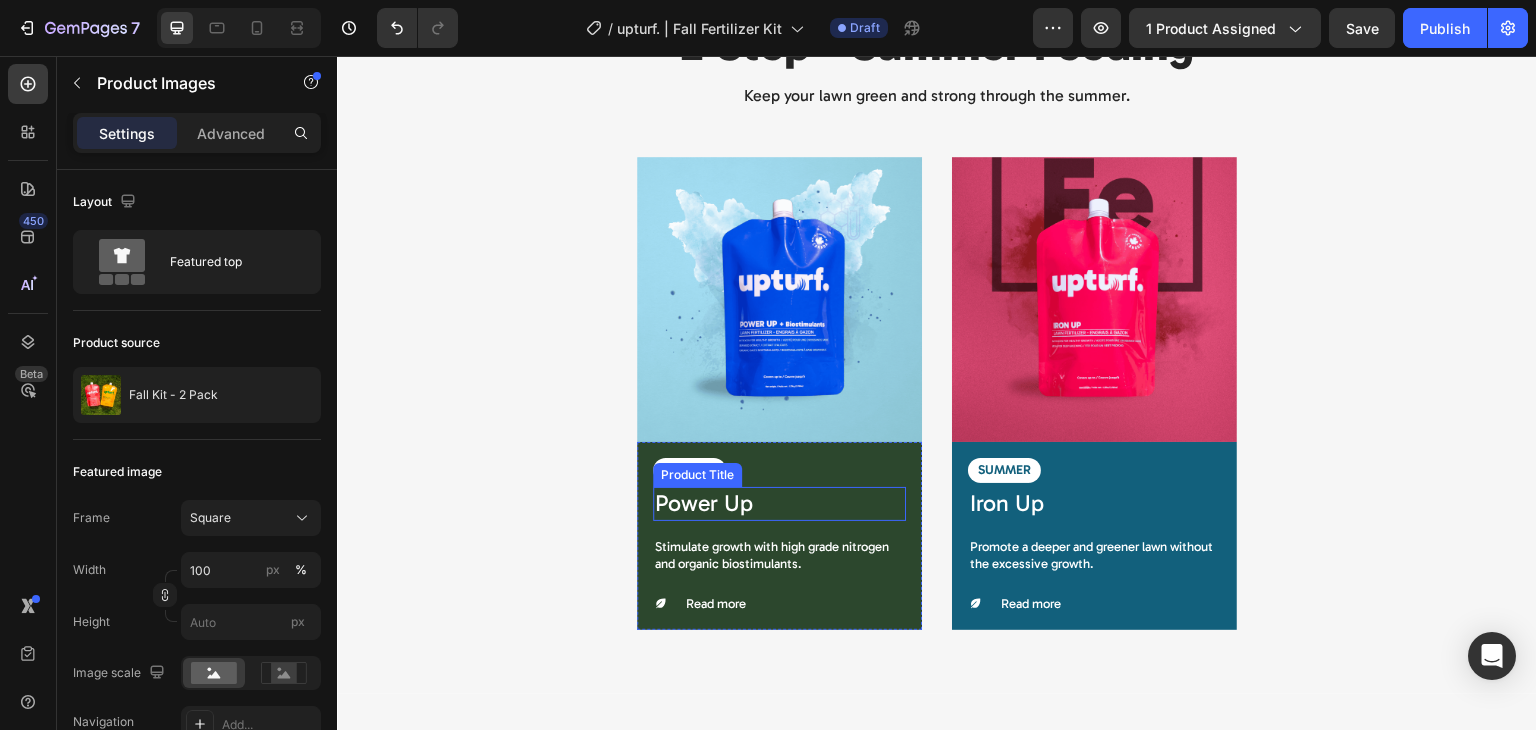 scroll, scrollTop: 1168, scrollLeft: 0, axis: vertical 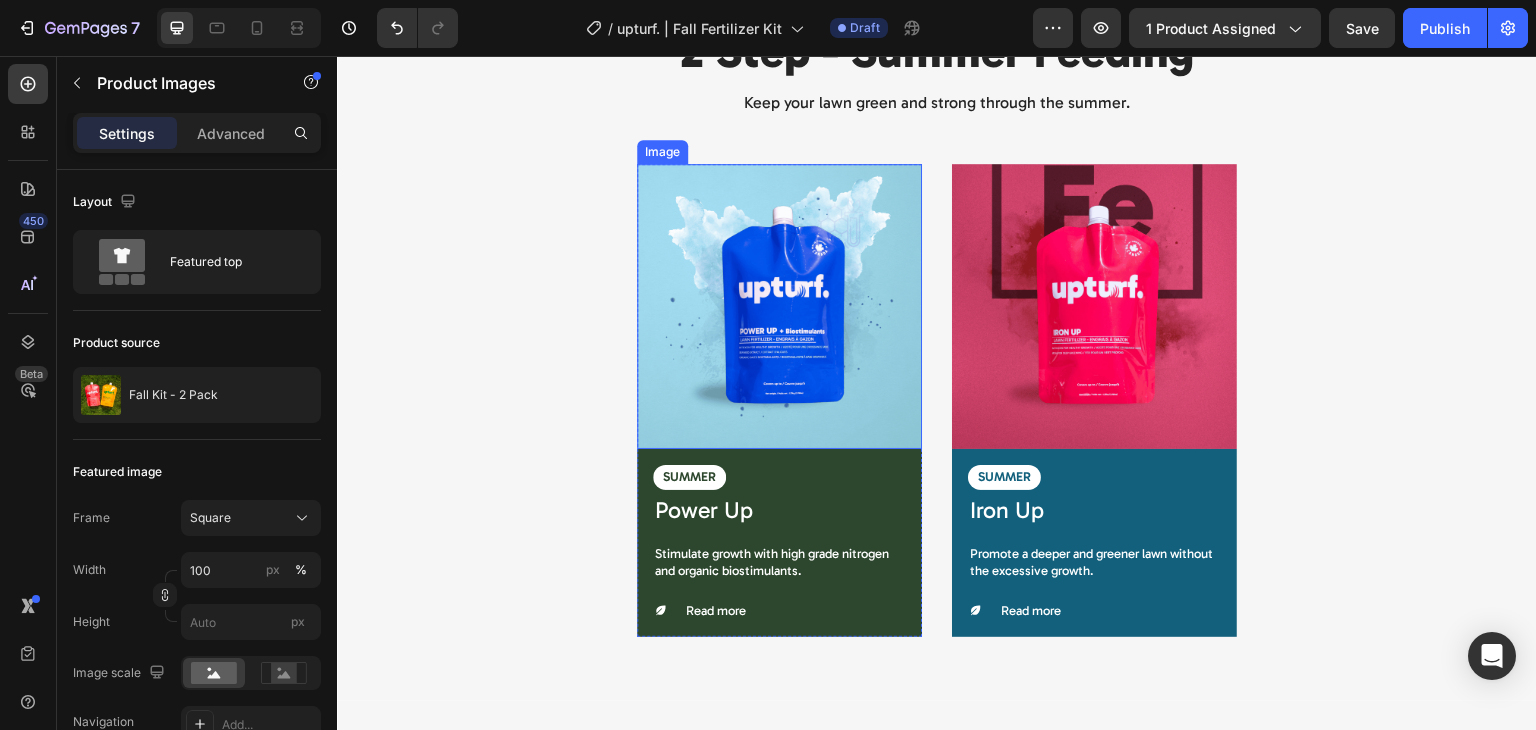 click at bounding box center [779, 306] 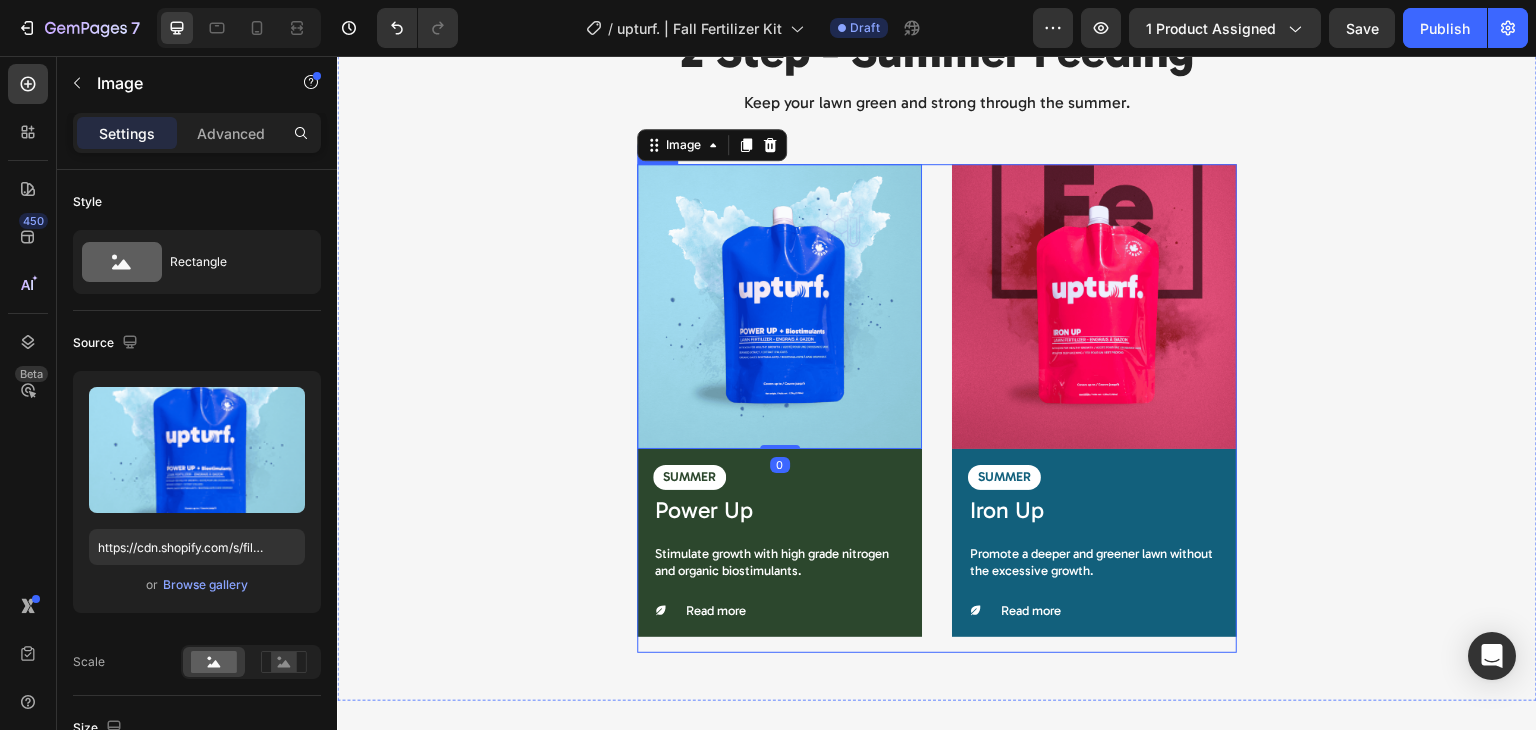 click on "Image SUMMER Text Block Iron Up Product Title Promote a deeper and greener lawn without the excessive growth. Text Block
Read more Accordion Row Product Image   0 SUMMER Text Block Power Up Product Title Stimulate growth with high grade nitrogen and organic biostimulants. Text Block
Read more Accordion Row Row Product Row" at bounding box center (937, 408) 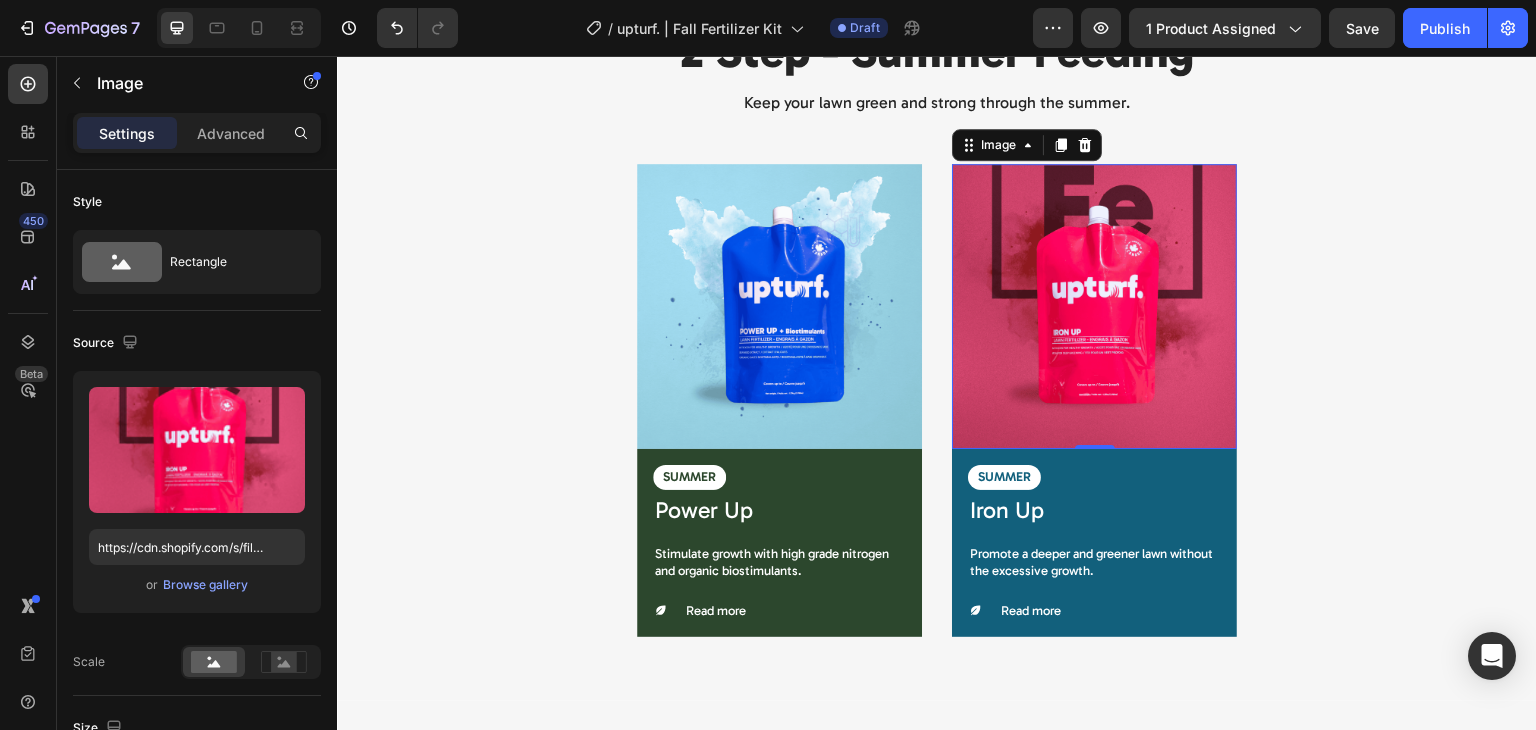 click at bounding box center [1094, 306] 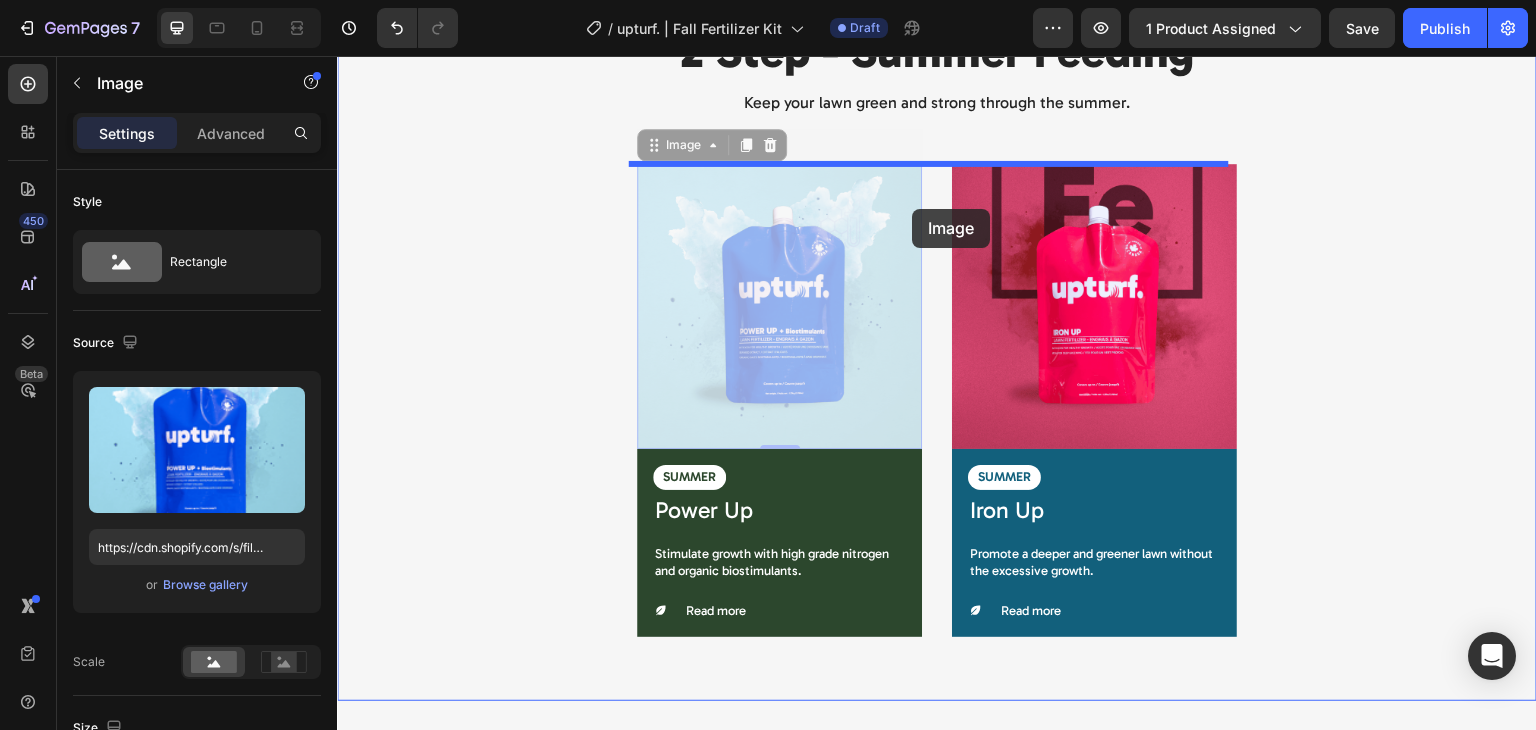 drag, startPoint x: 895, startPoint y: 194, endPoint x: 906, endPoint y: 209, distance: 18.601076 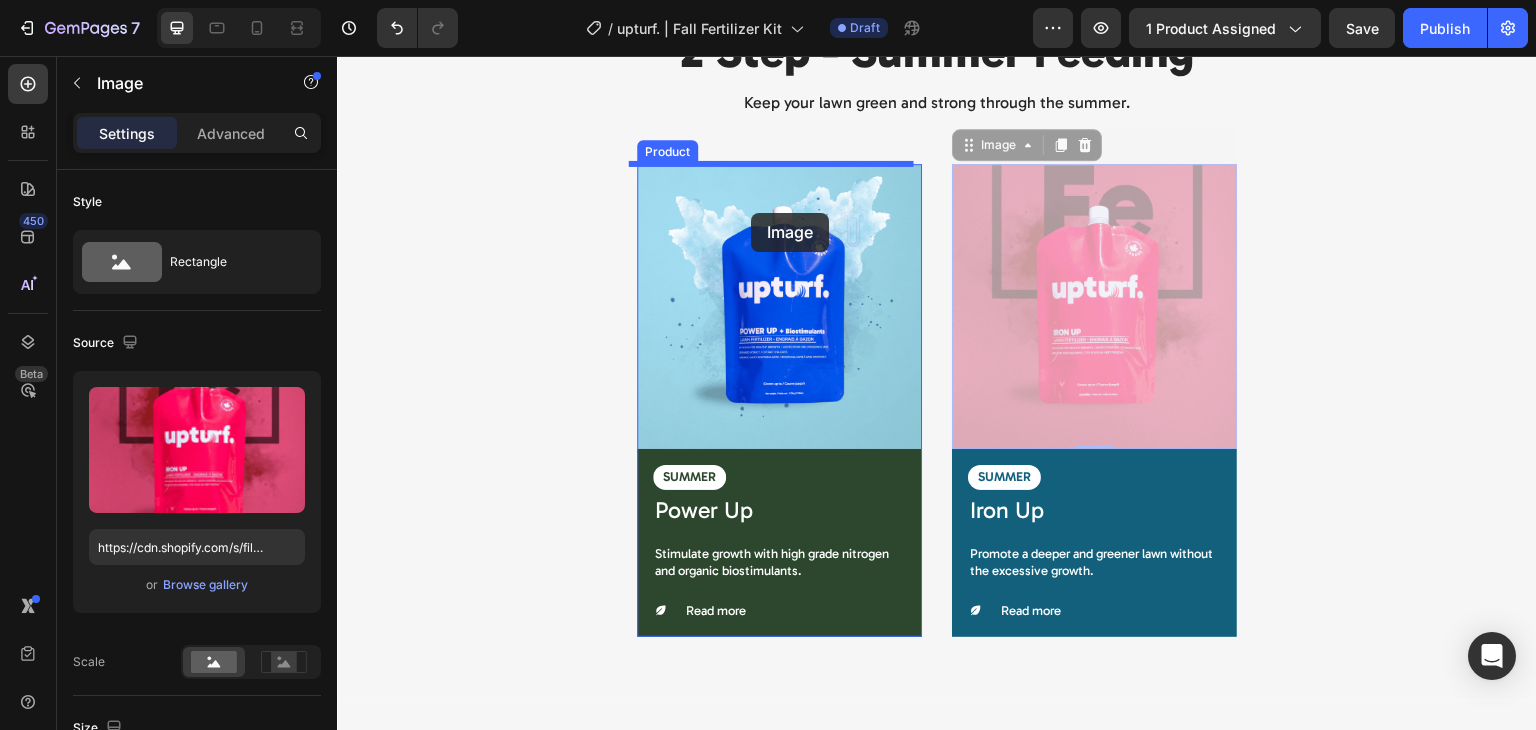 drag, startPoint x: 990, startPoint y: 206, endPoint x: 752, endPoint y: 211, distance: 238.05252 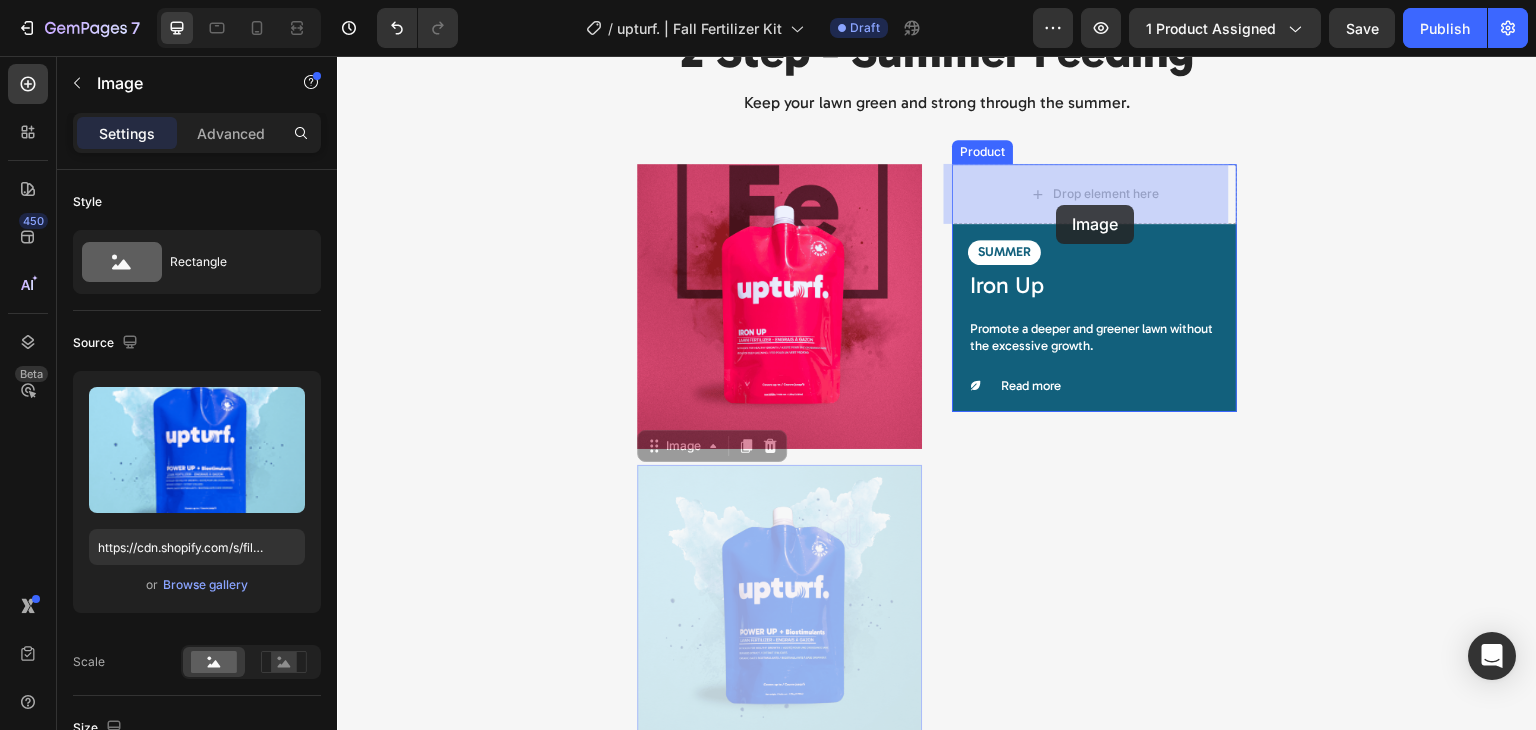 drag, startPoint x: 881, startPoint y: 510, endPoint x: 1058, endPoint y: 198, distance: 358.71017 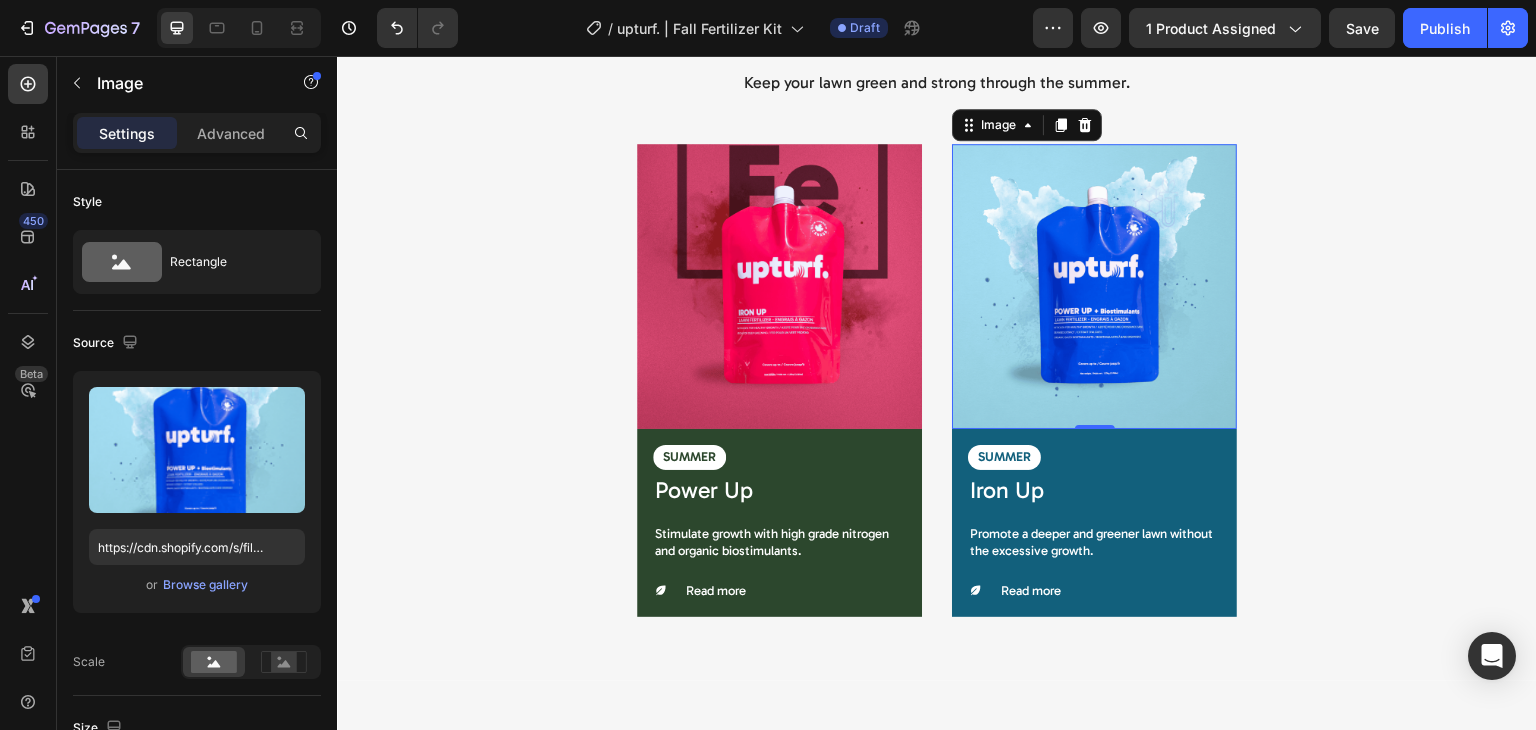scroll, scrollTop: 1188, scrollLeft: 0, axis: vertical 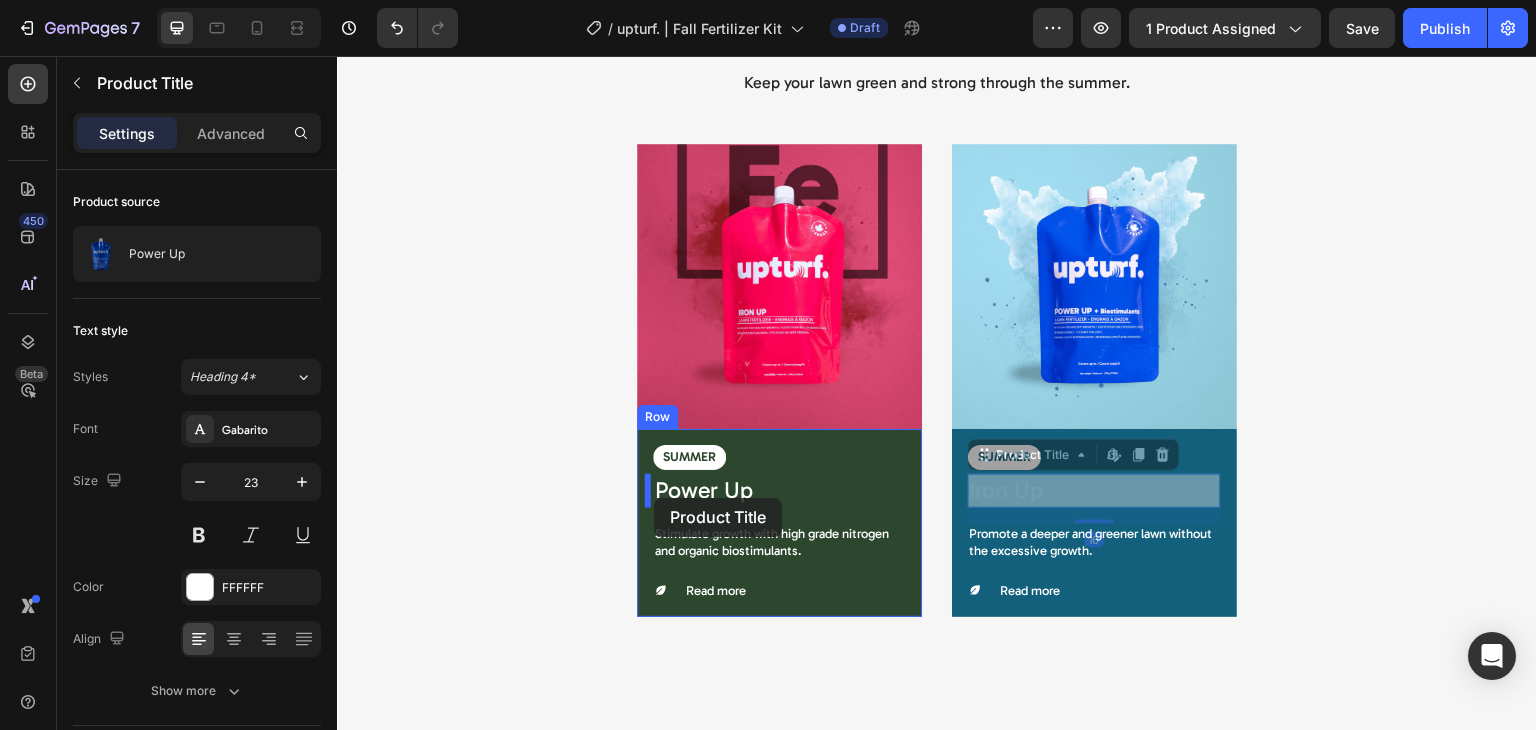 drag, startPoint x: 1018, startPoint y: 490, endPoint x: 654, endPoint y: 498, distance: 364.0879 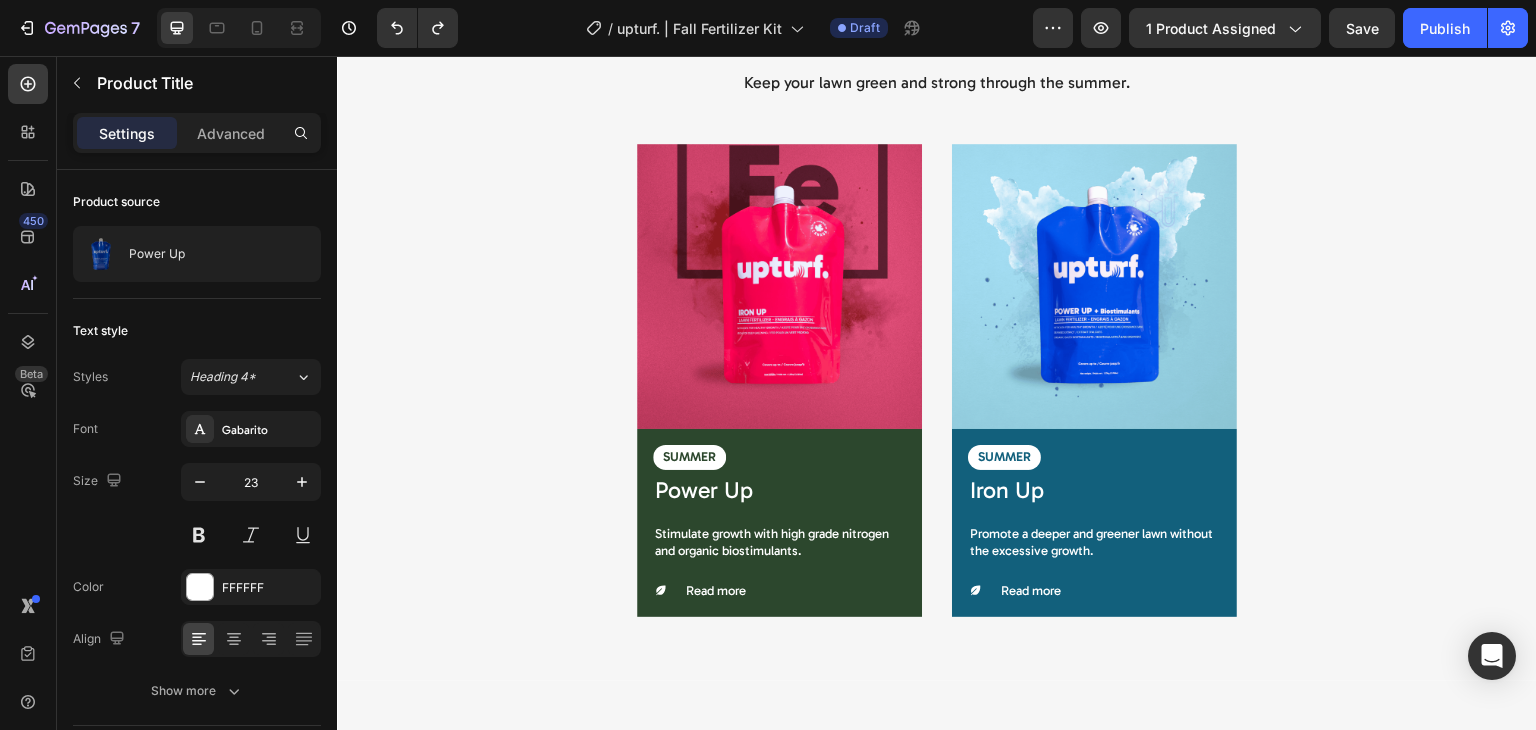 click on "Iron Up" at bounding box center (1094, 491) 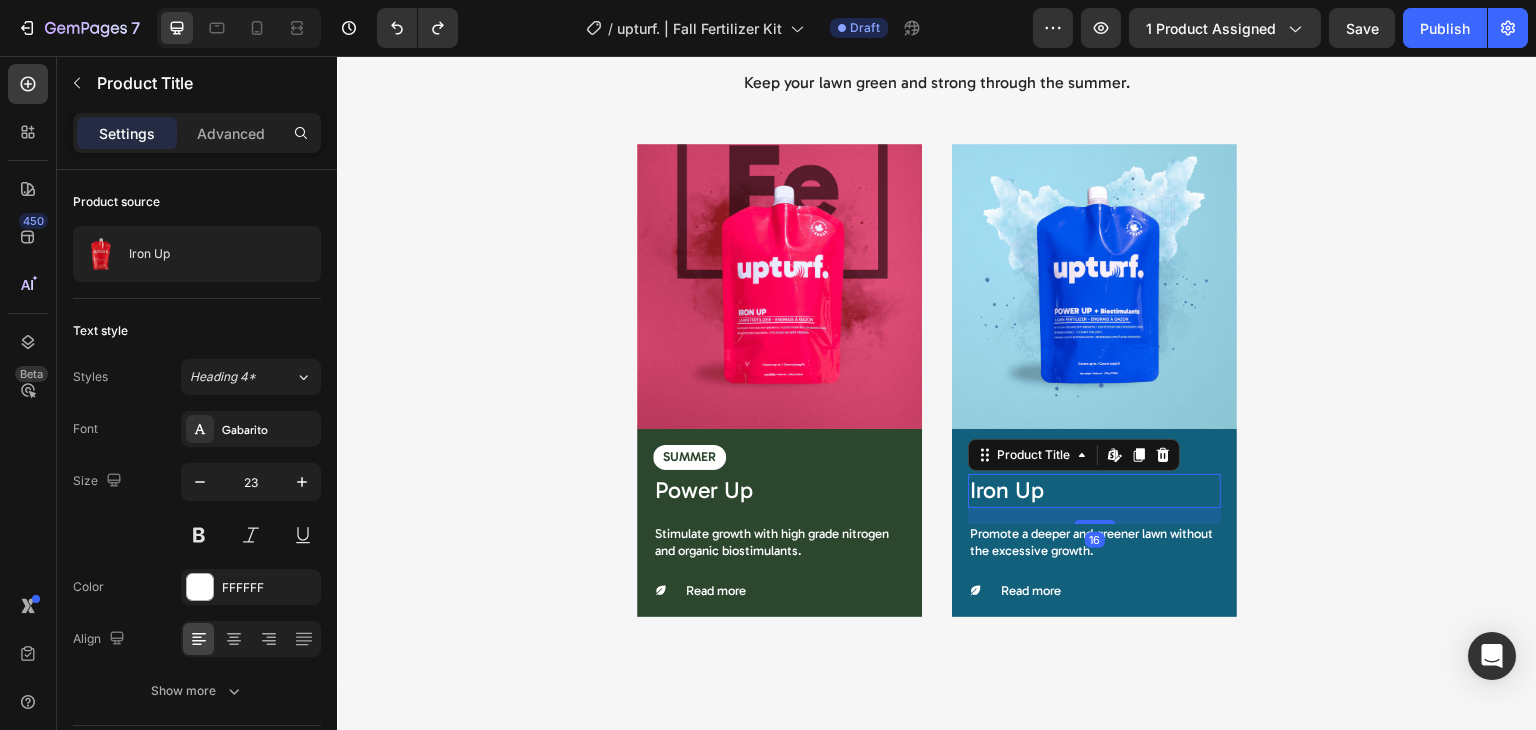 click on "Iron Up" at bounding box center [1094, 491] 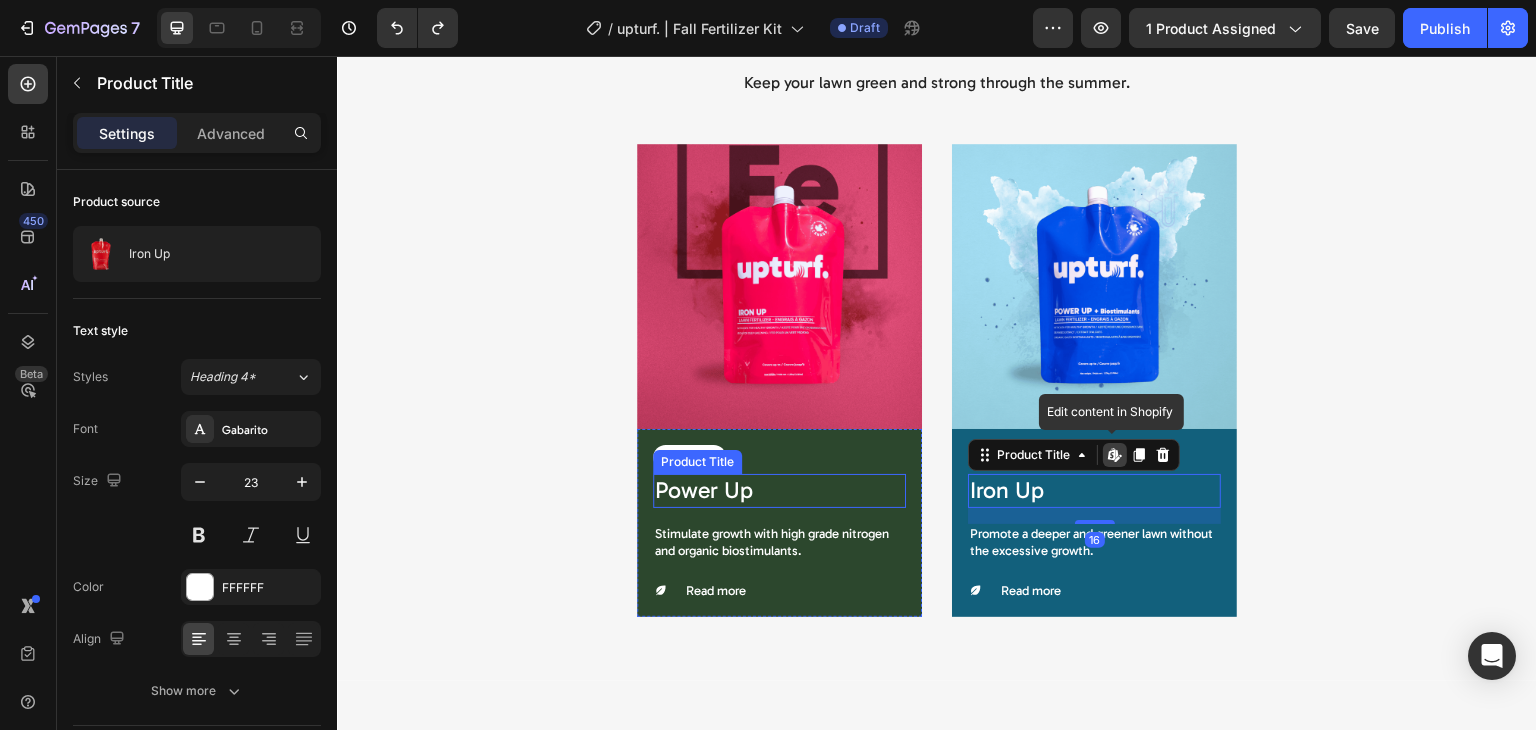 click on "Power Up" at bounding box center (779, 491) 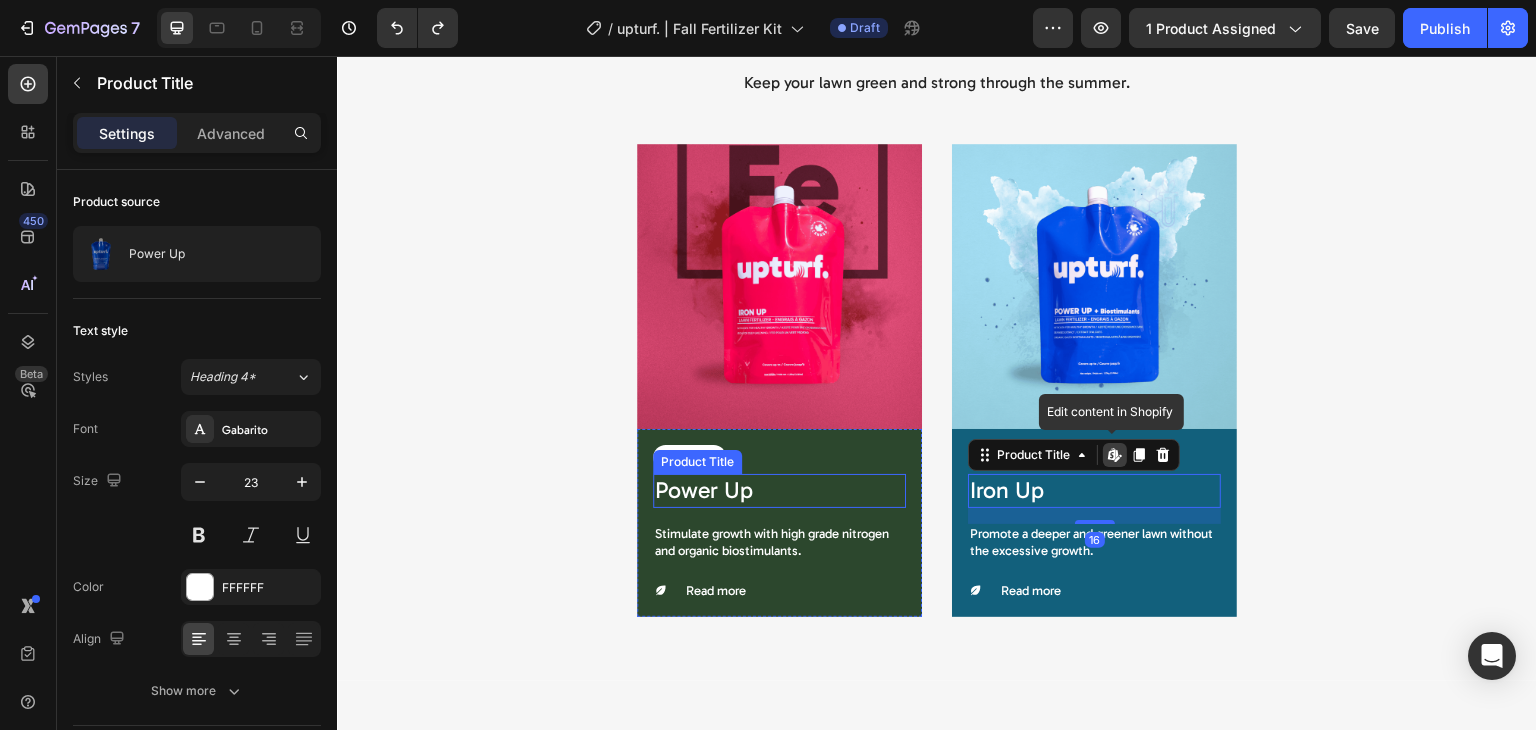 click on "Power Up" at bounding box center (779, 491) 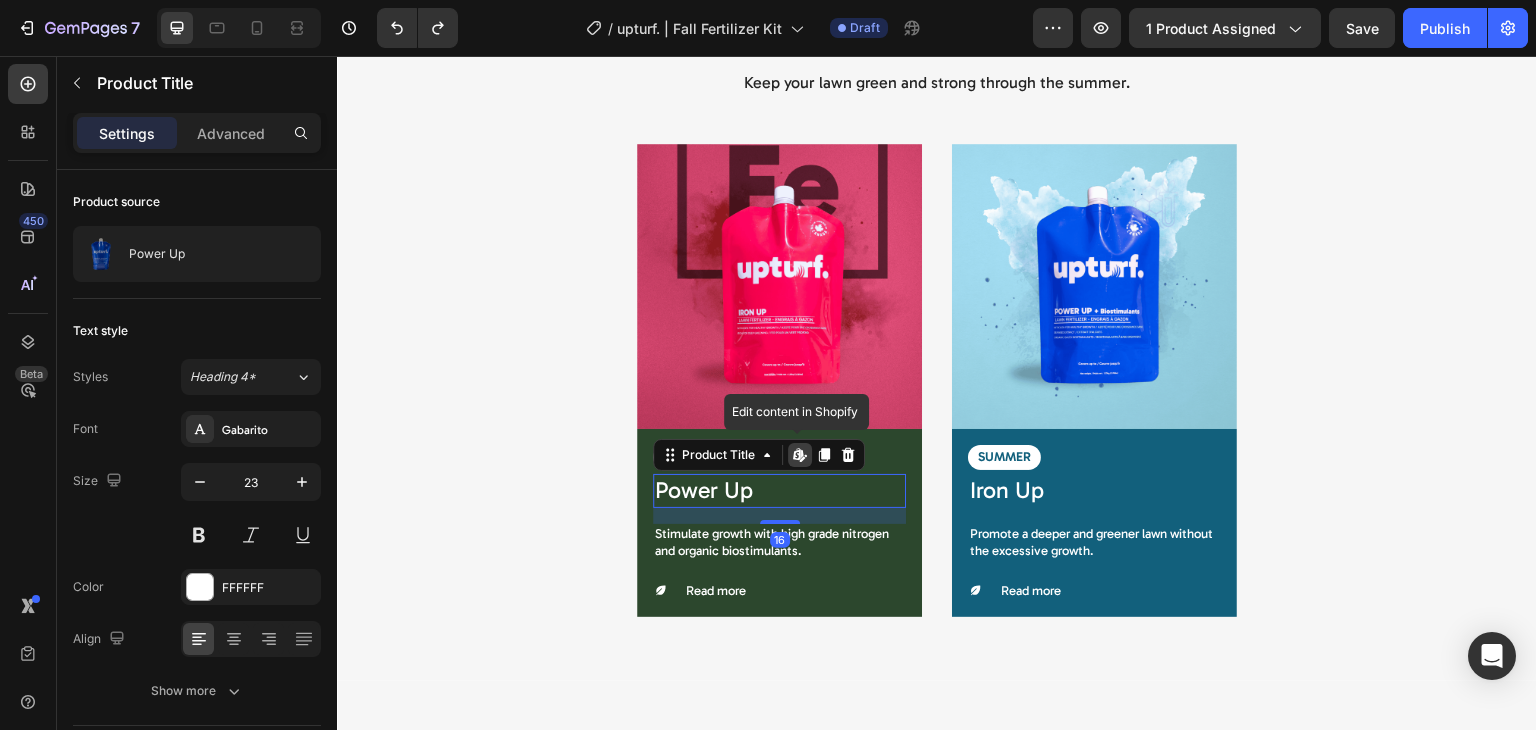 click on "Power Up" at bounding box center [779, 491] 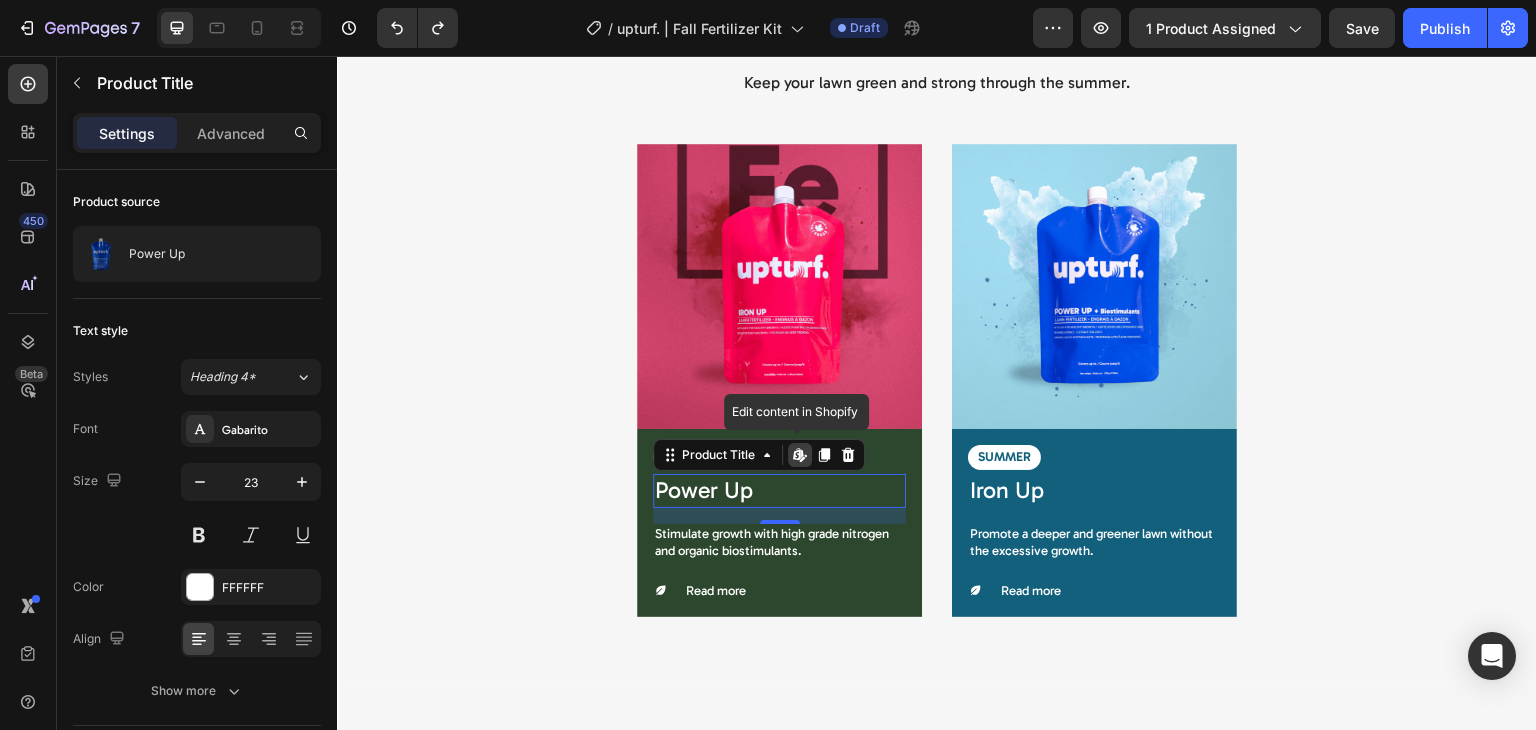 click 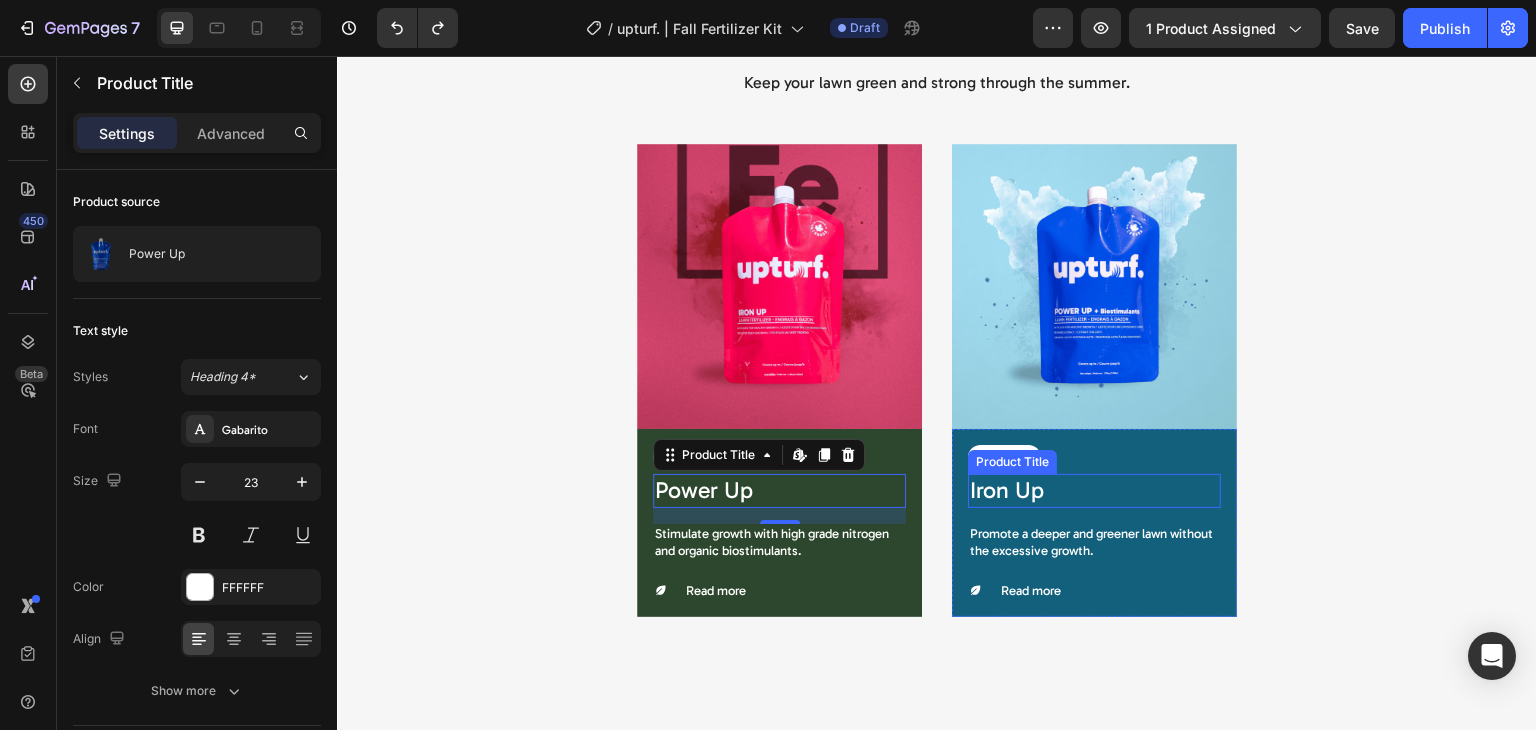click on "Iron Up" at bounding box center [1094, 491] 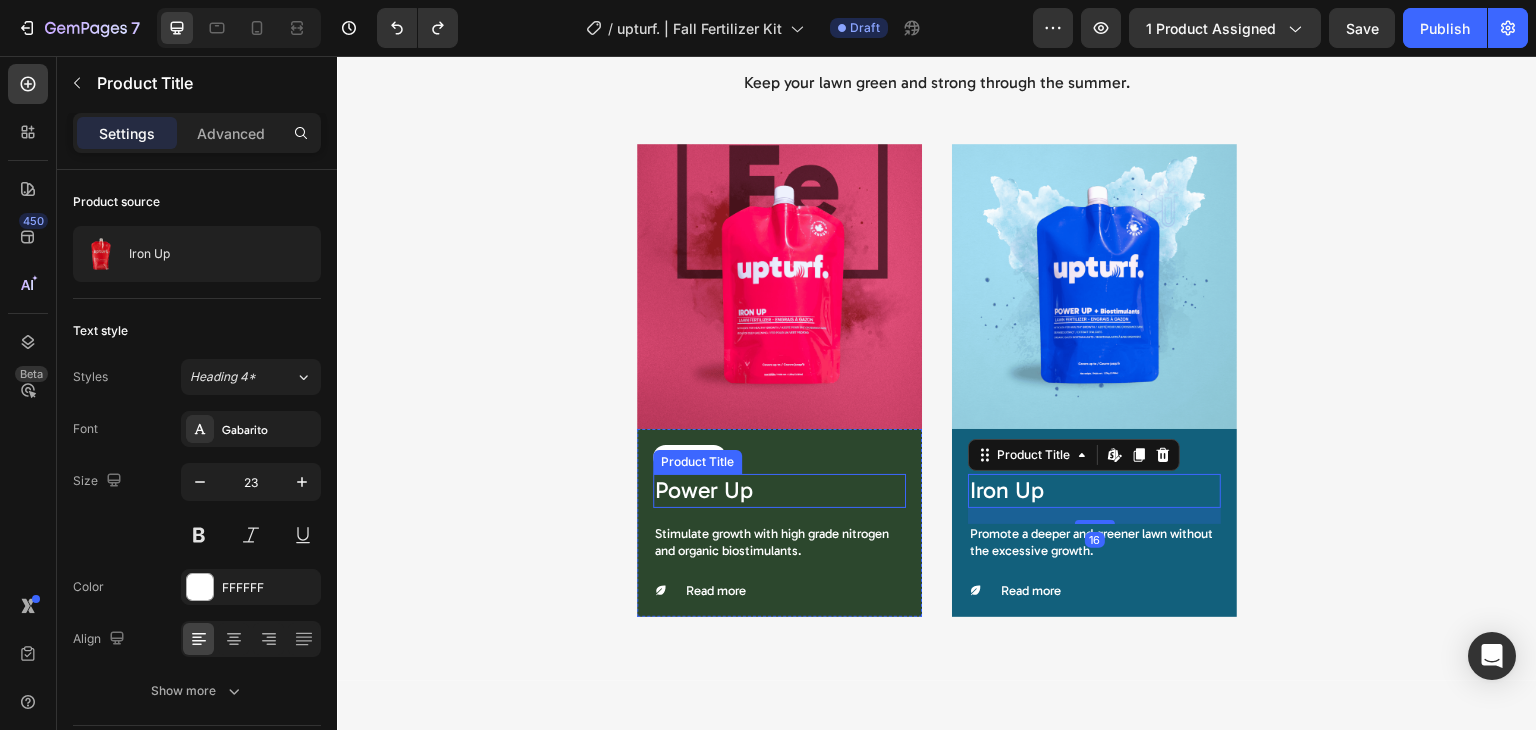 click on "Power Up" at bounding box center (779, 491) 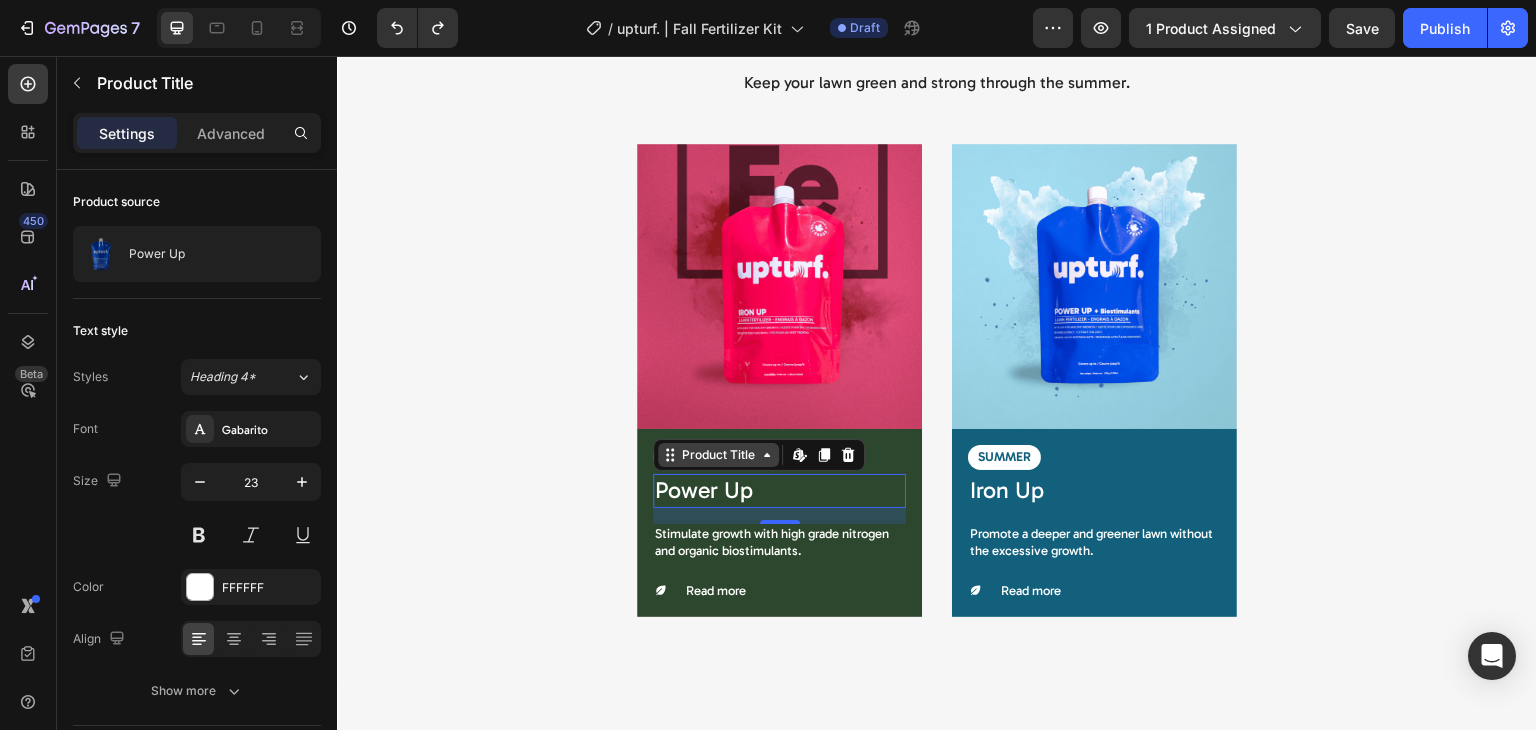 click 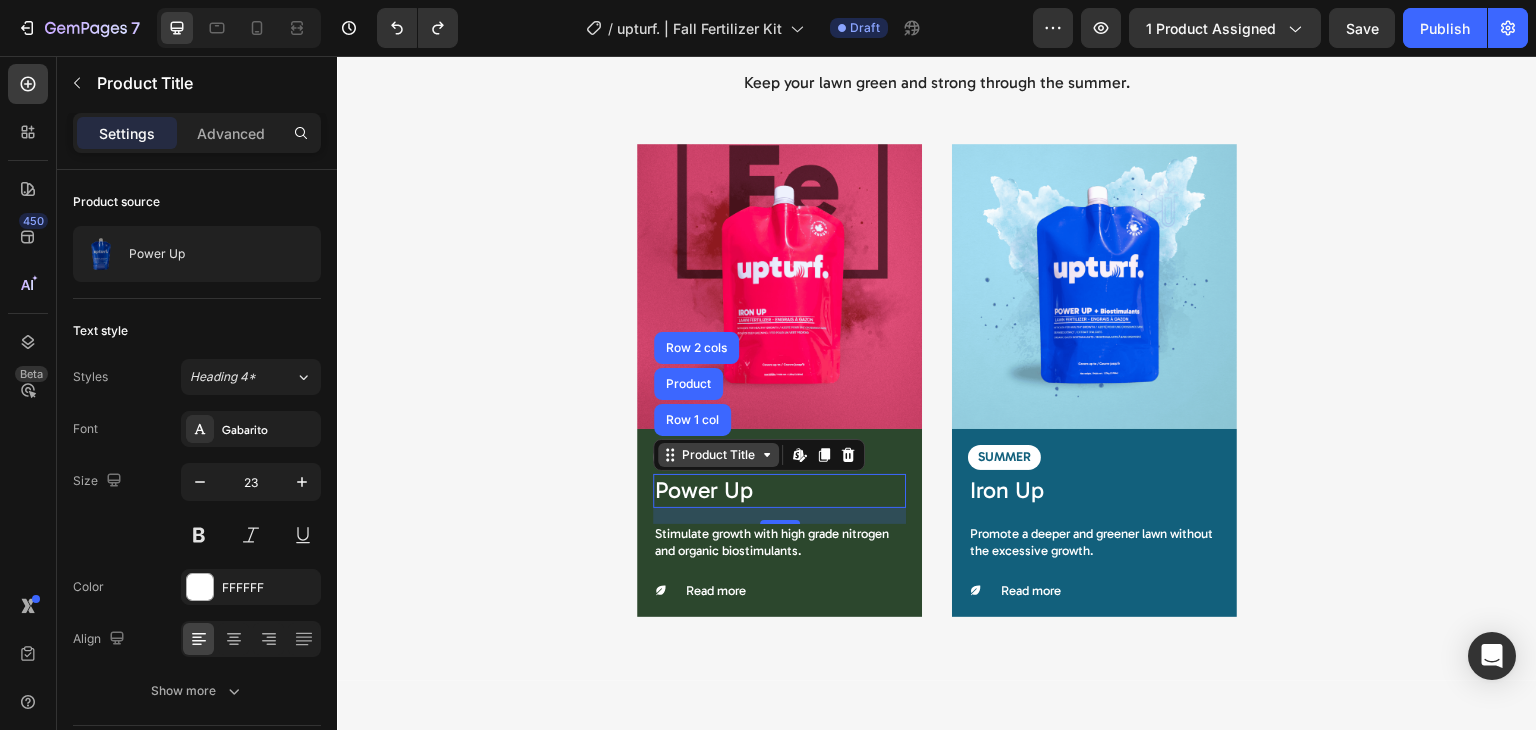 click 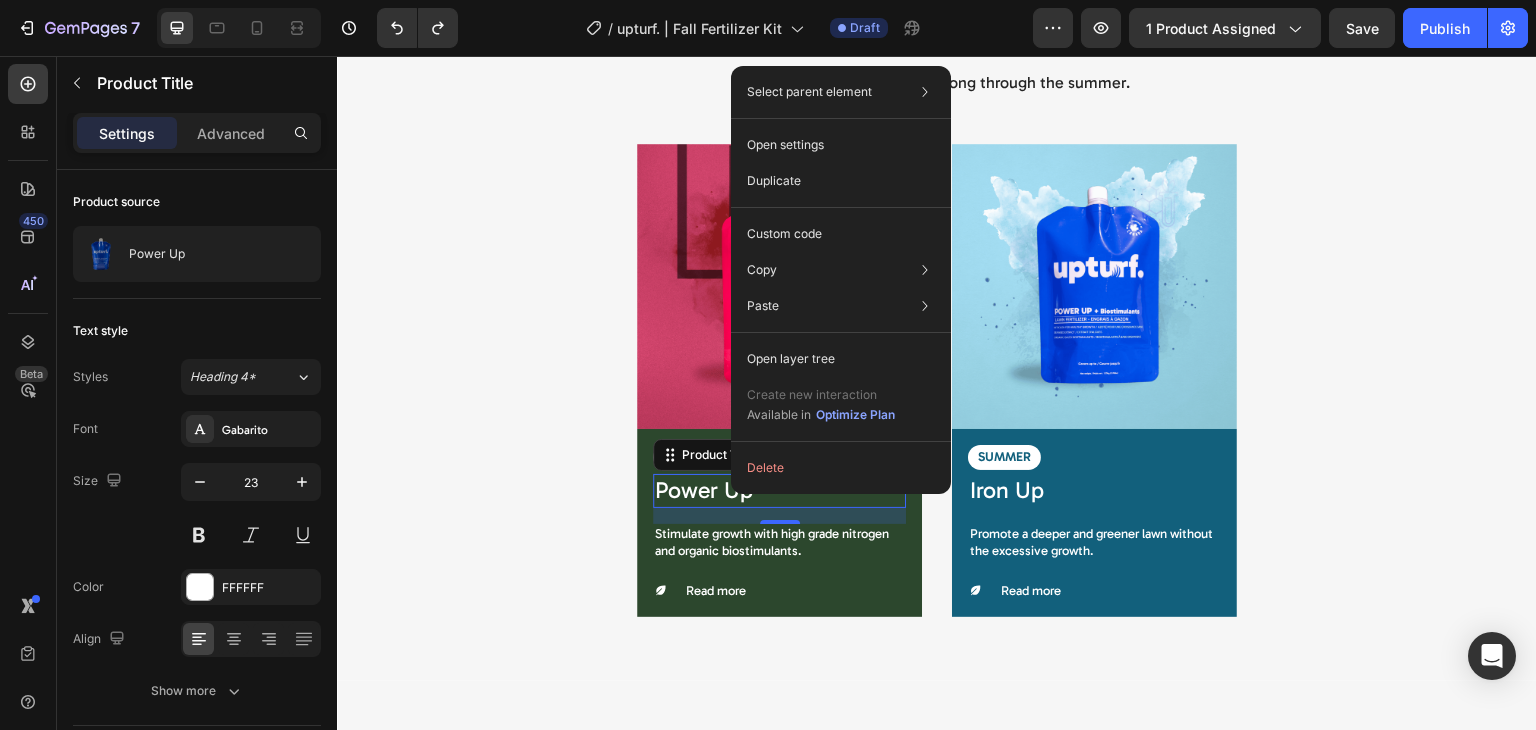 click on "Power Up" at bounding box center (779, 491) 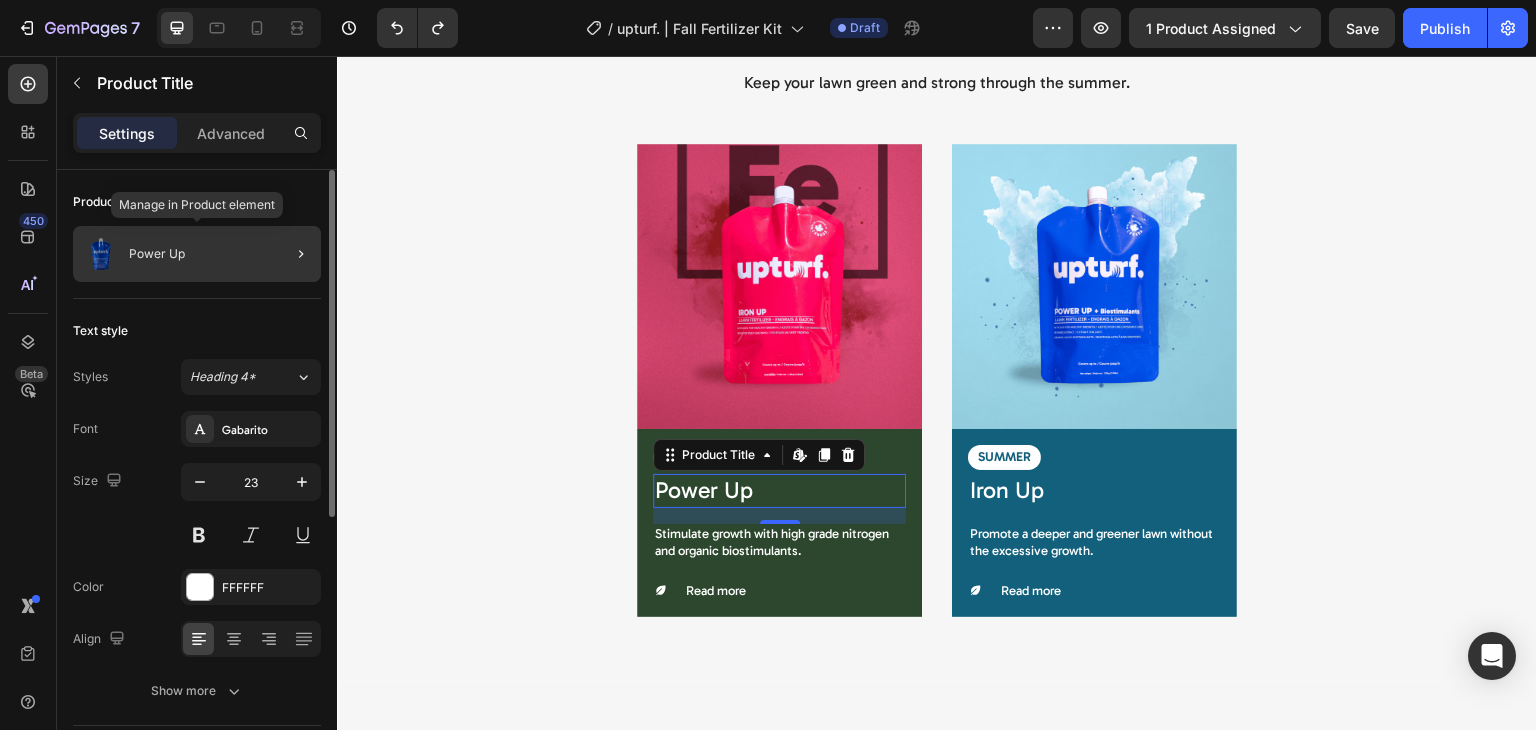 click on "Power Up" 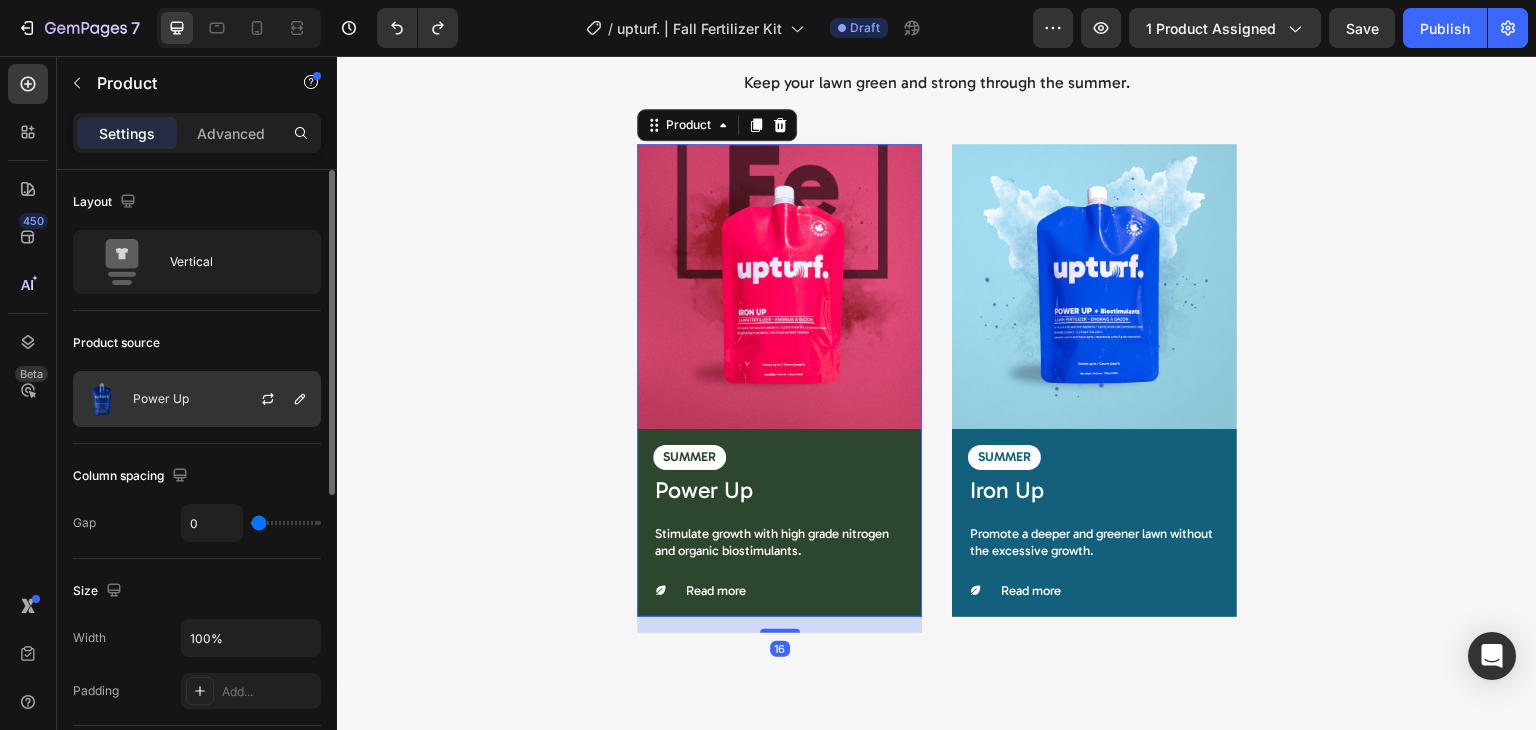 click on "Power Up" 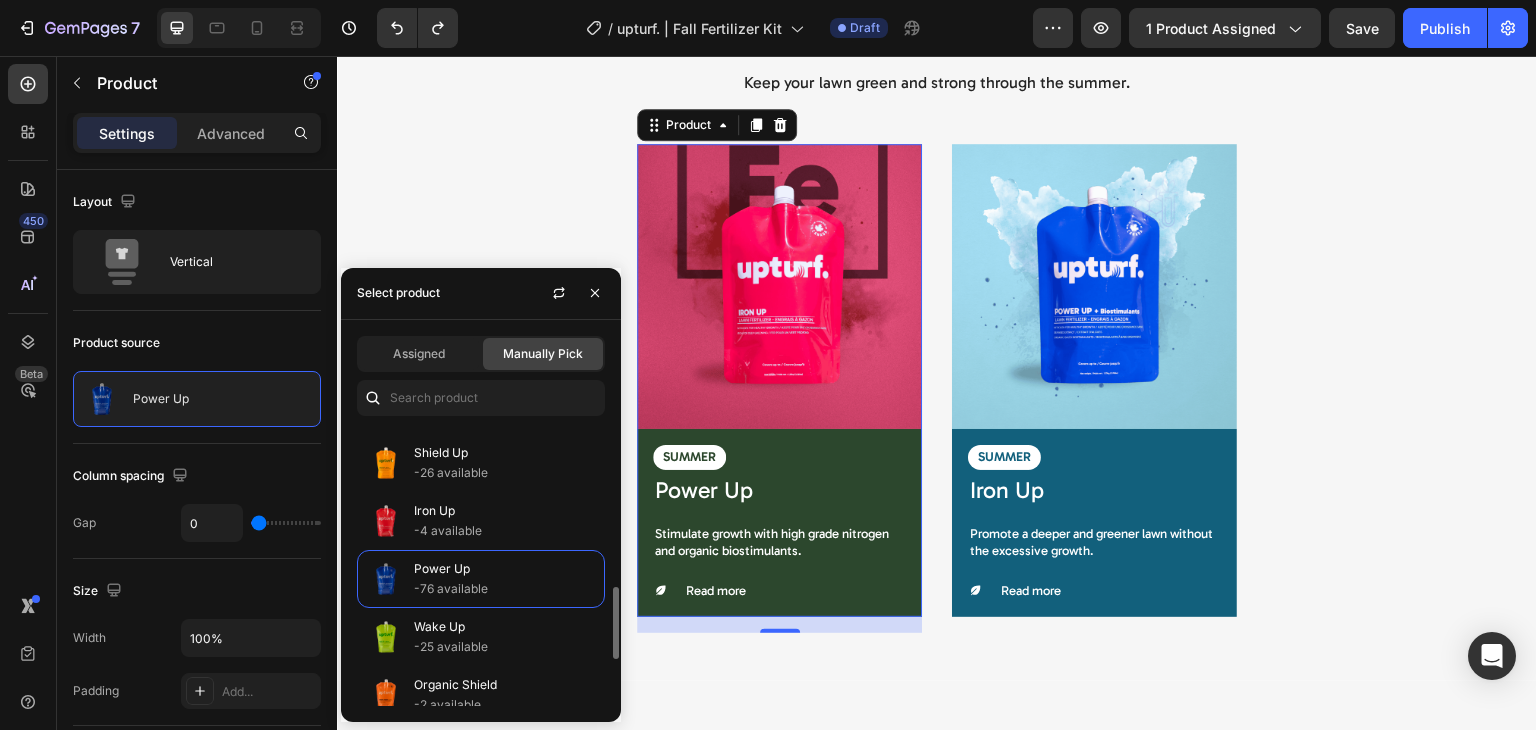 scroll, scrollTop: 629, scrollLeft: 0, axis: vertical 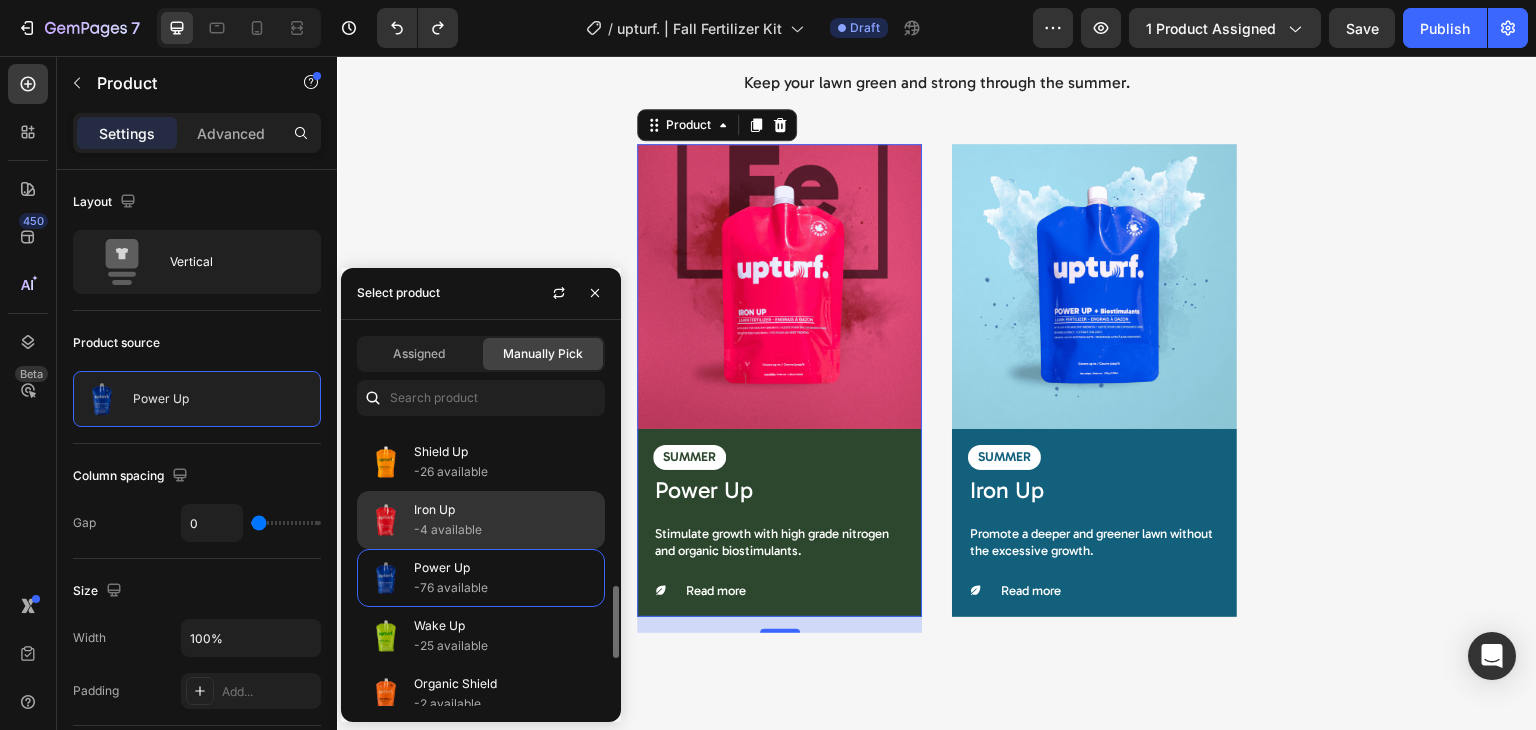 click on "-4 available" at bounding box center (505, 530) 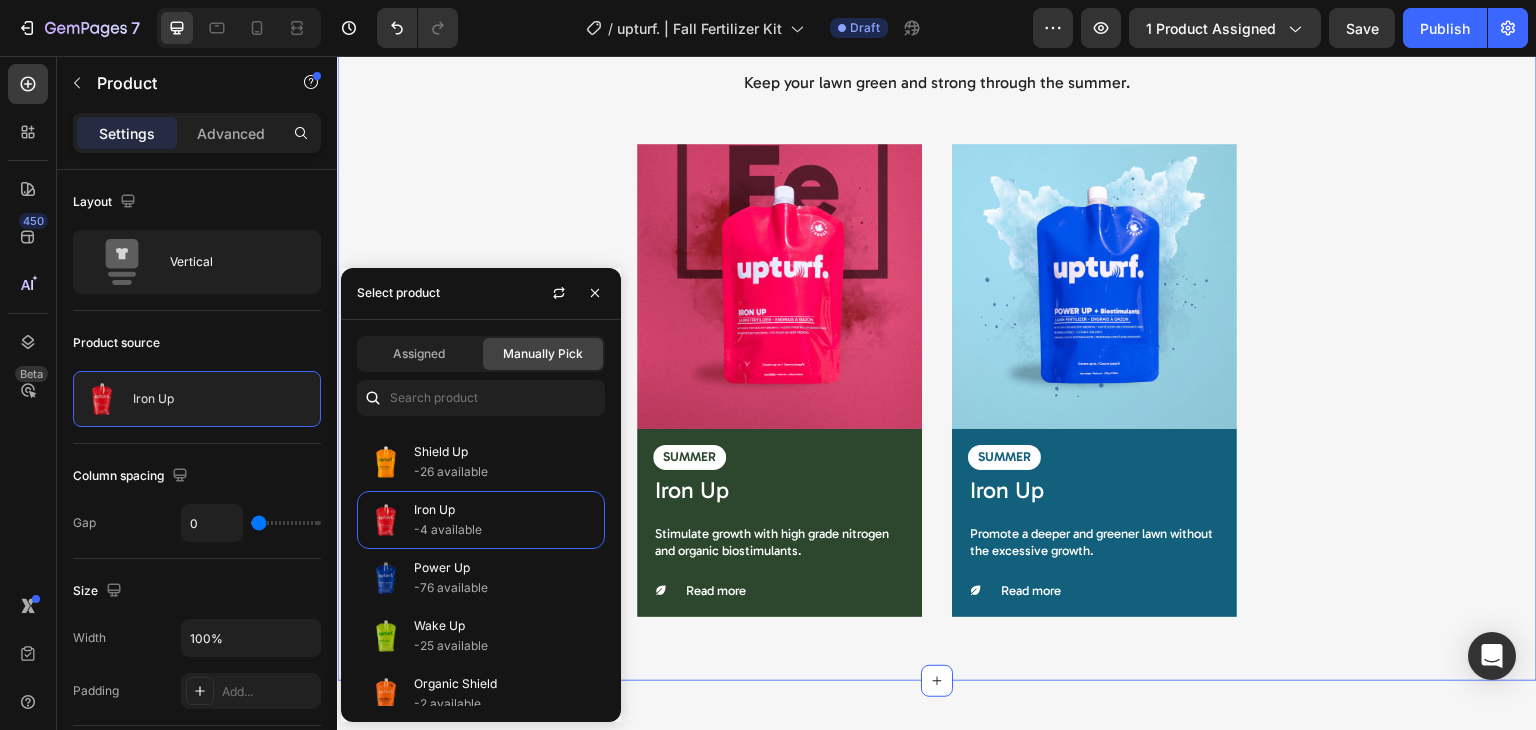 click on "2 Step - Summer Feeding Heading Keep your lawn green and strong through the summer. Text Block Row Image SUMMER Text Block Iron Up Product Title Promote a deeper and greener lawn without the excessive growth. Text Block
Read more Accordion Row Product Image SUMMER Text Block Iron Up Product Title Stimulate growth with high grade nitrogen and organic biostimulants. Text Block
Read more Accordion Row Row Product Row" at bounding box center [937, 317] 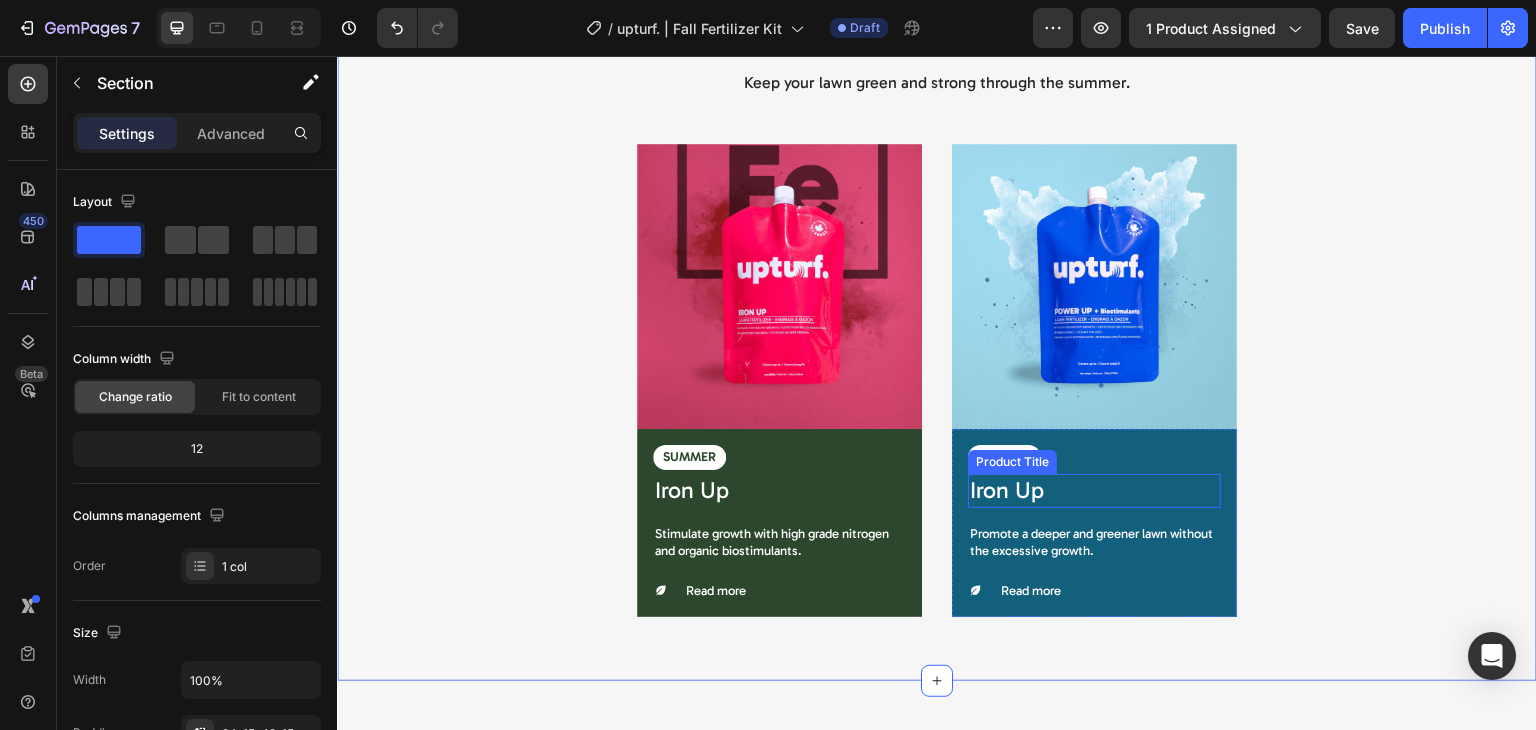 click on "Iron Up" at bounding box center (1094, 491) 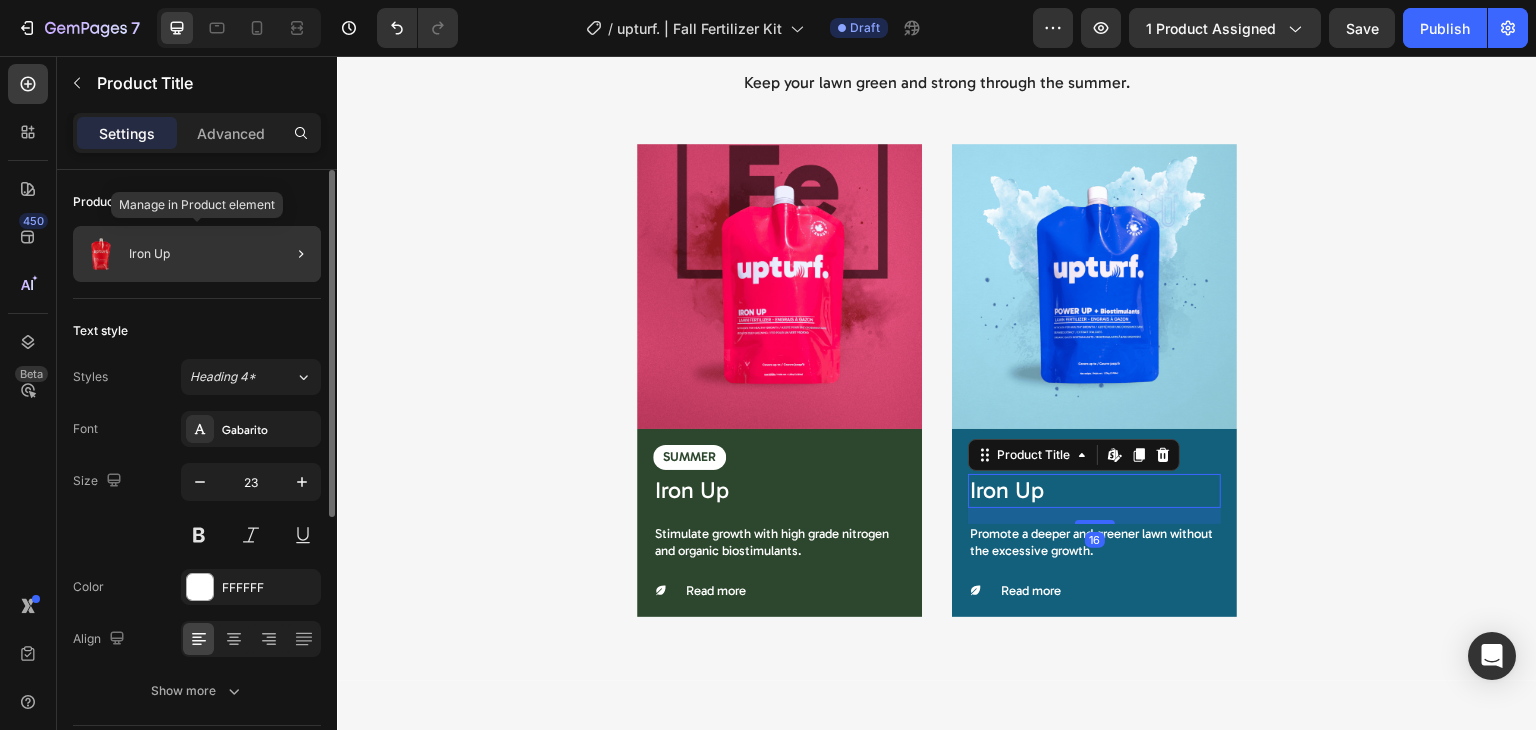 click on "Iron Up" 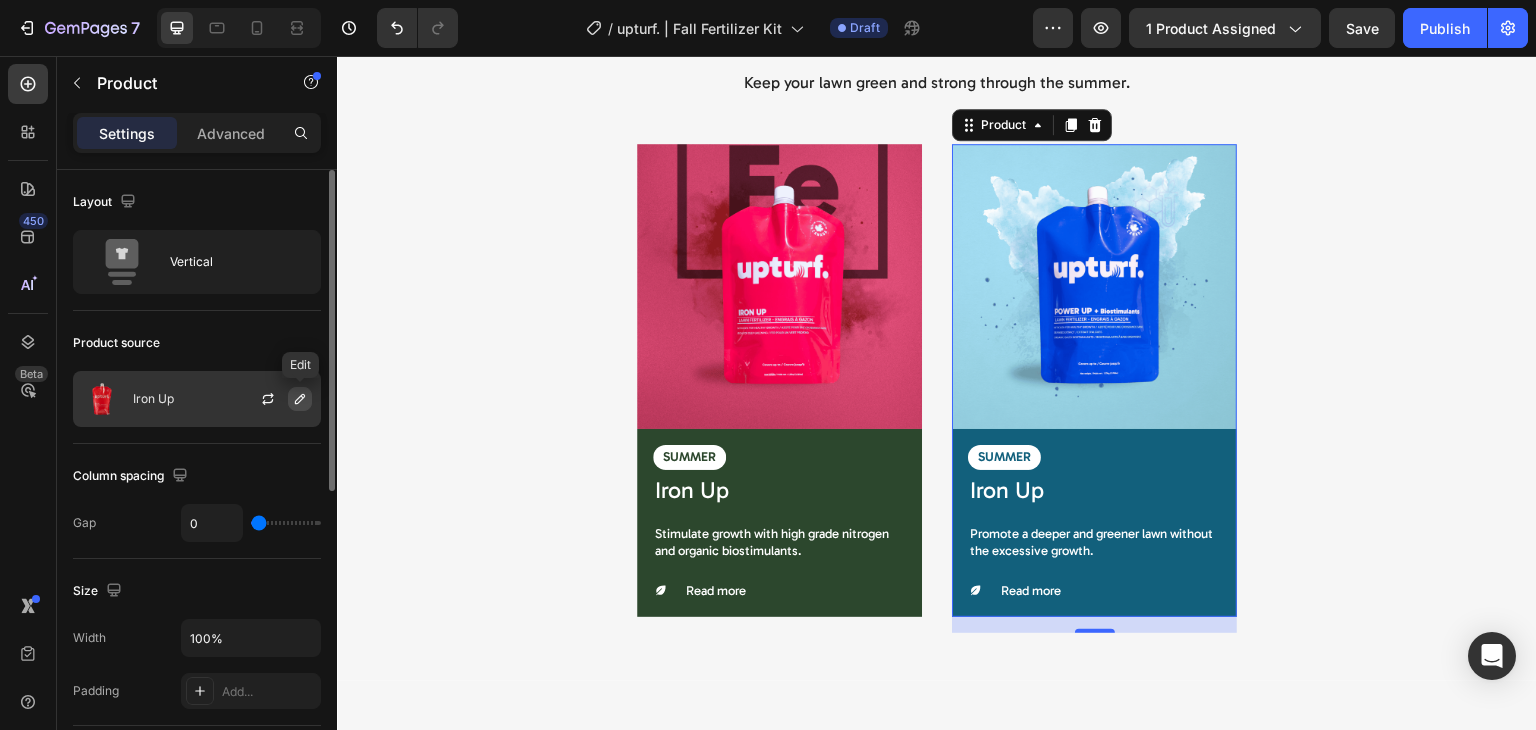 click 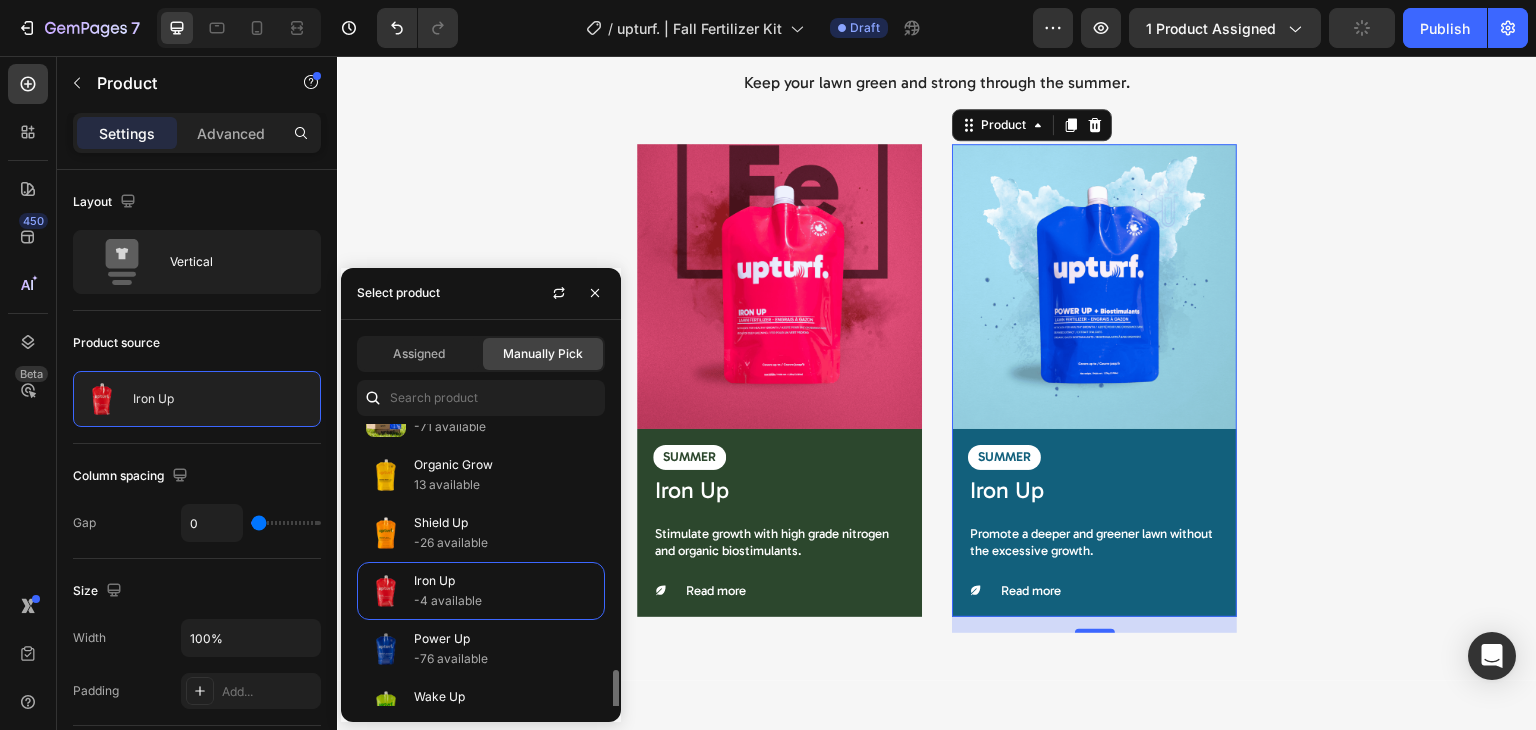 scroll, scrollTop: 555, scrollLeft: 0, axis: vertical 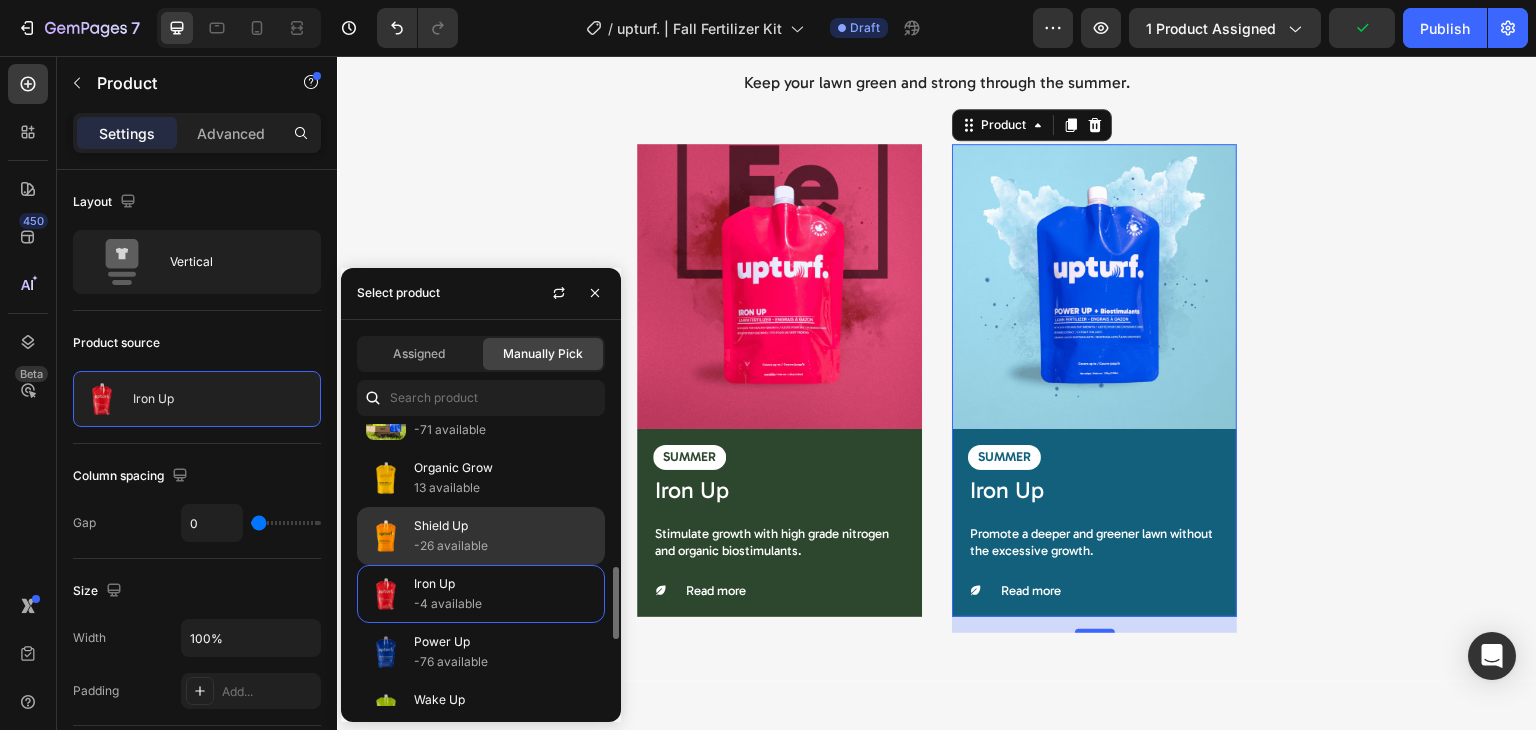 click on "Shield Up -26 available" 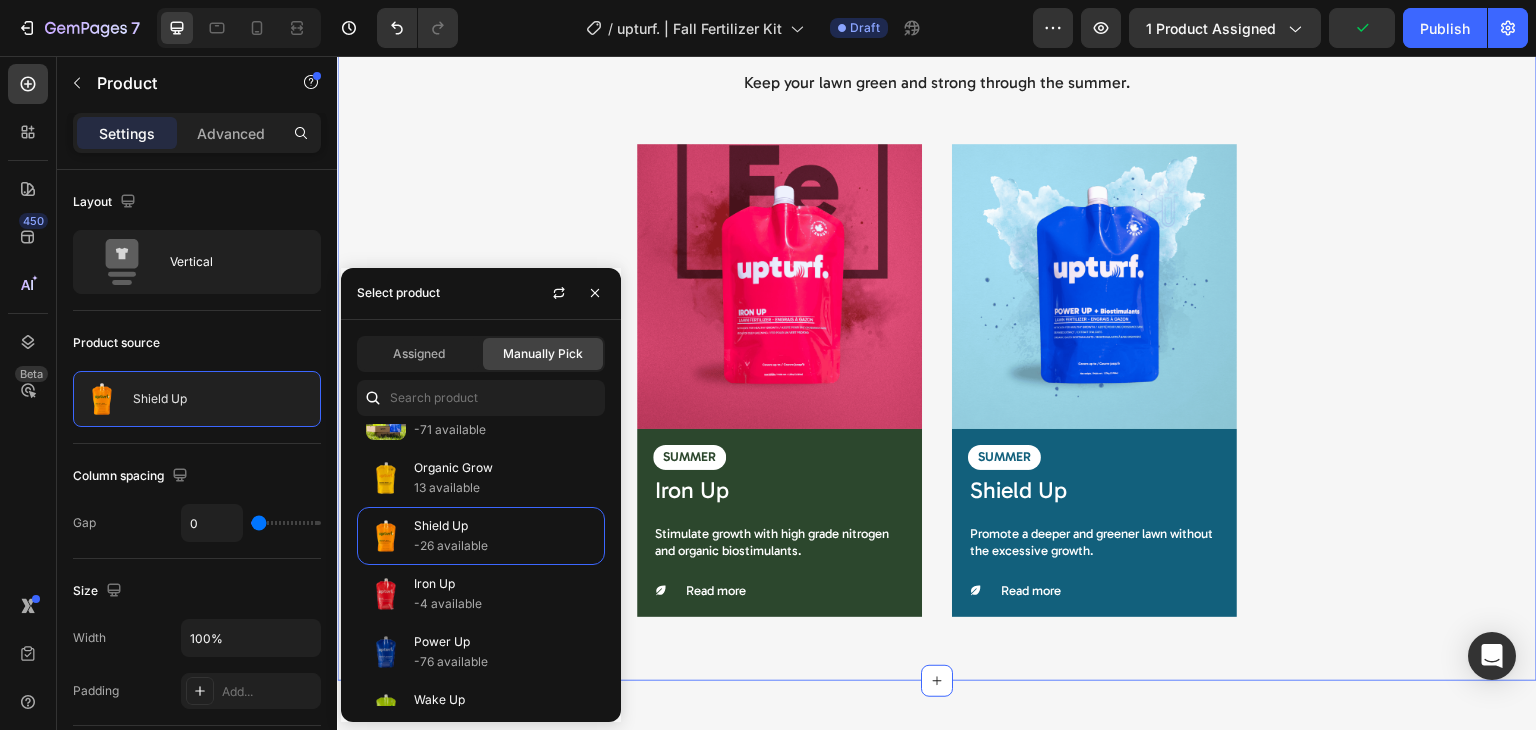 click on "2 Step - Summer Feeding Heading Keep your lawn green and strong through the summer. Text Block Row Image SUMMER Text Block Shield Up Product Title Promote a deeper and greener lawn without the excessive growth. Text Block
Read more Accordion Row Product Image SUMMER Text Block Iron Up Product Title Stimulate growth with high grade nitrogen and organic biostimulants. Text Block
Read more Accordion Row Row Product Row" at bounding box center (937, 317) 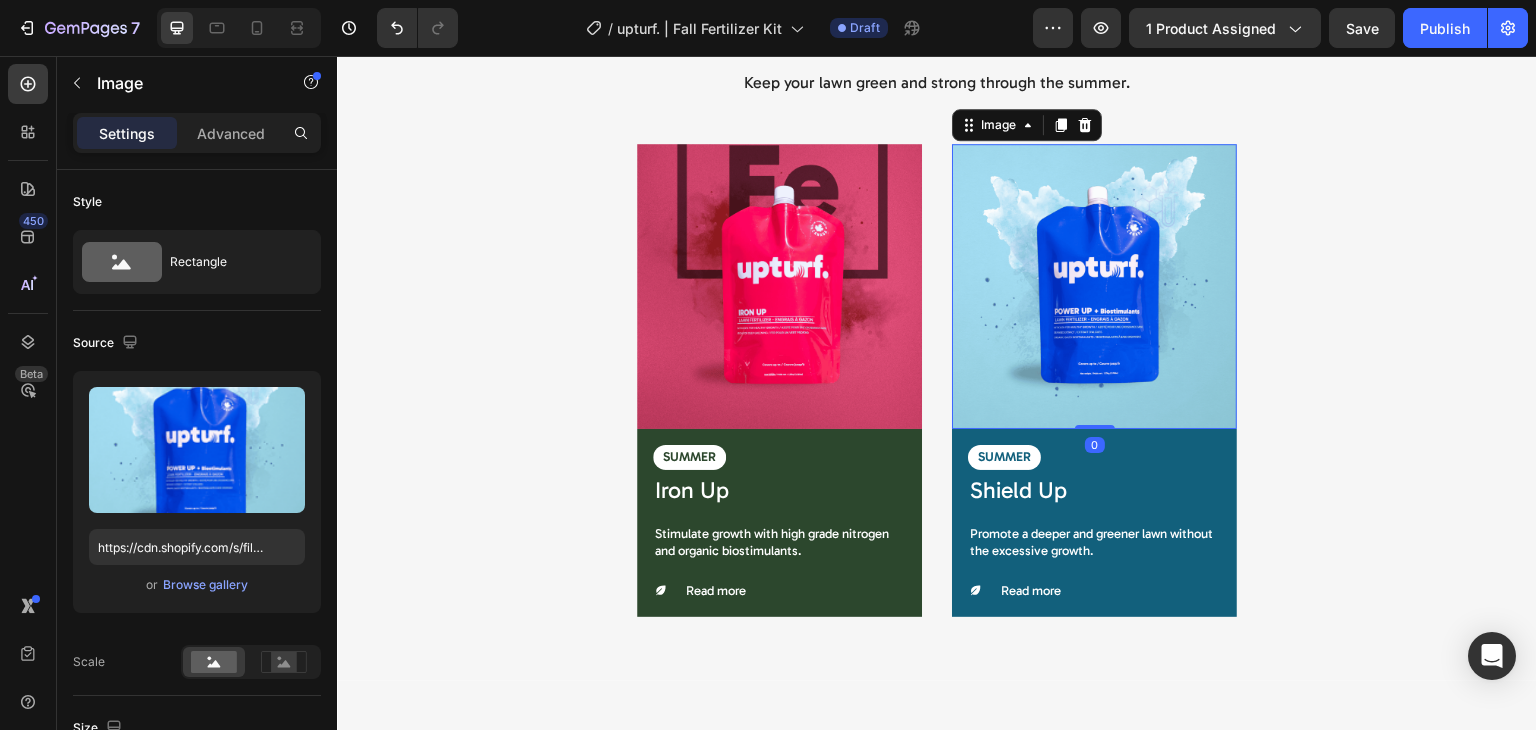 click at bounding box center (1094, 286) 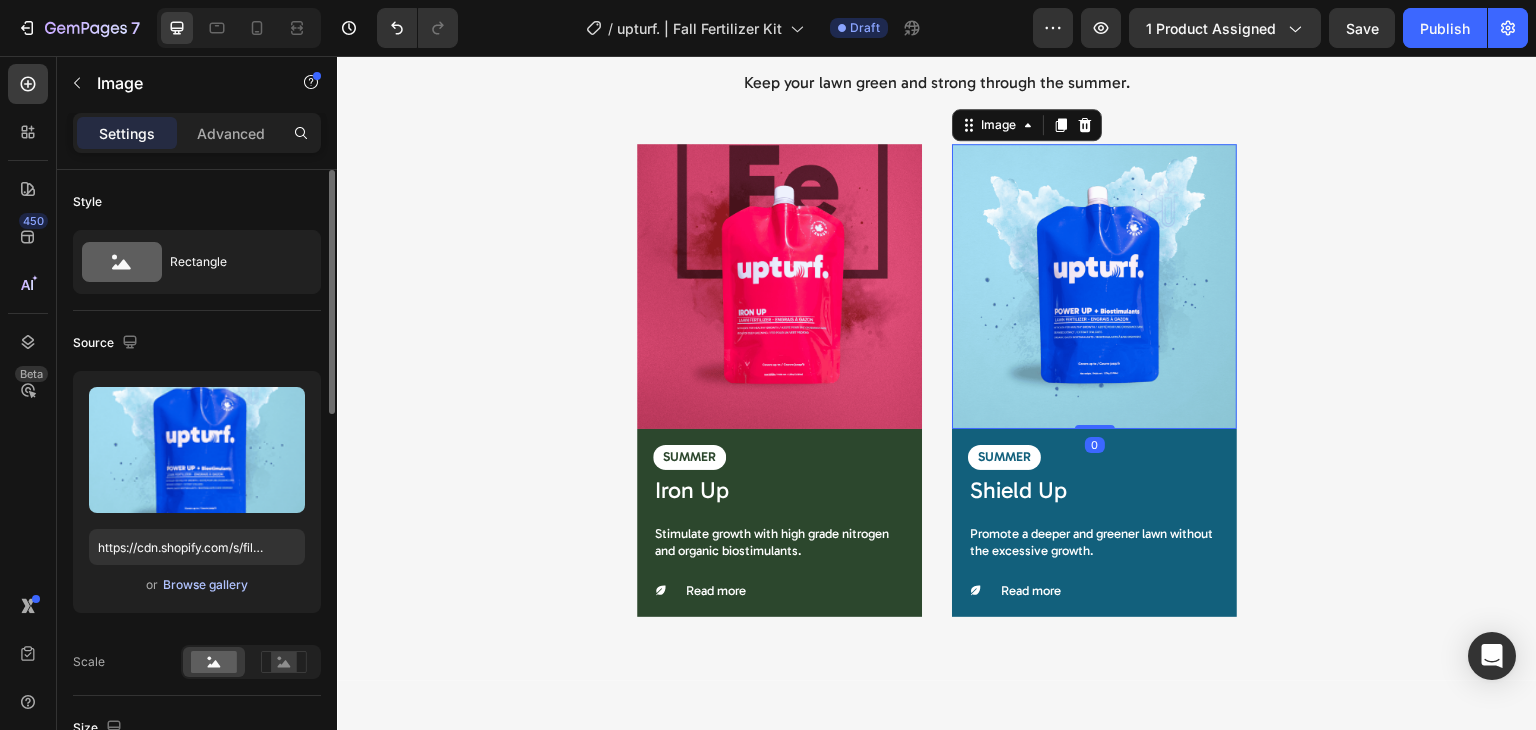 click on "Browse gallery" at bounding box center (205, 585) 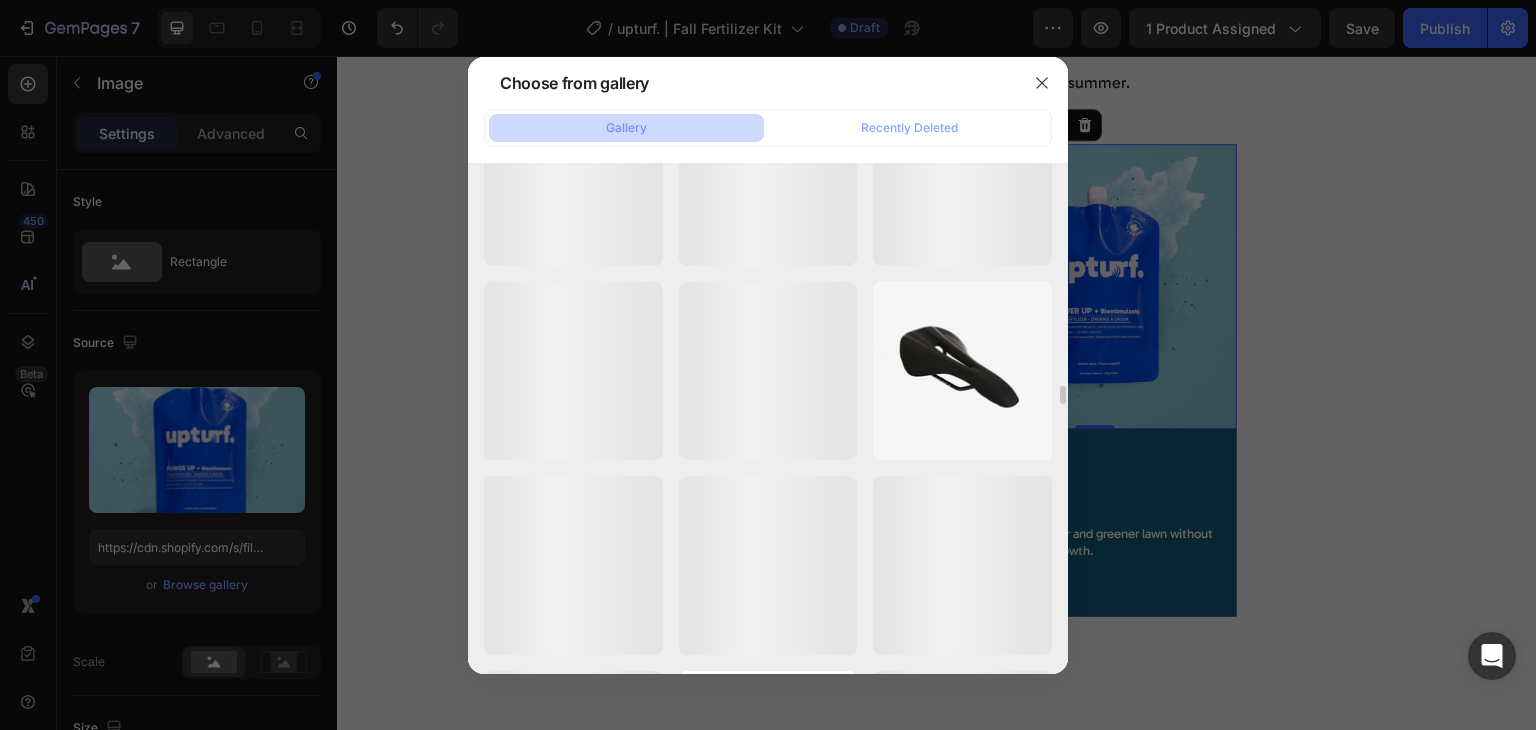 scroll, scrollTop: 8268, scrollLeft: 0, axis: vertical 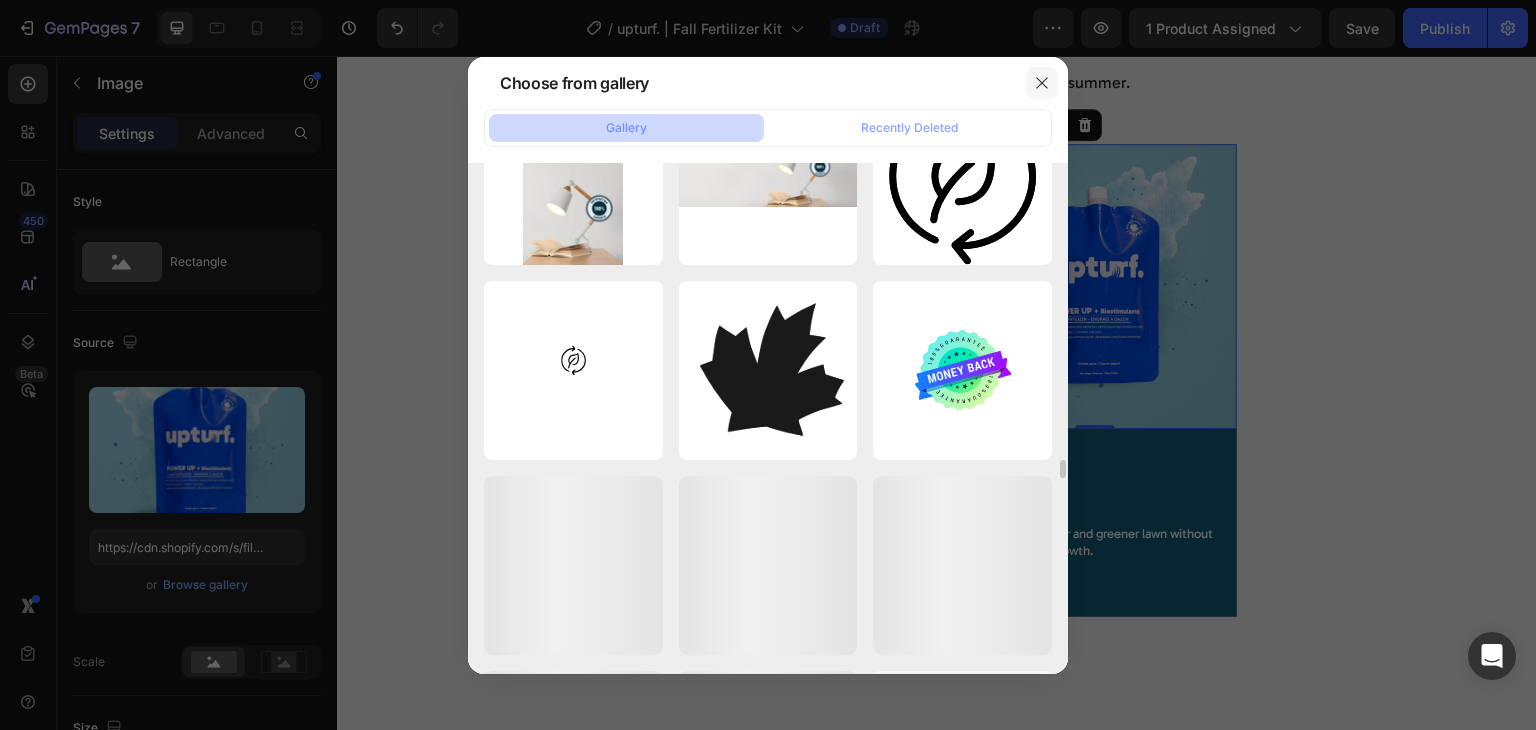 click 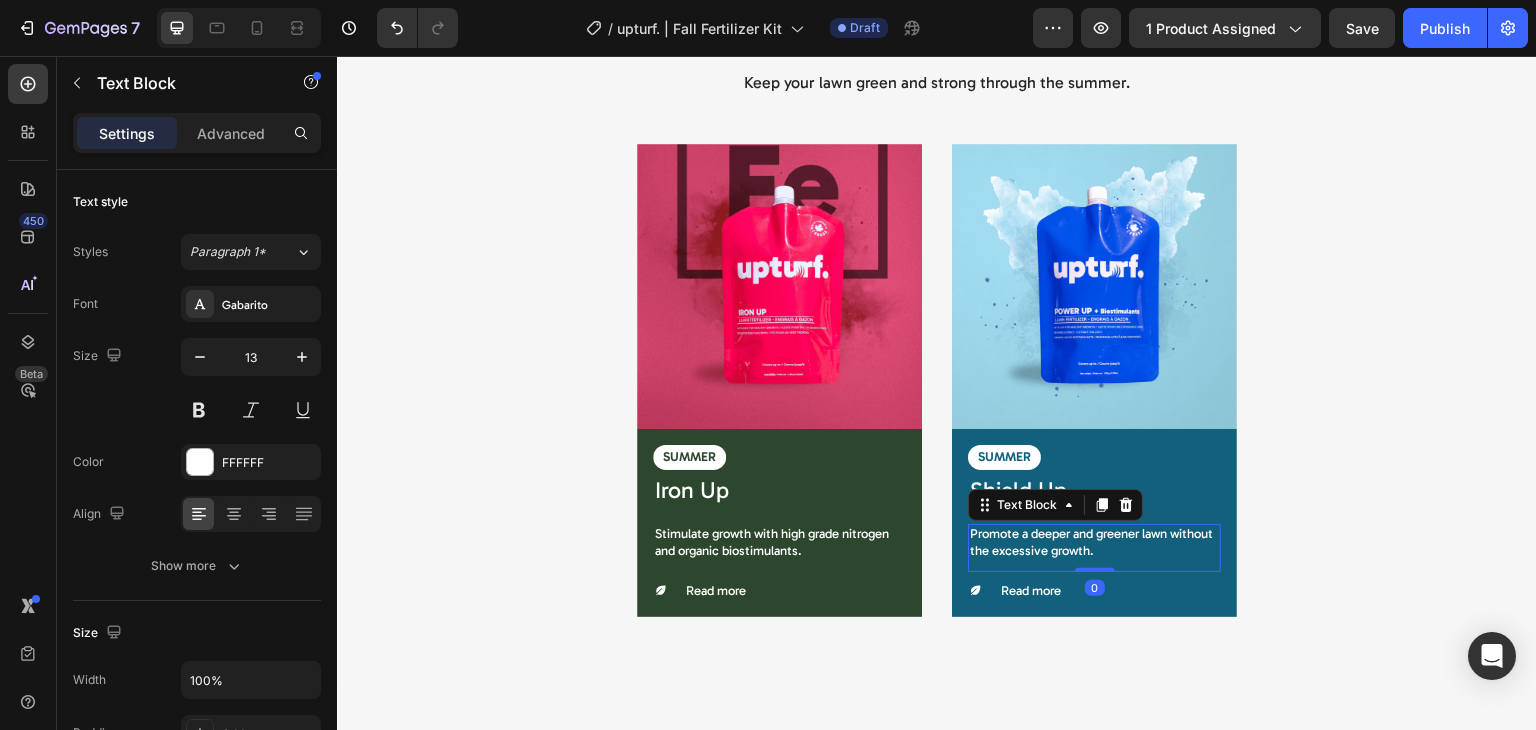 click on "Promote a deeper and greener lawn without the excessive growth." at bounding box center (1094, 543) 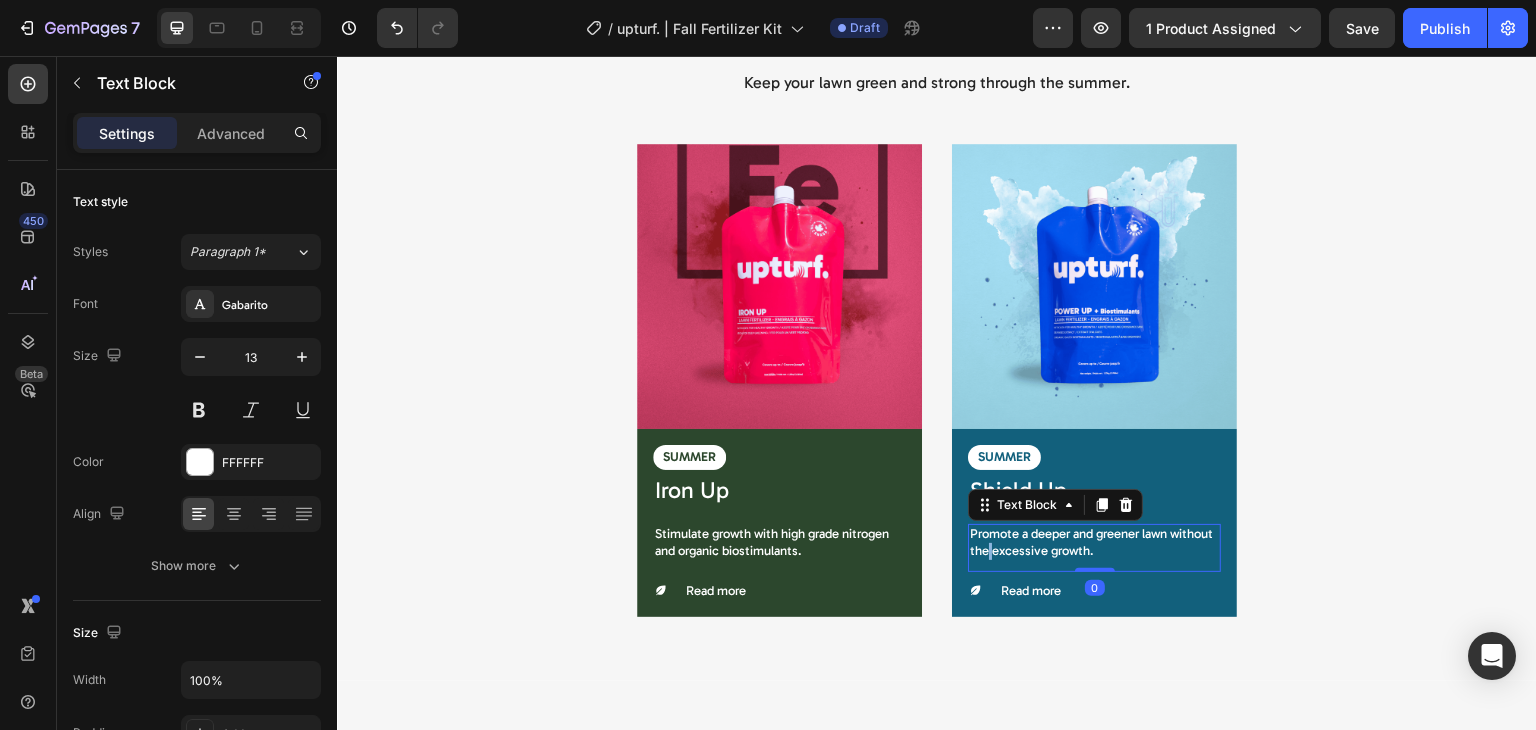 click on "Promote a deeper and greener lawn without the excessive growth." at bounding box center [1094, 543] 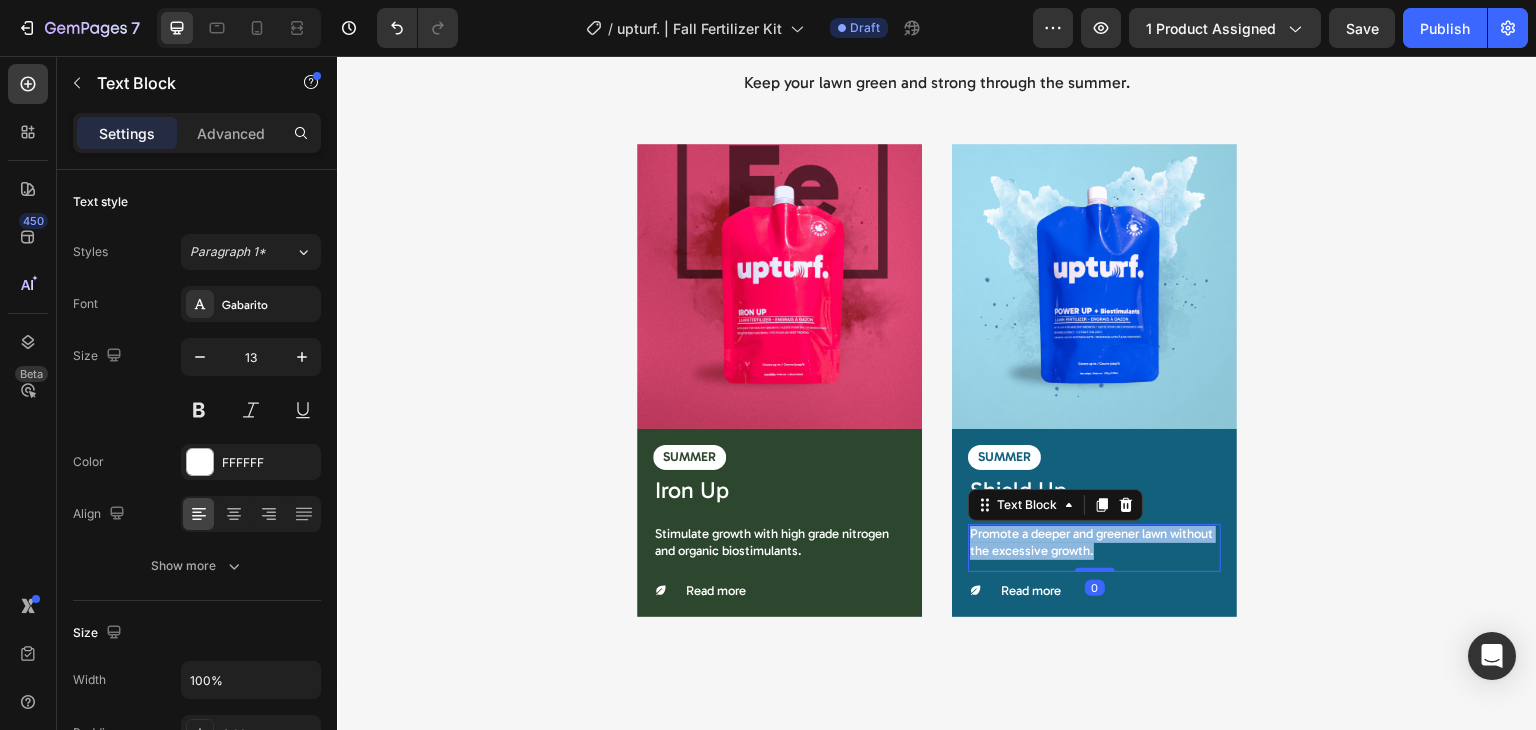 click on "Promote a deeper and greener lawn without the excessive growth." at bounding box center [1094, 543] 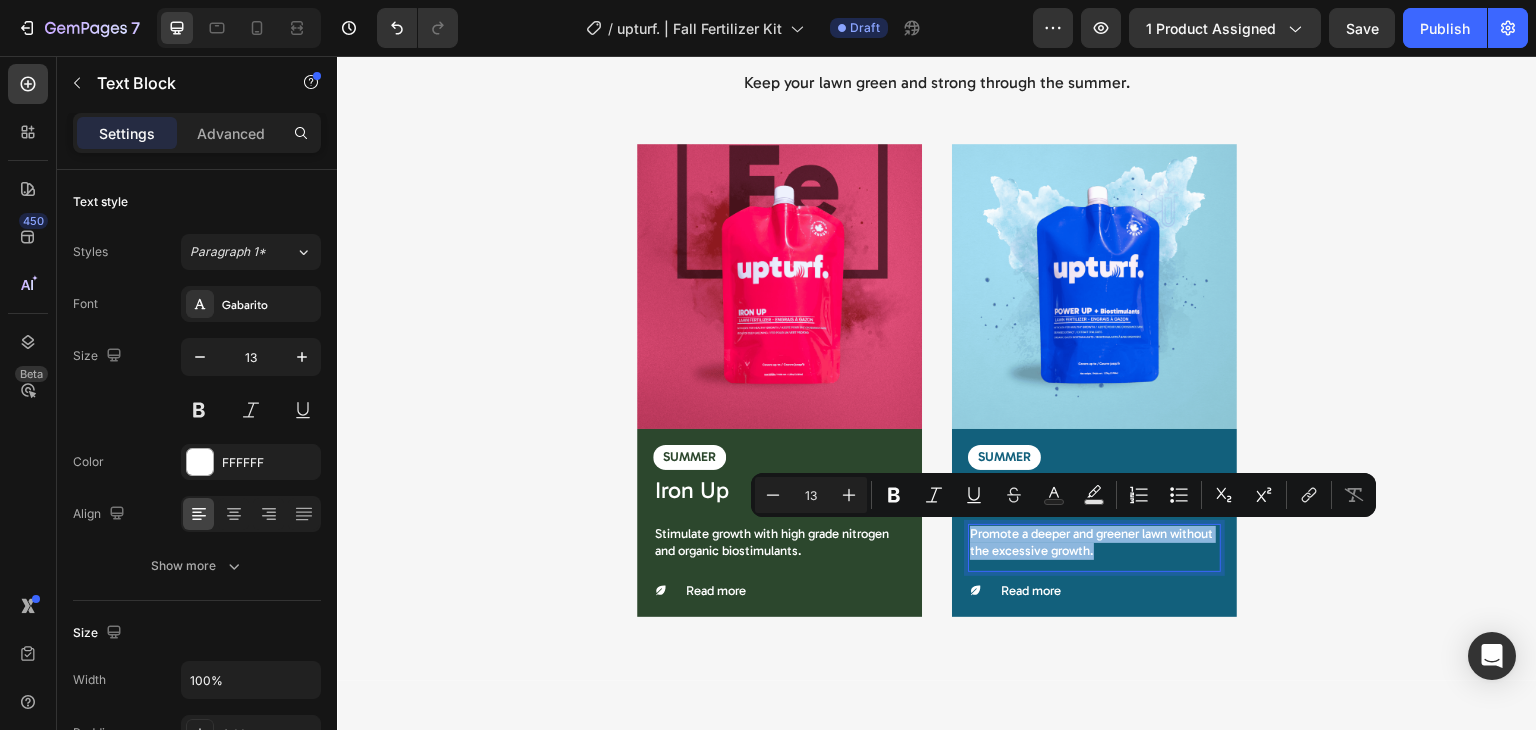copy on "Promote a deeper and greener lawn without the excessive growth." 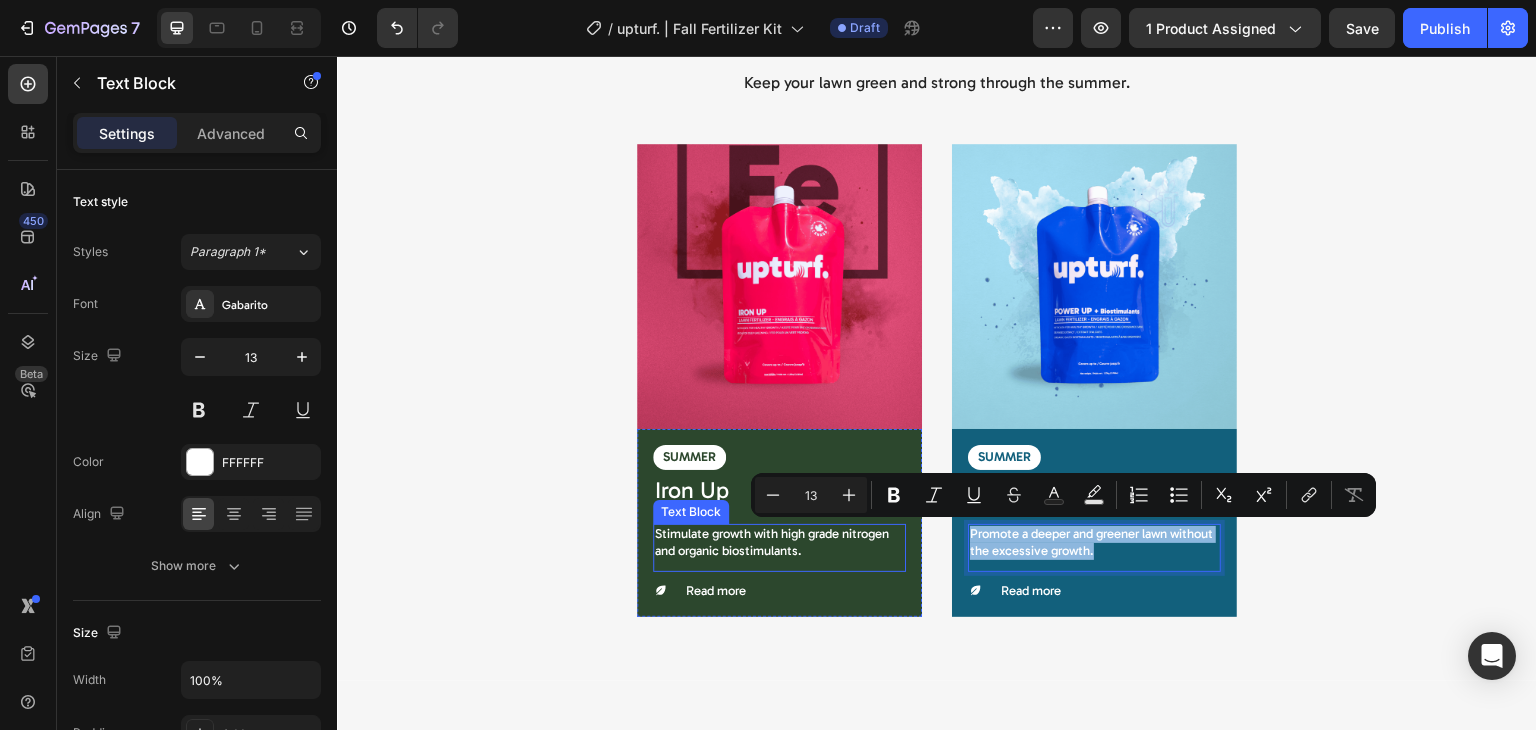 click on "Stimulate growth with high grade nitrogen and organic biostimulants." at bounding box center (779, 543) 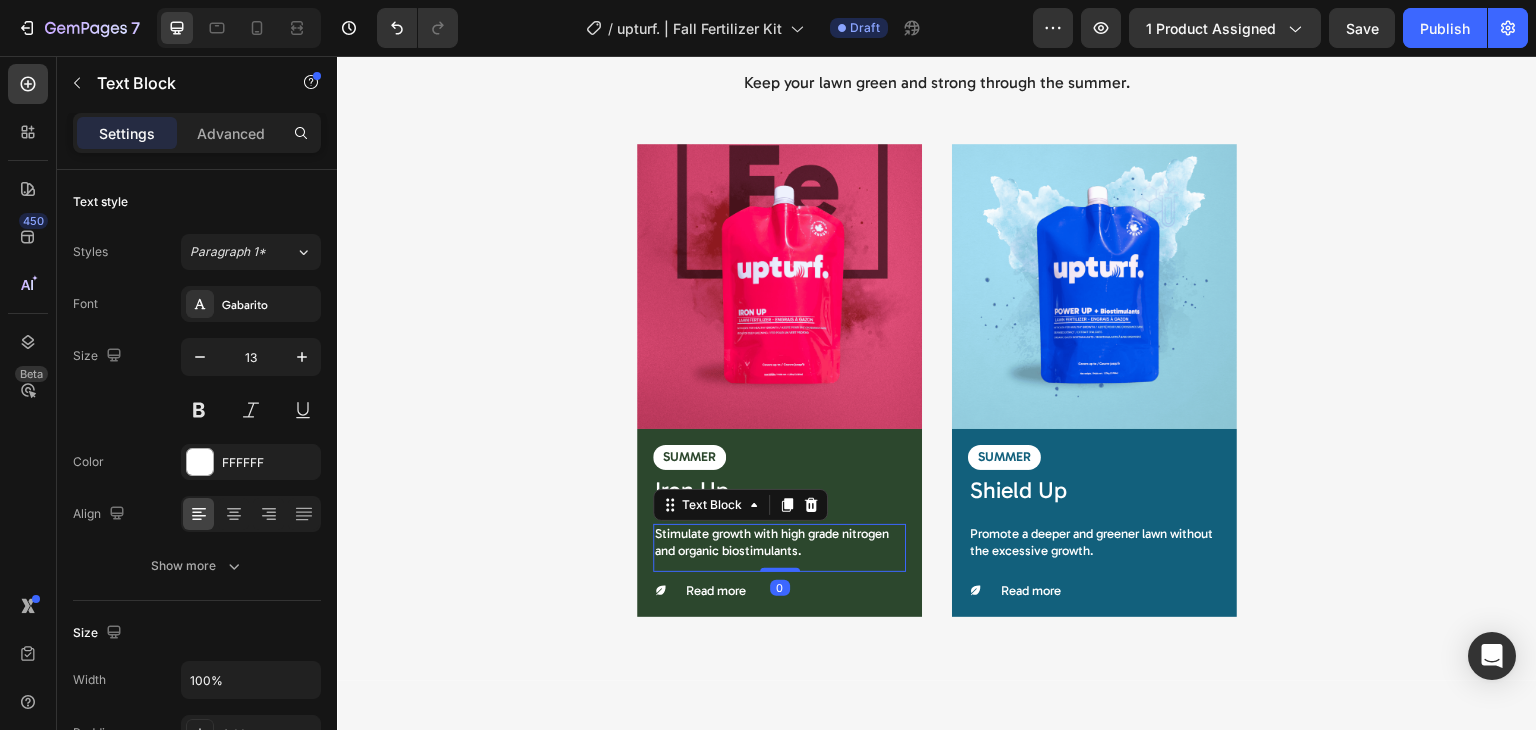 click on "Stimulate growth with high grade nitrogen and organic biostimulants." at bounding box center (779, 543) 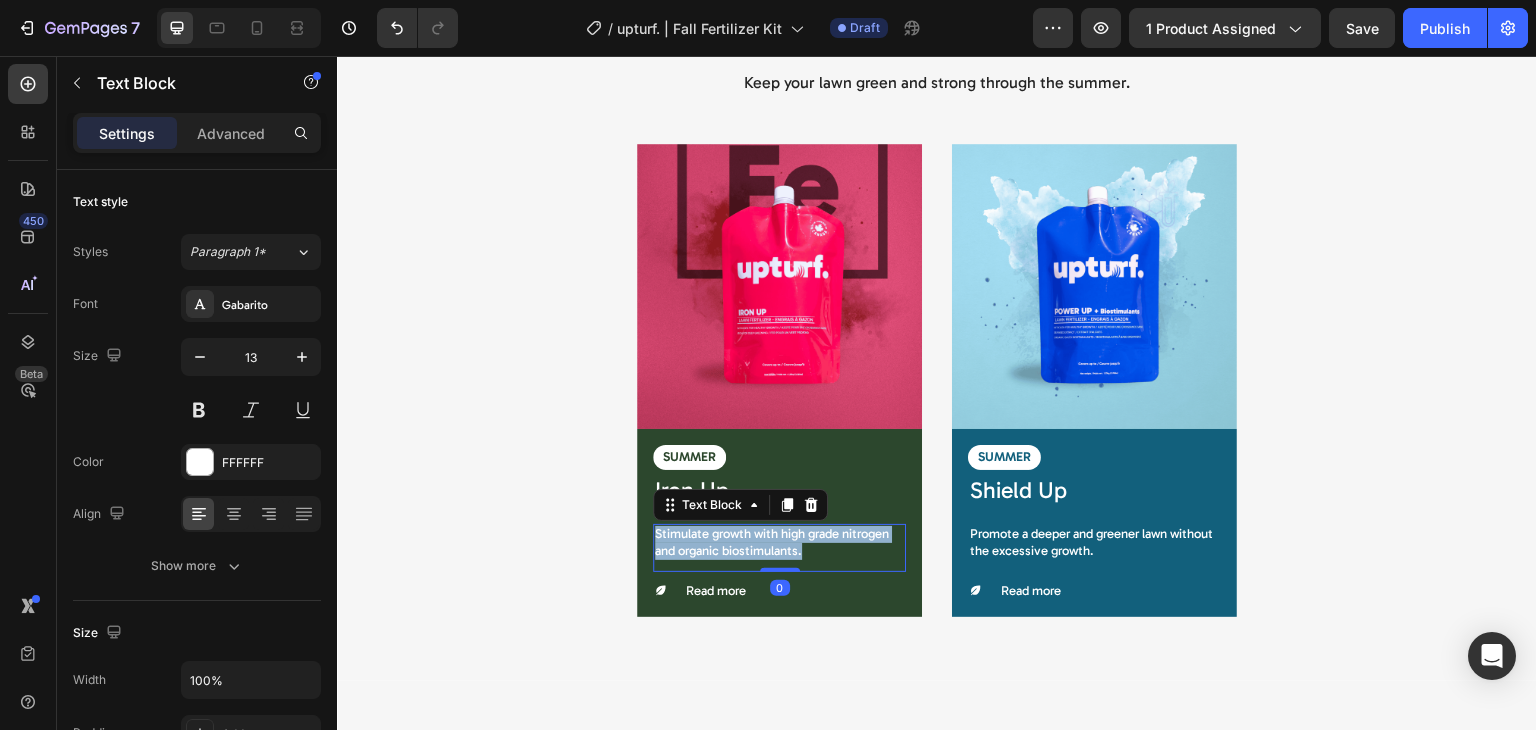 click on "Stimulate growth with high grade nitrogen and organic biostimulants." at bounding box center (779, 543) 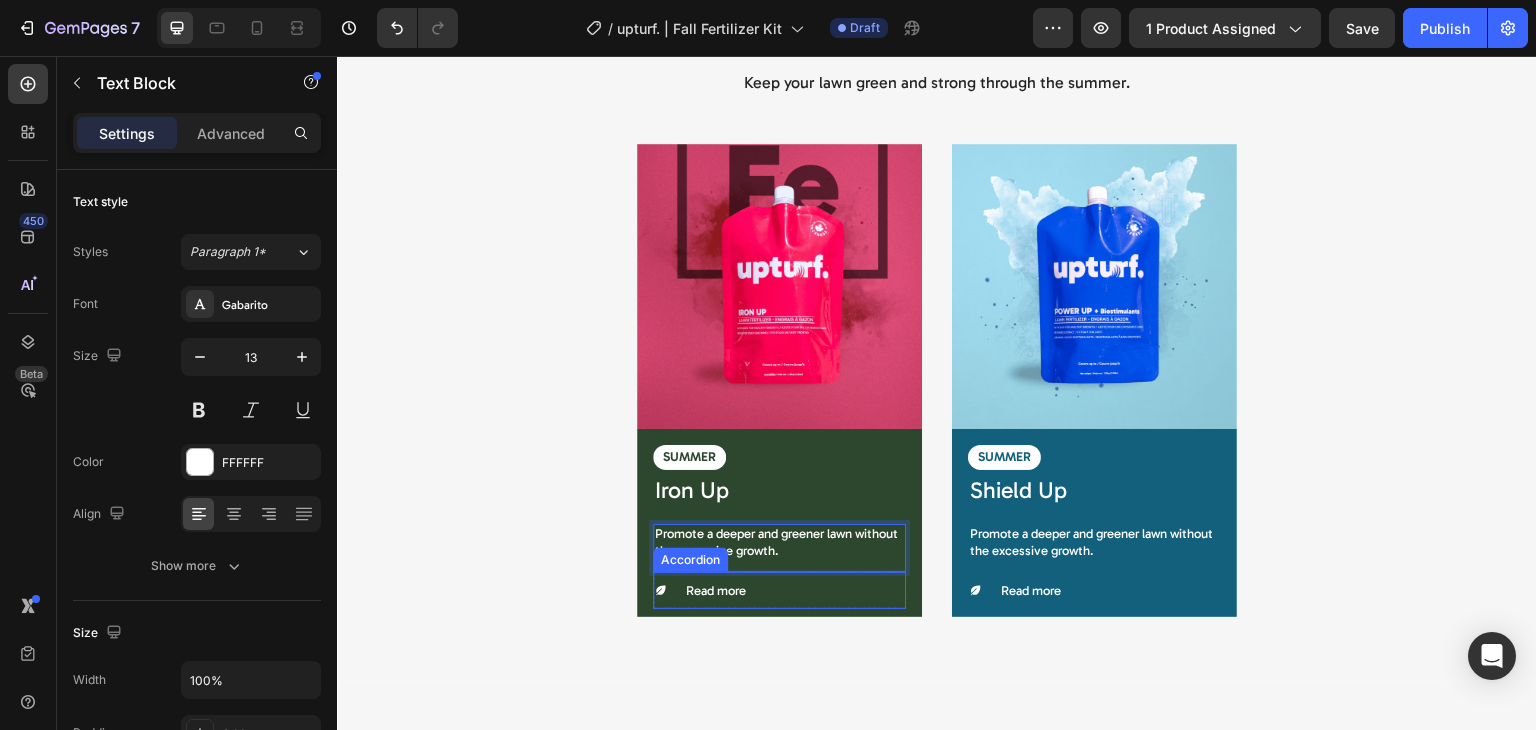 click on "Read more" at bounding box center (786, 590) 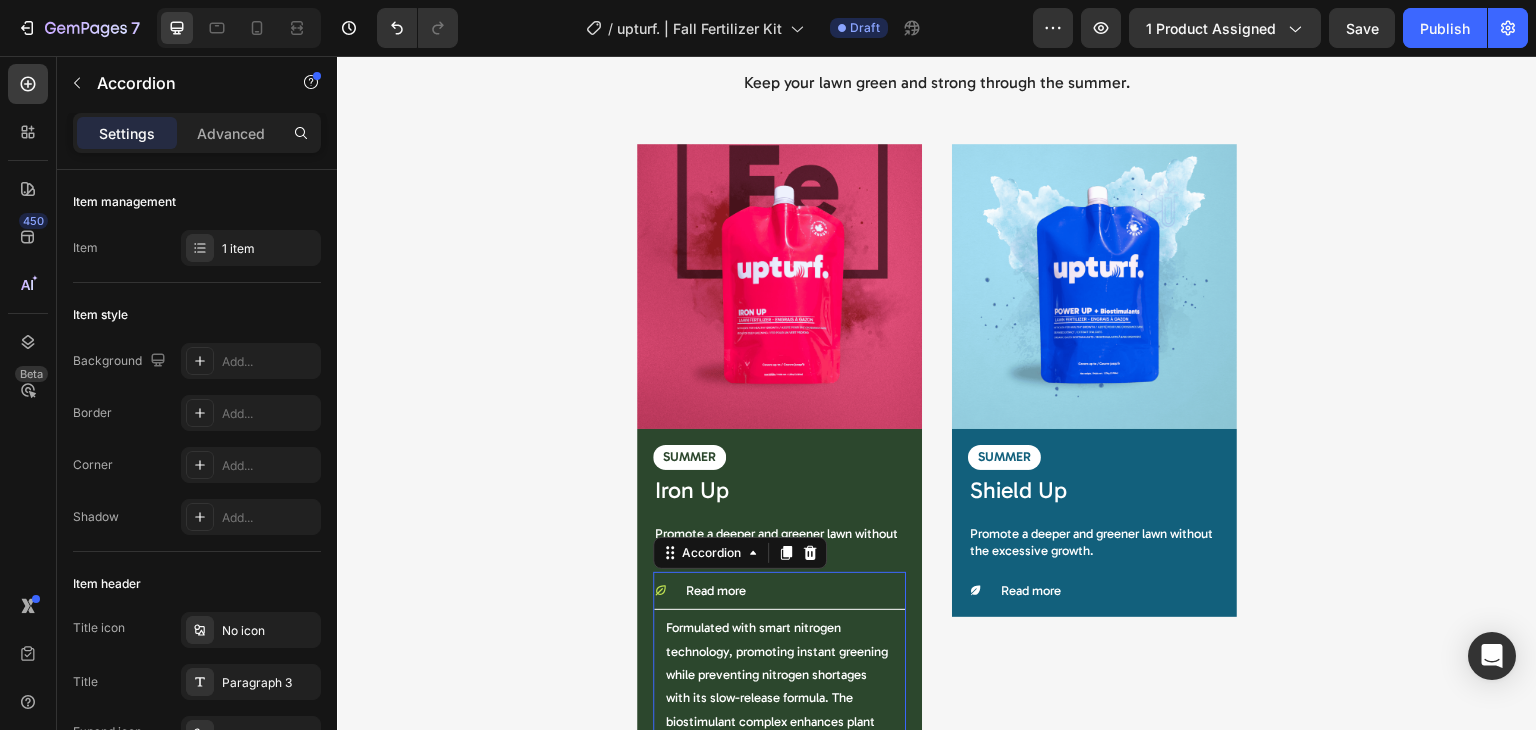 click on "Read more" at bounding box center [786, 590] 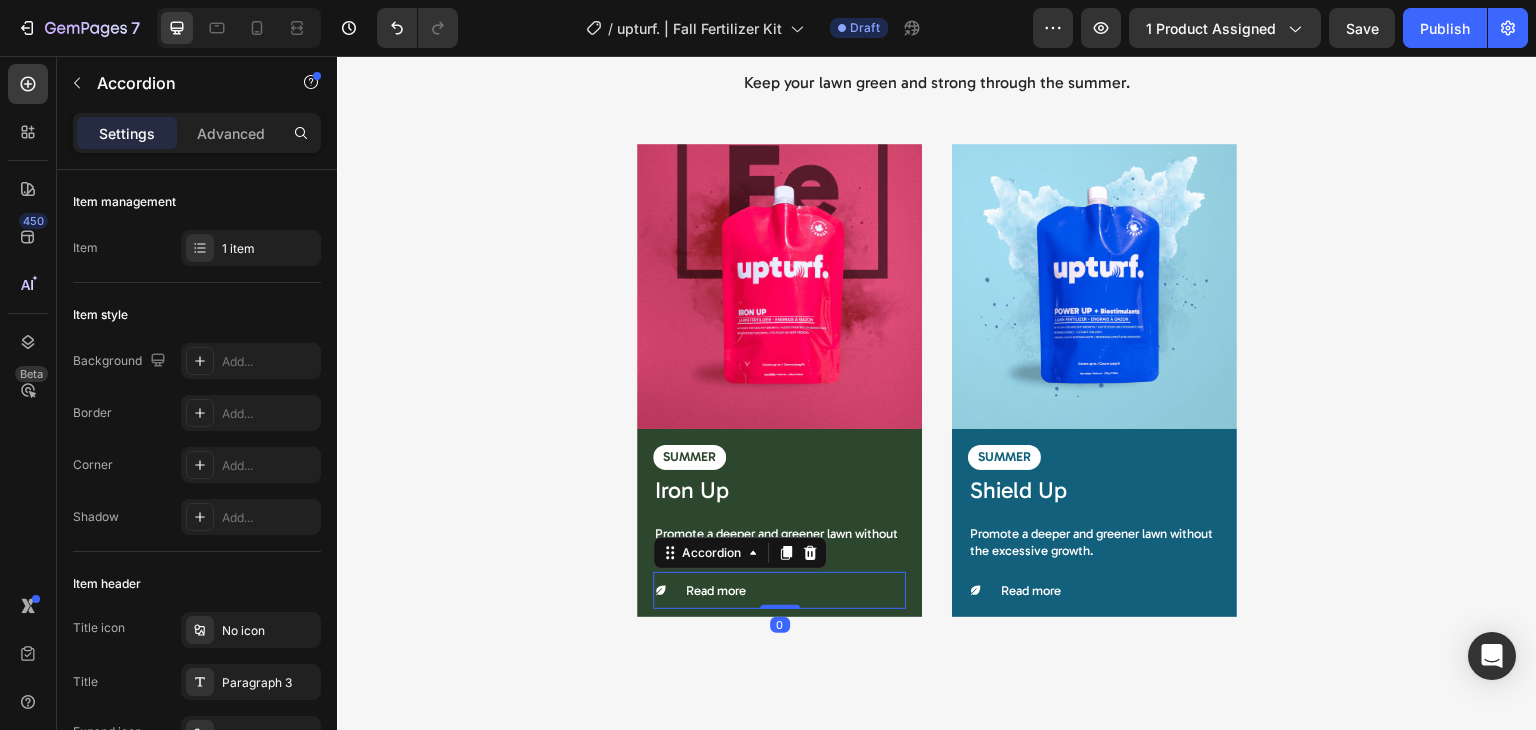 click on "Read more" at bounding box center [786, 590] 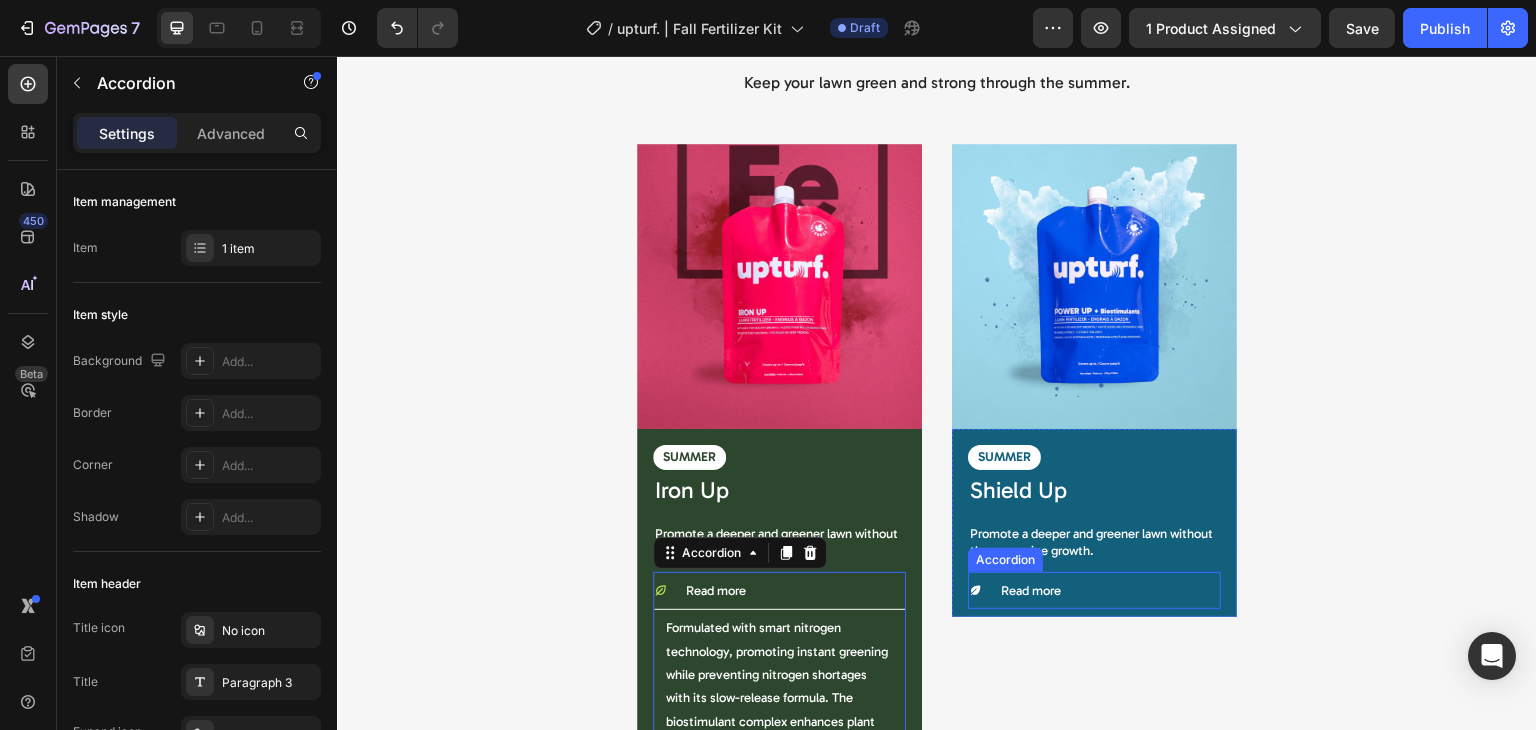 click on "Read more" at bounding box center [1101, 590] 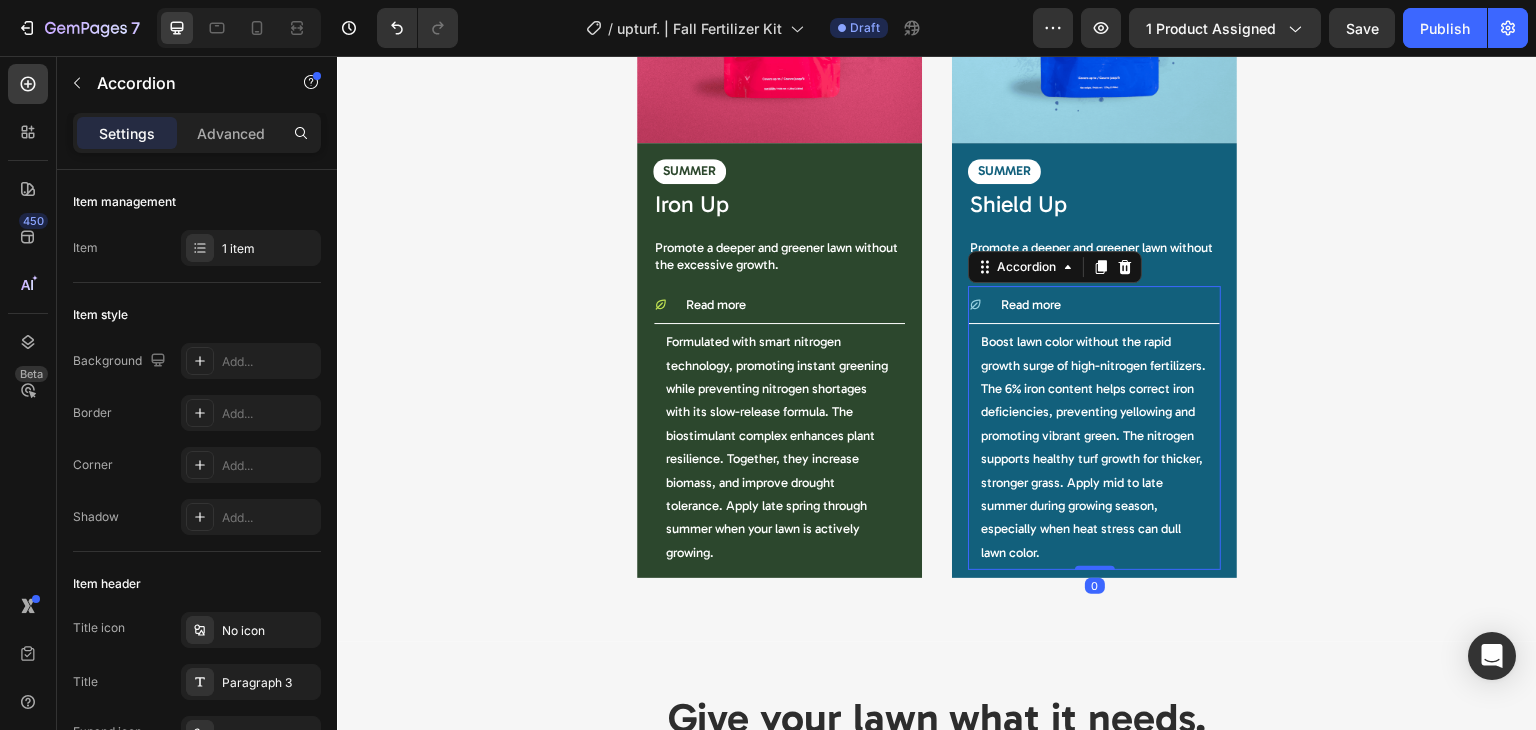 scroll, scrollTop: 1476, scrollLeft: 0, axis: vertical 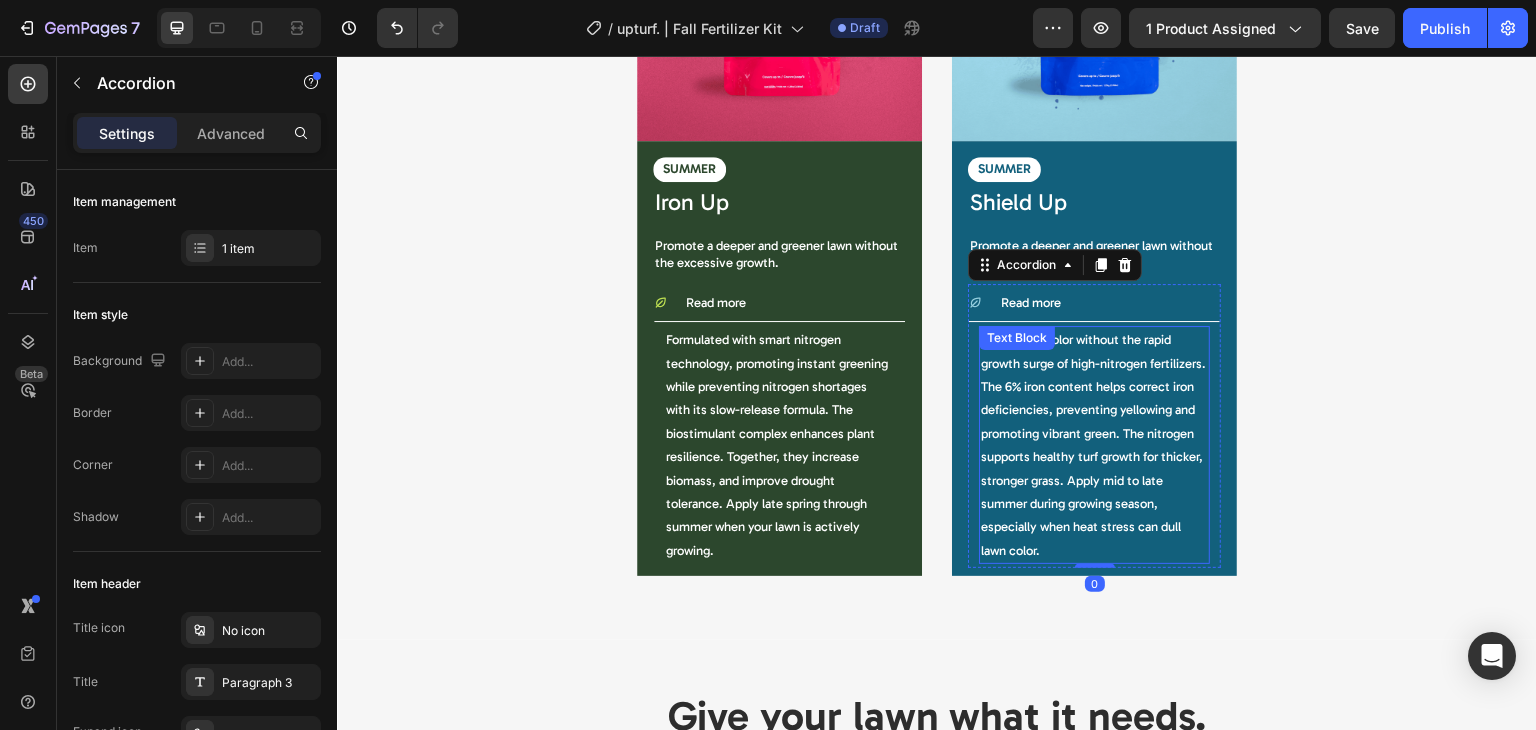 click on "Boost lawn color without the rapid growth surge of high-nitrogen fertilizers. The 6% iron content helps correct iron deficiencies, preventing yellowing and promoting vibrant green. The nitrogen supports healthy turf growth for thicker, stronger grass. Apply mid to late summer during growing season, especially when heat stress can dull lawn color." at bounding box center (1094, 445) 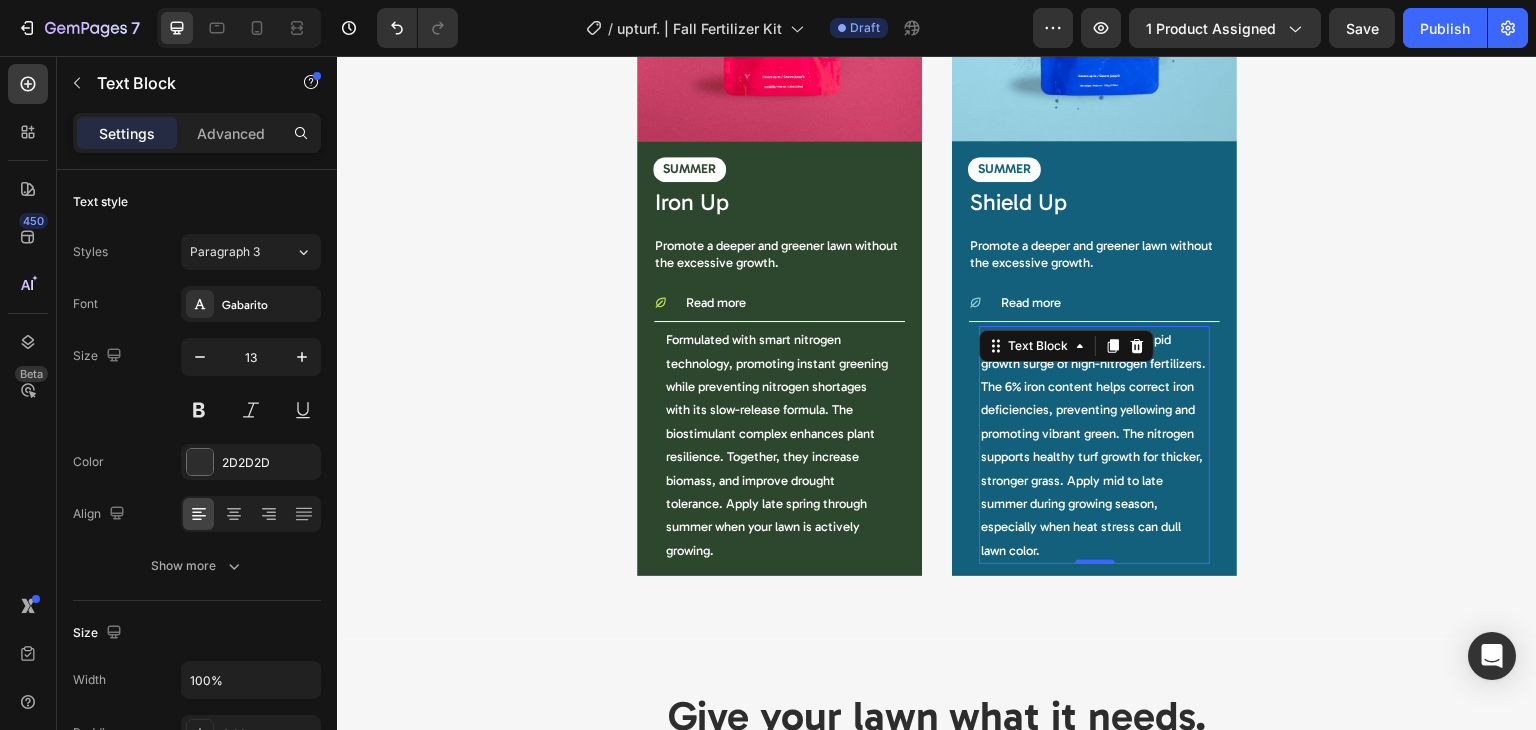 click on "Boost lawn color without the rapid growth surge of high-nitrogen fertilizers. The 6% iron content helps correct iron deficiencies, preventing yellowing and promoting vibrant green. The nitrogen supports healthy turf growth for thicker, stronger grass. Apply mid to late summer during growing season, especially when heat stress can dull lawn color." at bounding box center (1094, 445) 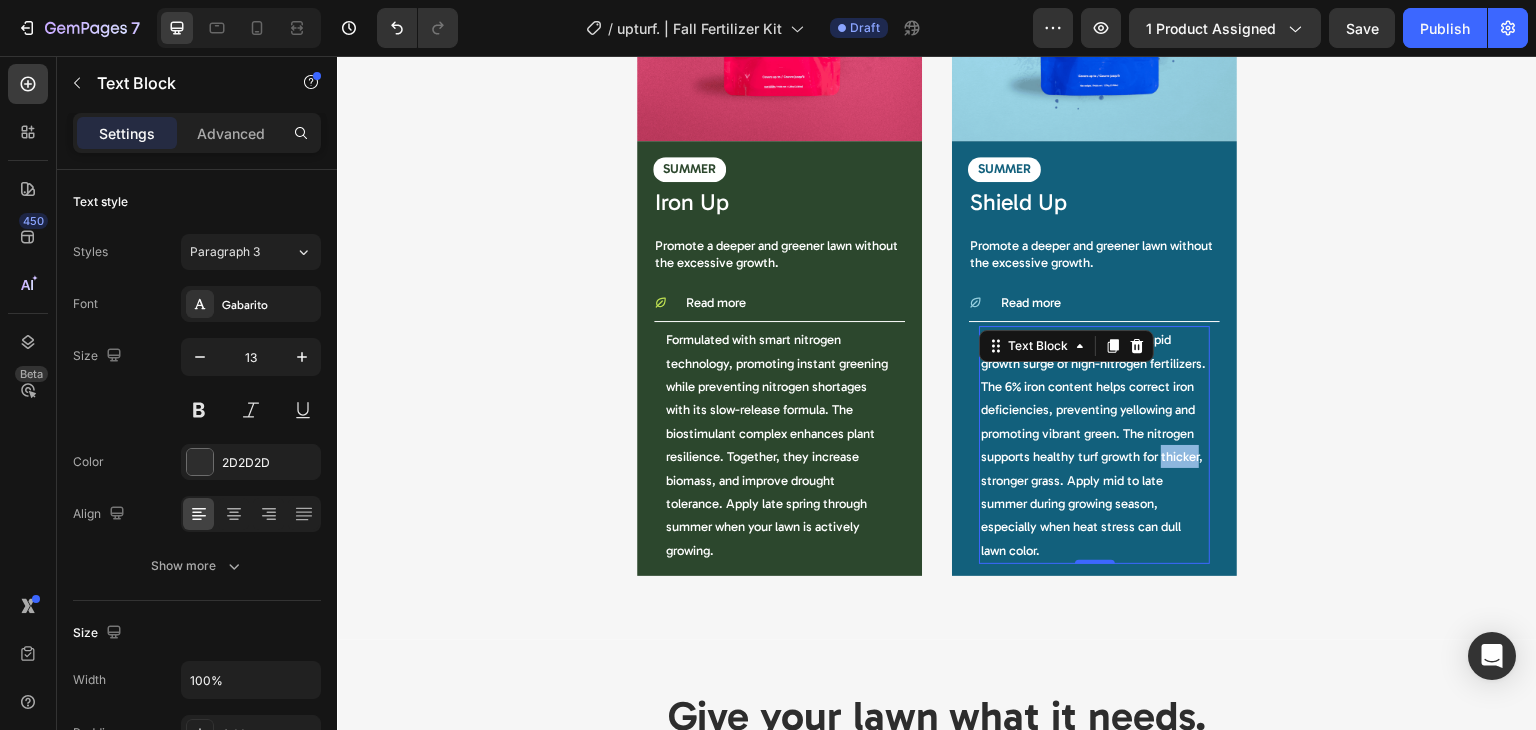 click on "Boost lawn color without the rapid growth surge of high-nitrogen fertilizers. The 6% iron content helps correct iron deficiencies, preventing yellowing and promoting vibrant green. The nitrogen supports healthy turf growth for thicker, stronger grass. Apply mid to late summer during growing season, especially when heat stress can dull lawn color." at bounding box center [1094, 445] 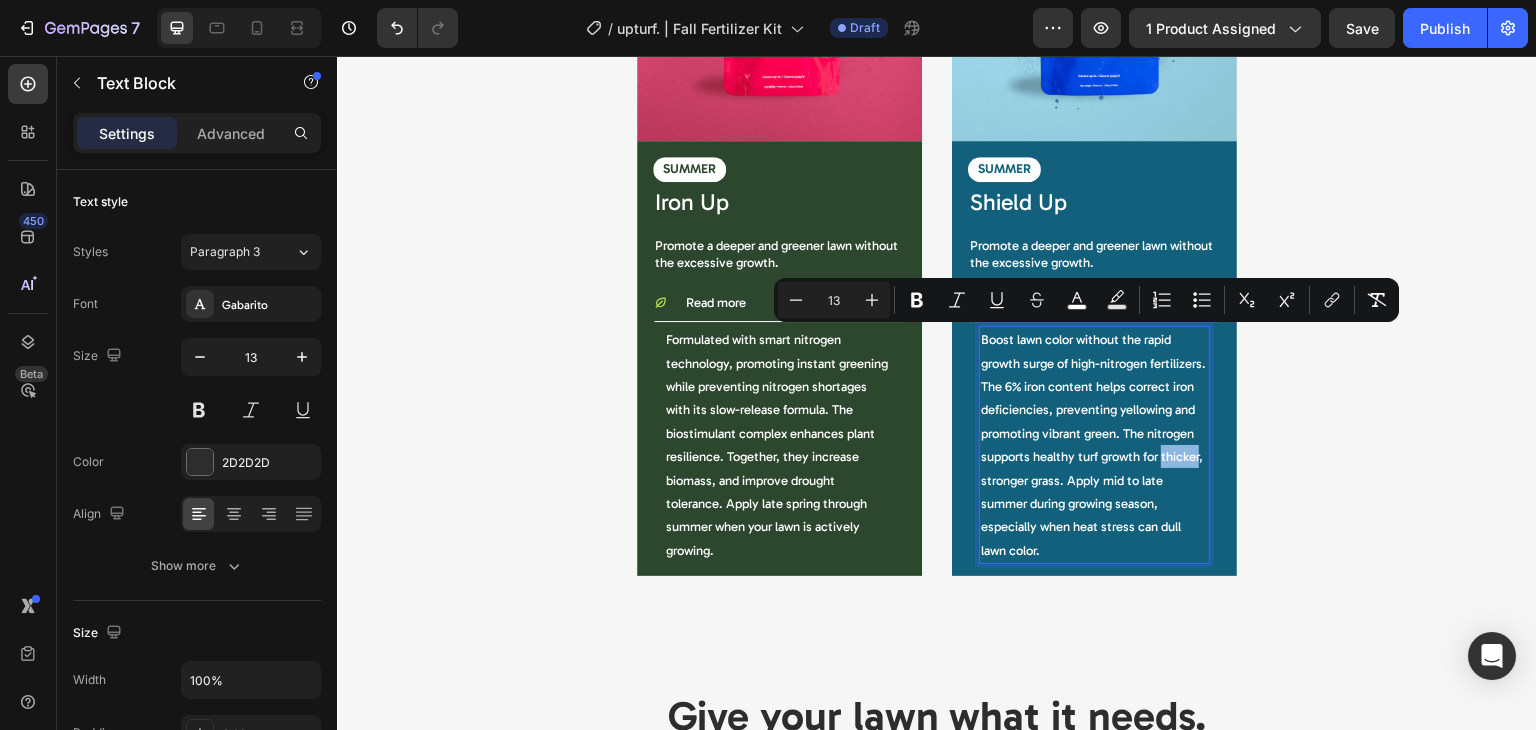 copy on "Boost lawn color without the rapid growth surge of high-nitrogen fertilizers. The 6% iron content helps correct iron deficiencies, preventing yellowing and promoting vibrant green. The nitrogen supports healthy turf growth for thicker, stronger grass. Apply mid to late summer during growing season, especially when heat stress can dull lawn color." 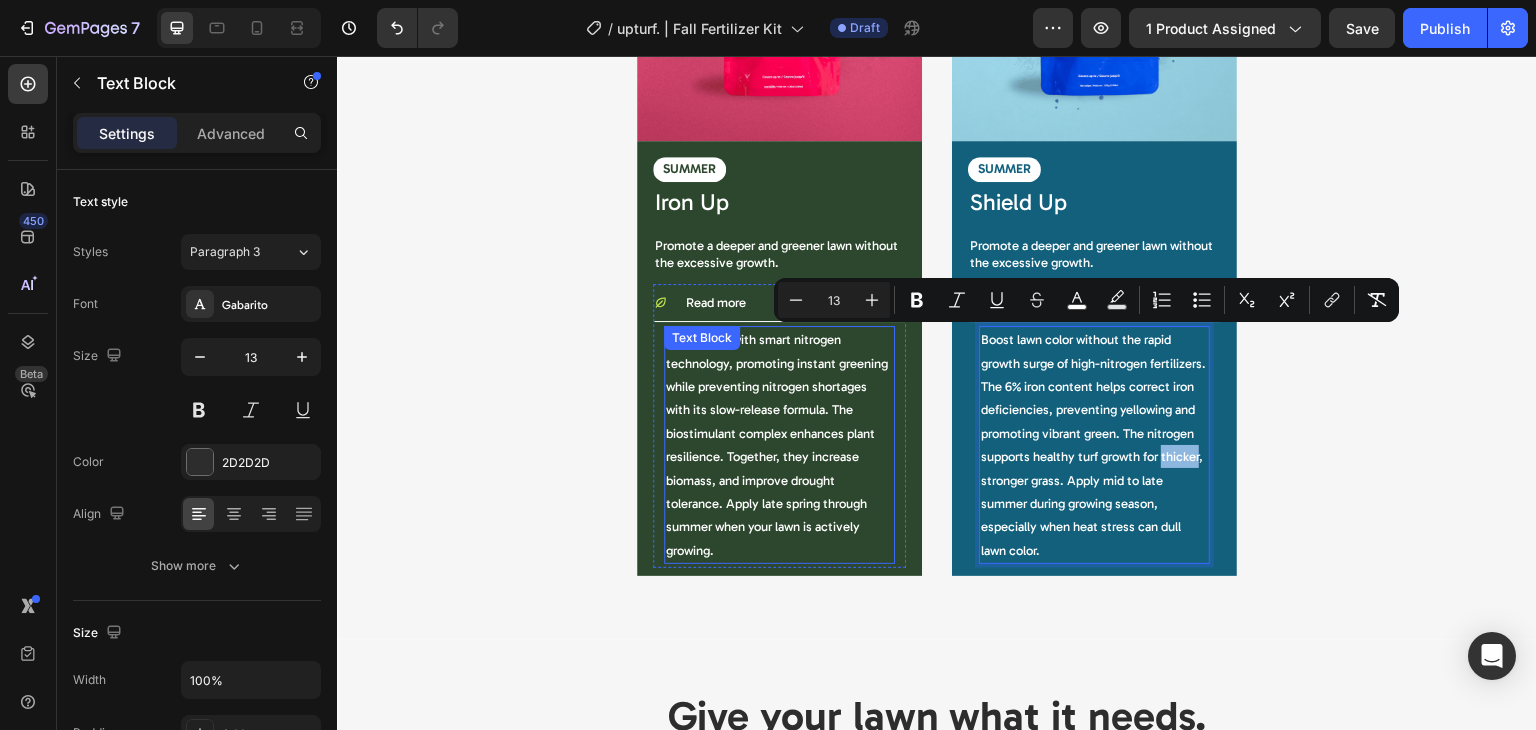 click on "Formulated with smart nitrogen technology, promoting instant greening while preventing nitrogen shortages with its slow-release formula. The biostimulant complex enhances plant resilience. Together, they increase biomass, and improve drought tolerance. Apply late spring through summer when your lawn is actively growing." at bounding box center [779, 445] 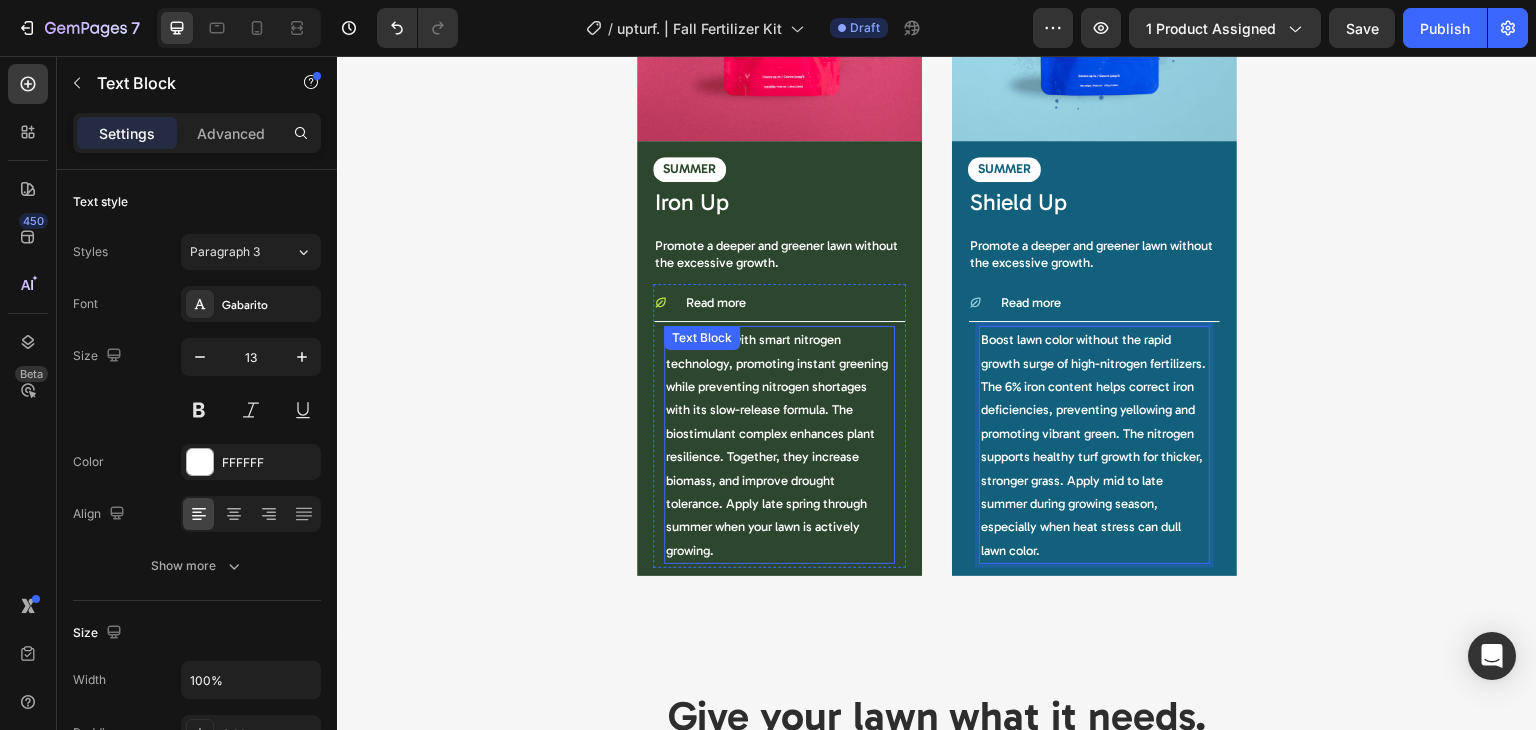 click on "Formulated with smart nitrogen technology, promoting instant greening while preventing nitrogen shortages with its slow-release formula. The biostimulant complex enhances plant resilience. Together, they increase biomass, and improve drought tolerance. Apply late spring through summer when your lawn is actively growing." at bounding box center [779, 445] 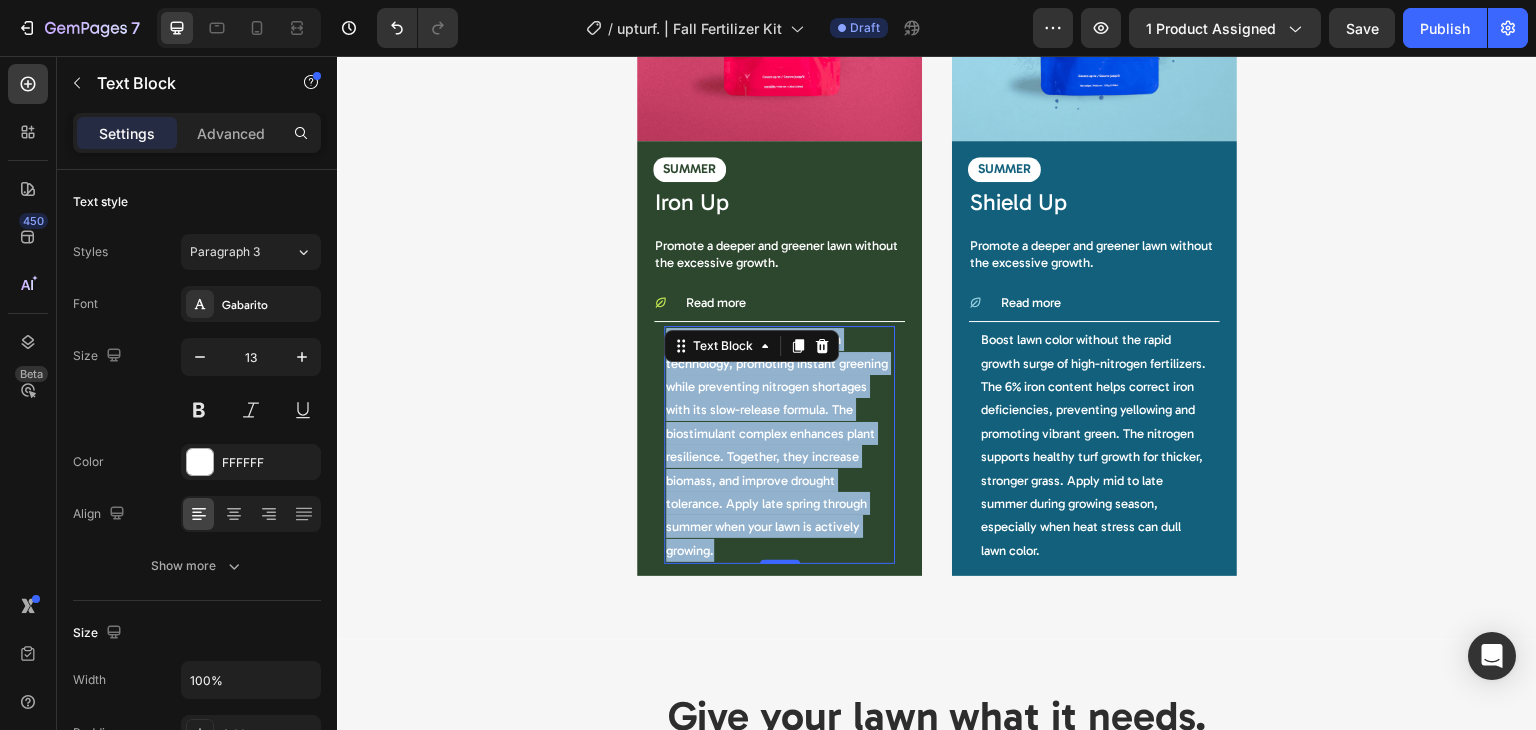 click on "Formulated with smart nitrogen technology, promoting instant greening while preventing nitrogen shortages with its slow-release formula. The biostimulant complex enhances plant resilience. Together, they increase biomass, and improve drought tolerance. Apply late spring through summer when your lawn is actively growing." at bounding box center [779, 445] 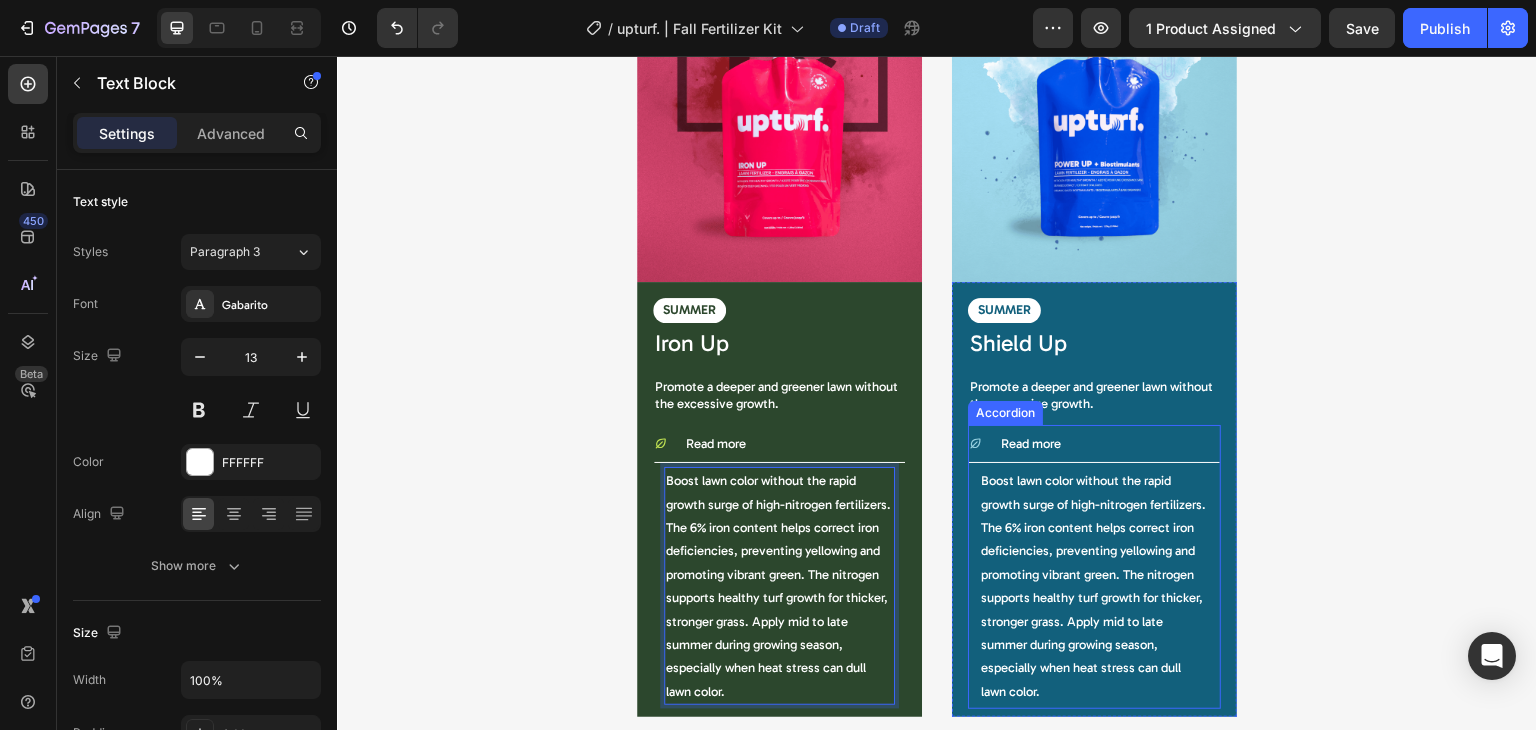 scroll, scrollTop: 1334, scrollLeft: 0, axis: vertical 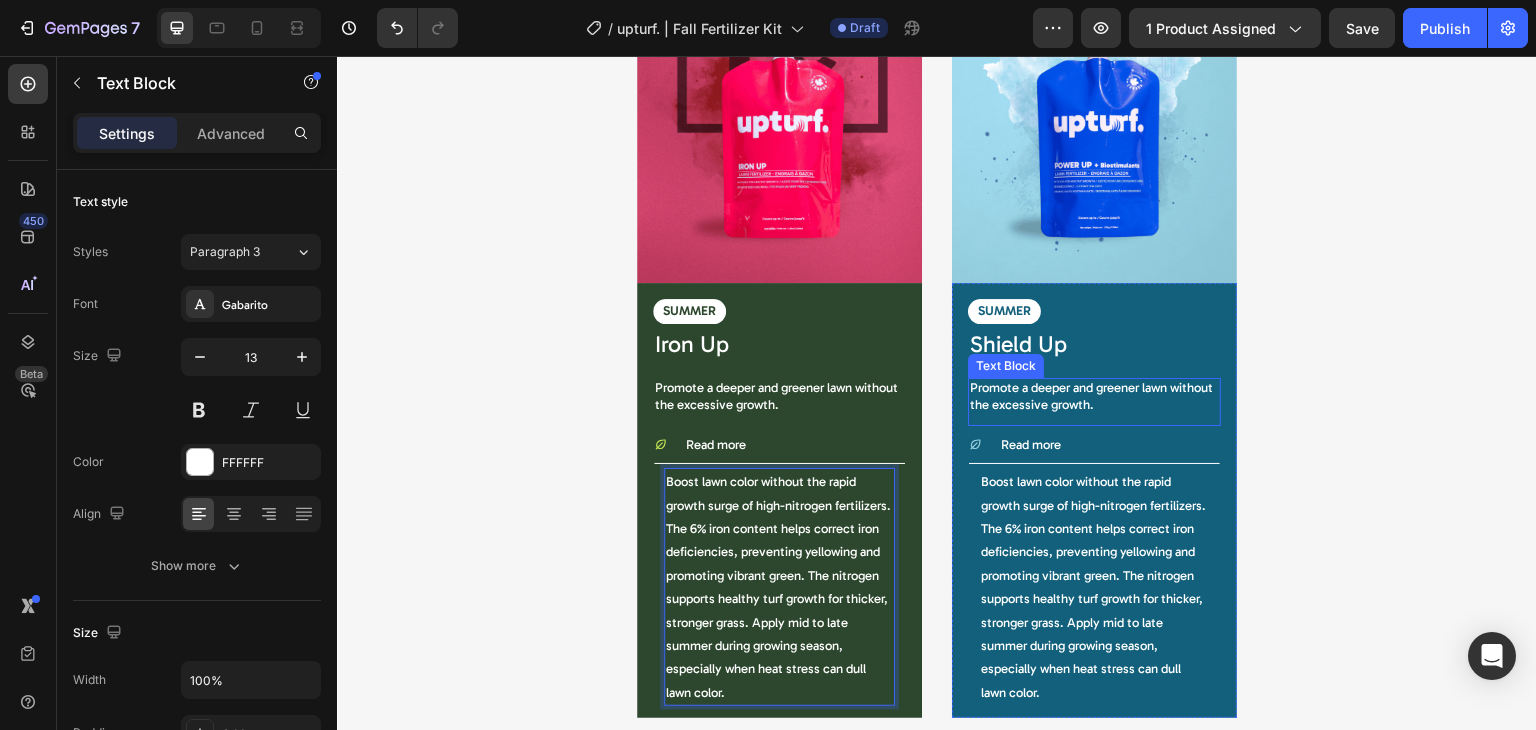 click on "Promote a deeper and greener lawn without the excessive growth." at bounding box center (1094, 397) 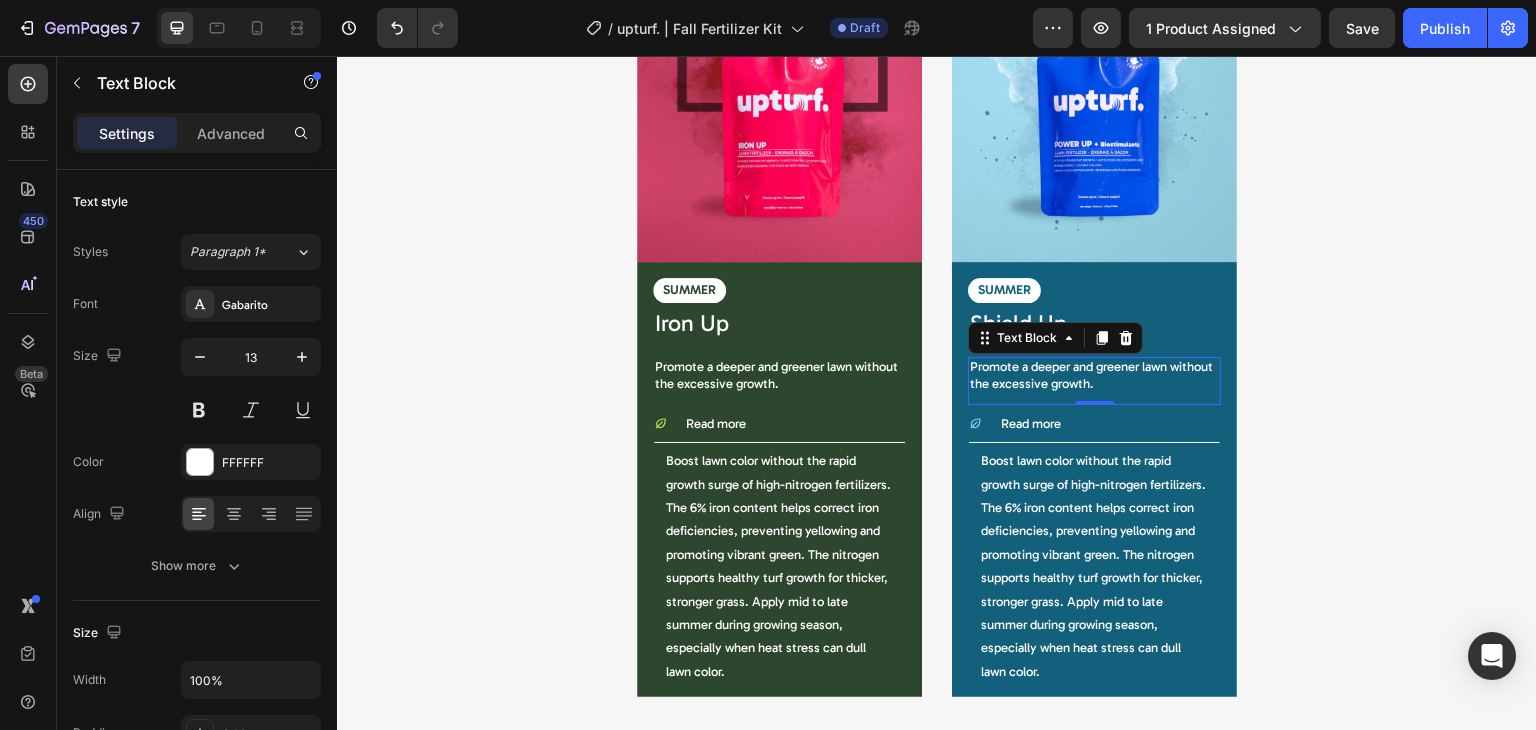 scroll, scrollTop: 1090, scrollLeft: 0, axis: vertical 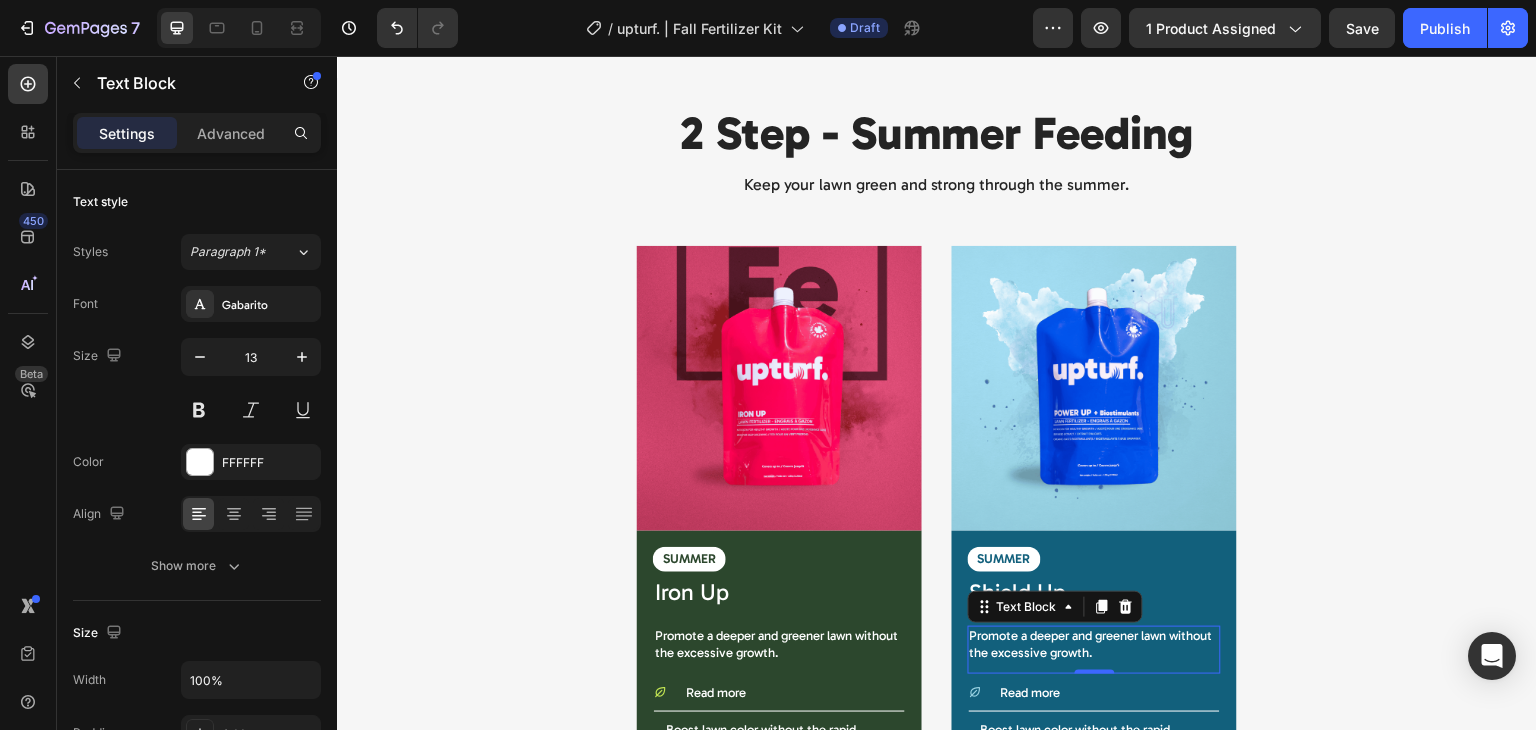 click at bounding box center [1094, 388] 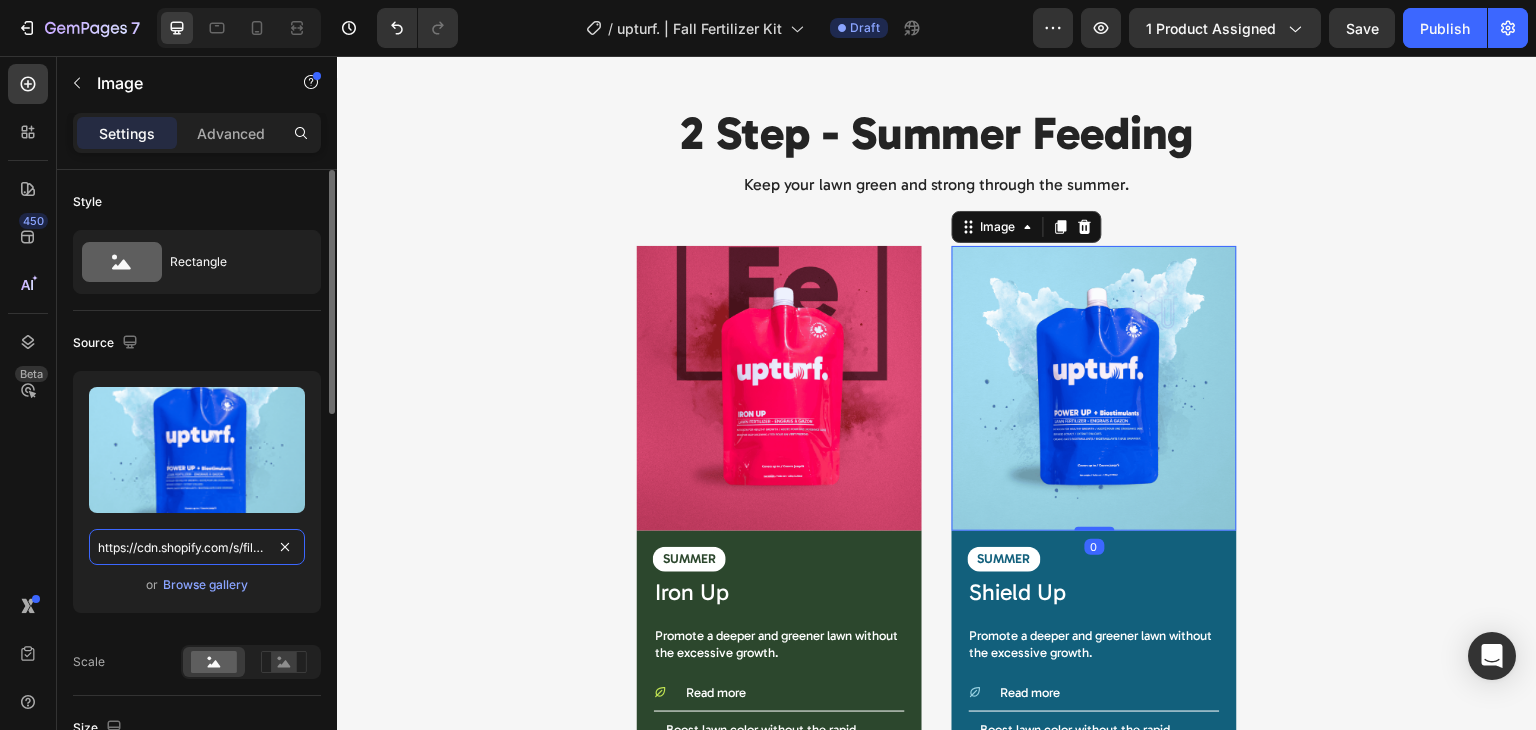click on "https://cdn.shopify.com/s/files/1/0572/4766/2158/files/Power_up_hero_image.png?v=1741129105" at bounding box center [197, 547] 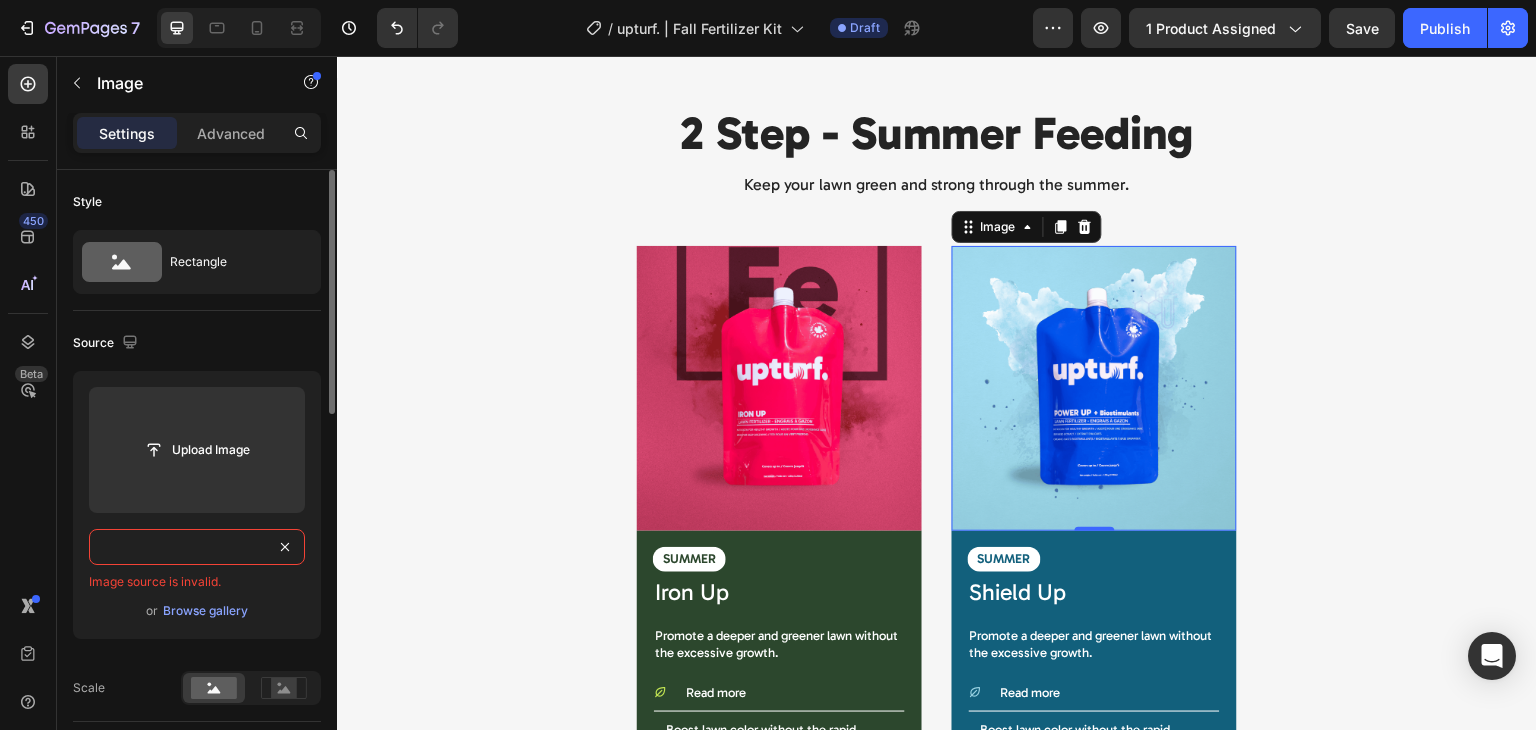 click on "https://cdn.shopify.com/s/files/1/0572/4766/2158/files/Shield_up_Seed_and_Feed.png?v=1744472109" at bounding box center [197, 547] 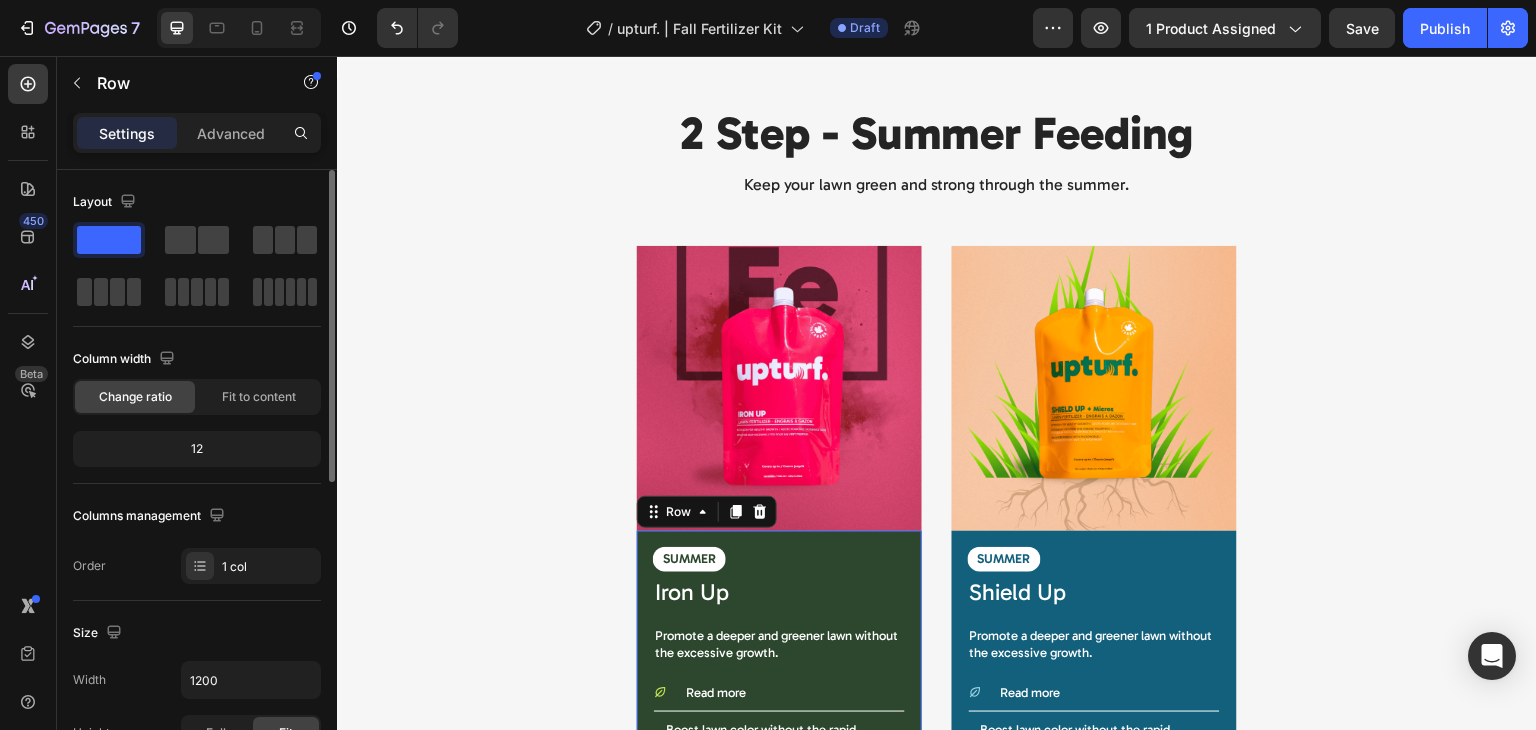 click on "SUMMER Text Block Iron Up Product Title Promote a deeper and greener lawn without the excessive growth. Text Block
Read more Boost lawn color without the rapid growth surge of high-nitrogen fertilizers. The 6% iron content helps correct iron deficiencies, preventing yellowing and promoting vibrant green. The nitrogen supports healthy turf growth for thicker, stronger grass. Apply mid to late summer during growing season, especially when heat stress can dull lawn color.  Text Block Accordion Row Row   0" at bounding box center (779, 748) 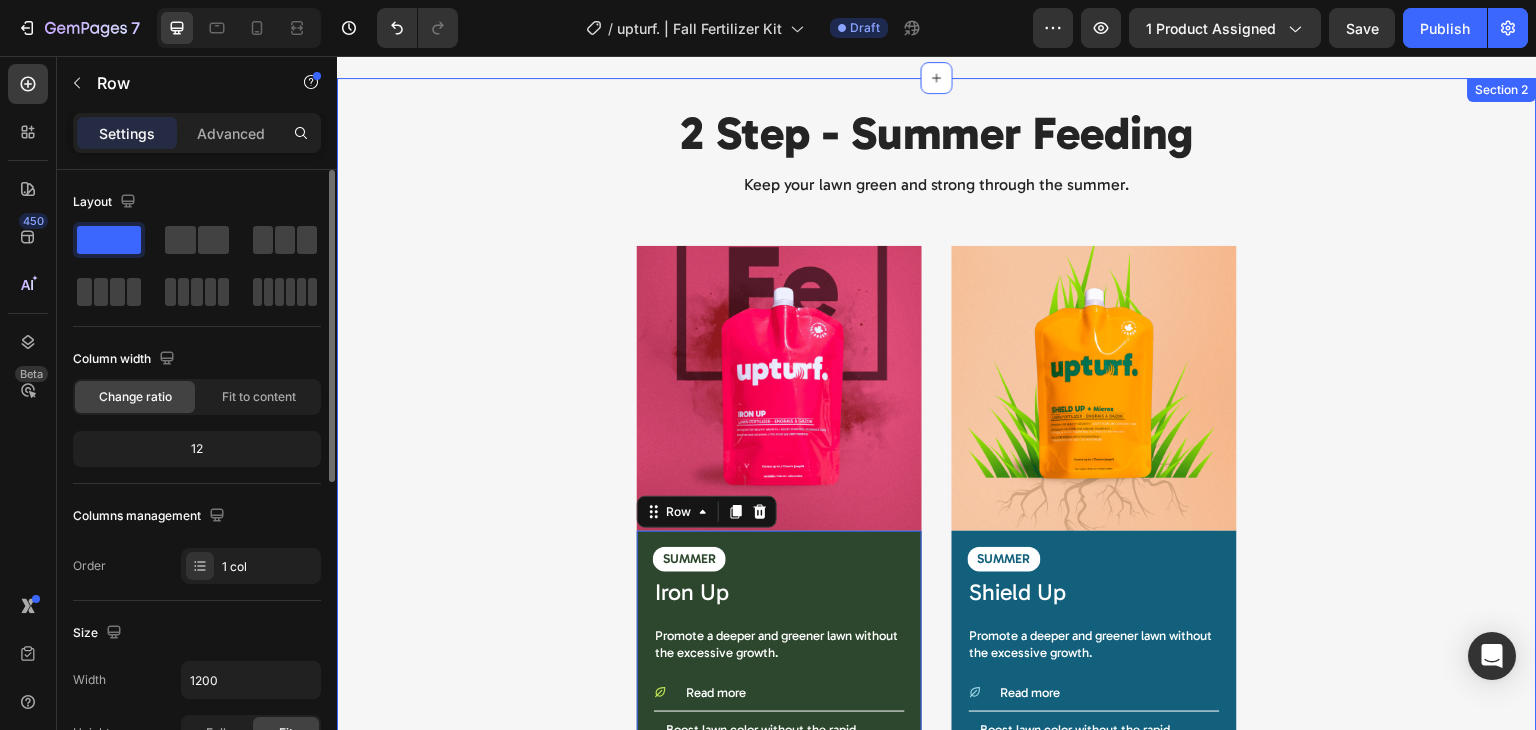 click on "2 Step - Summer Feeding Heading Keep your lawn green and strong through the summer. Text Block Row Image SUMMER Text Block Shield Up Product Title Promote a deeper and greener lawn without the excessive growth. Text Block
Read more Boost lawn color without the rapid growth surge of high-nitrogen fertilizers. The 6% iron content helps correct iron deficiencies, preventing yellowing and promoting vibrant green. The nitrogen supports healthy turf growth for thicker, stronger grass. Apply mid to late summer during growing season, especially when heat stress can dull lawn color.  Text Block Accordion Row Product Image SUMMER Text Block Iron Up Product Title Promote a deeper and greener lawn without the excessive growth. Text Block
Read more Text Block Accordion Row Row   0 Product Row" at bounding box center (937, 542) 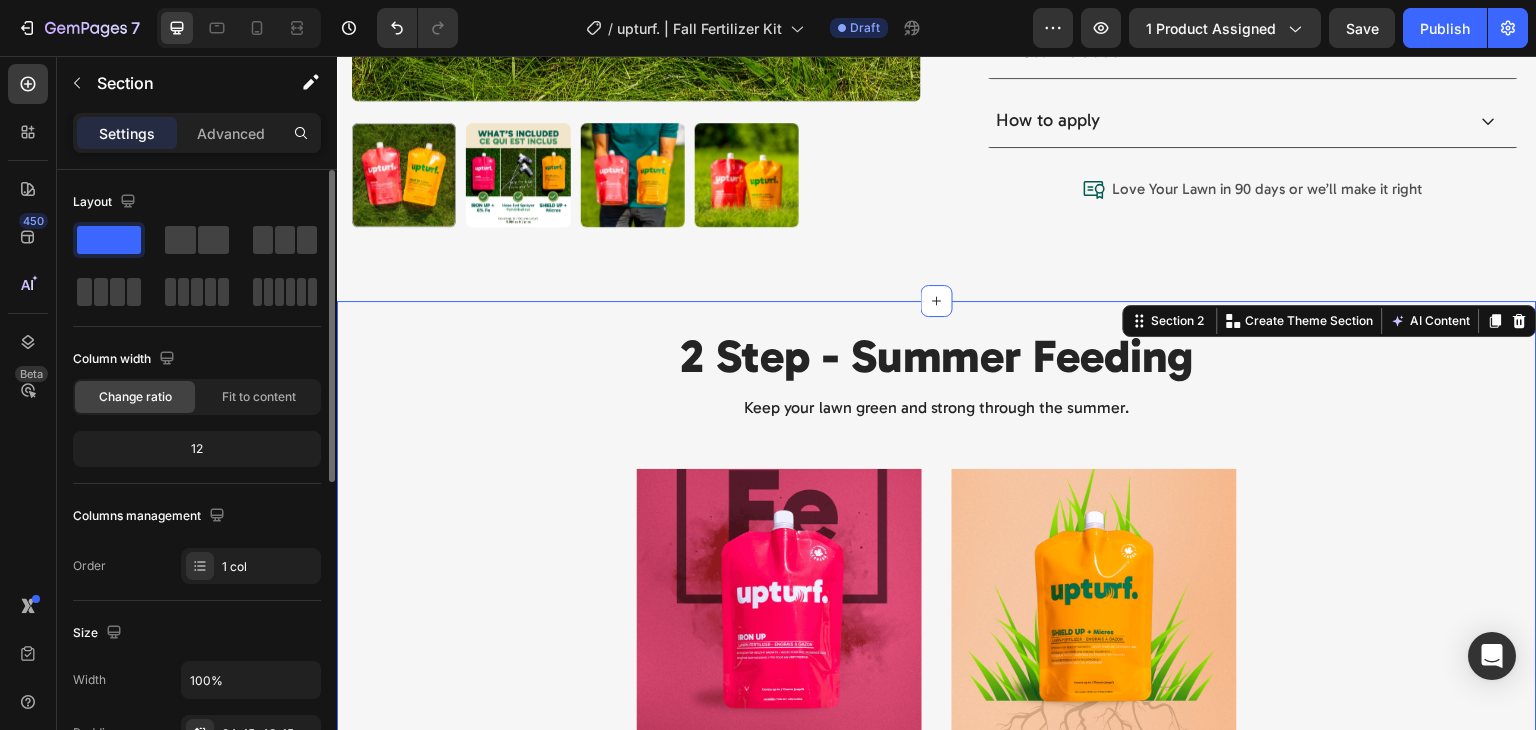 scroll, scrollTop: 866, scrollLeft: 0, axis: vertical 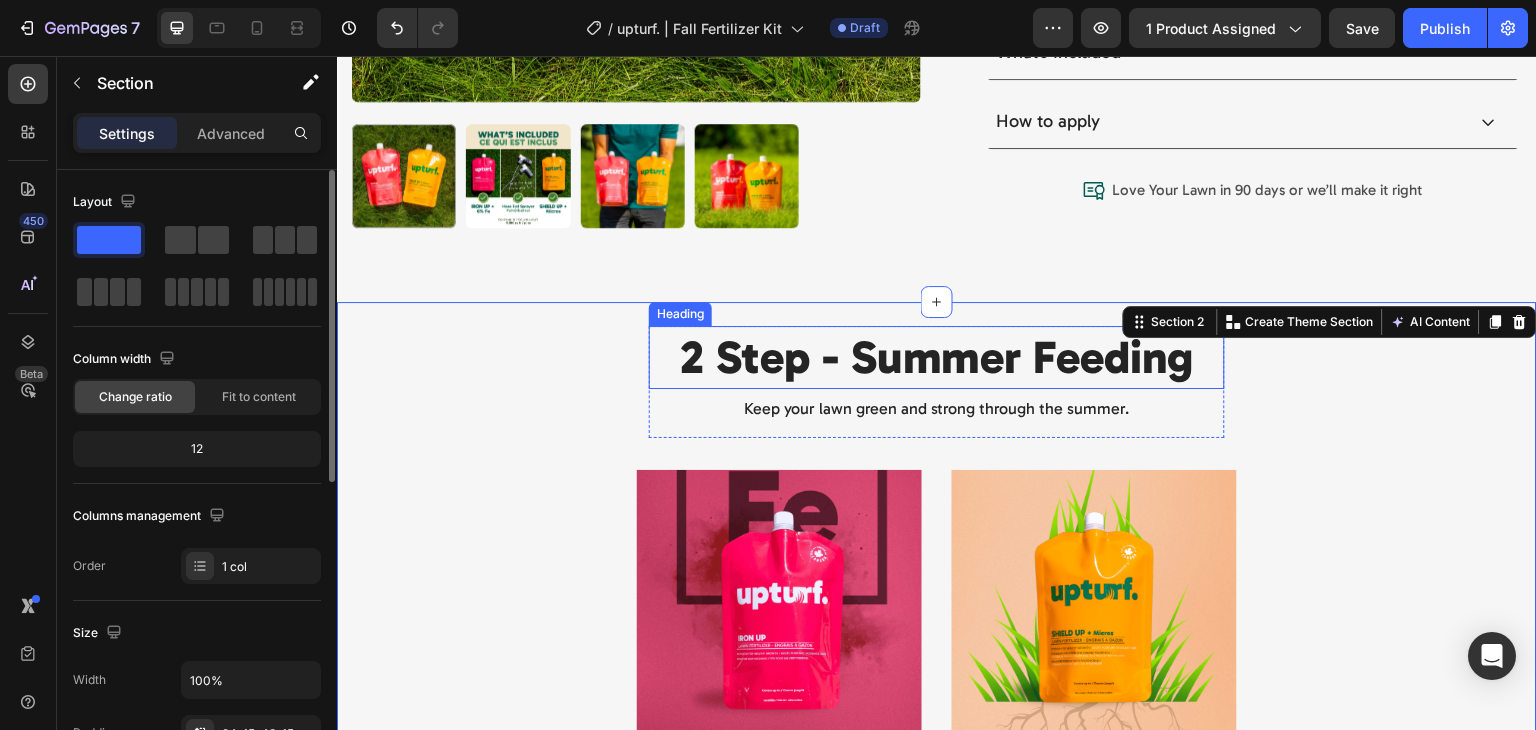 click on "2 Step - Summer Feeding" at bounding box center [937, 358] 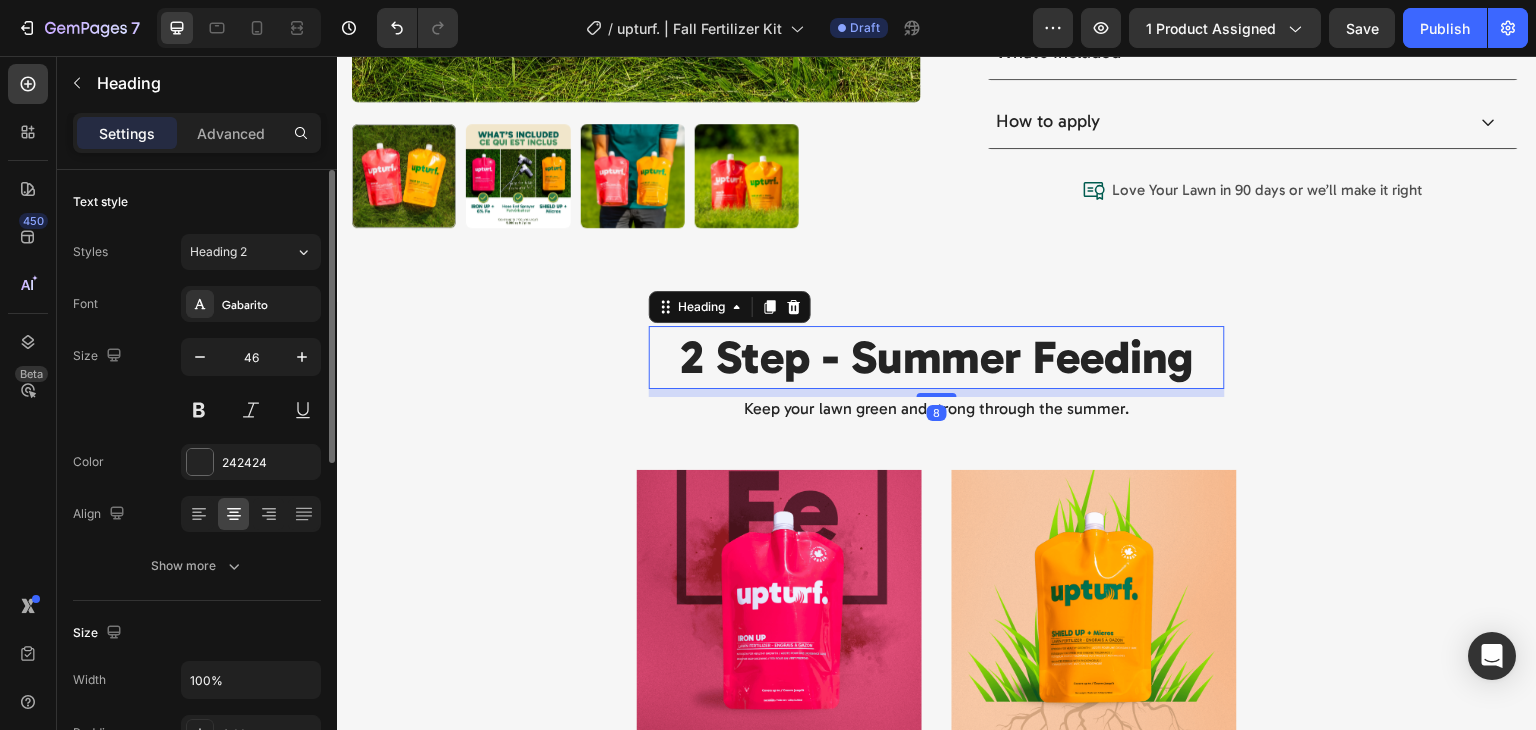 click on "2 Step - Summer Feeding" at bounding box center [937, 358] 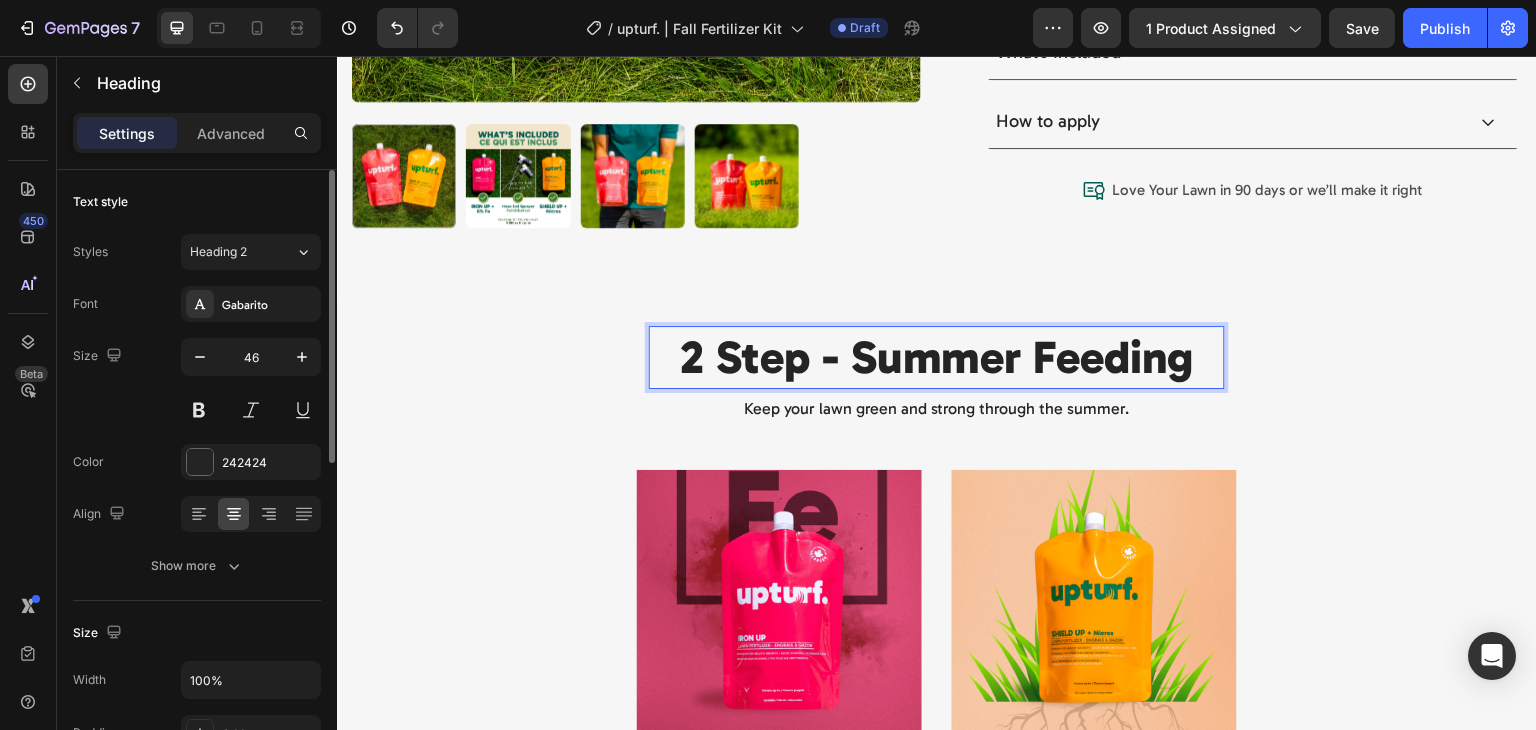 click on "2 Step - Summer Feeding" at bounding box center [937, 358] 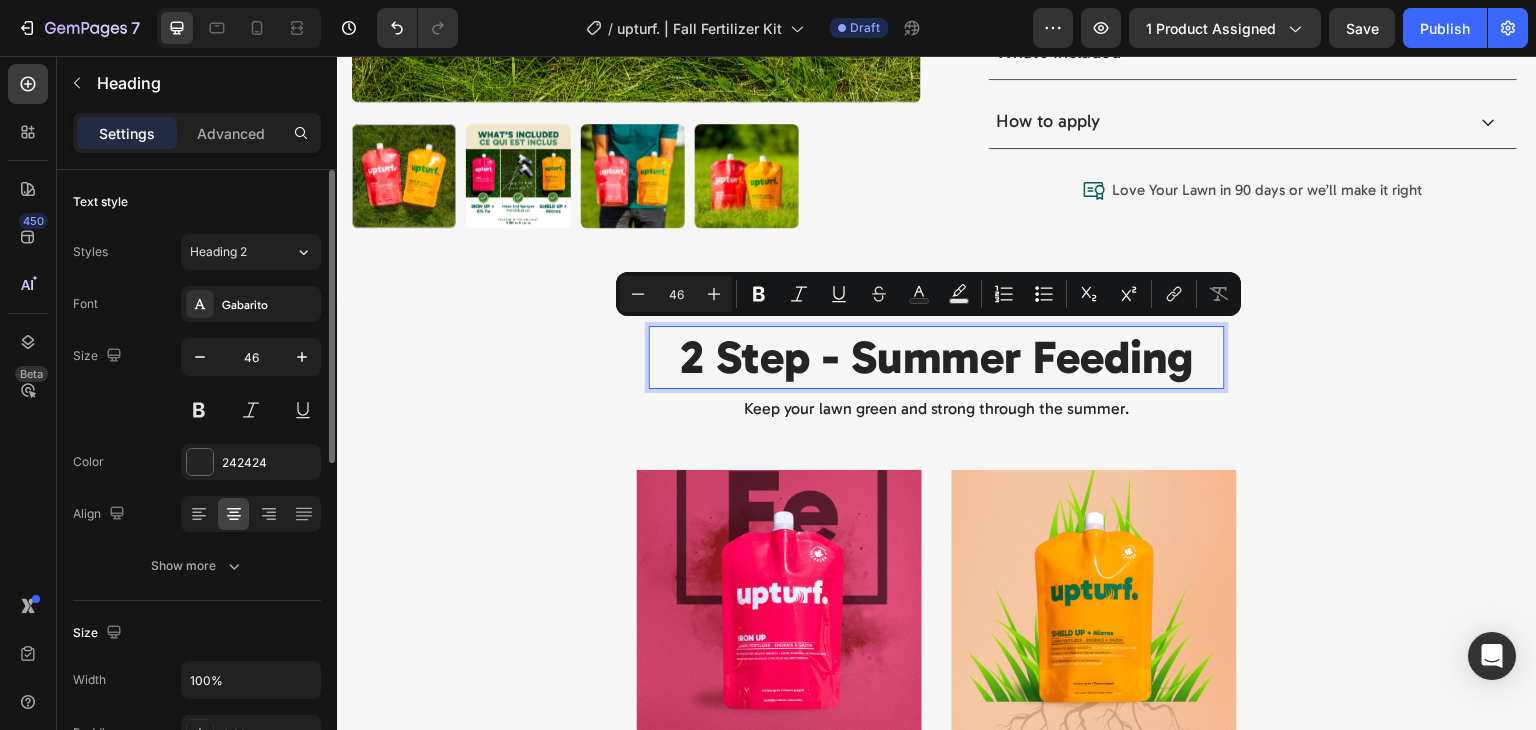 click on "2 Step - Summer Feeding" at bounding box center [937, 358] 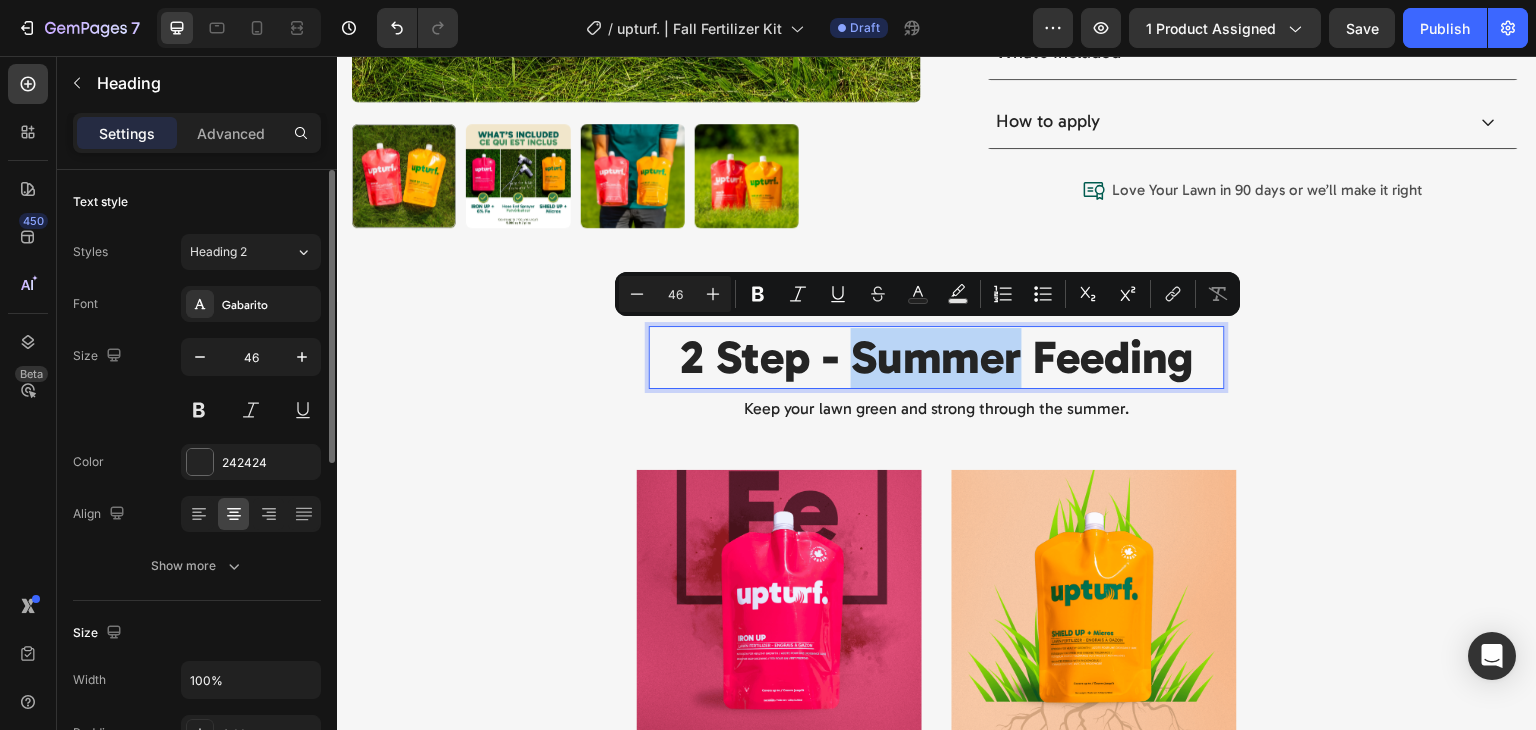 drag, startPoint x: 1015, startPoint y: 358, endPoint x: 855, endPoint y: 349, distance: 160.25293 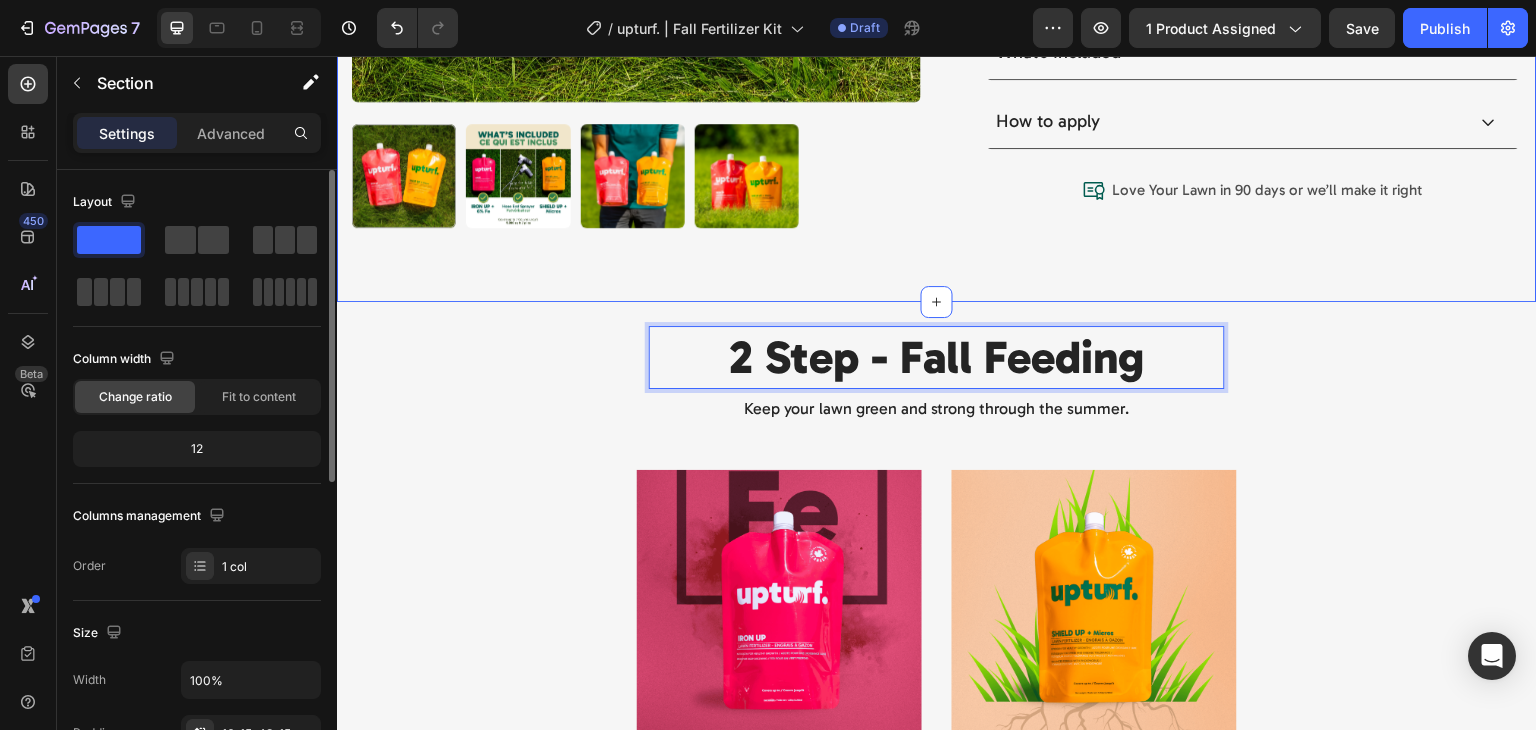 click on "Product Images Judge.me - Preview Badge (Stars) Judge.me fall kit - 2 pack Product Title $105.00 Product Price Product Price No discount   Not be displayed when published Discount Tag Row                Title Line finish summer strong and prepare for winter Text Block Coverage: 5,000 SQ. FT. Text Block
Give your lawn the nutrients it craves
Science-backed fertilizers for Canadian lawns
Lawn Care Made Easy – No guesswork Item List
1
Product Quantity Row Add to cart Add to Cart Row Recurpay Subscription Recurpay Subscription
Free shipping on orders over $99 Item List Setup options like colors, sizes with product variant.       Add new variant   or   sync data Product Variants & Swatches Image Ships fast Text Block Image Eco friendly Text Block Image Made in Canada Text Block Row
Features & Benefits
What’s Included
How to apply Accordion
Item List Row" at bounding box center [937, -234] 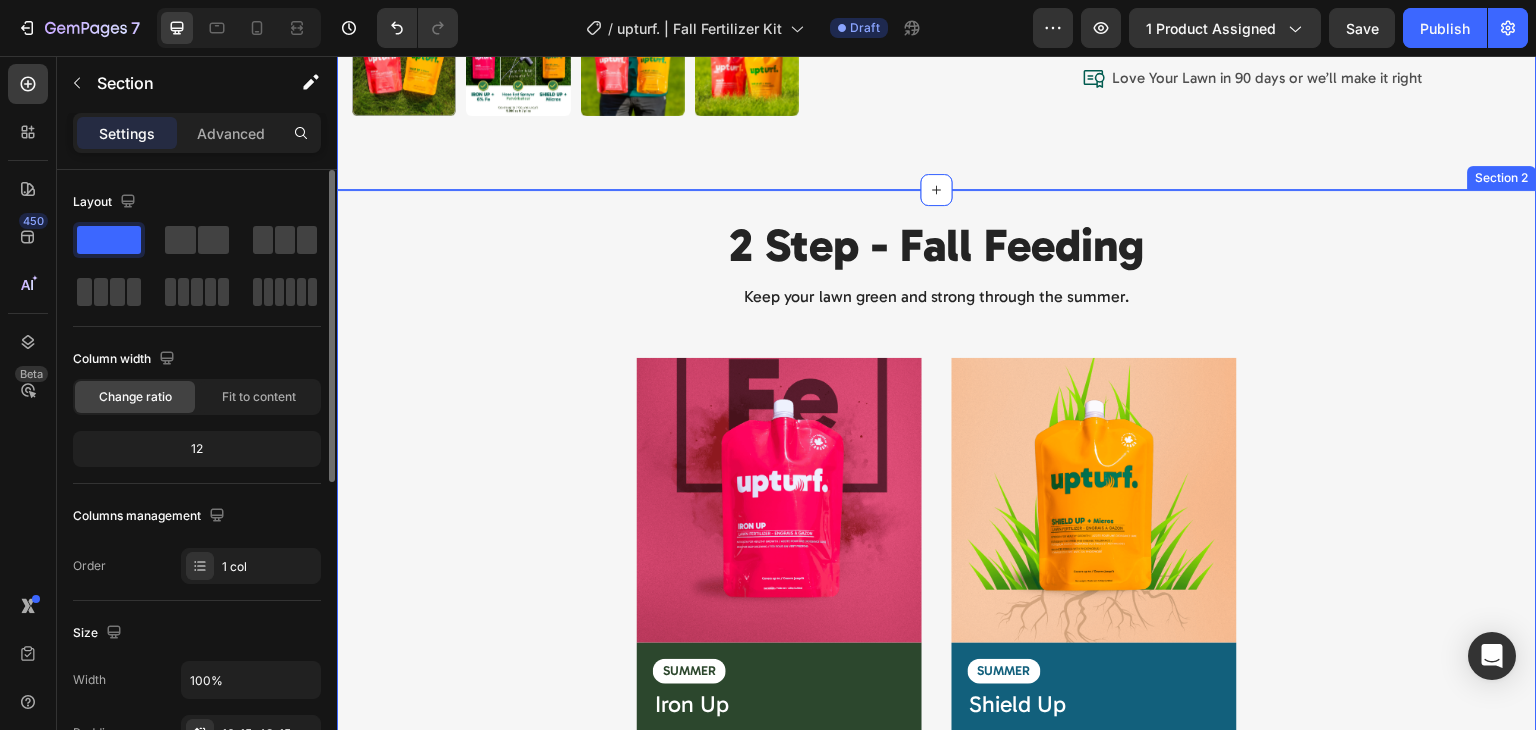 scroll, scrollTop: 979, scrollLeft: 0, axis: vertical 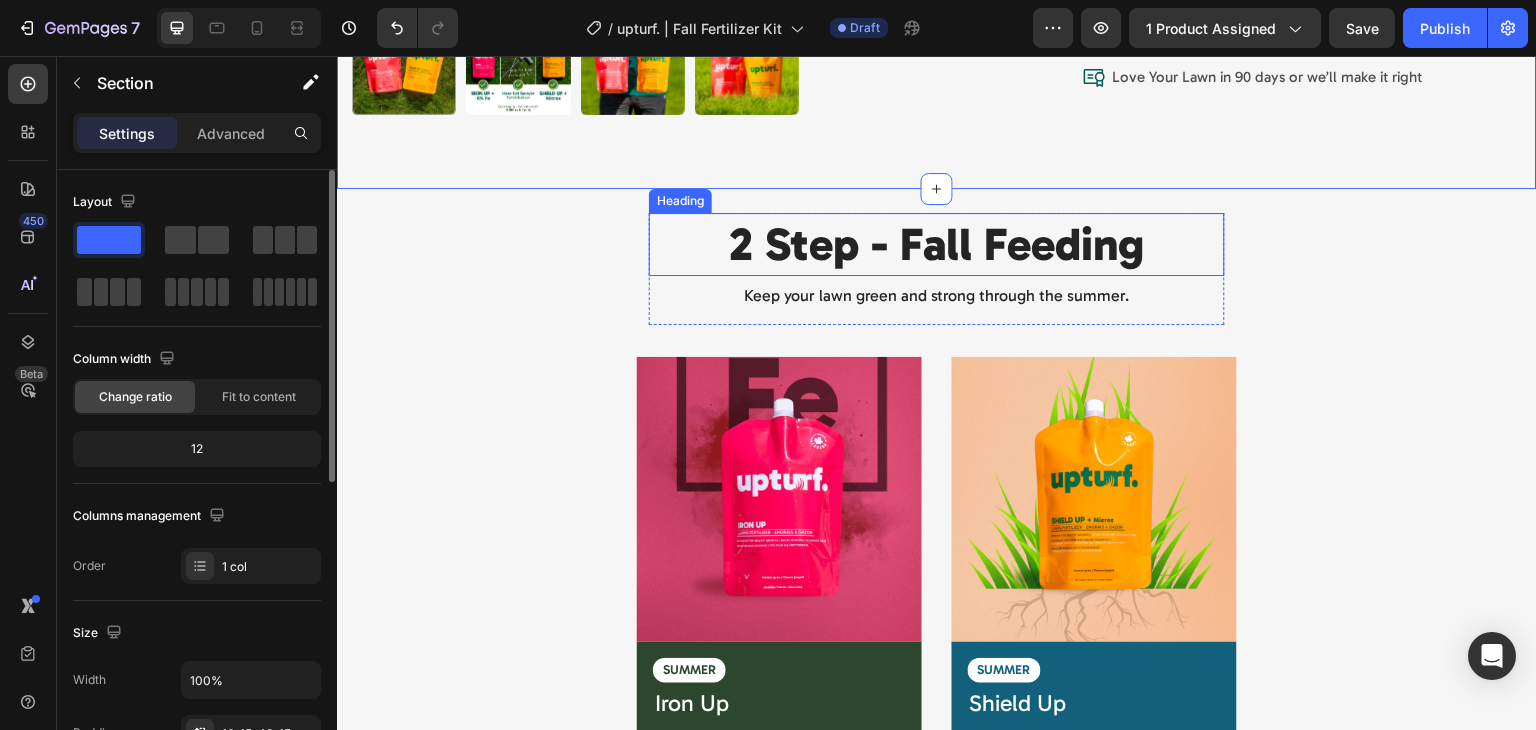 click on "2 Step - Fall Feeding" at bounding box center [937, 245] 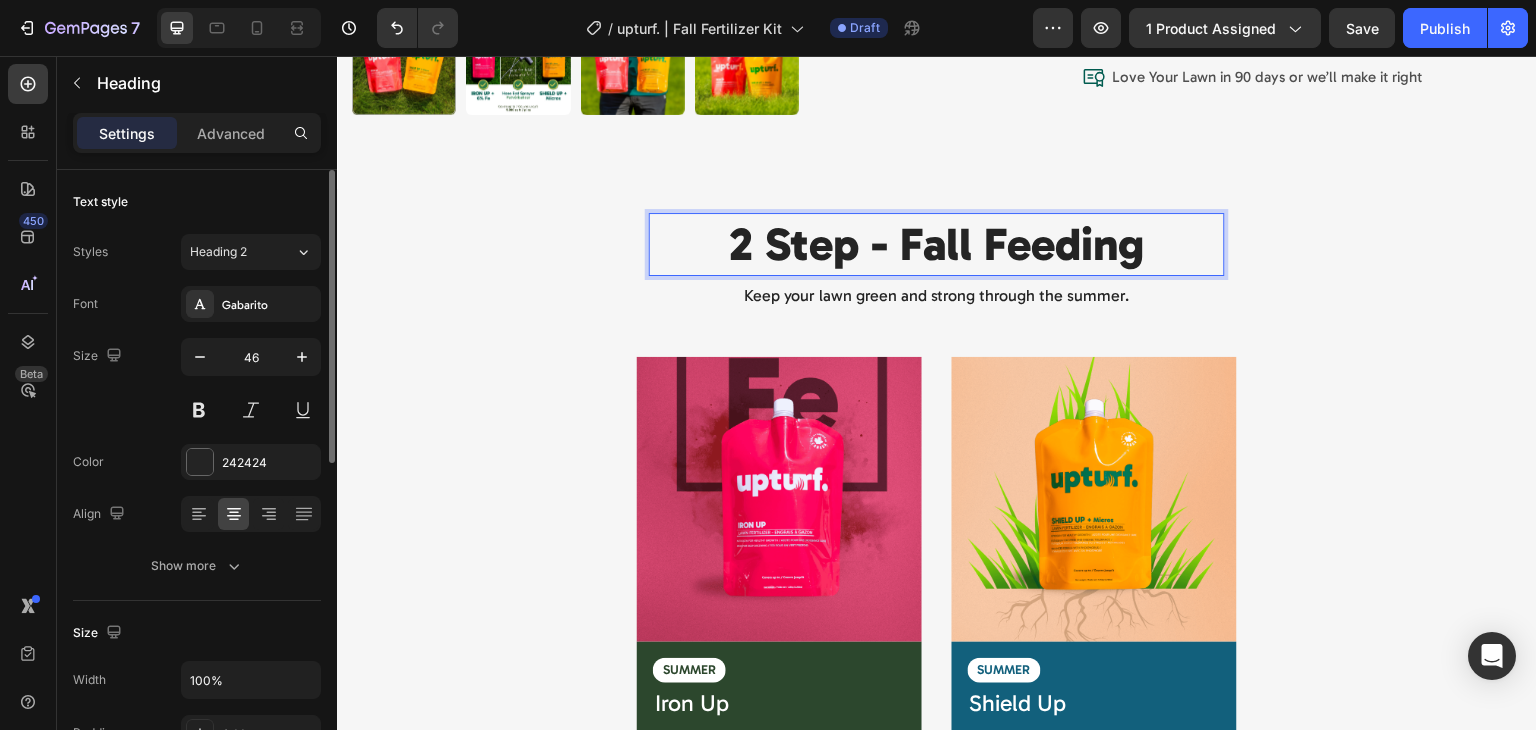 click on "2 Step - Fall Feeding" at bounding box center (937, 245) 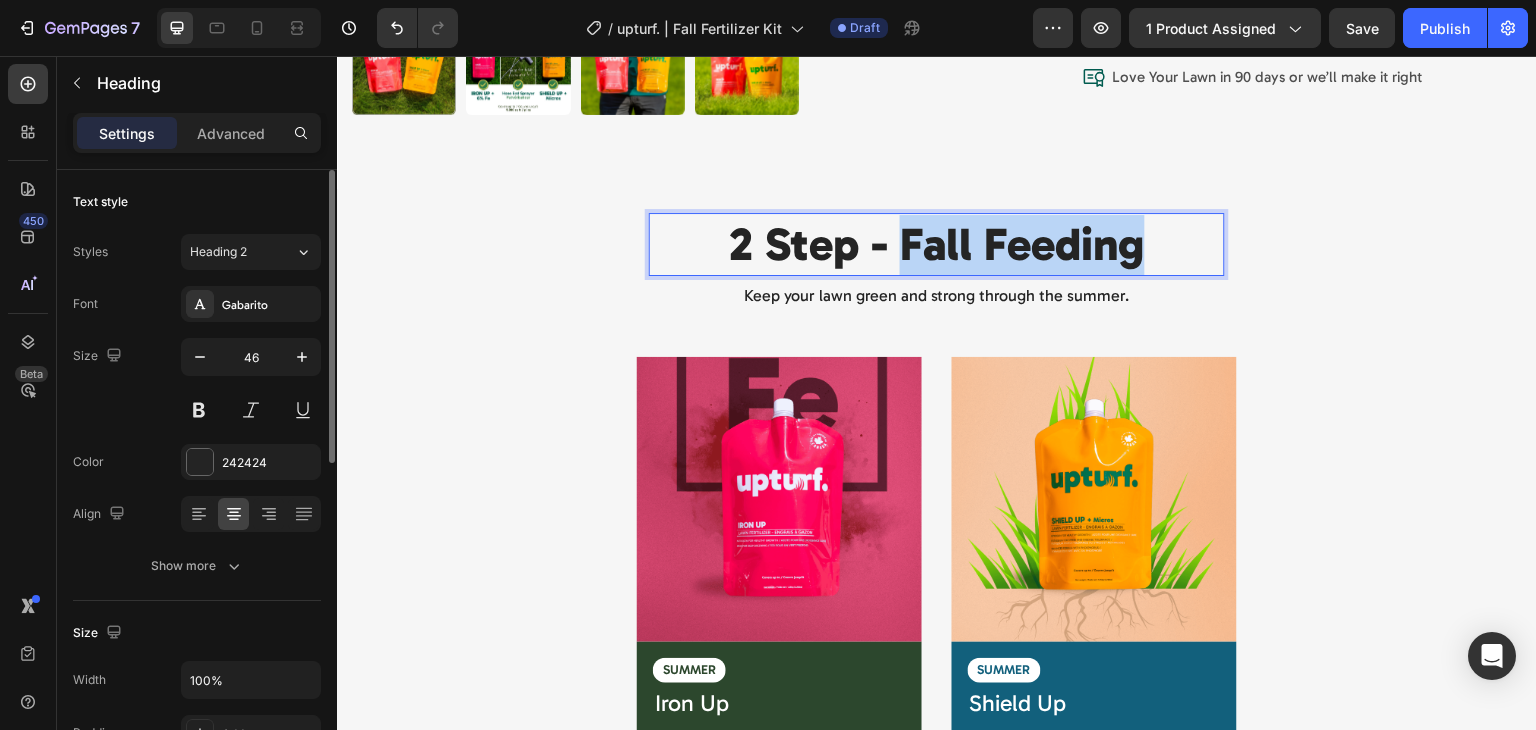 drag, startPoint x: 972, startPoint y: 246, endPoint x: 954, endPoint y: 241, distance: 18.681541 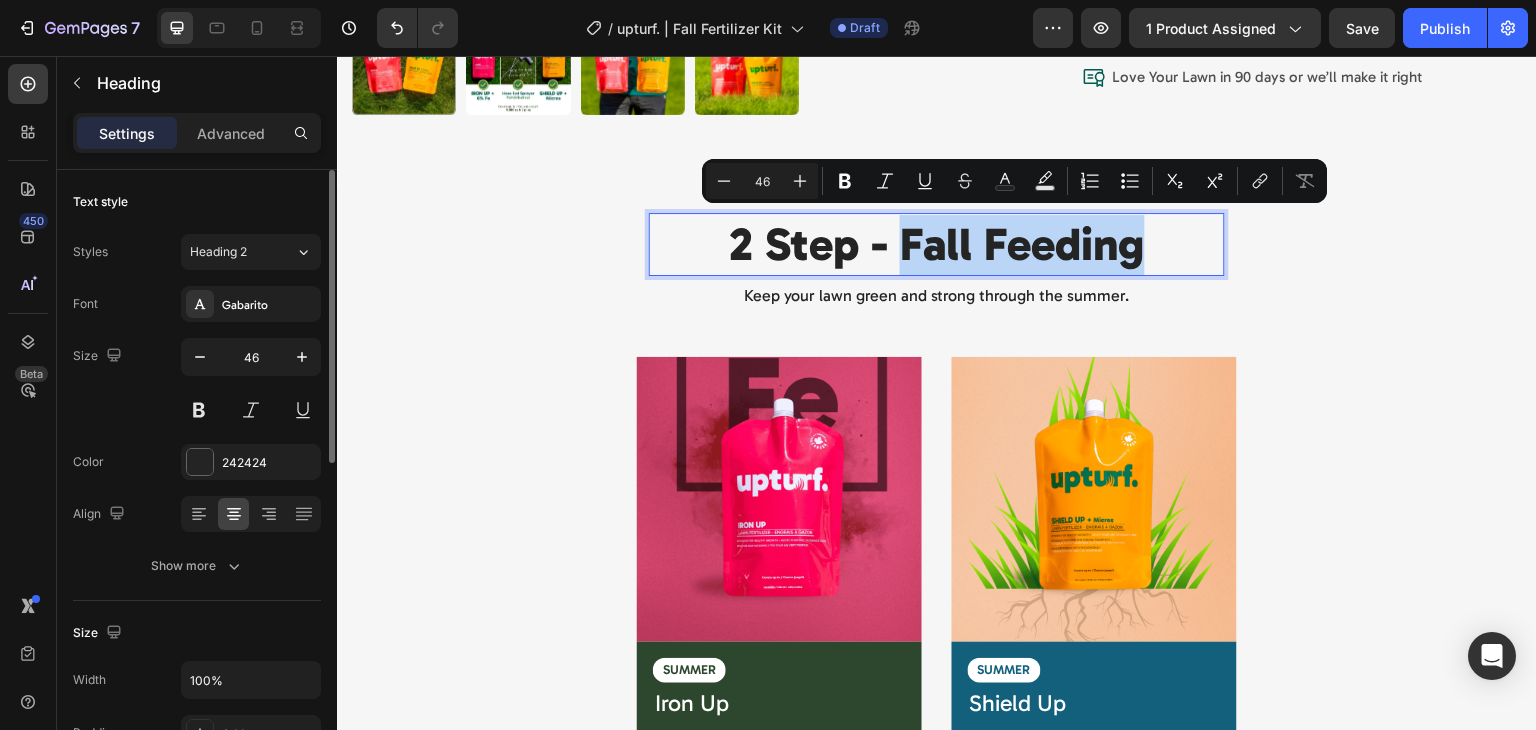 click on "2 Step - Fall Feeding" at bounding box center [937, 245] 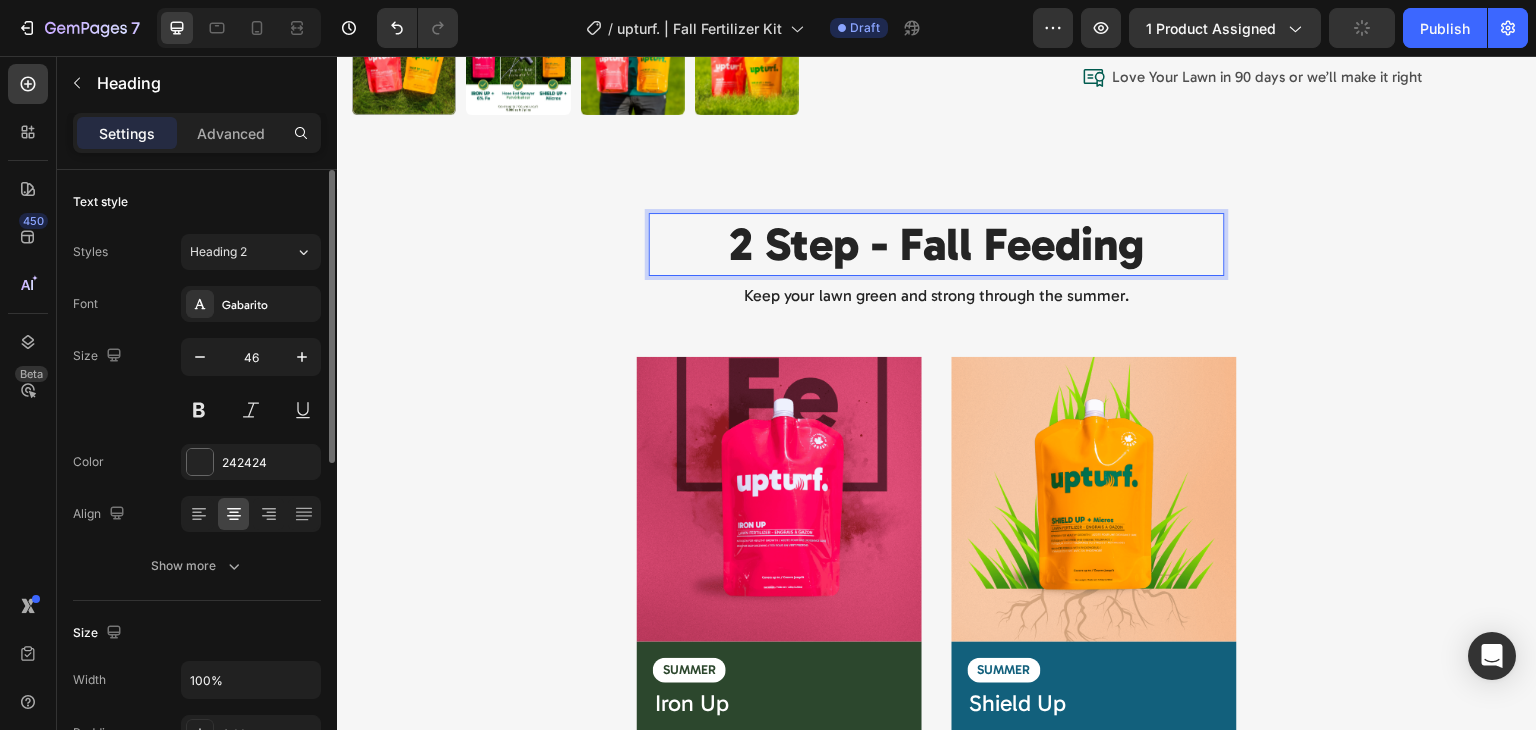 click on "2 Step - Fall Feeding" at bounding box center [937, 245] 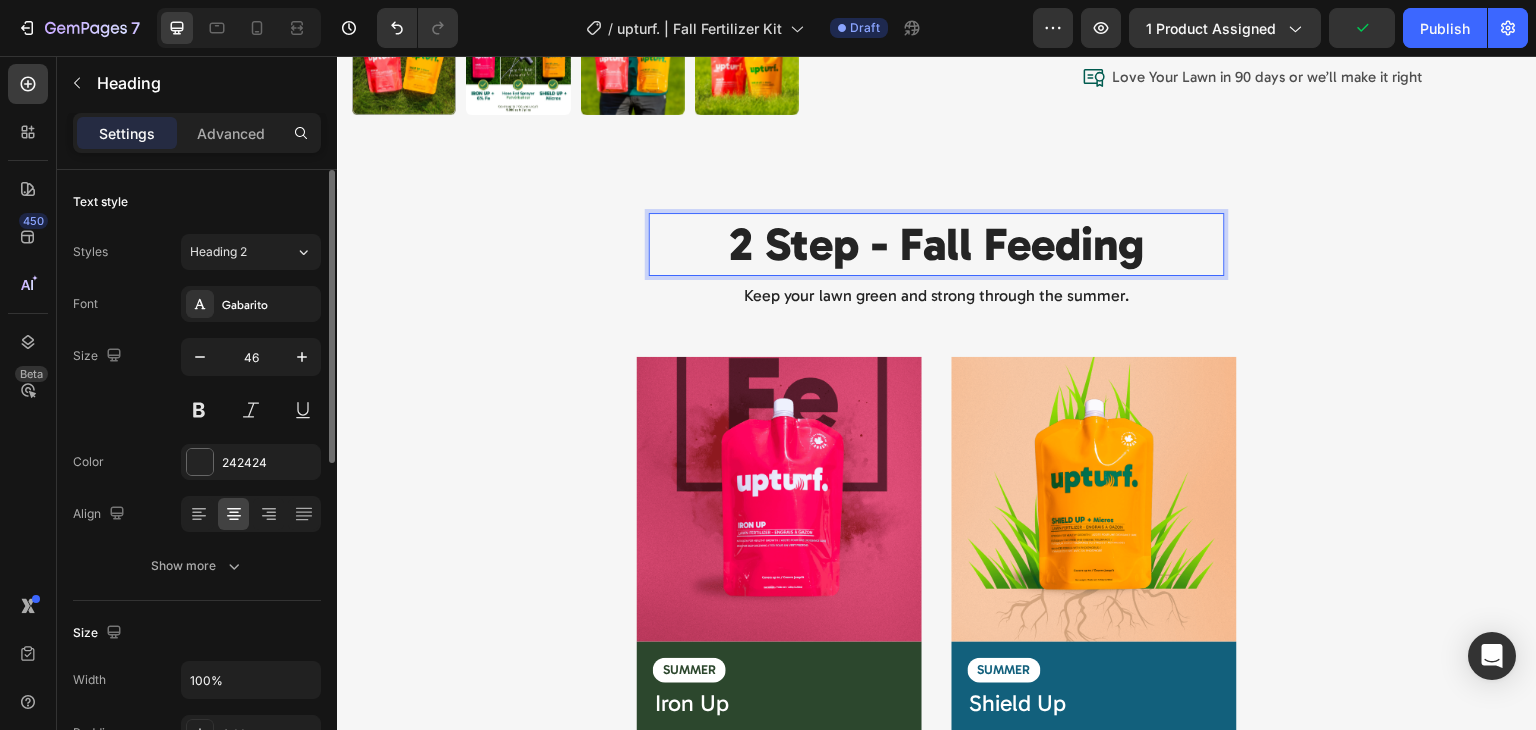 scroll, scrollTop: 1004, scrollLeft: 0, axis: vertical 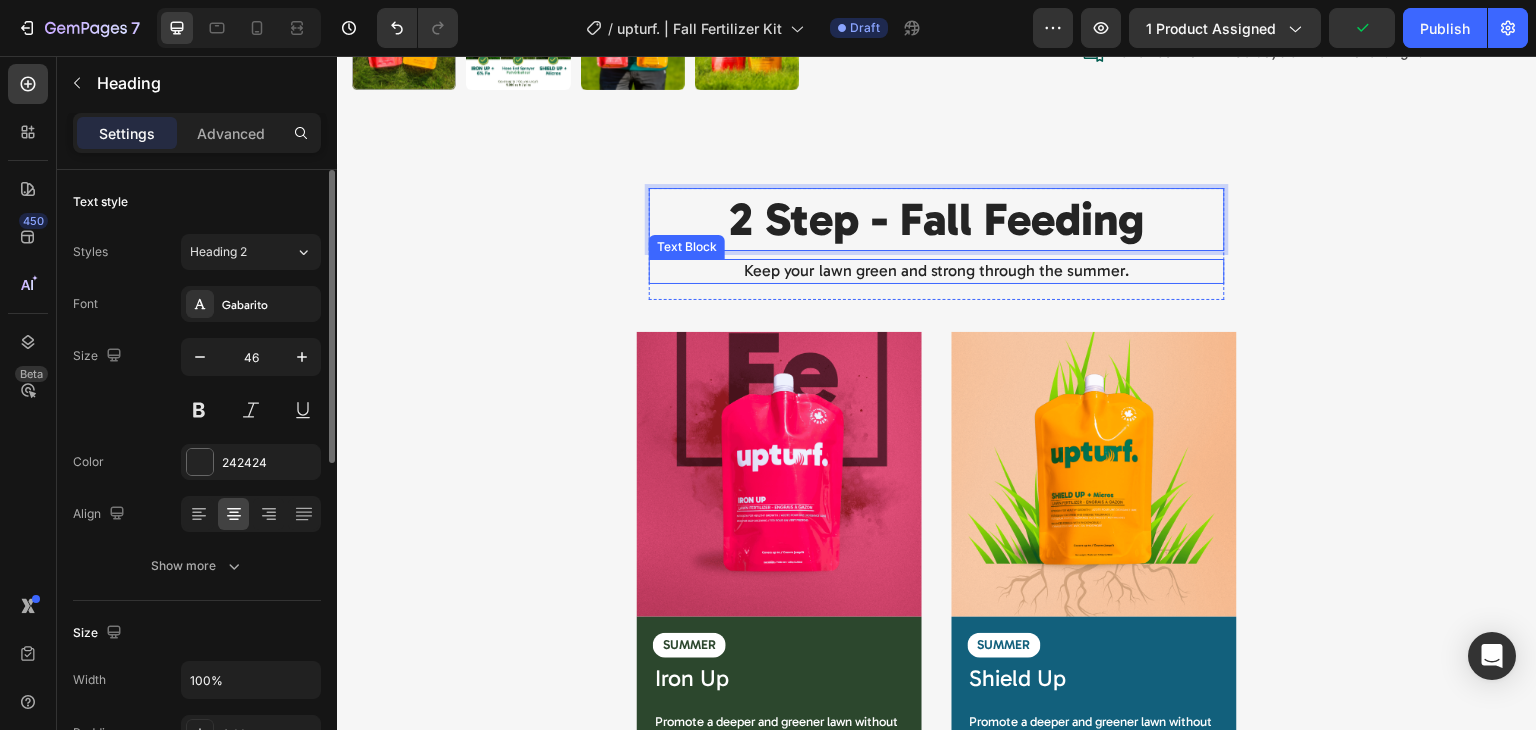 click on "Keep your lawn green and strong through the summer." at bounding box center (937, 271) 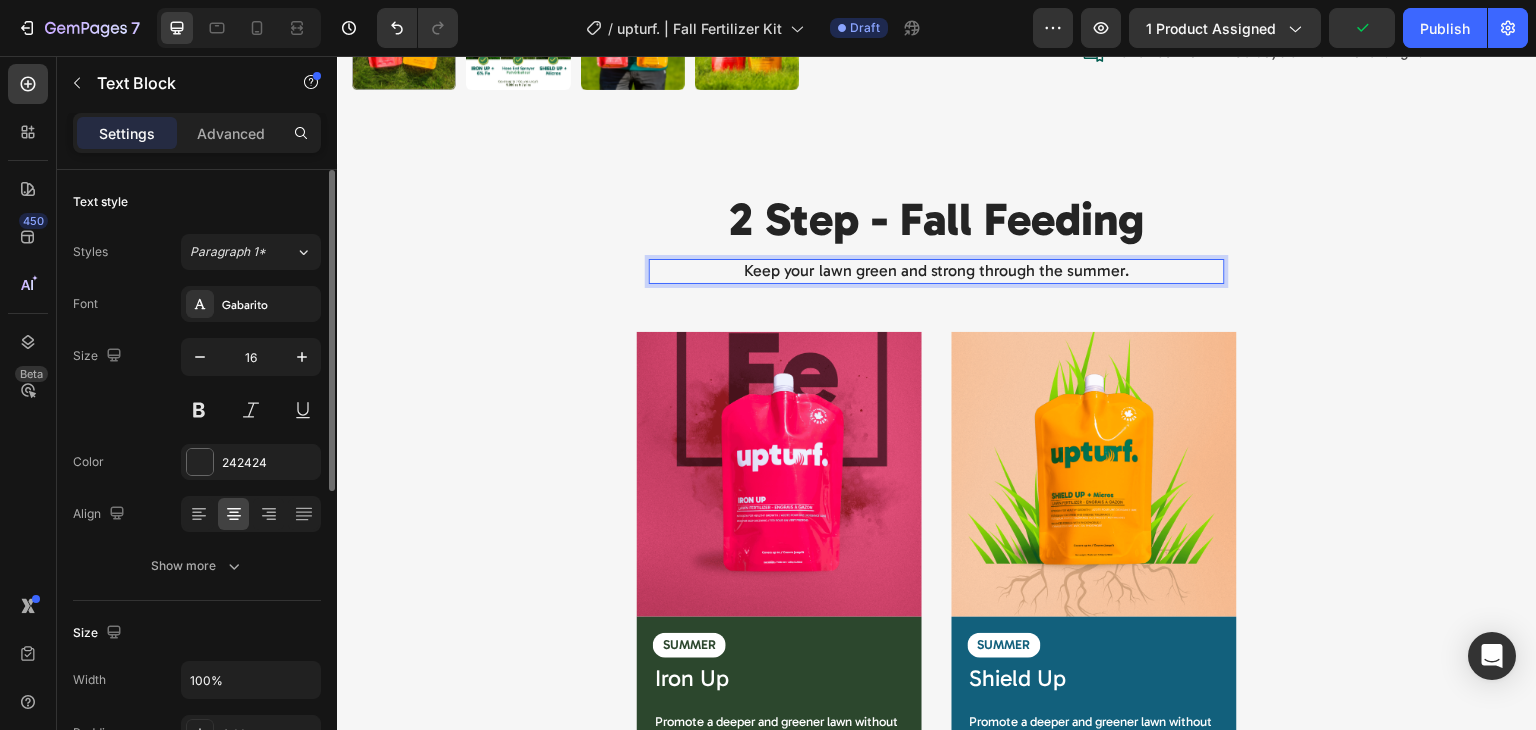 click on "Keep your lawn green and strong through the summer." at bounding box center (937, 271) 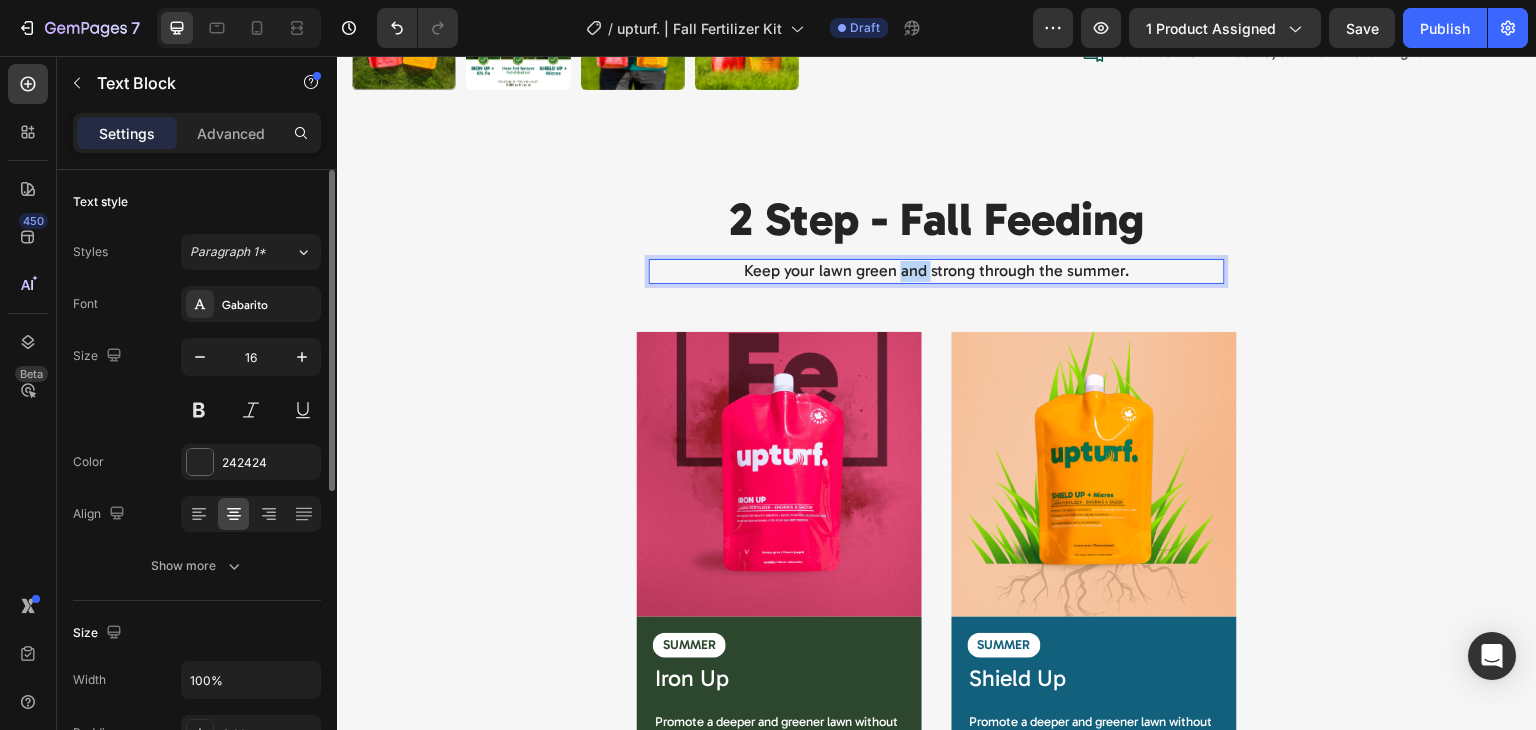 click on "Keep your lawn green and strong through the summer." at bounding box center [937, 271] 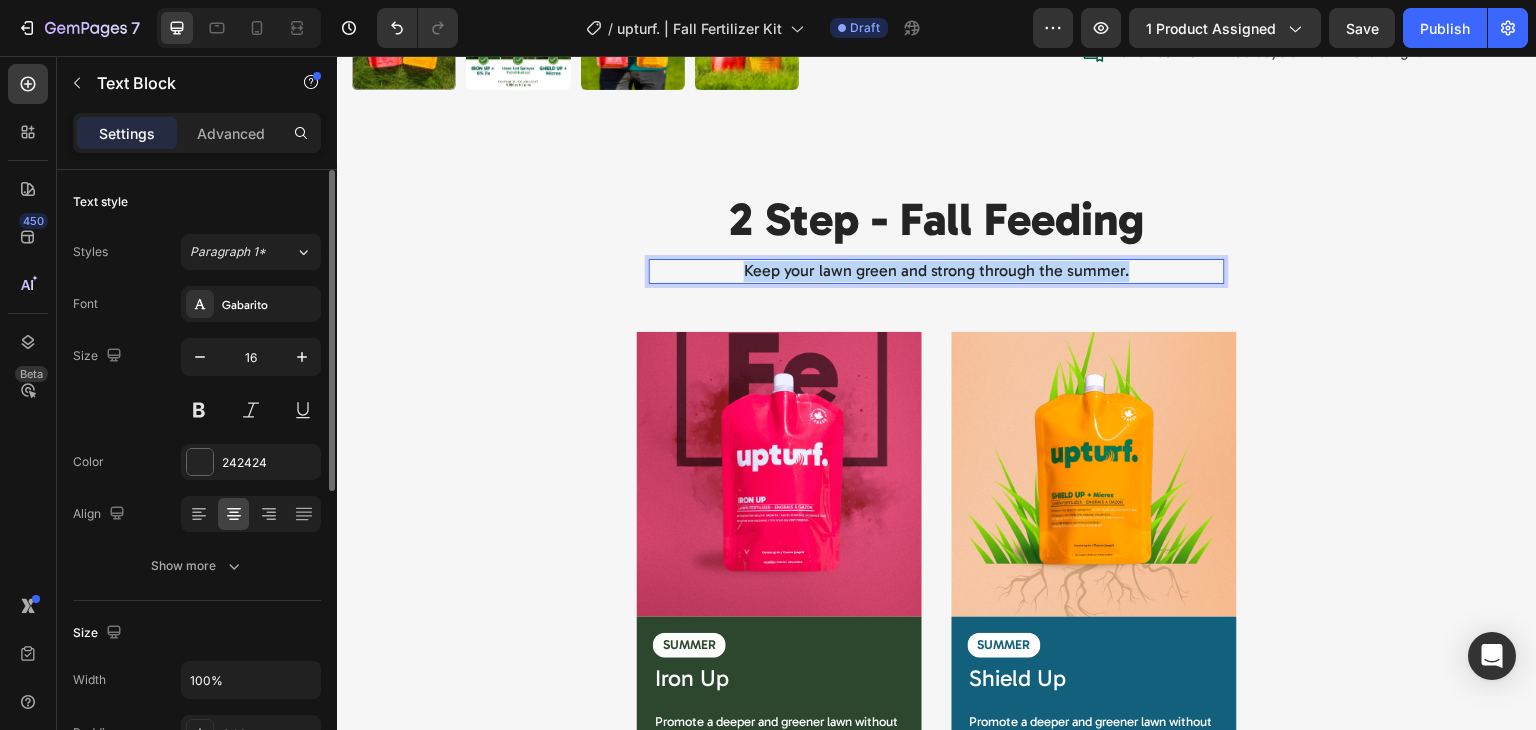 click on "Keep your lawn green and strong through the summer." at bounding box center [937, 271] 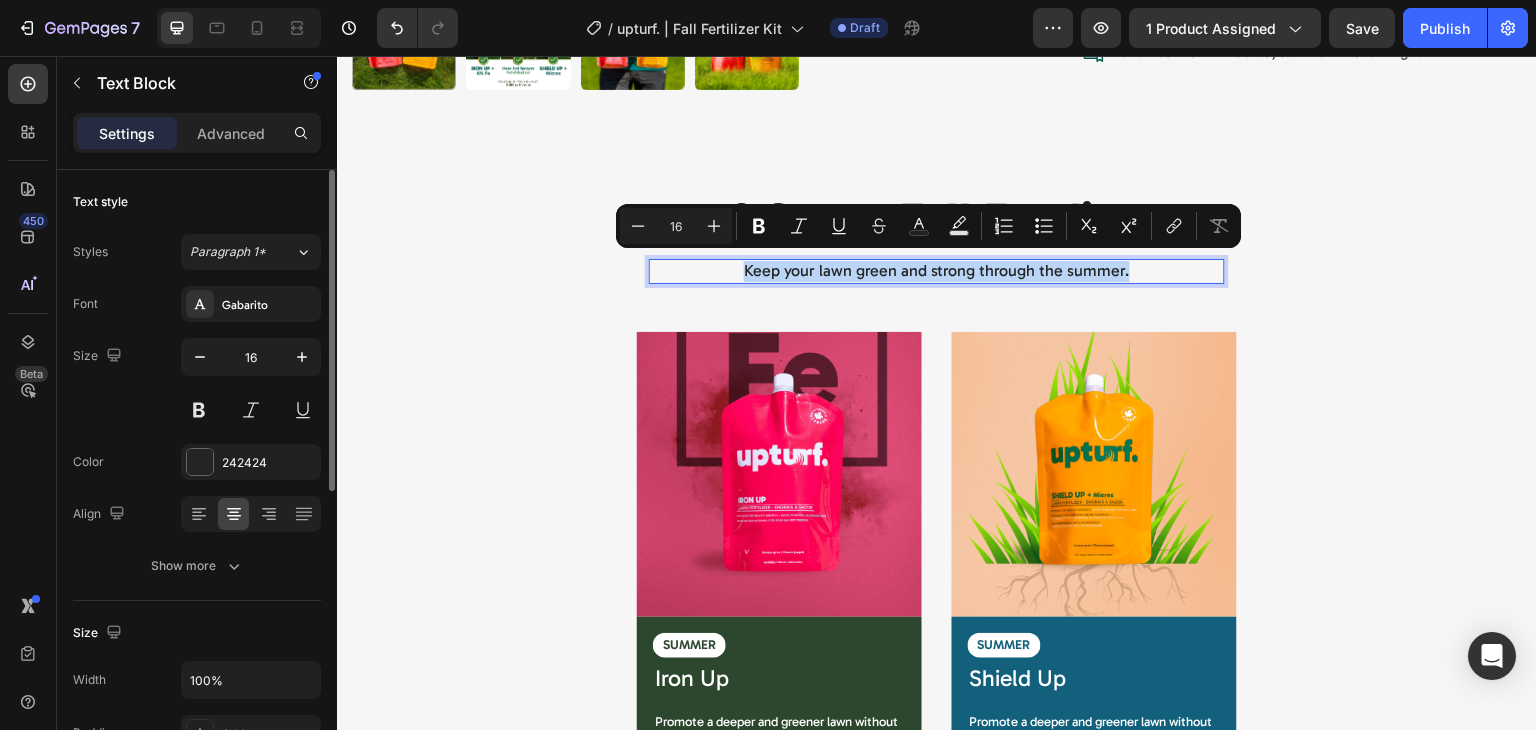 click on "Keep your lawn green and strong through the summer." at bounding box center (937, 271) 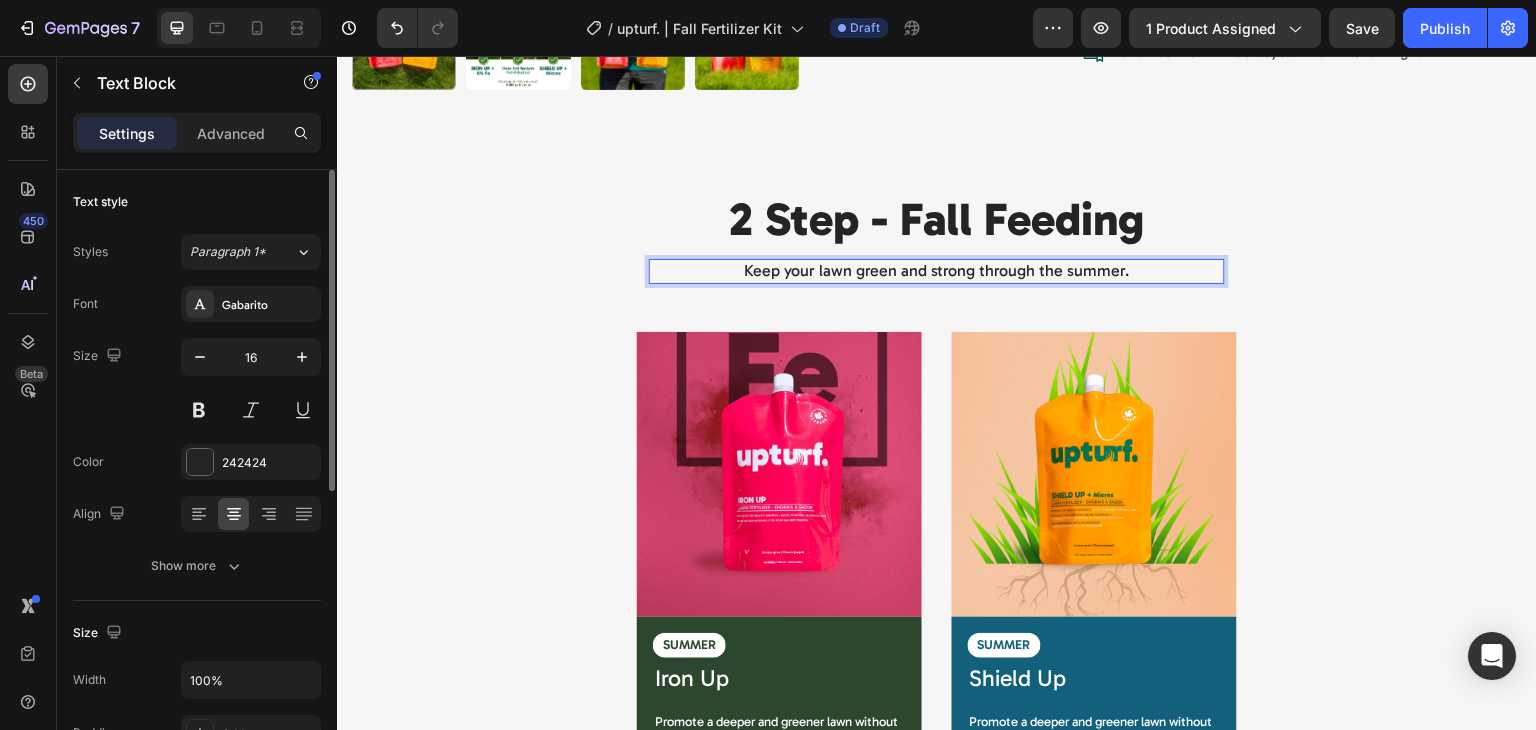 click on "Keep your lawn green and strong through the summer." at bounding box center (937, 271) 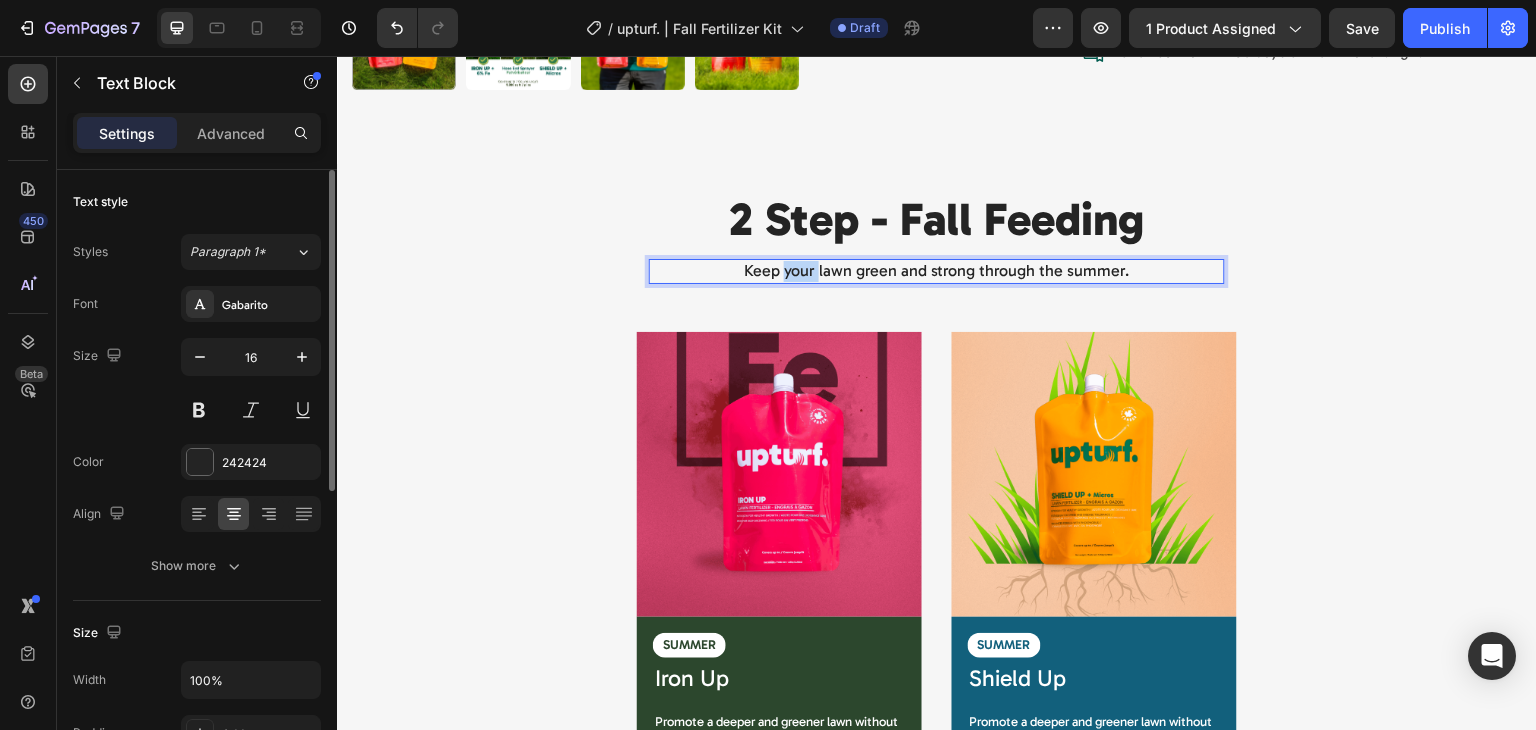 click on "Keep your lawn green and strong through the summer." at bounding box center (937, 271) 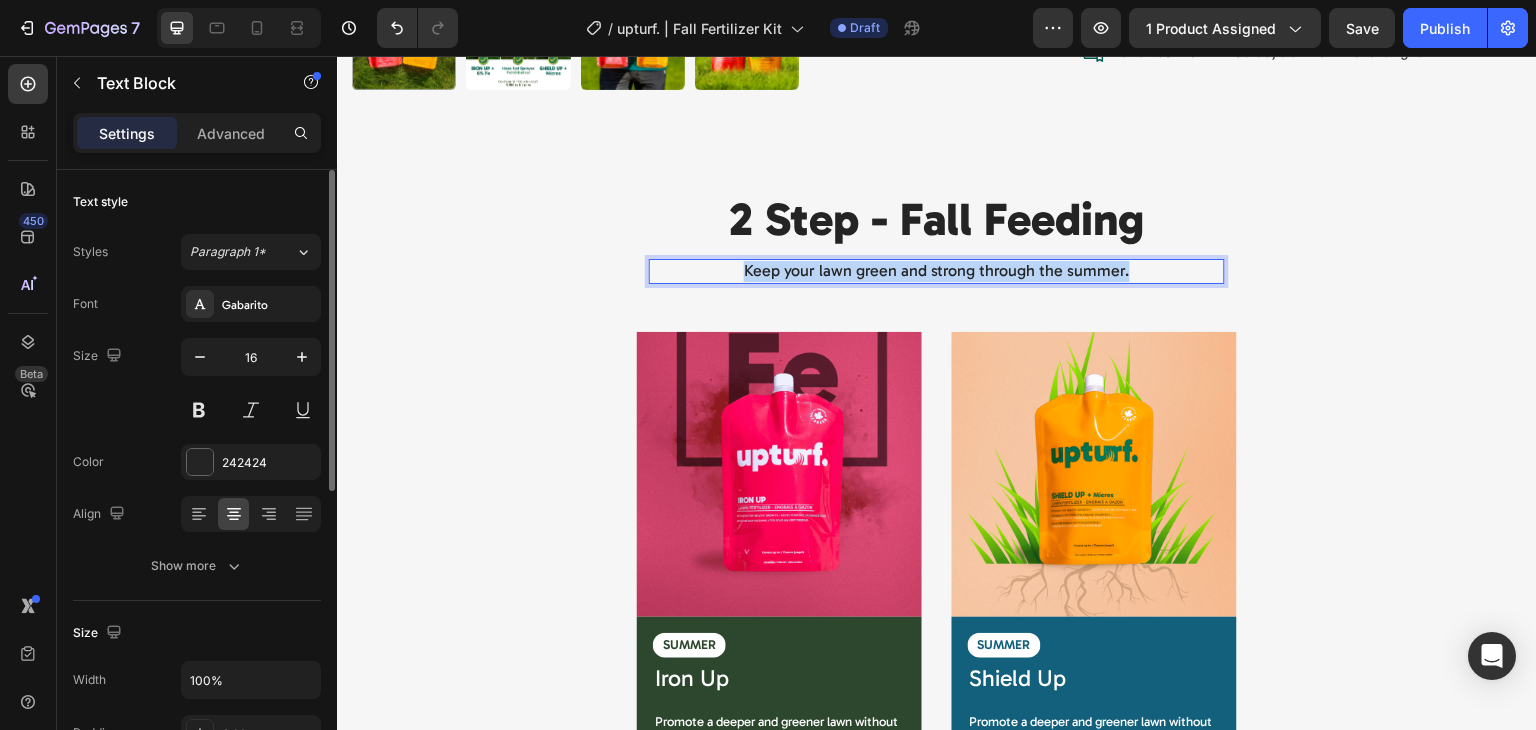 click on "Keep your lawn green and strong through the summer." at bounding box center [937, 271] 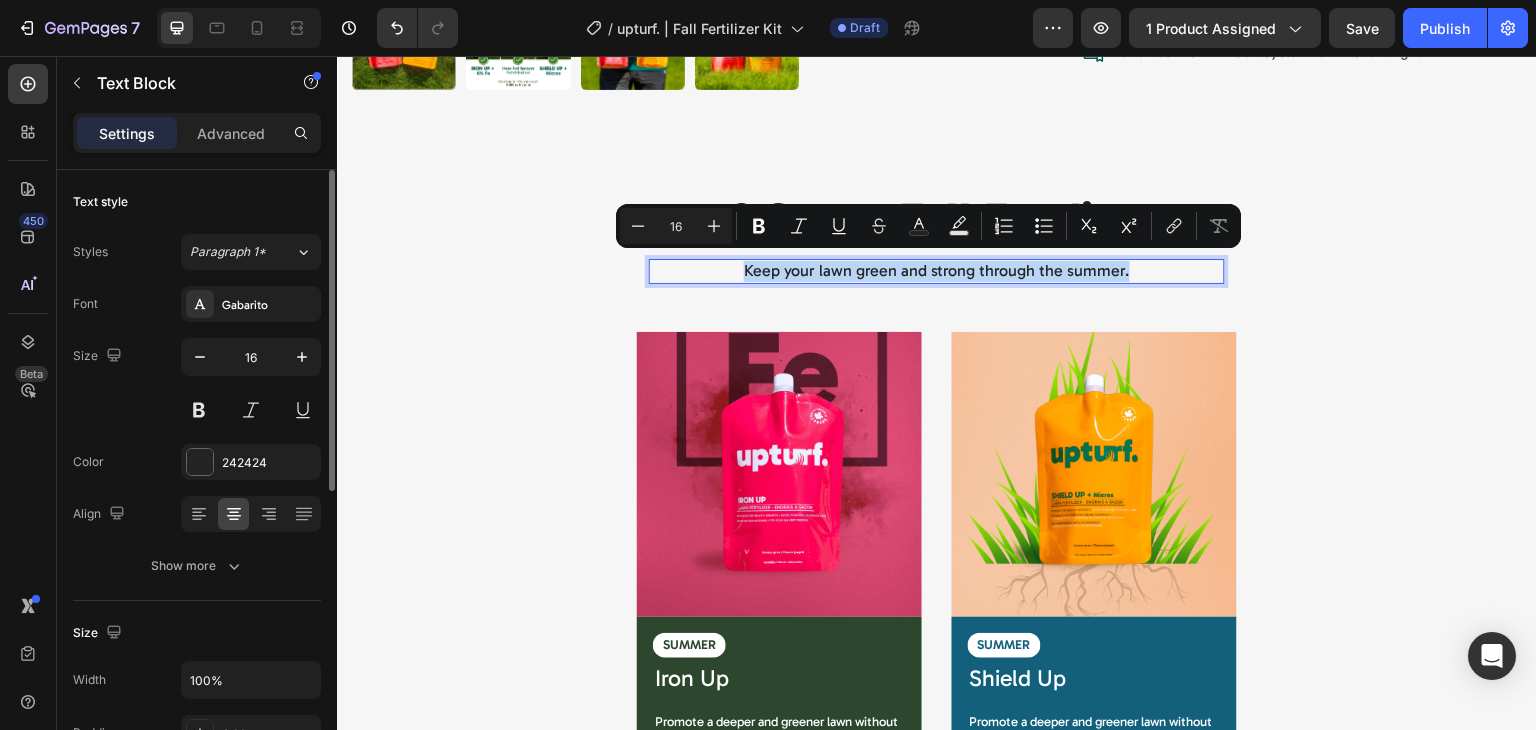 click on "Keep your lawn green and strong through the summer." at bounding box center [937, 271] 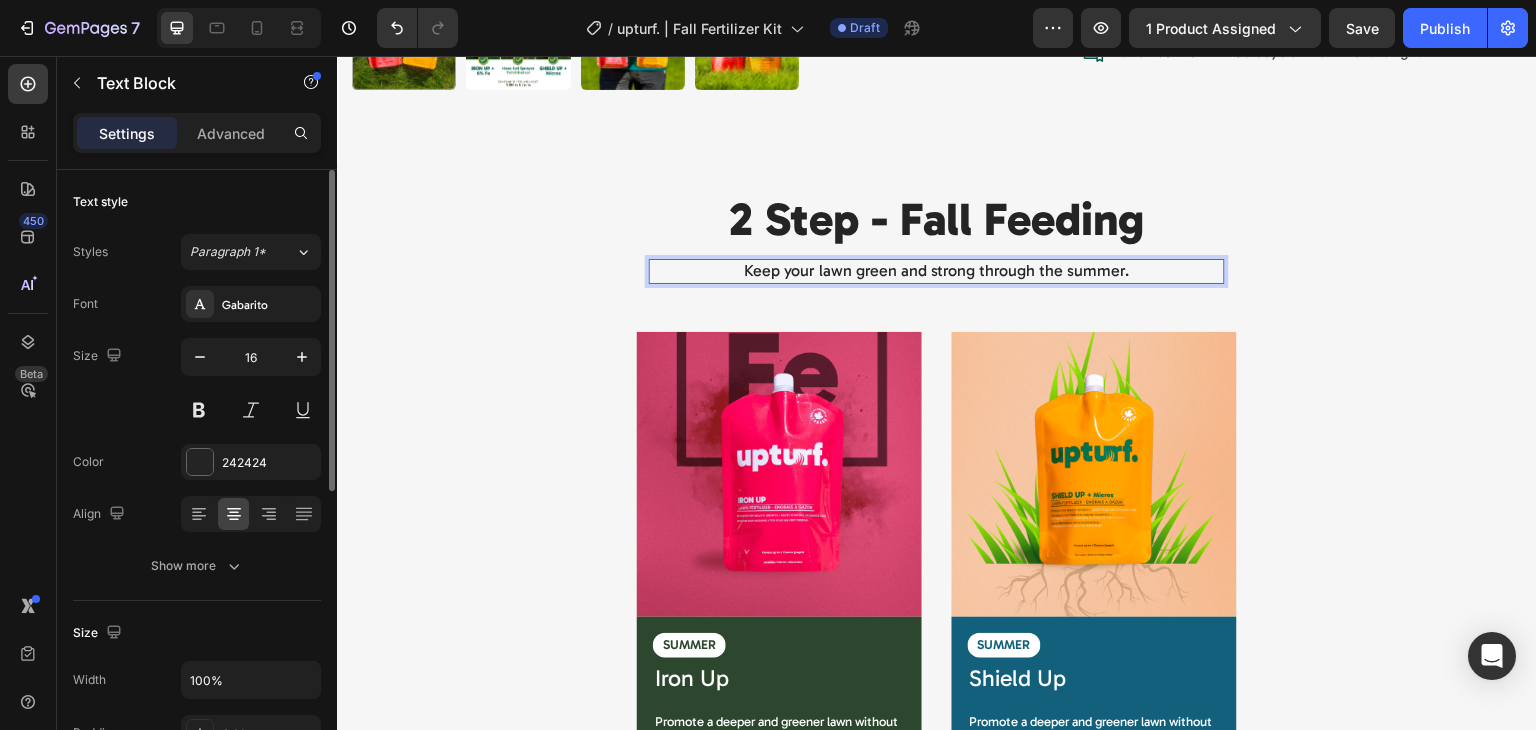 click on "Keep your lawn green and strong through the summer." at bounding box center [937, 271] 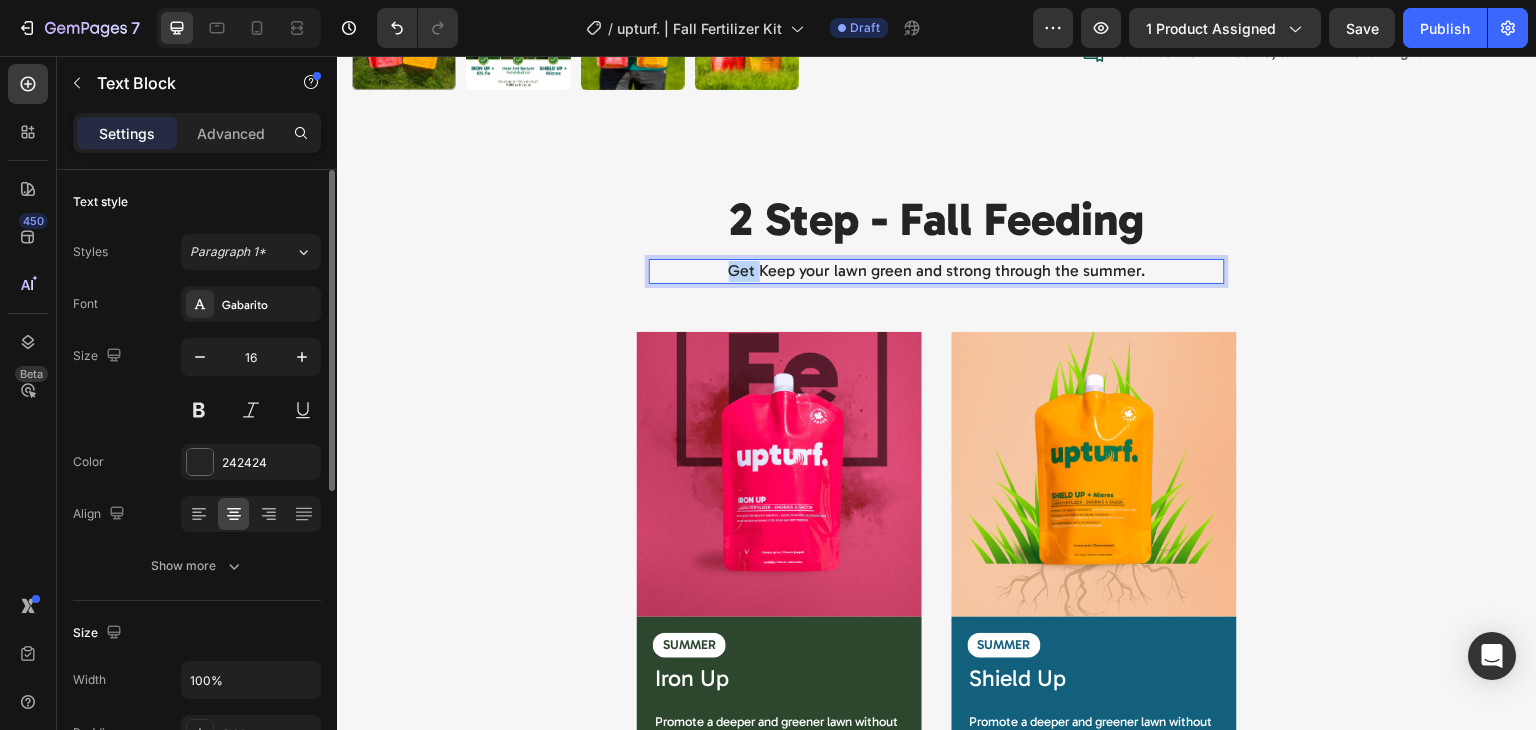 drag, startPoint x: 755, startPoint y: 269, endPoint x: 728, endPoint y: 269, distance: 27 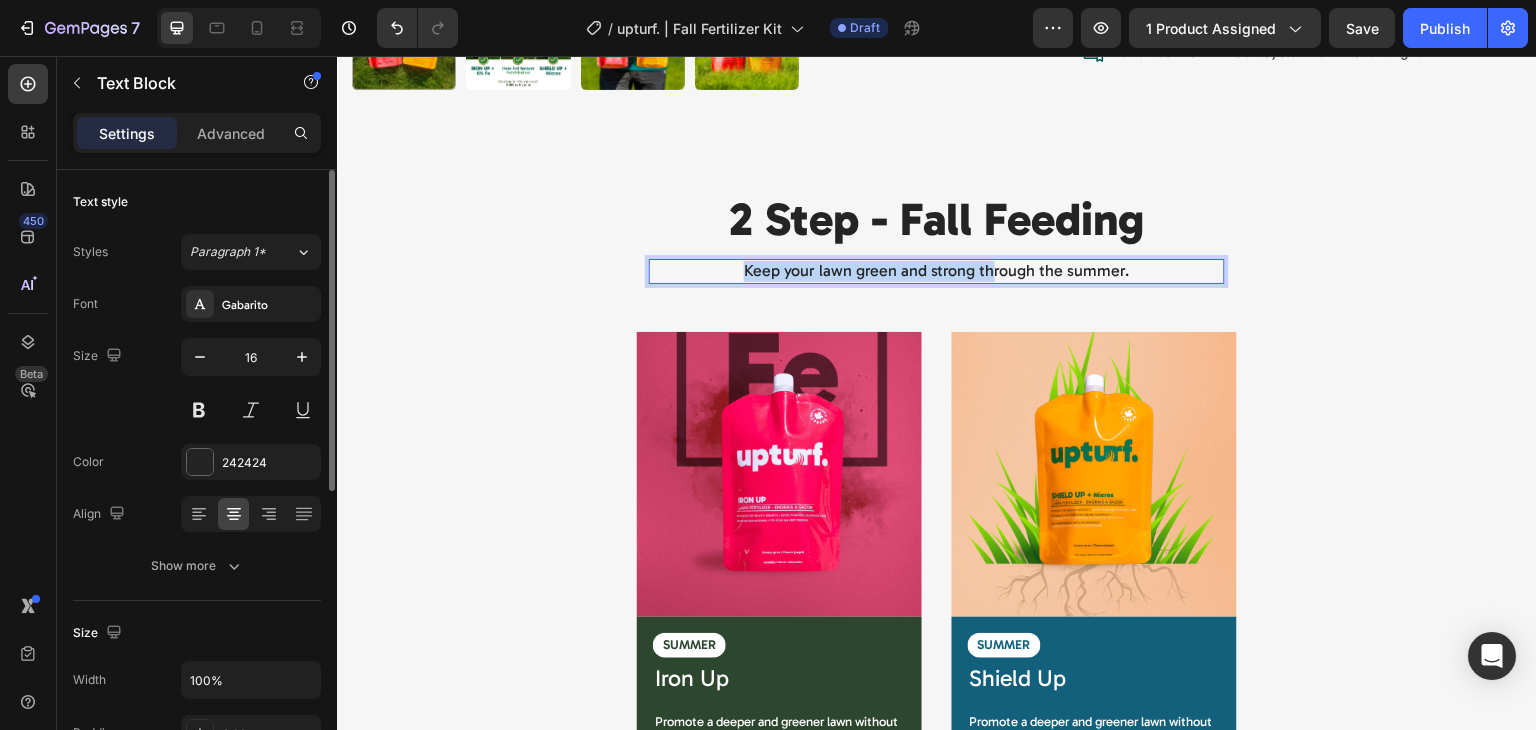 drag, startPoint x: 741, startPoint y: 271, endPoint x: 986, endPoint y: 270, distance: 245.00204 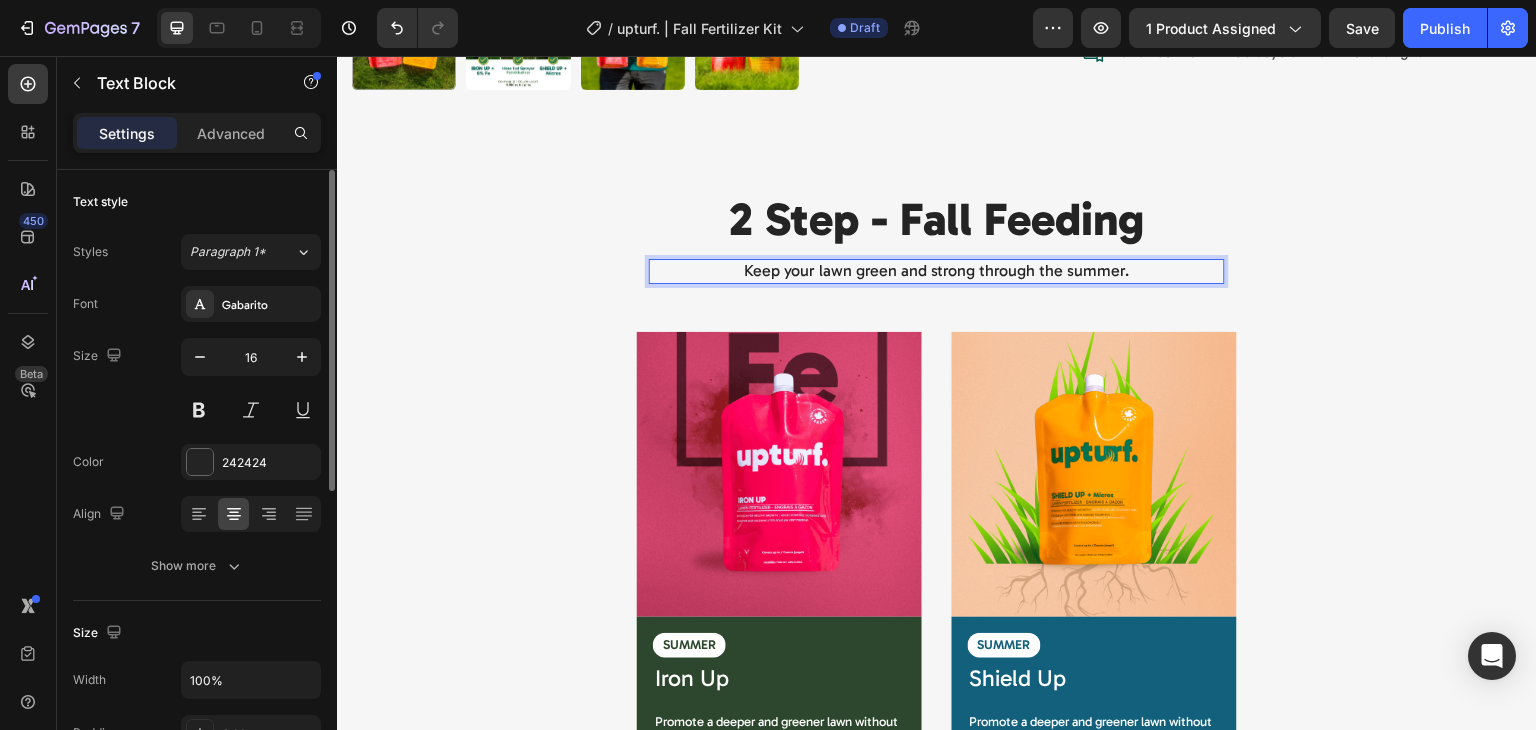 click on "Keep your lawn green and strong through the summer." at bounding box center [937, 271] 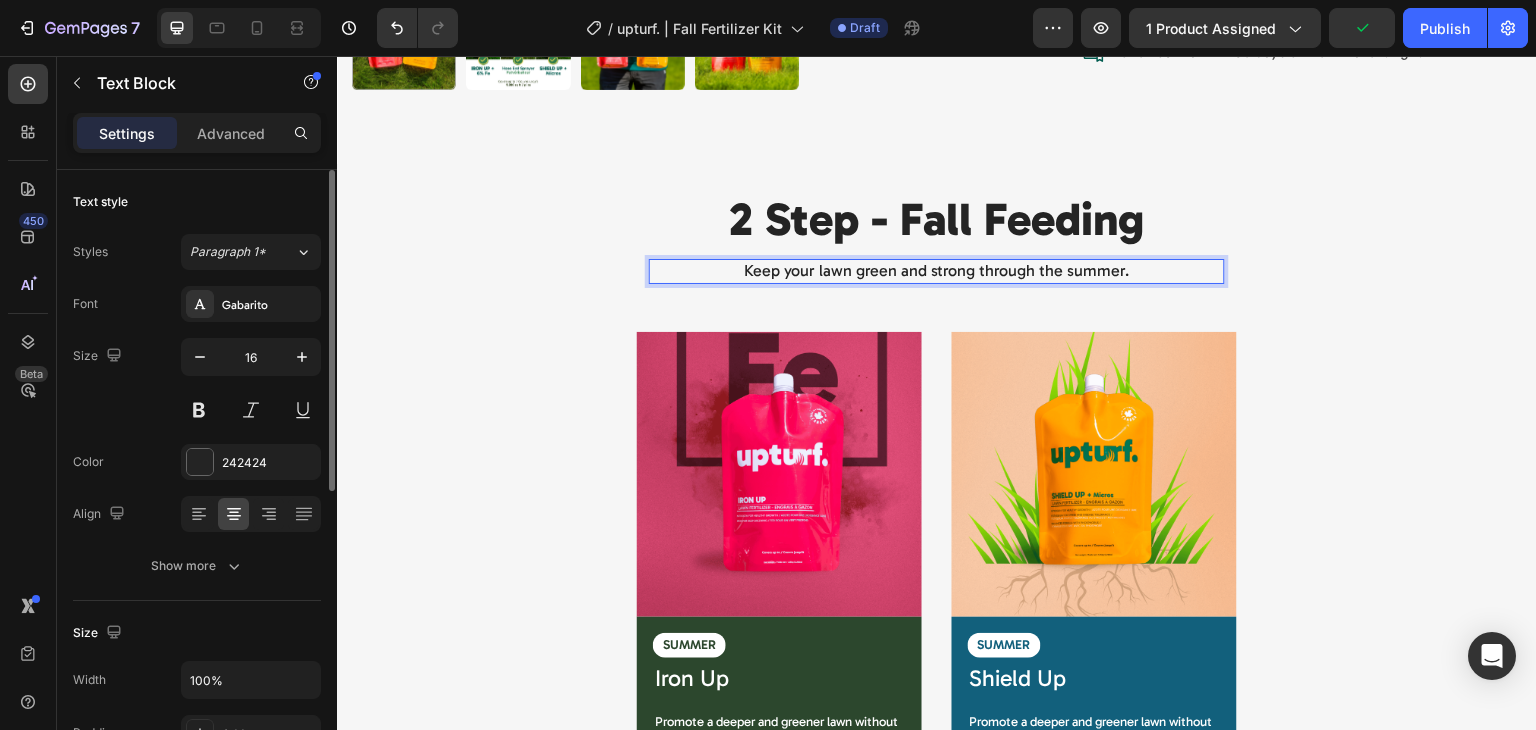 drag, startPoint x: 975, startPoint y: 269, endPoint x: 1024, endPoint y: 273, distance: 49.162994 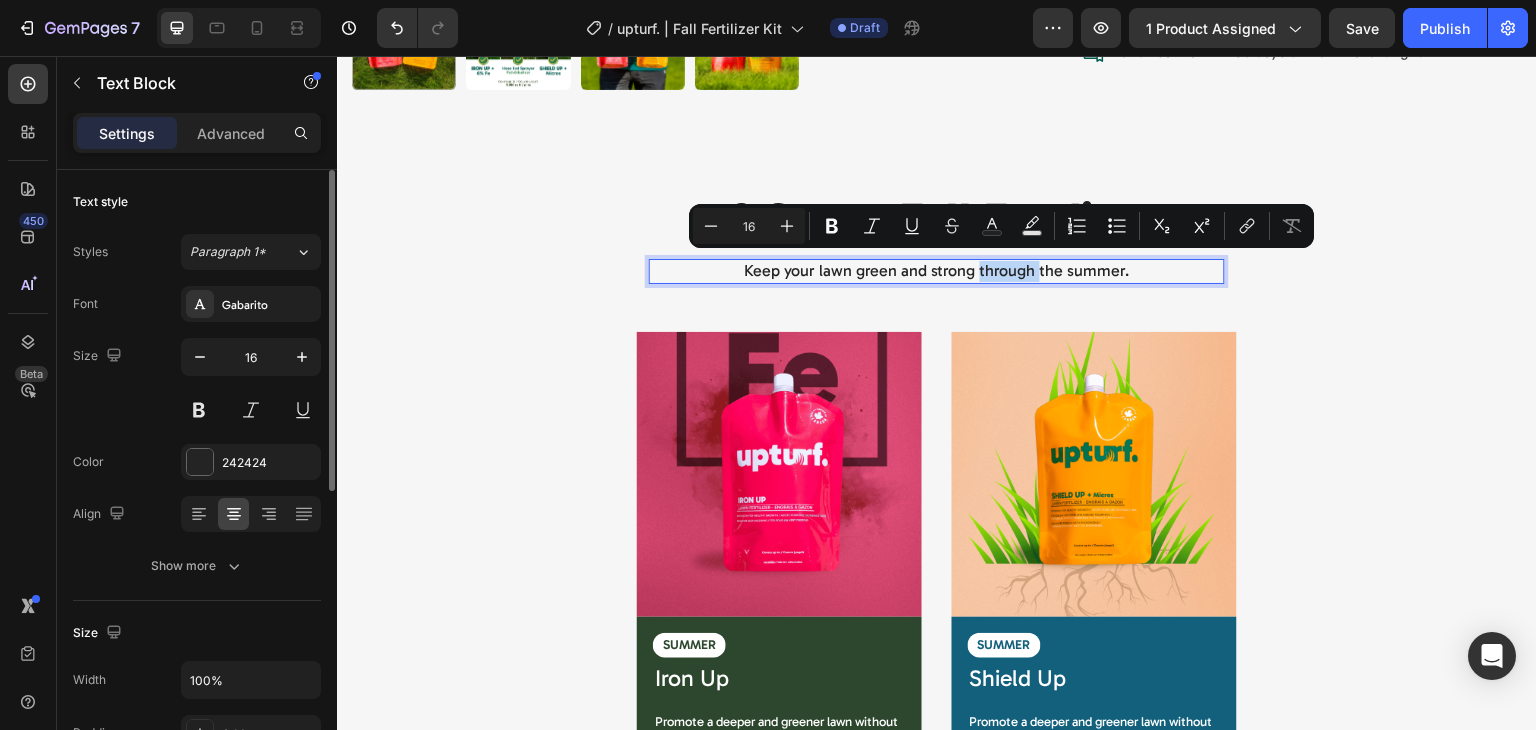 drag, startPoint x: 1032, startPoint y: 268, endPoint x: 974, endPoint y: 269, distance: 58.00862 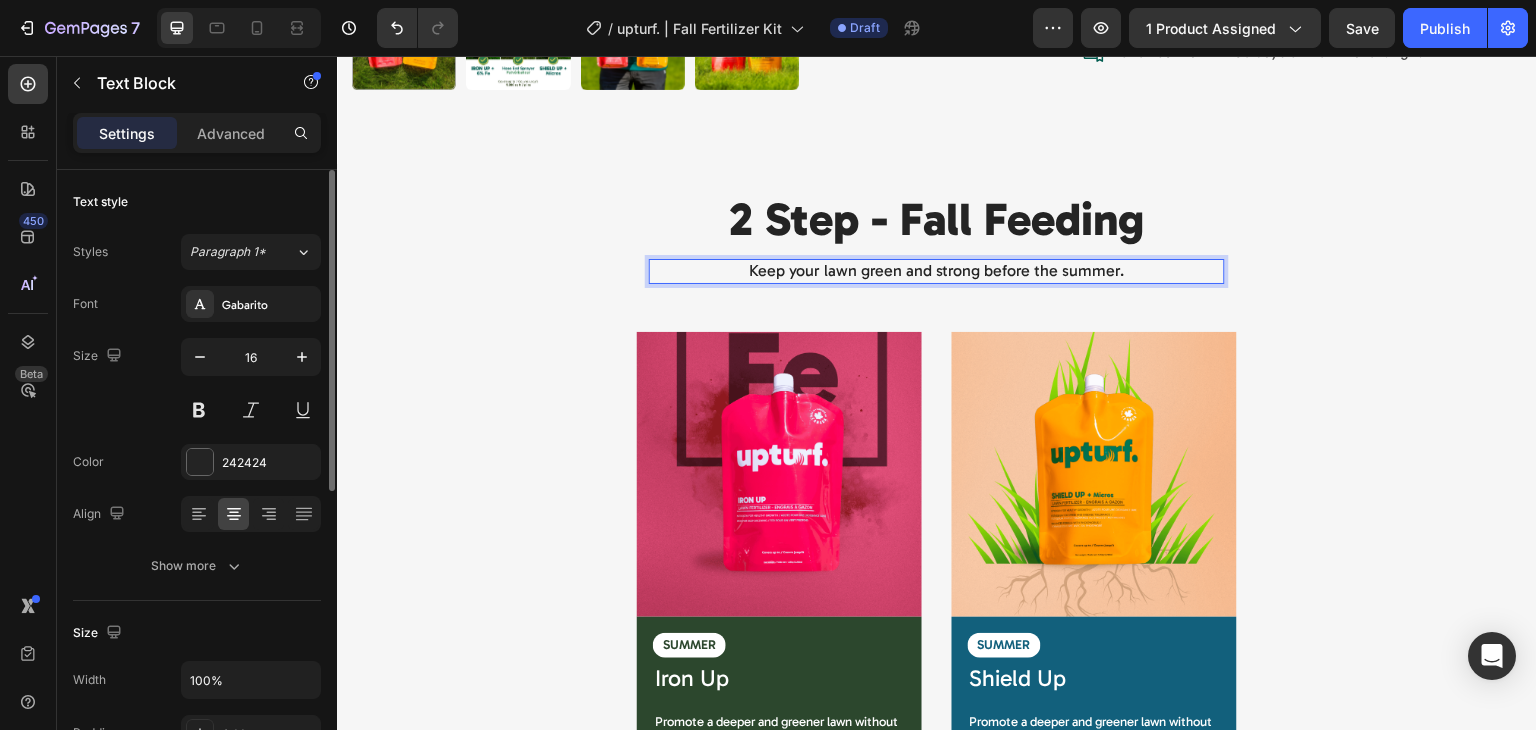 click on "Keep your lawn green and strong before the summer." at bounding box center [937, 271] 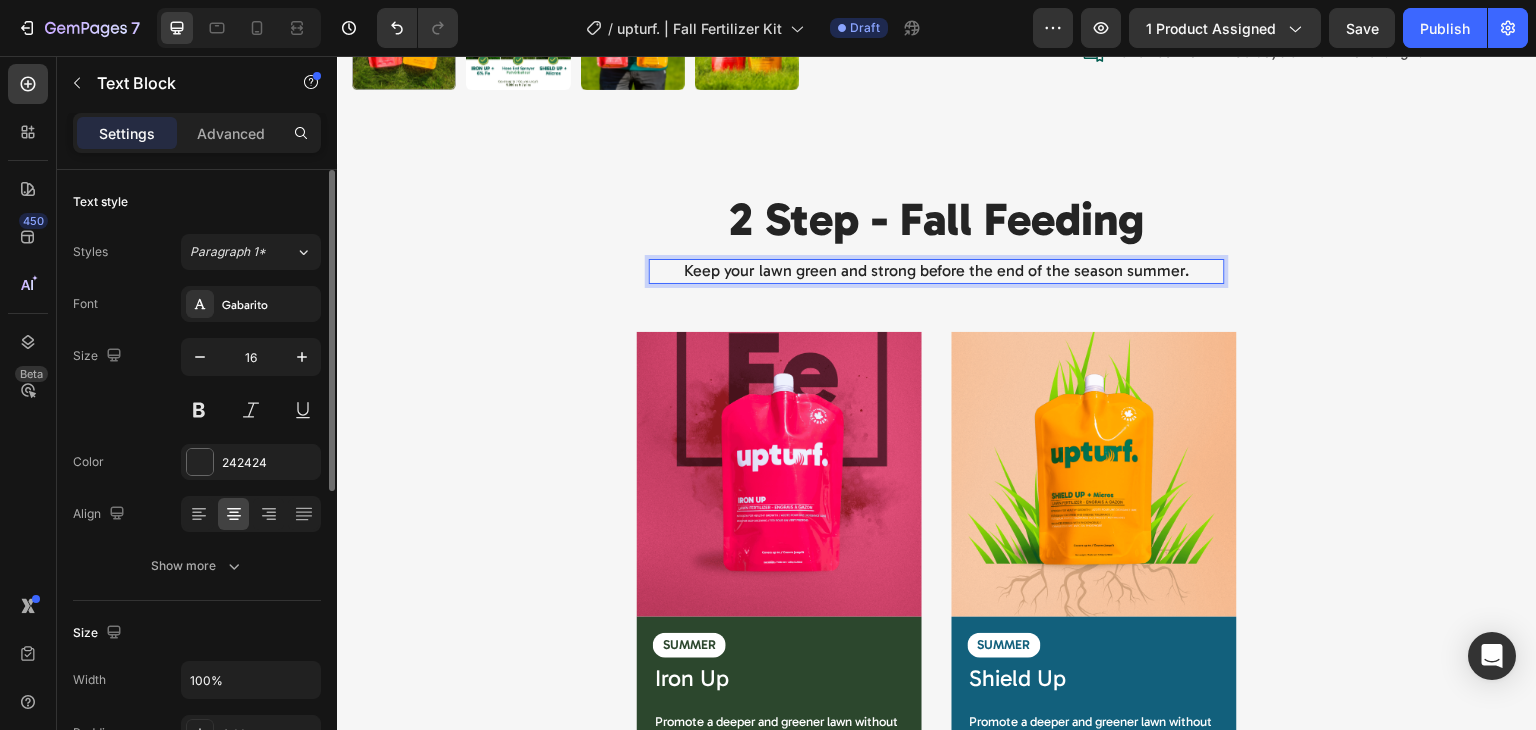click on "Keep your lawn green and strong before the end of the season summer." at bounding box center [937, 271] 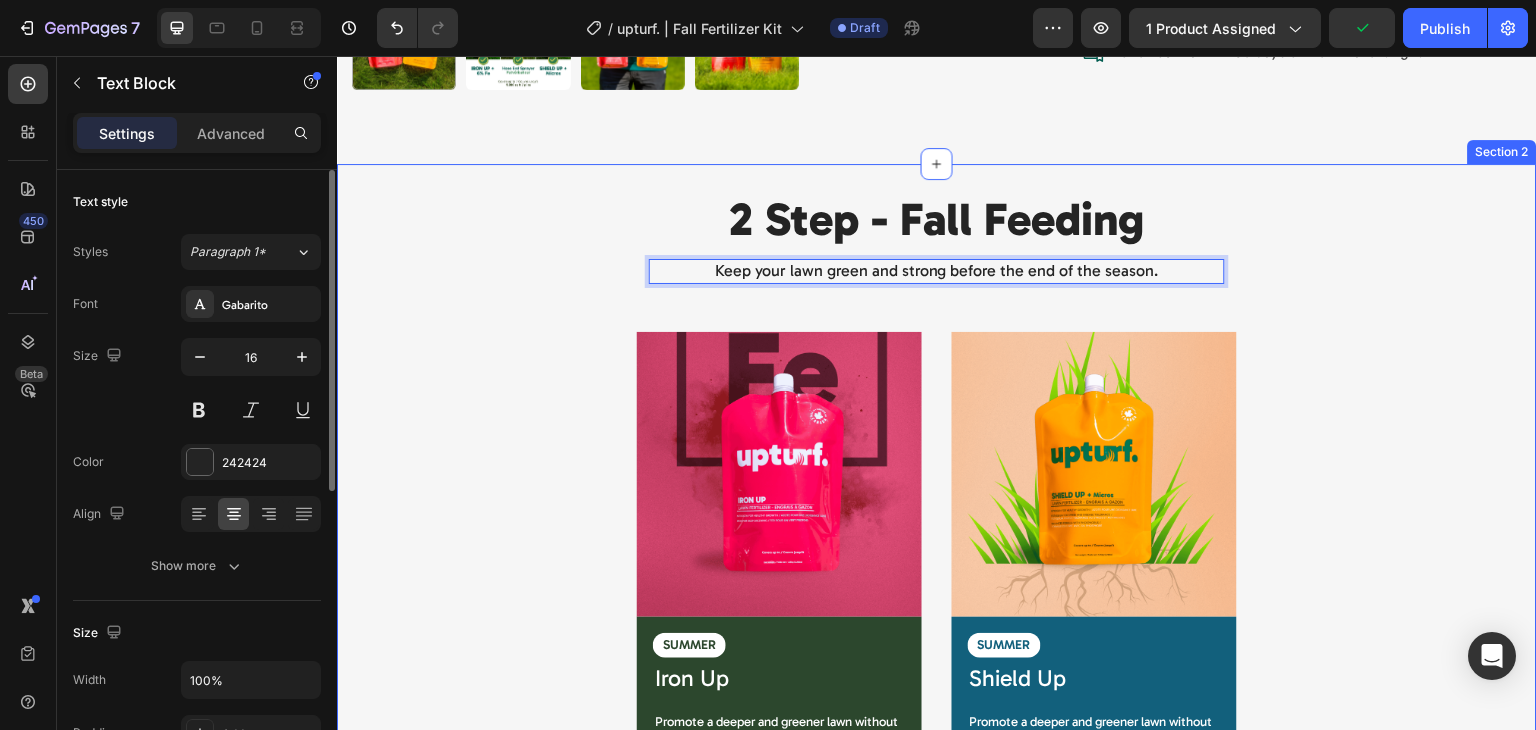 click on "2 Step - Fall Feeding Heading Keep your lawn green and strong before the end of the season. Text Block   16 Row Image SUMMER Text Block Shield Up Product Title Promote a deeper and greener lawn without the excessive growth. Text Block
Read more Boost lawn color without the rapid growth surge of high-nitrogen fertilizers. The 6% iron content helps correct iron deficiencies, preventing yellowing and promoting vibrant green. The nitrogen supports healthy turf growth for thicker, stronger grass. Apply mid to late summer during growing season, especially when heat stress can dull lawn color.  Text Block Accordion Row Product Image SUMMER Text Block Iron Up Product Title Promote a deeper and greener lawn without the excessive growth. Text Block
Read more Text Block Accordion Row Row Product Row" at bounding box center (937, 628) 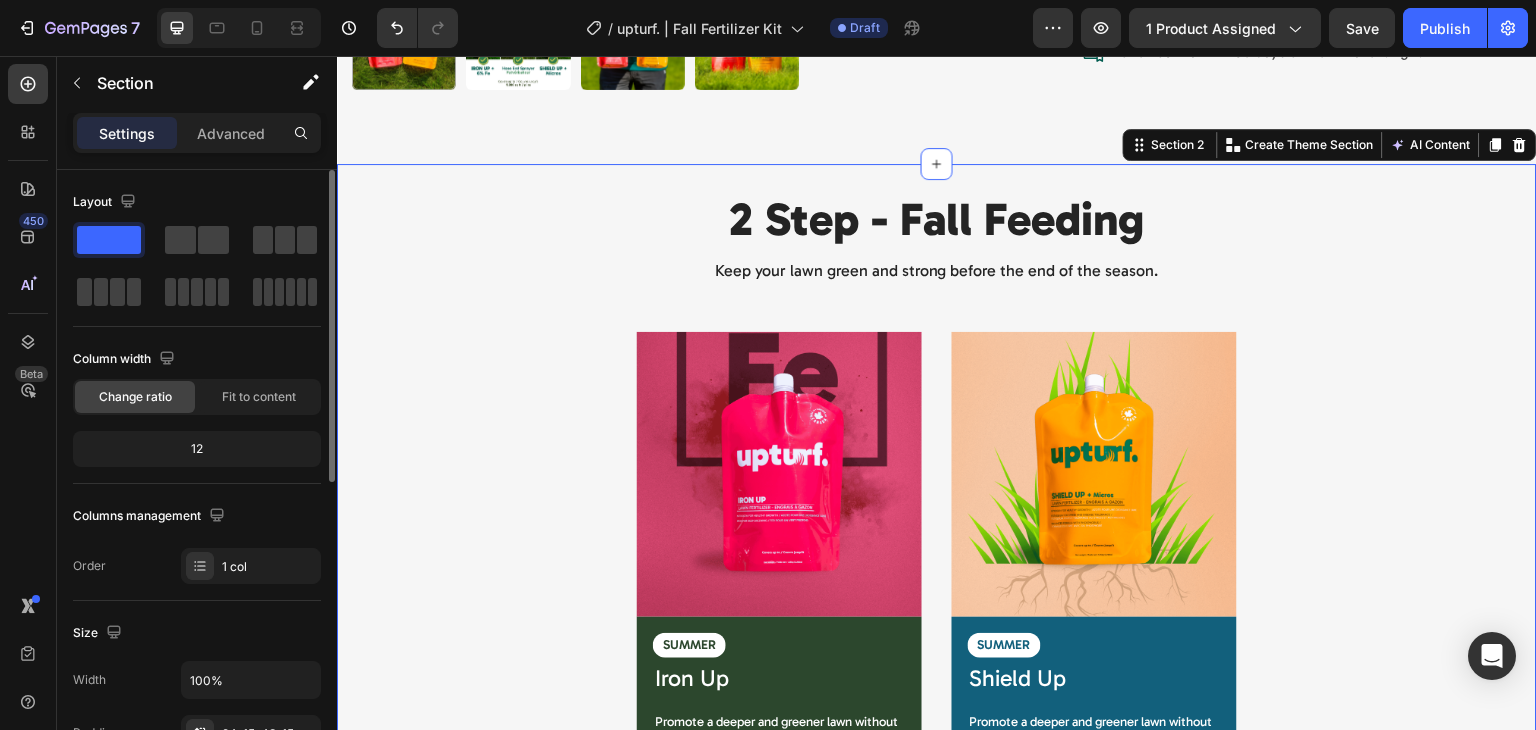 click on "2 Step - Fall Feeding Heading Keep your lawn green and strong before the end of the season. Text Block Row Image SUMMER Text Block Shield Up Product Title Promote a deeper and greener lawn without the excessive growth. Text Block
Read more Boost lawn color without the rapid growth surge of high-nitrogen fertilizers. The 6% iron content helps correct iron deficiencies, preventing yellowing and promoting vibrant green. The nitrogen supports healthy turf growth for thicker, stronger grass. Apply mid to late summer during growing season, especially when heat stress can dull lawn color.  Text Block Accordion Row Product Image SUMMER Text Block Iron Up Product Title Promote a deeper and greener lawn without the excessive growth. Text Block
Read more Text Block Accordion Row Row Product Row" at bounding box center (937, 628) 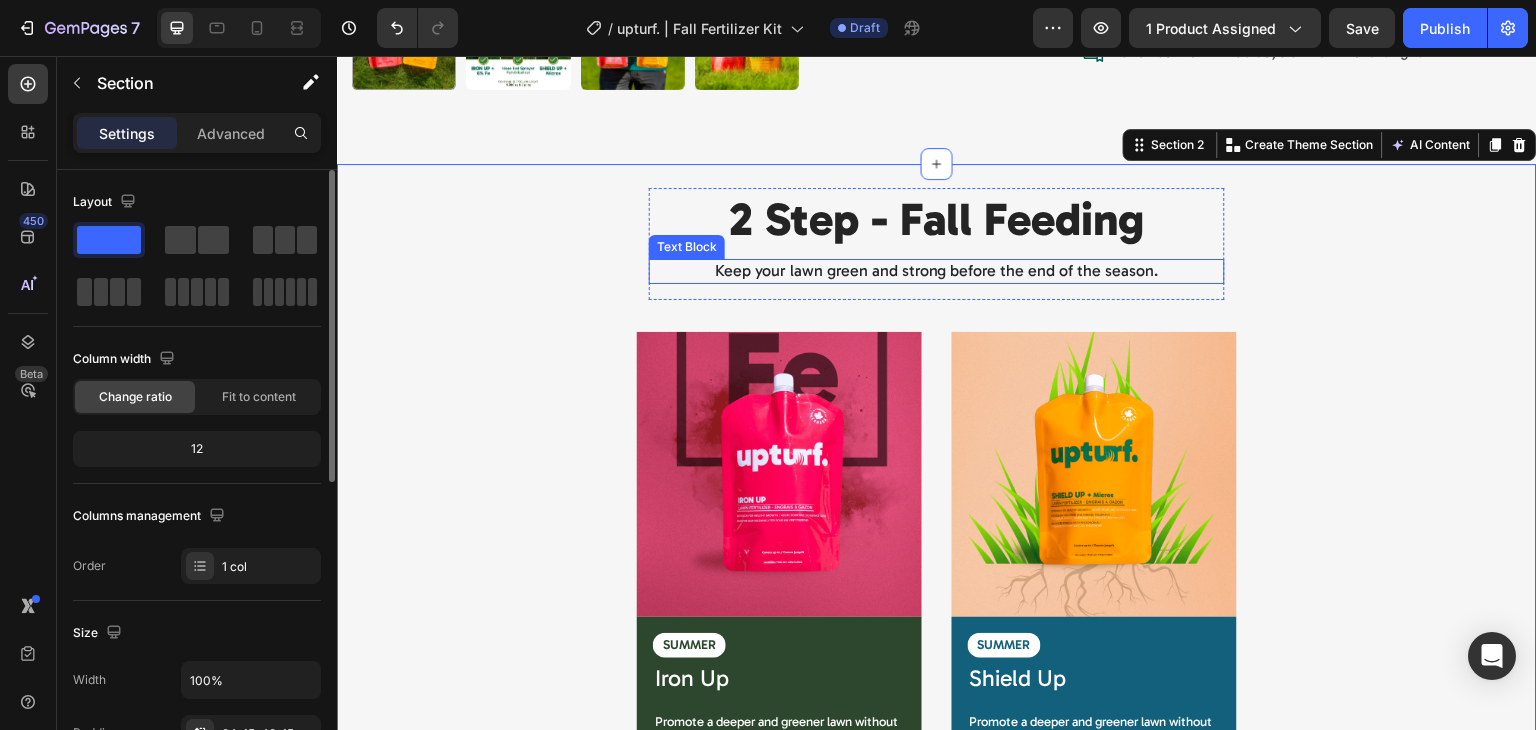 click on "Keep your lawn green and strong before the end of the season." at bounding box center [937, 271] 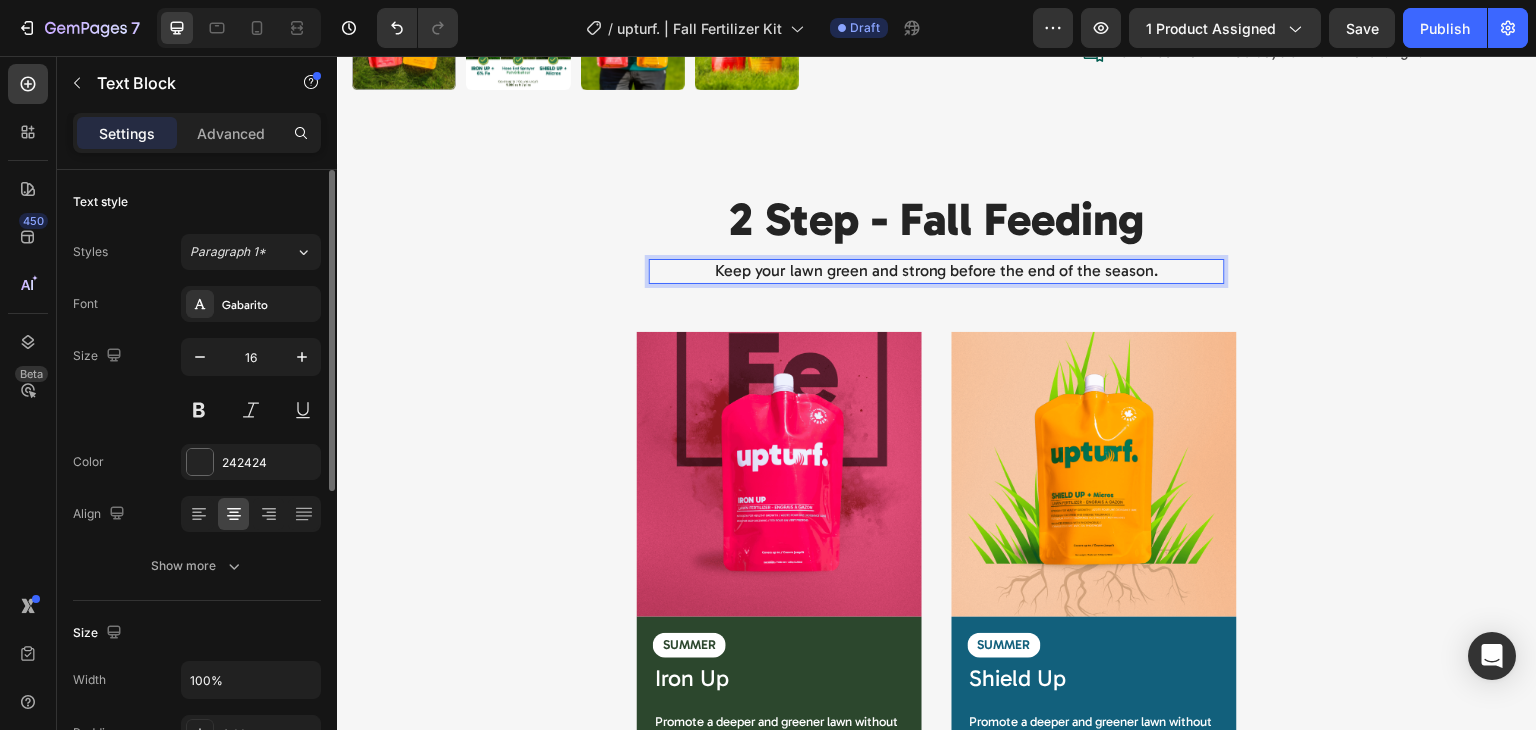 click on "Keep your lawn green and strong before the end of the season." at bounding box center (937, 271) 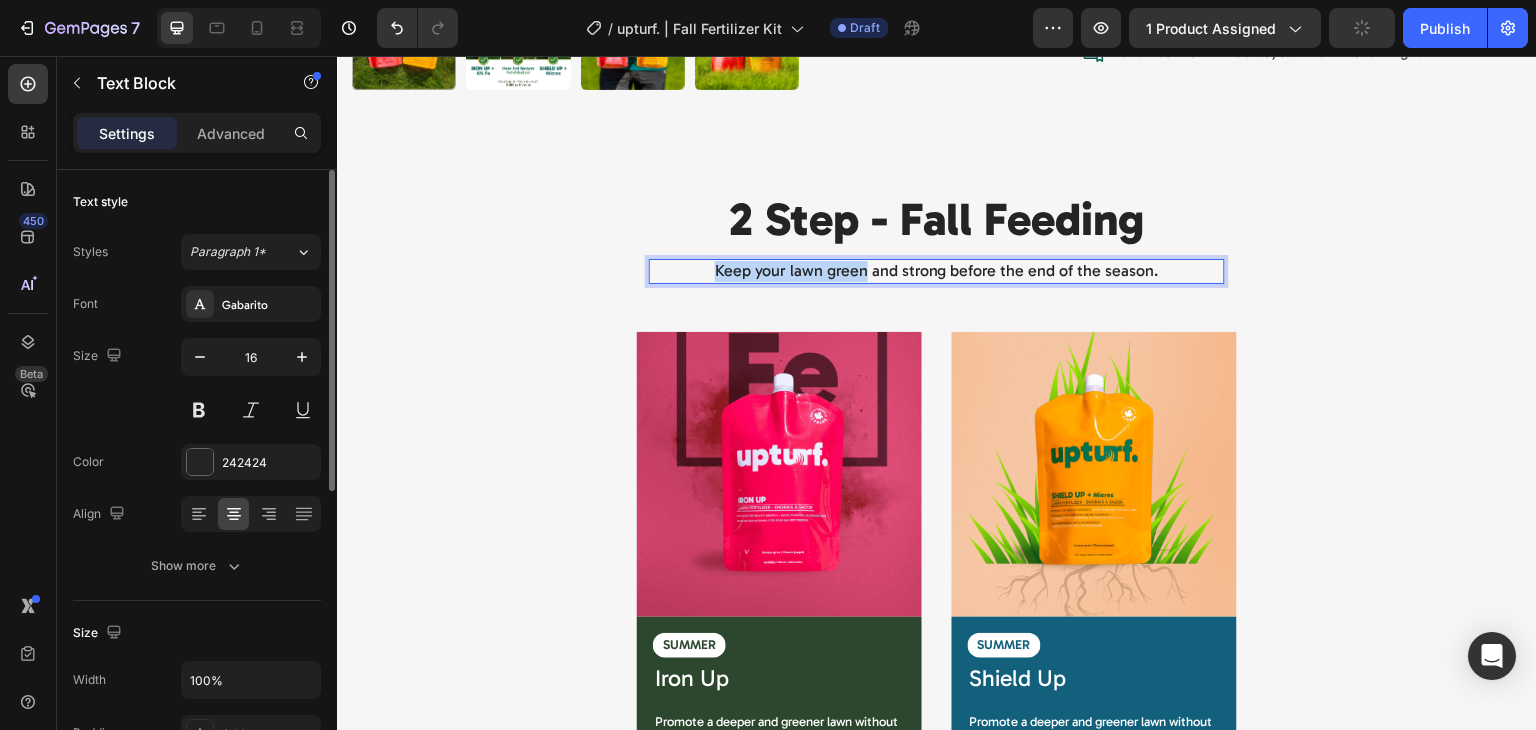 drag, startPoint x: 860, startPoint y: 268, endPoint x: 703, endPoint y: 269, distance: 157.00319 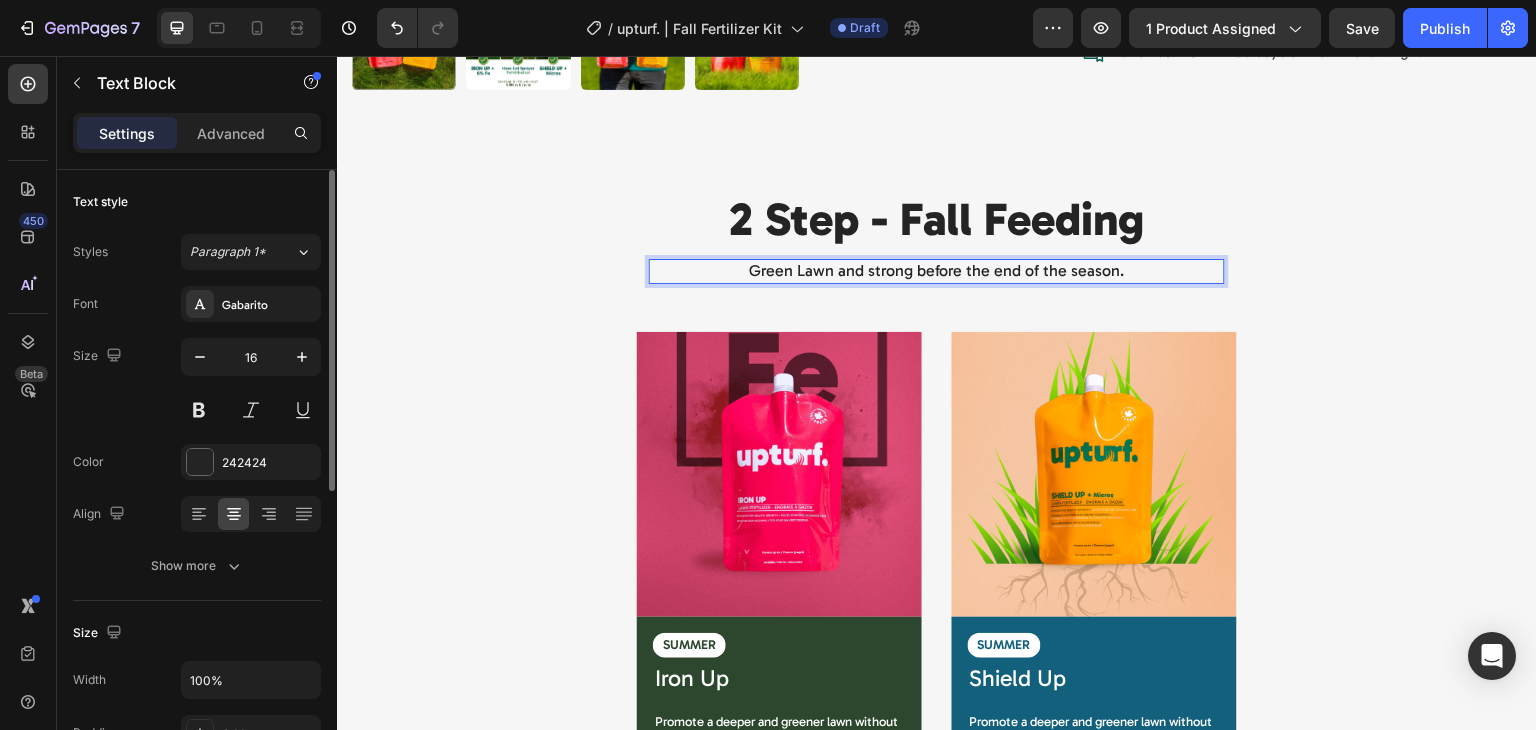 click on "Green Lawn and strong before the end of the season." at bounding box center (937, 271) 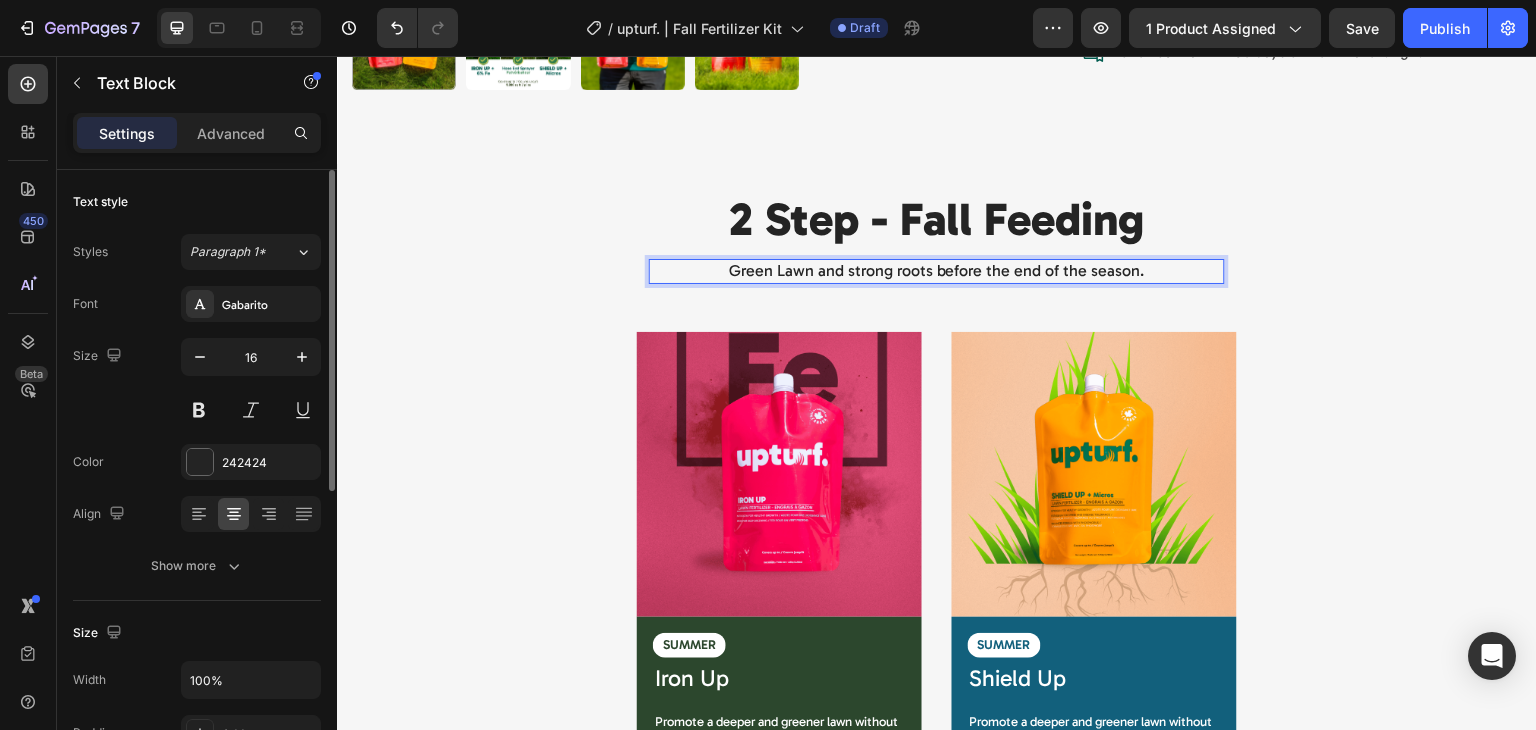 click on "Green Lawn and strong roots before the end of the season." at bounding box center (937, 271) 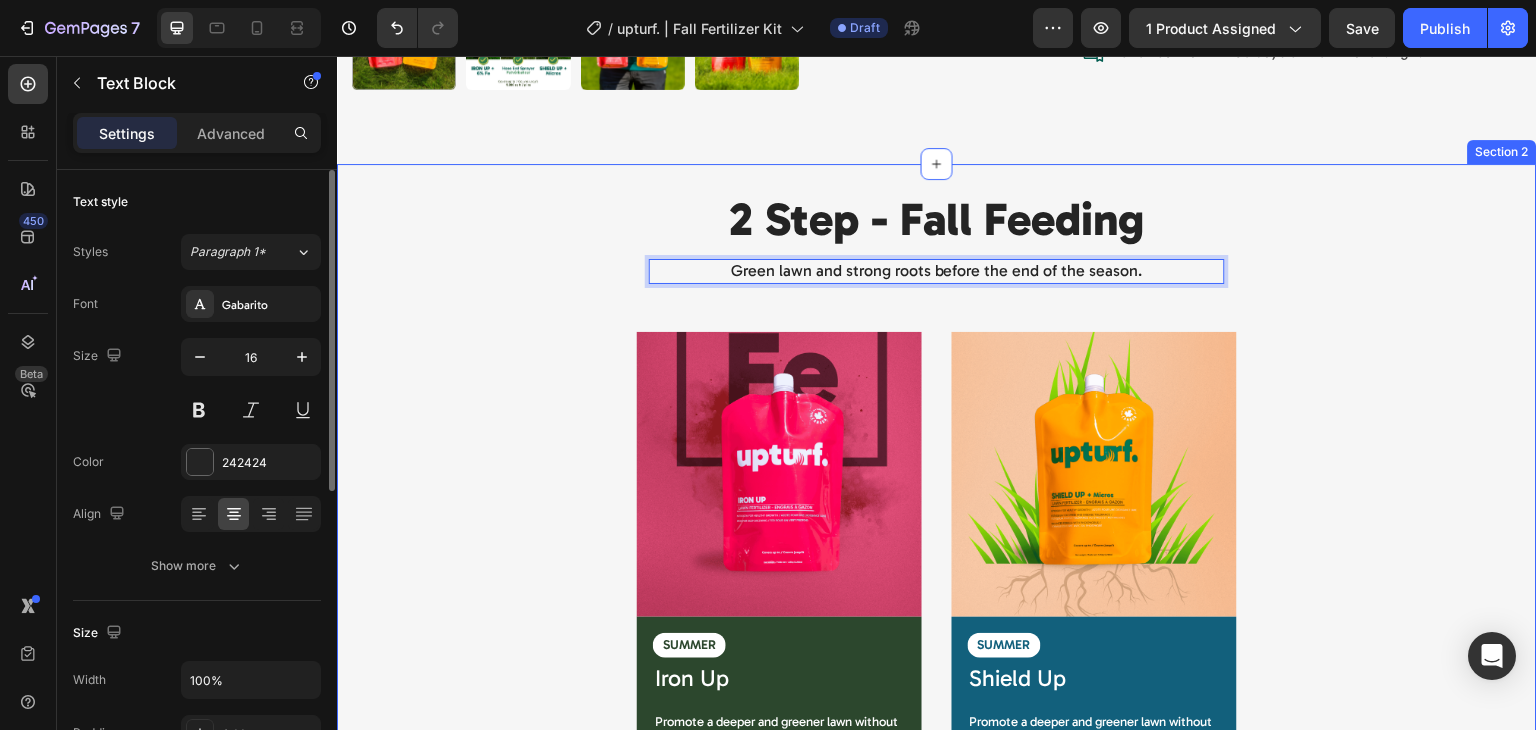 click on "2 Step - Fall Feeding Heading Green lawn and strong roots before the end of the season. Text Block   16 Row Image SUMMER Text Block Shield Up Product Title Promote a deeper and greener lawn without the excessive growth. Text Block
Read more Boost lawn color without the rapid growth surge of high-nitrogen fertilizers. The 6% iron content helps correct iron deficiencies, preventing yellowing and promoting vibrant green. The nitrogen supports healthy turf growth for thicker, stronger grass. Apply mid to late summer during growing season, especially when heat stress can dull lawn color.  Text Block Accordion Row Product Image SUMMER Text Block Iron Up Product Title Promote a deeper and greener lawn without the excessive growth. Text Block
Read more Text Block Accordion Row Row Product Row" at bounding box center [937, 628] 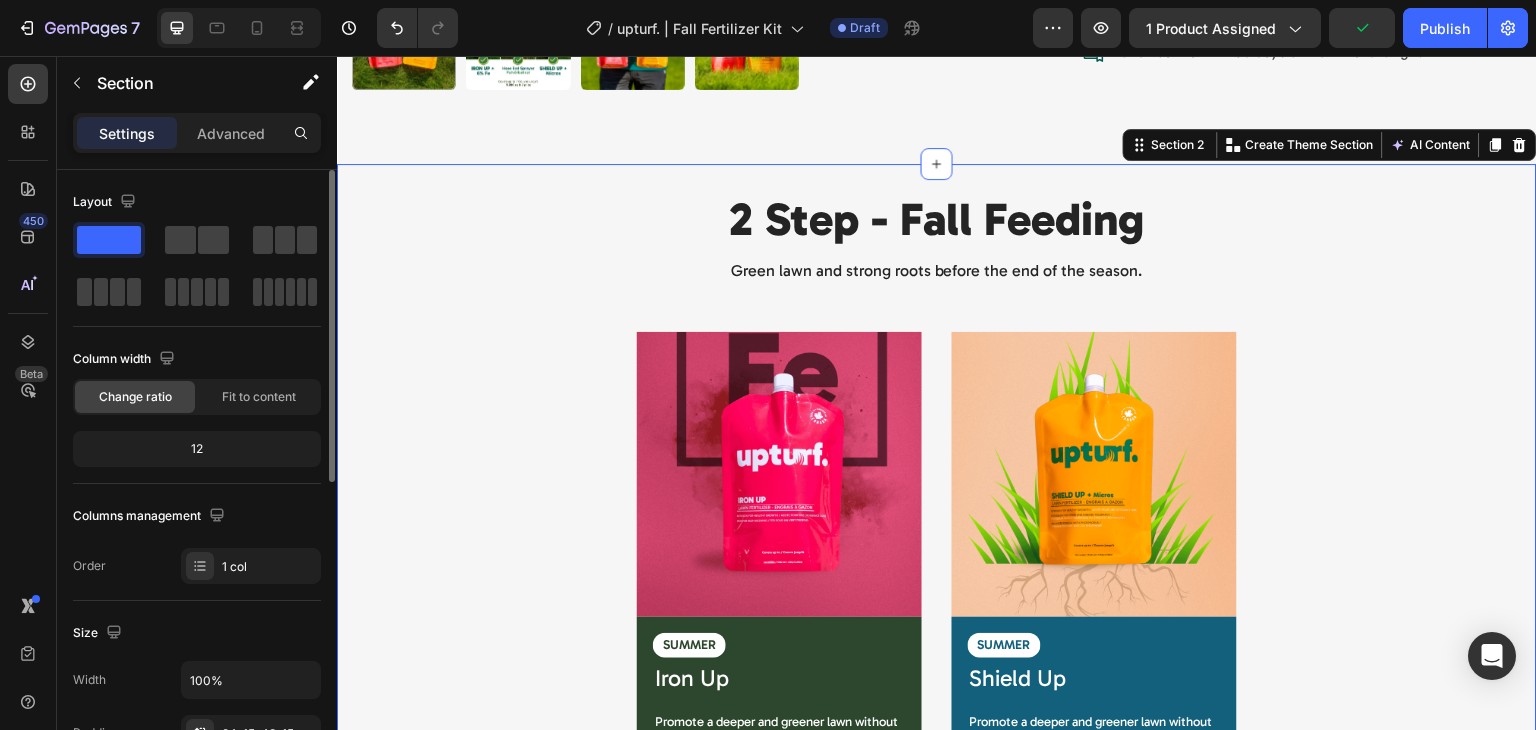 click on "2 Step - Fall Feeding Heading Green lawn and strong roots before the end of the season. Text Block Row Image SUMMER Text Block Shield Up Product Title Promote a deeper and greener lawn without the excessive growth. Text Block
Read more Boost lawn color without the rapid growth surge of high-nitrogen fertilizers. The 6% iron content helps correct iron deficiencies, preventing yellowing and promoting vibrant green. The nitrogen supports healthy turf growth for thicker, stronger grass. Apply mid to late summer during growing season, especially when heat stress can dull lawn color.  Text Block Accordion Row Product Image SUMMER Text Block Iron Up Product Title Promote a deeper and greener lawn without the excessive growth. Text Block
Read more Text Block Accordion Row Row Product Row" at bounding box center [937, 628] 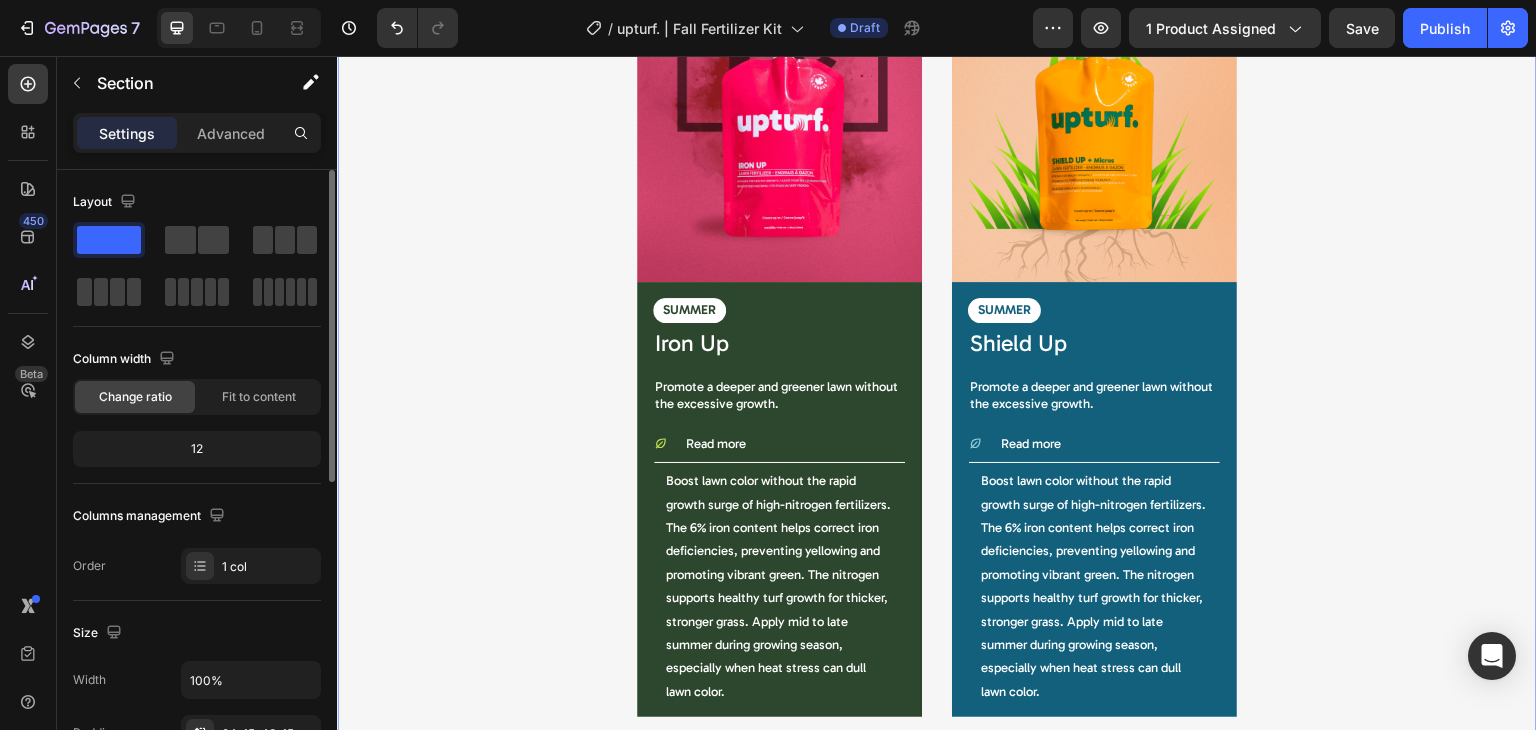 scroll, scrollTop: 1338, scrollLeft: 0, axis: vertical 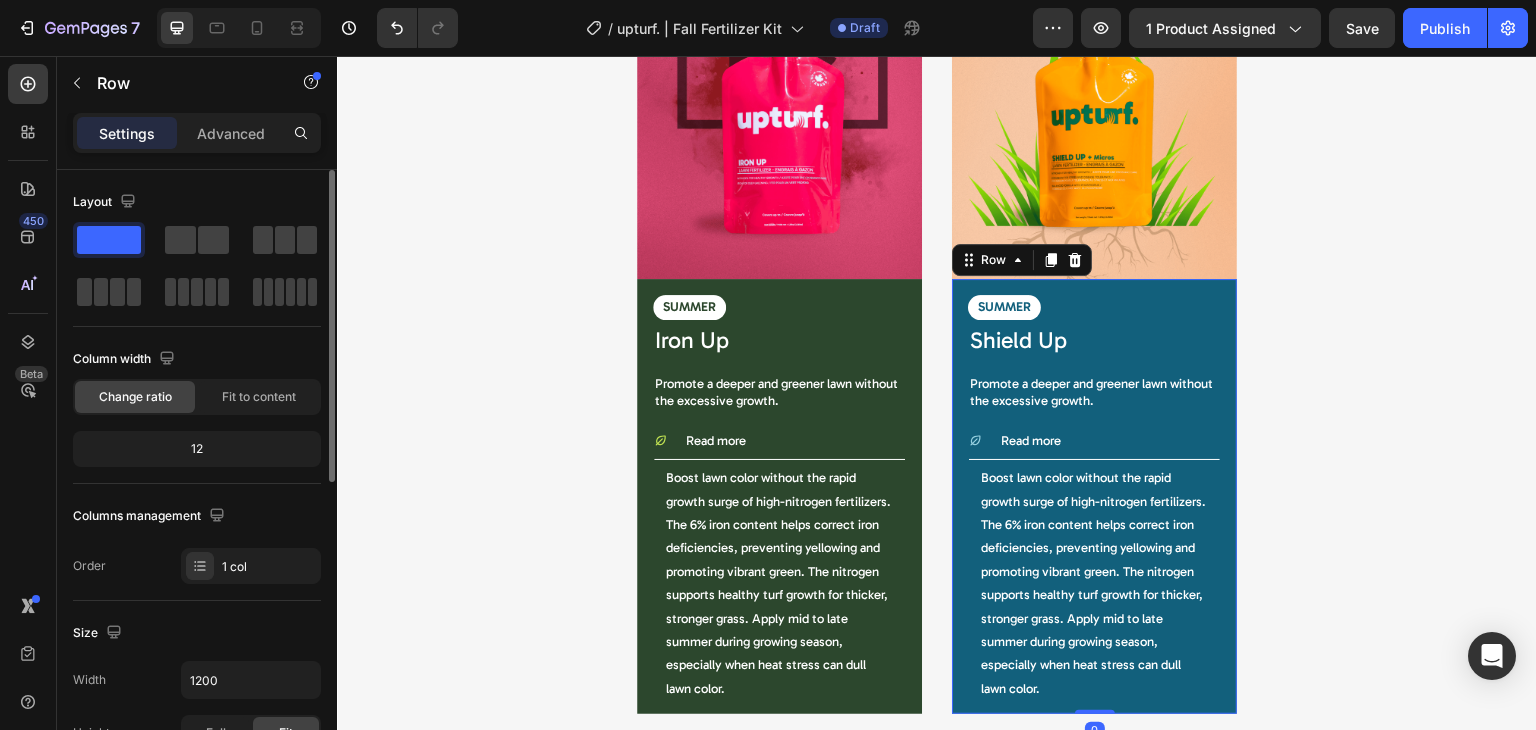 click on "SUMMER Text Block Shield Up Product Title Promote a deeper and greener lawn without the excessive growth. Text Block
Read more Boost lawn color without the rapid growth surge of high-nitrogen fertilizers. The 6% iron content helps correct iron deficiencies, preventing yellowing and promoting vibrant green. The nitrogen supports healthy turf growth for thicker, stronger grass. Apply mid to late summer during growing season, especially when heat stress can dull lawn color.  Text Block Accordion Row   0" at bounding box center (1094, 496) 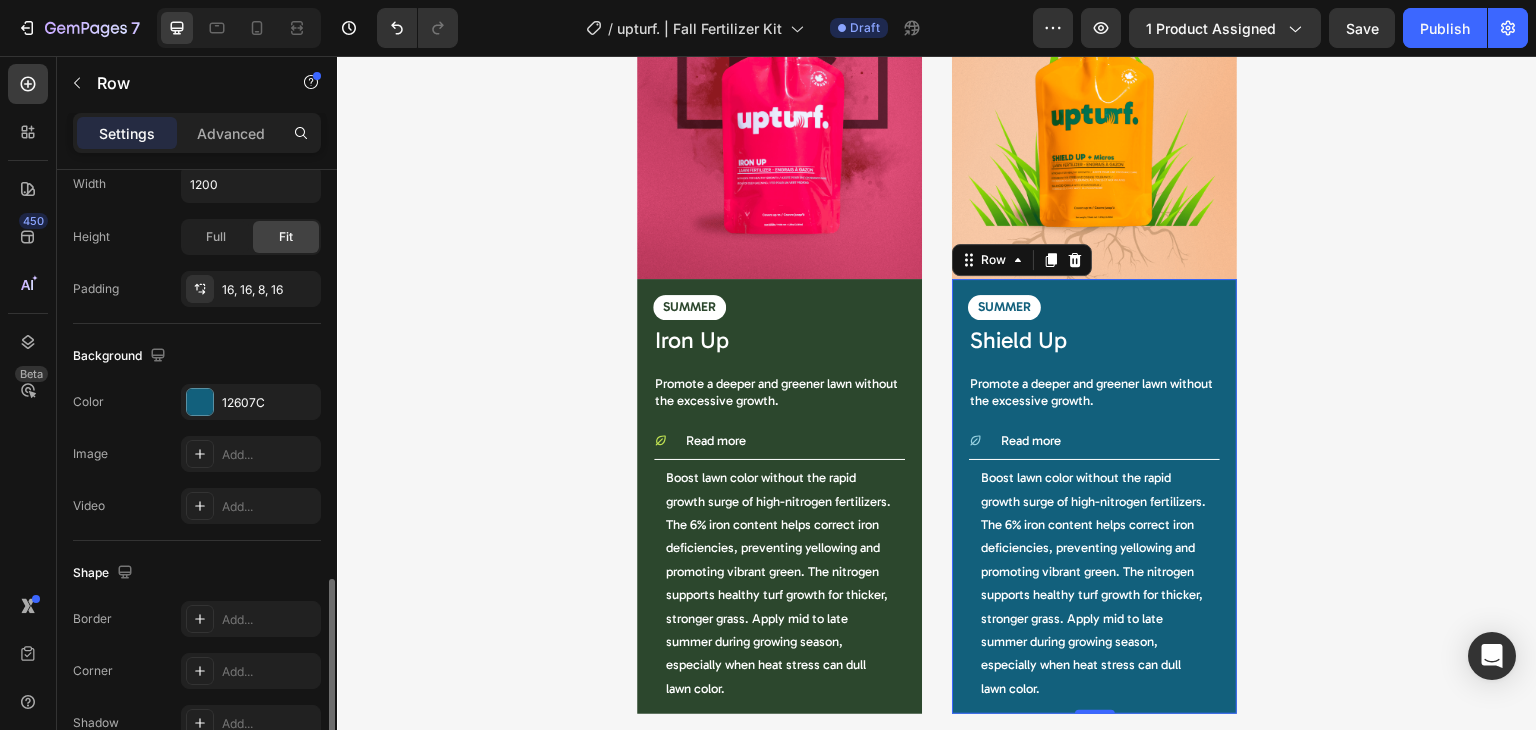 scroll, scrollTop: 601, scrollLeft: 0, axis: vertical 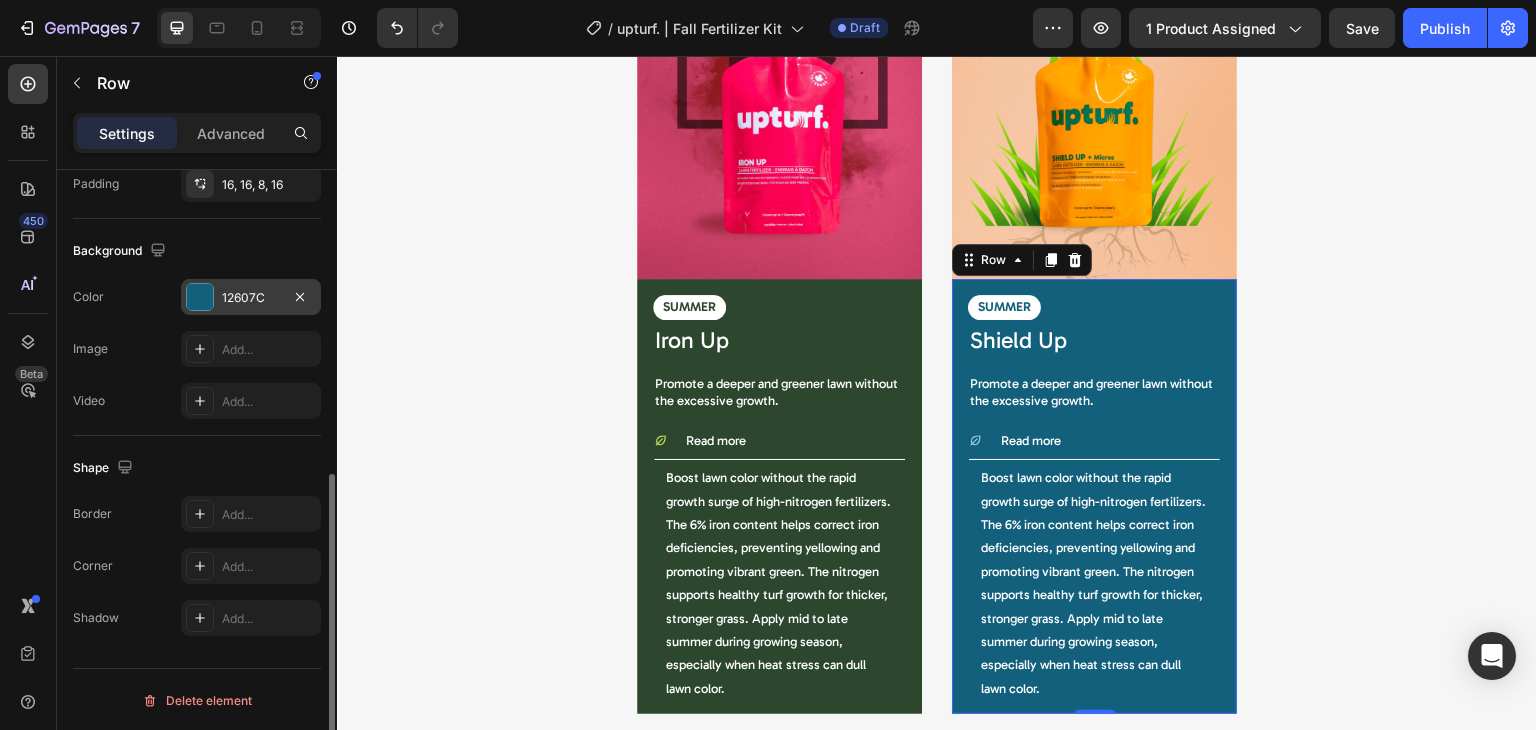 click at bounding box center [200, 297] 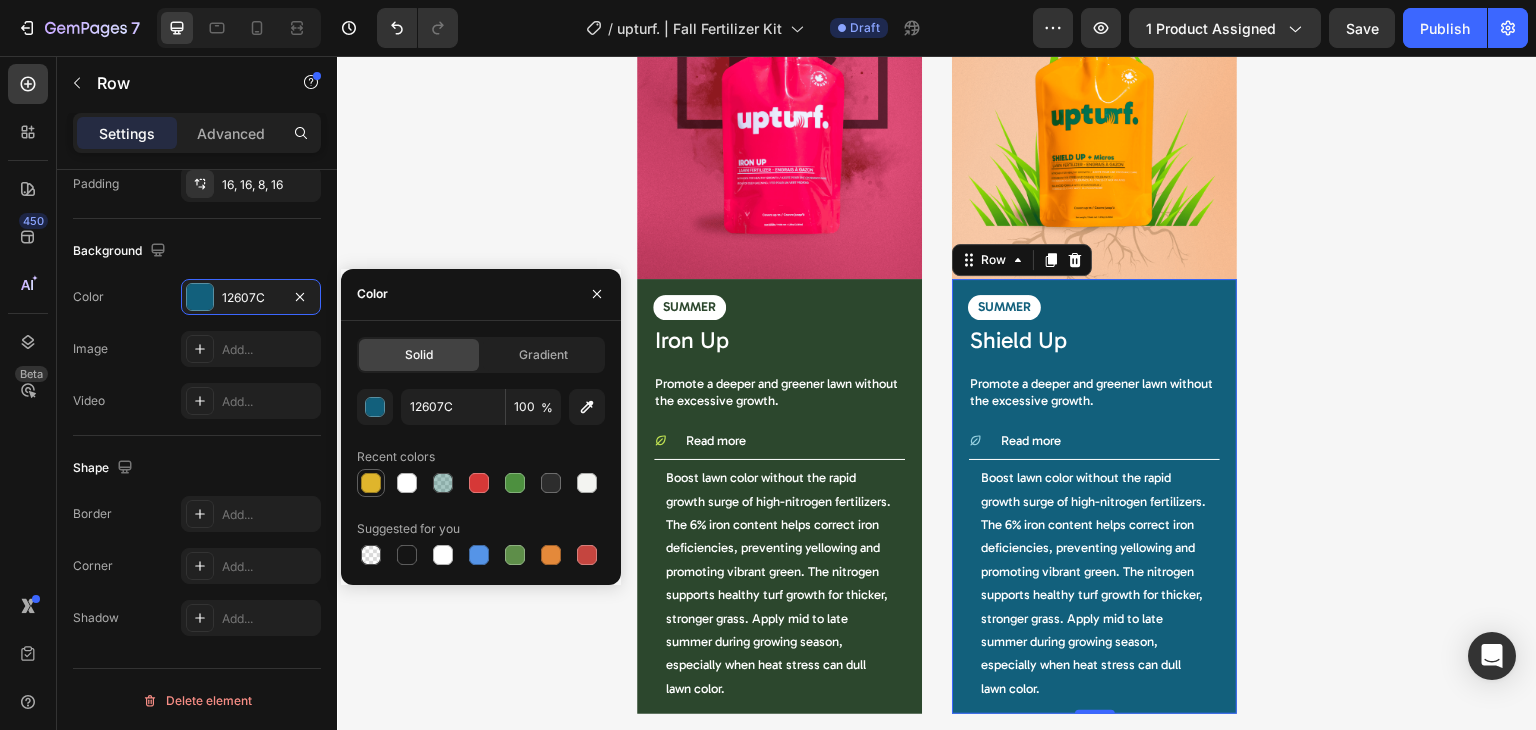 click at bounding box center (371, 483) 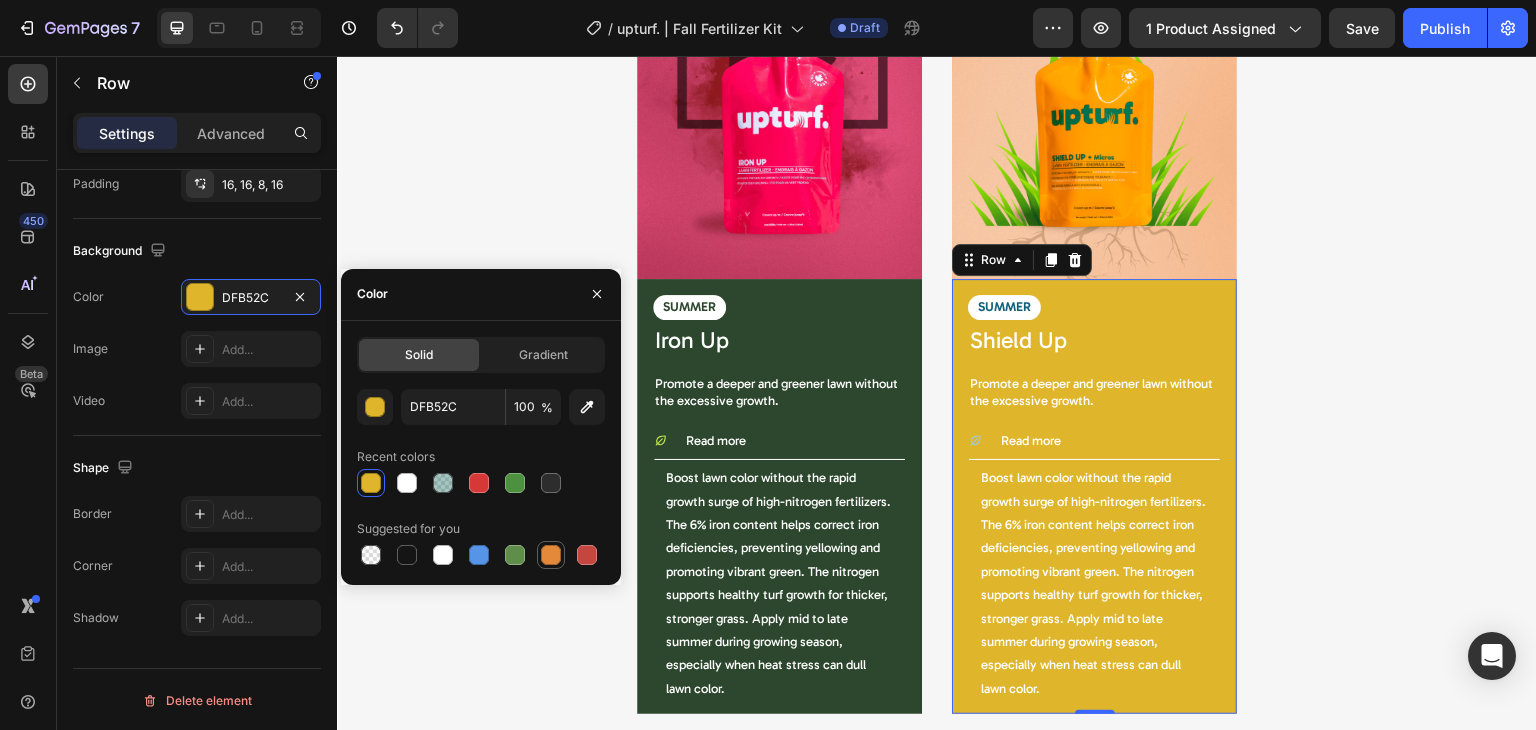 click at bounding box center (551, 555) 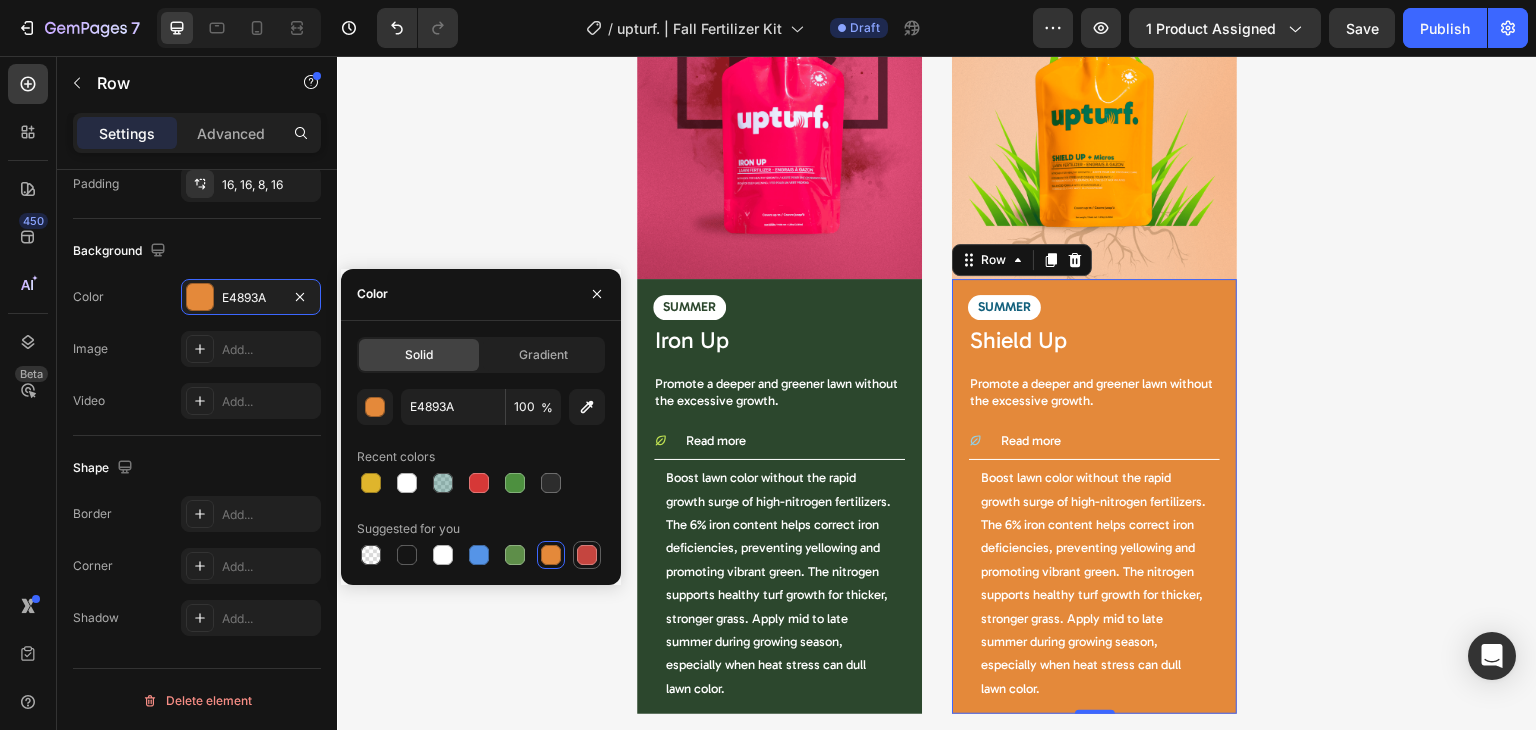 click at bounding box center (587, 555) 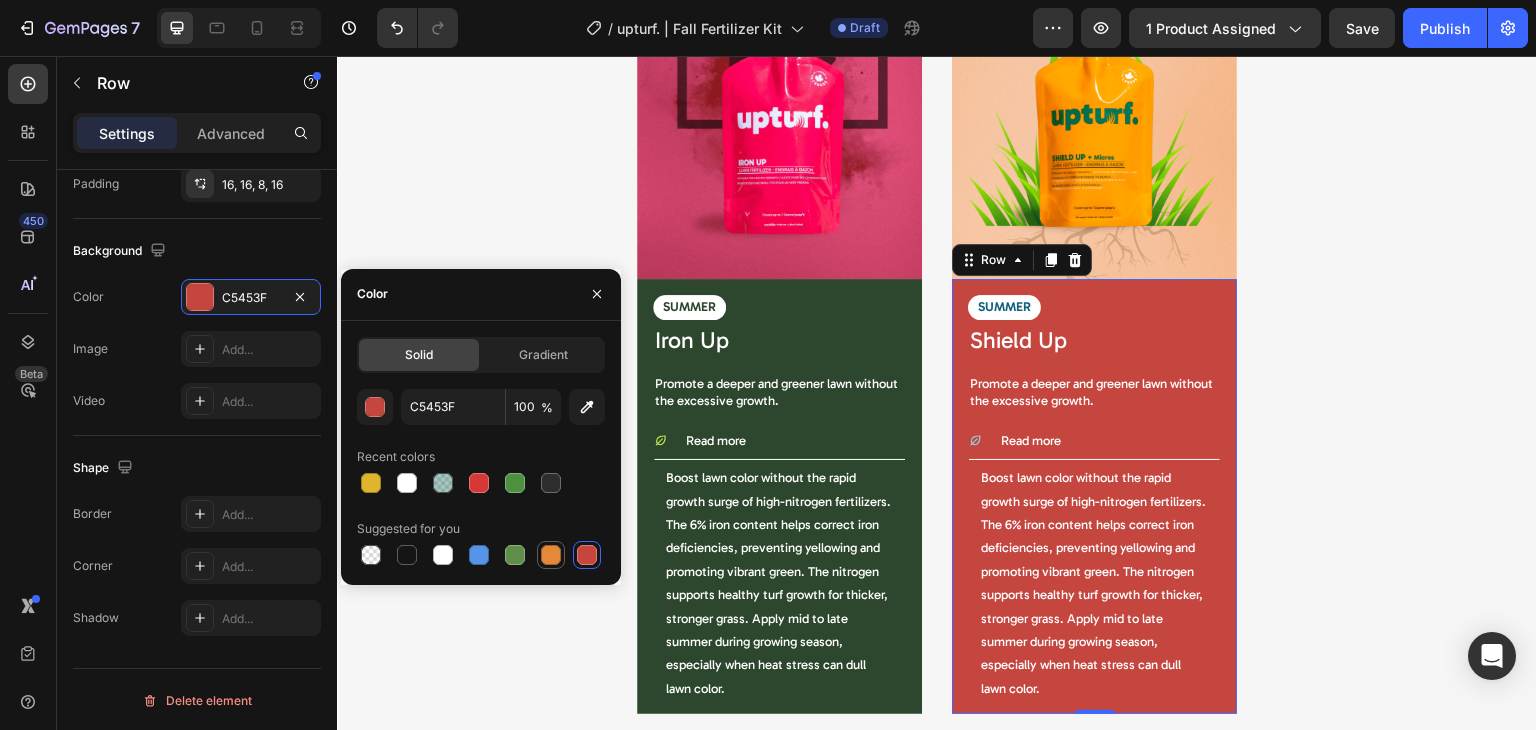 click at bounding box center (551, 555) 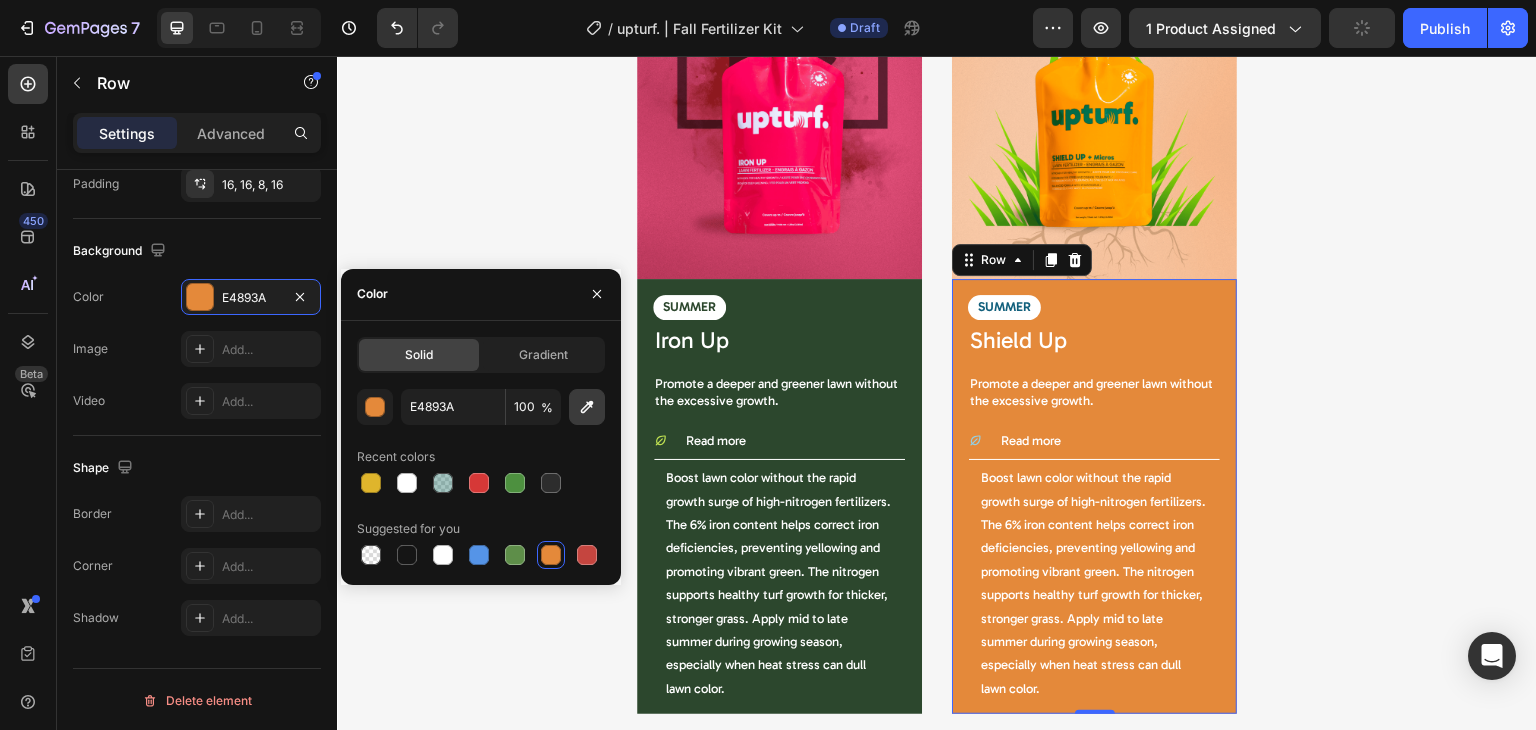 click 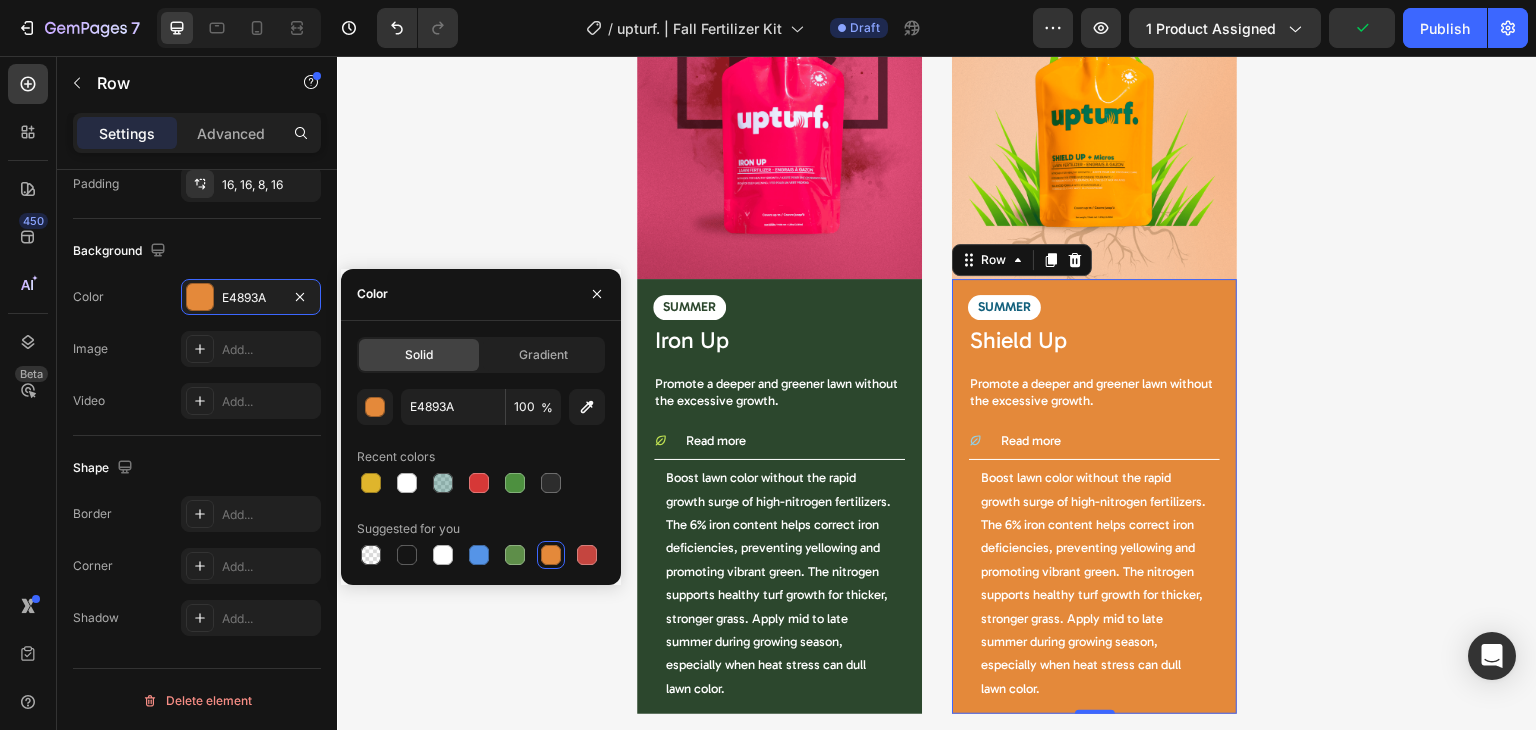 type on "F8BC93" 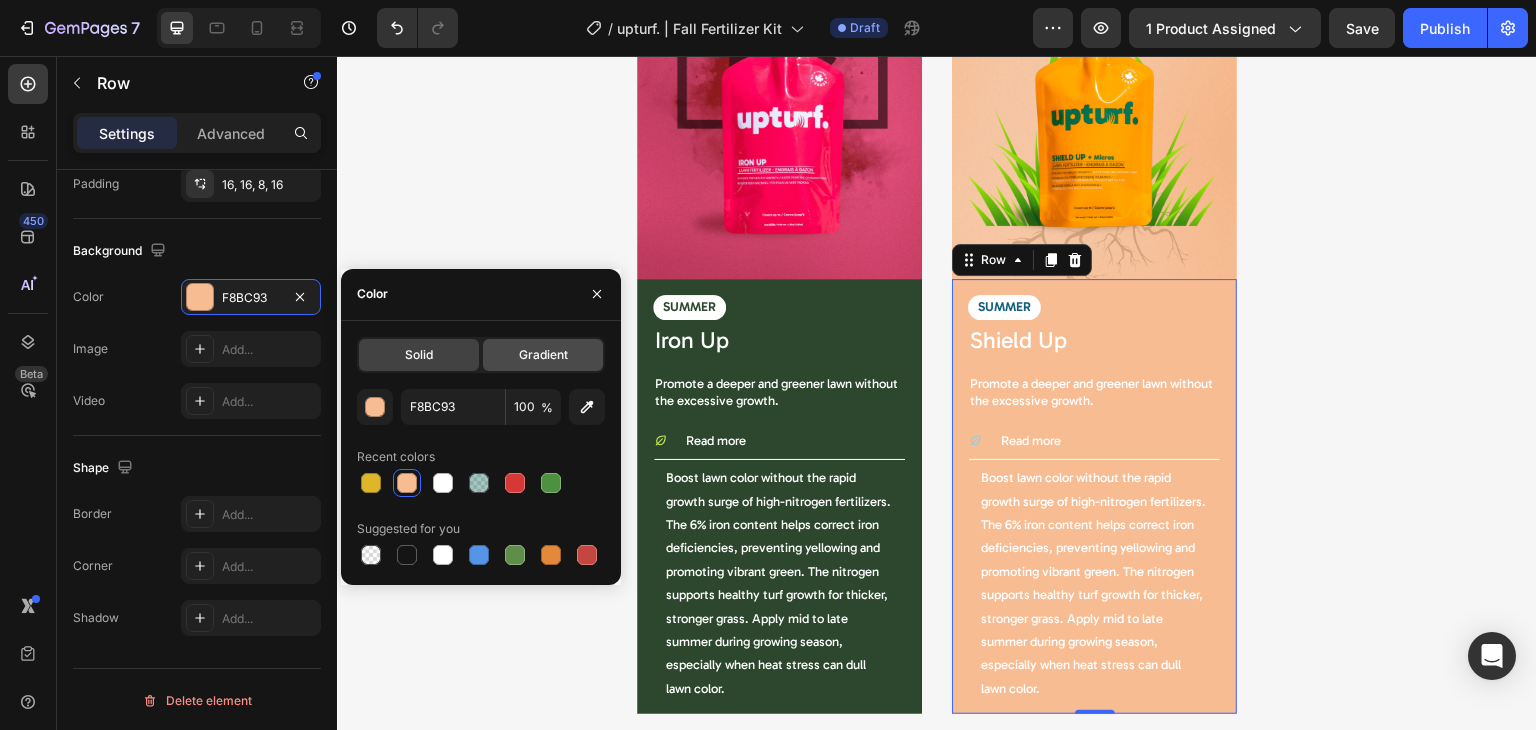 click on "Gradient" 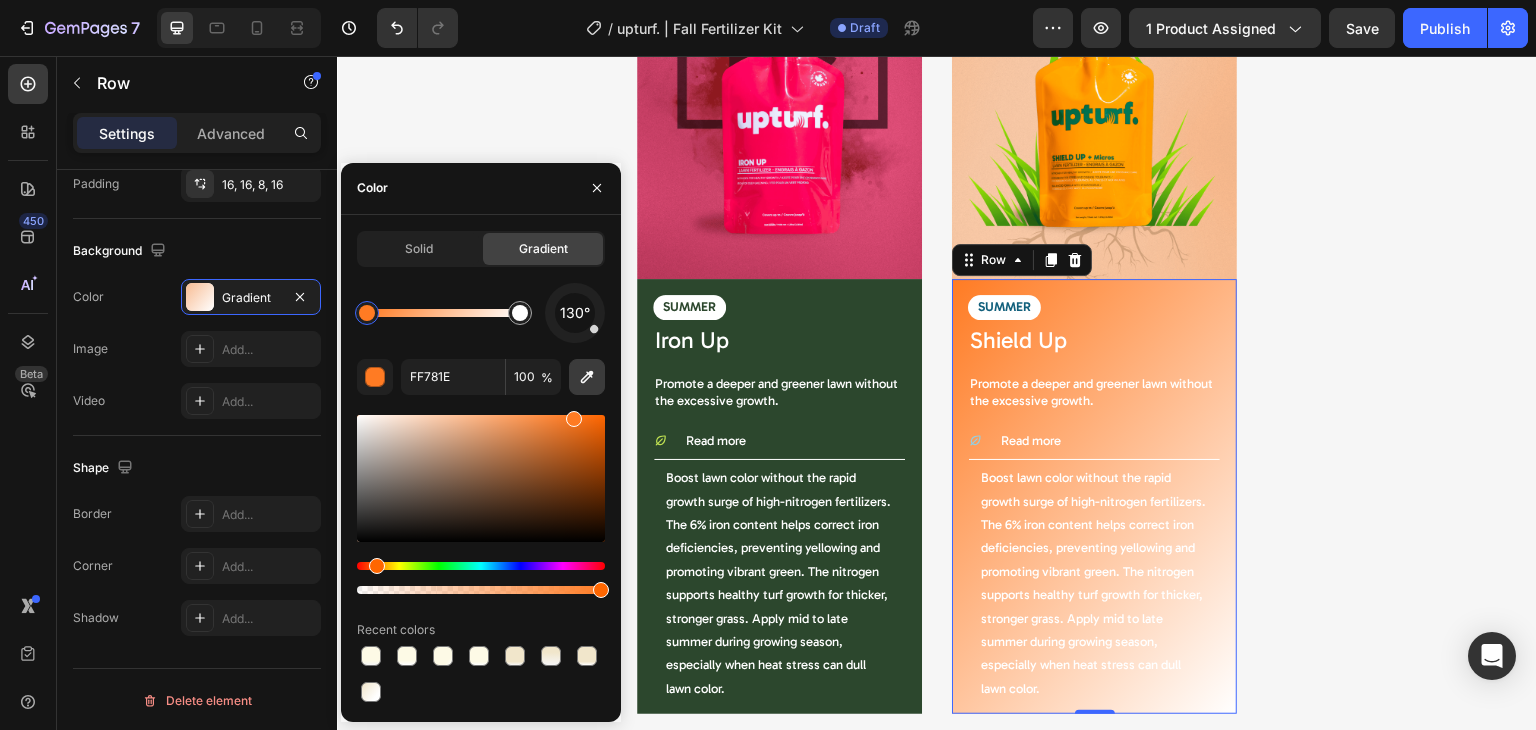 type on "FF761C" 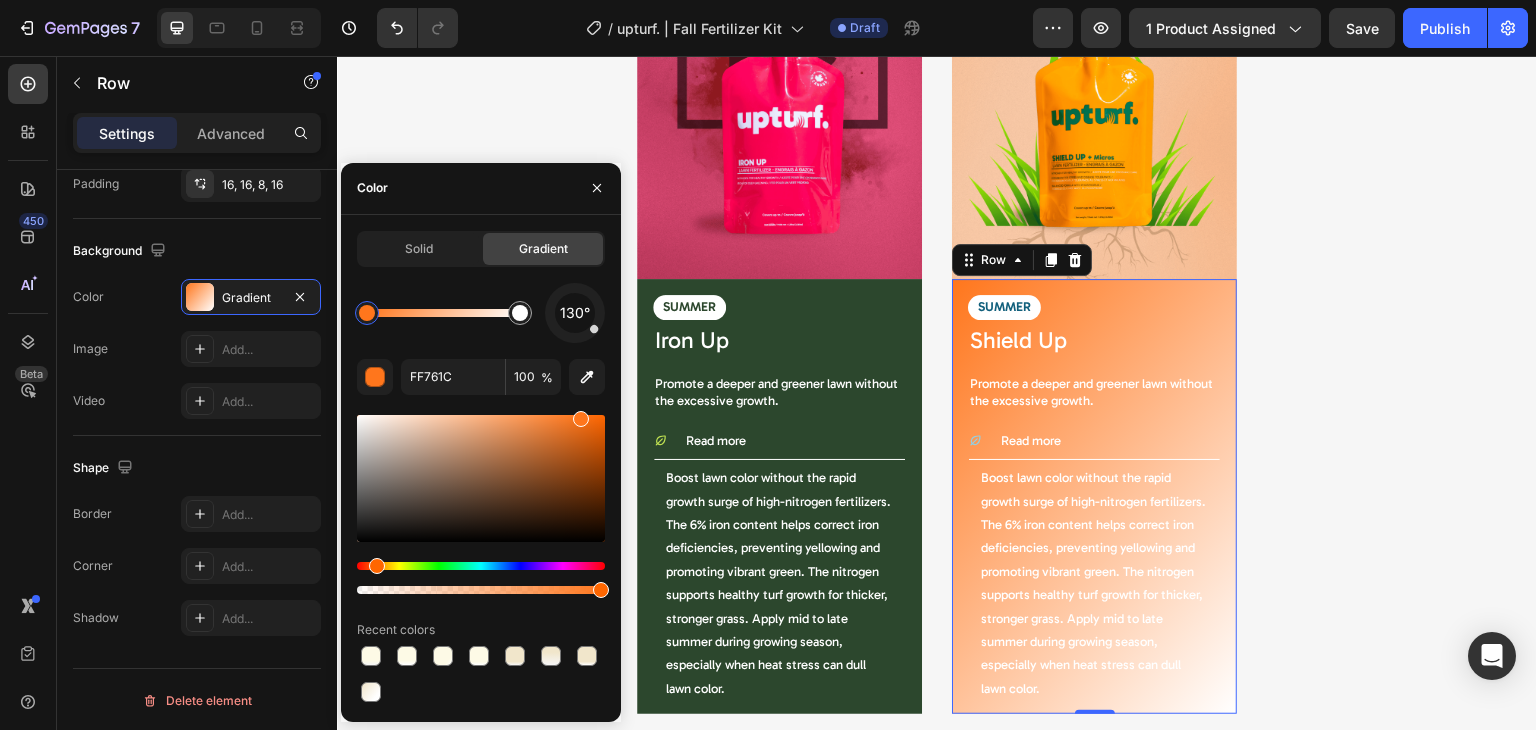 drag, startPoint x: 461, startPoint y: 424, endPoint x: 564, endPoint y: 392, distance: 107.856384 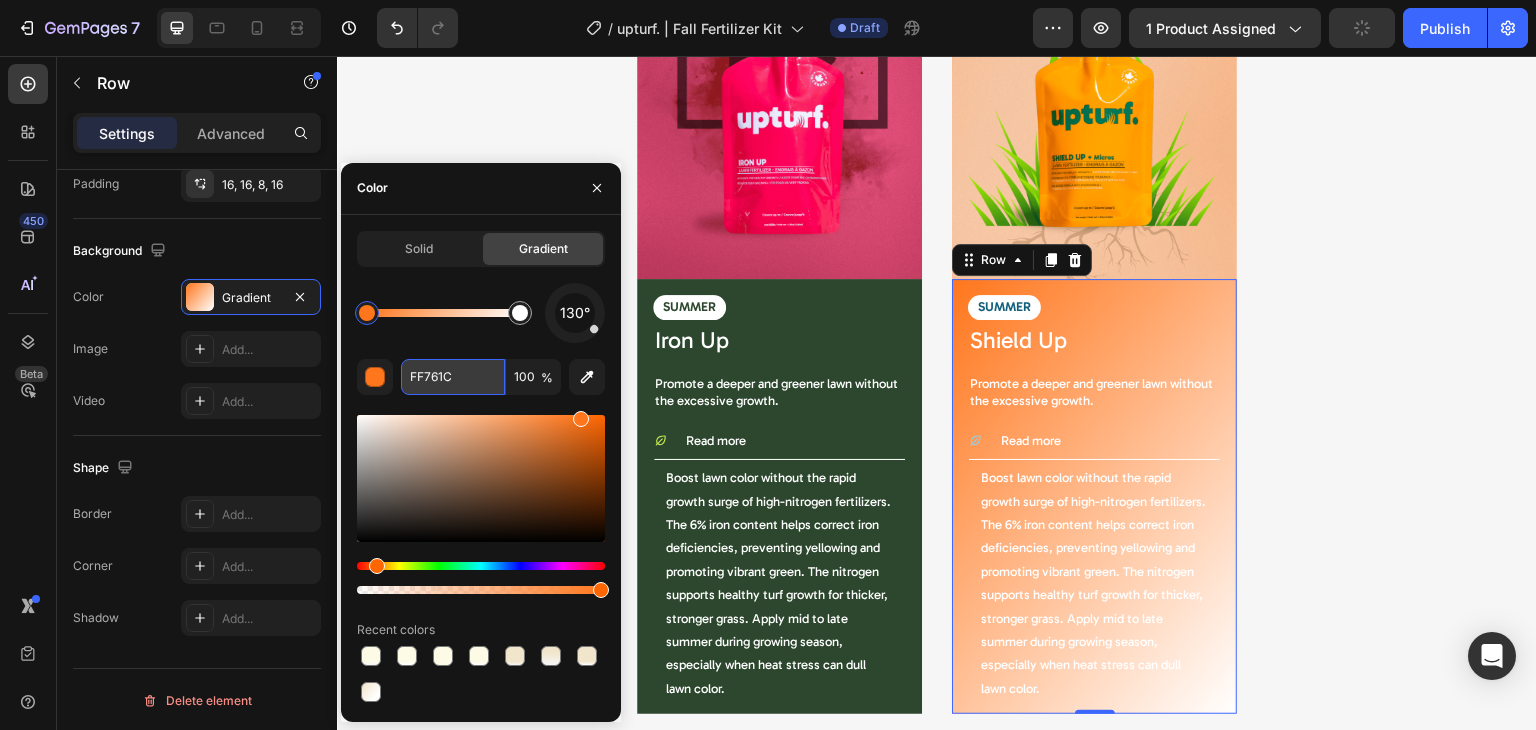 click on "FF761C" at bounding box center (453, 377) 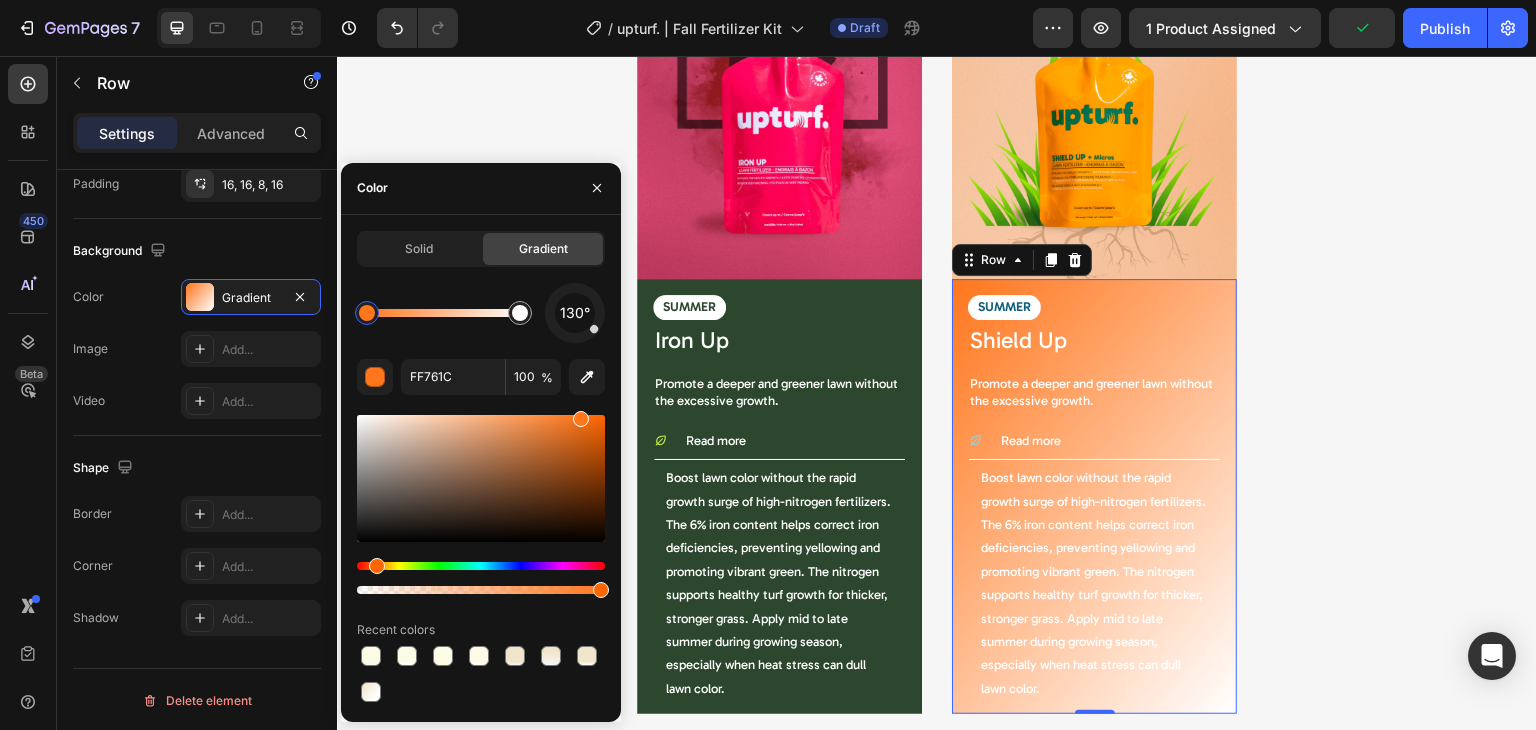 click on "Solid" 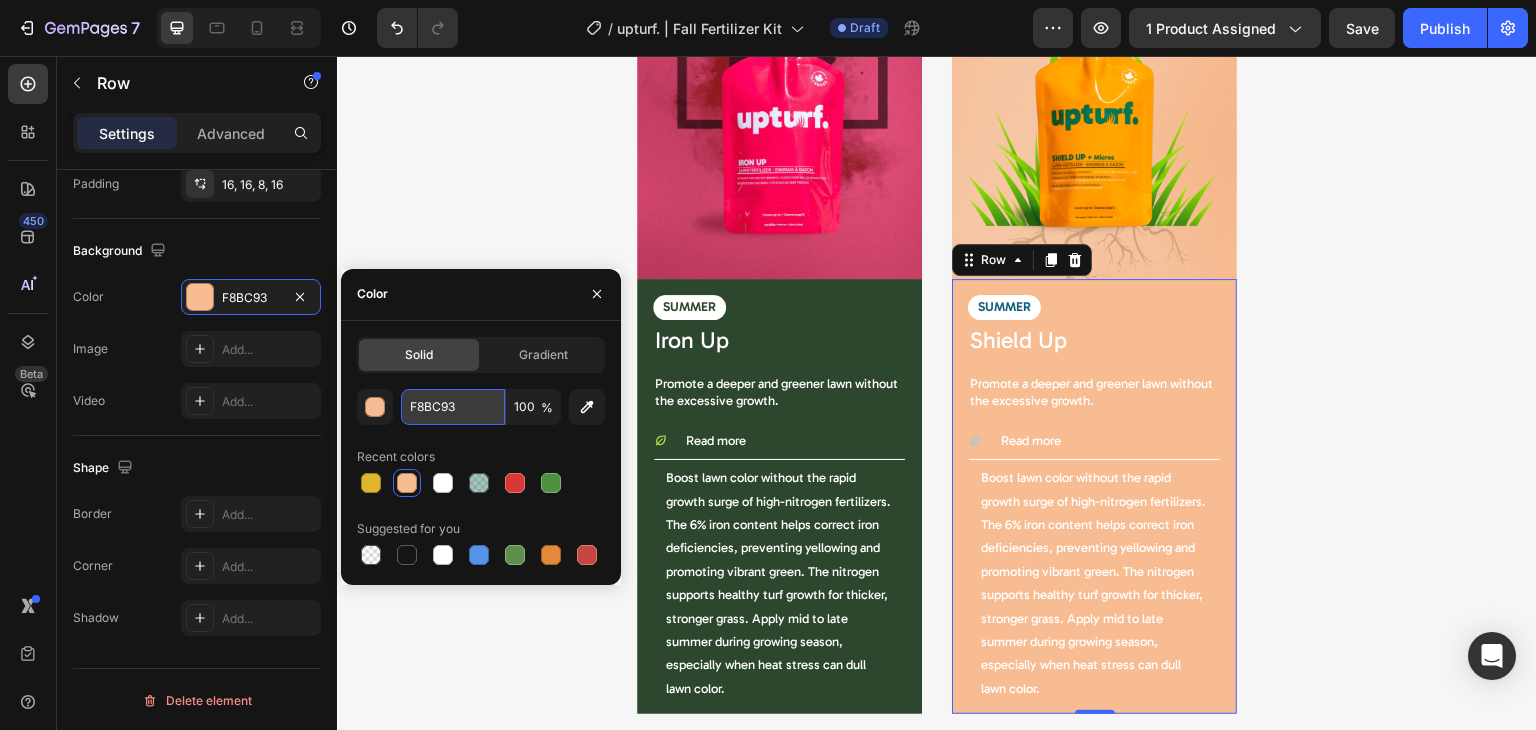 click on "F8BC93" at bounding box center [453, 407] 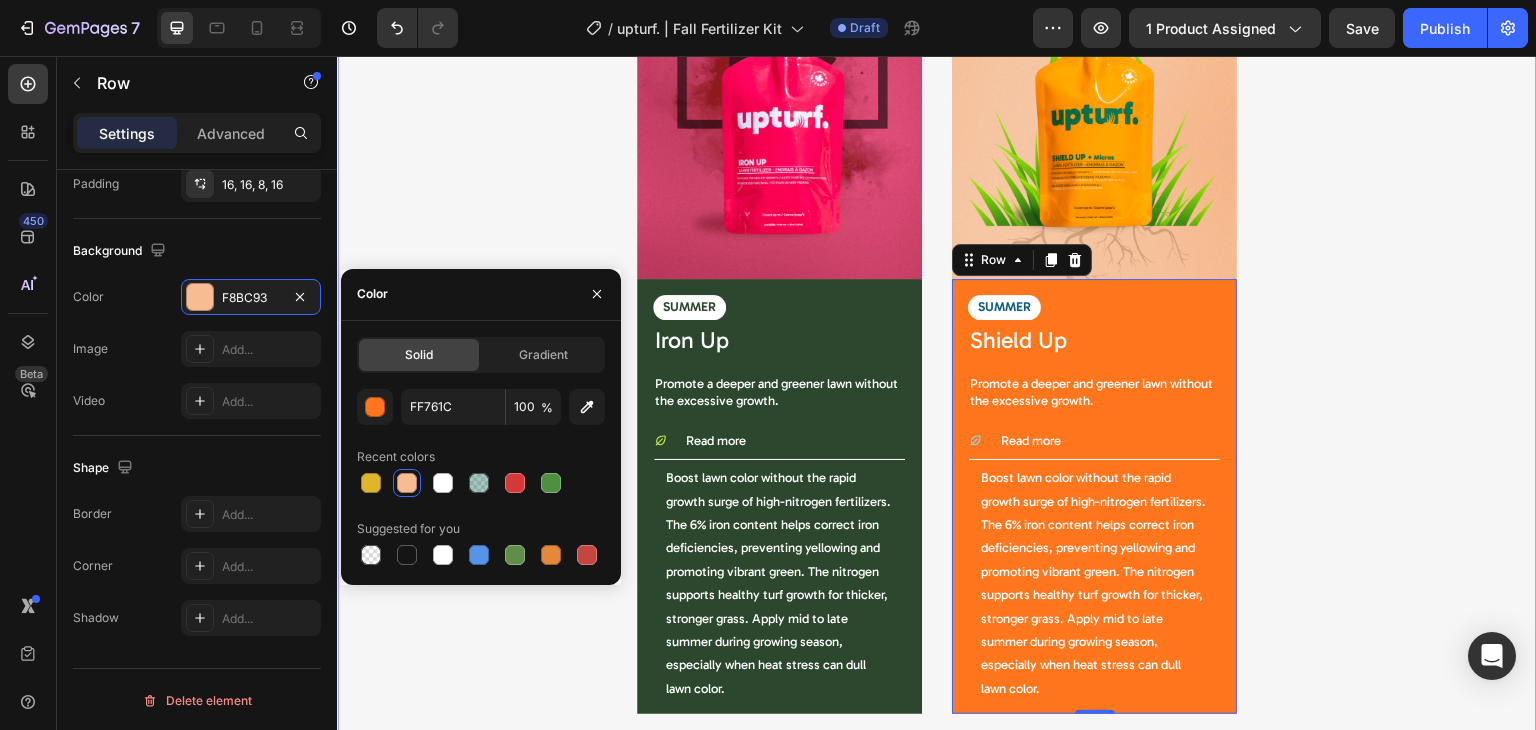 click on "2 Step - Fall Feeding Heading Green lawn and strong roots before the end of the season. Text Block Row Image SUMMER Text Block Shield Up Product Title Promote a deeper and greener lawn without the excessive growth. Text Block
Read more Boost lawn color without the rapid growth surge of high-nitrogen fertilizers. The 6% iron content helps correct iron deficiencies, preventing yellowing and promoting vibrant green. The nitrogen supports healthy turf growth for thicker, stronger grass. Apply mid to late summer during growing season, especially when heat stress can dull lawn color.  Text Block Accordion Row   0 Product Image SUMMER Text Block Iron Up Product Title Promote a deeper and greener lawn without the excessive growth. Text Block
Read more Text Block Accordion Row Row Product Row" at bounding box center (937, 290) 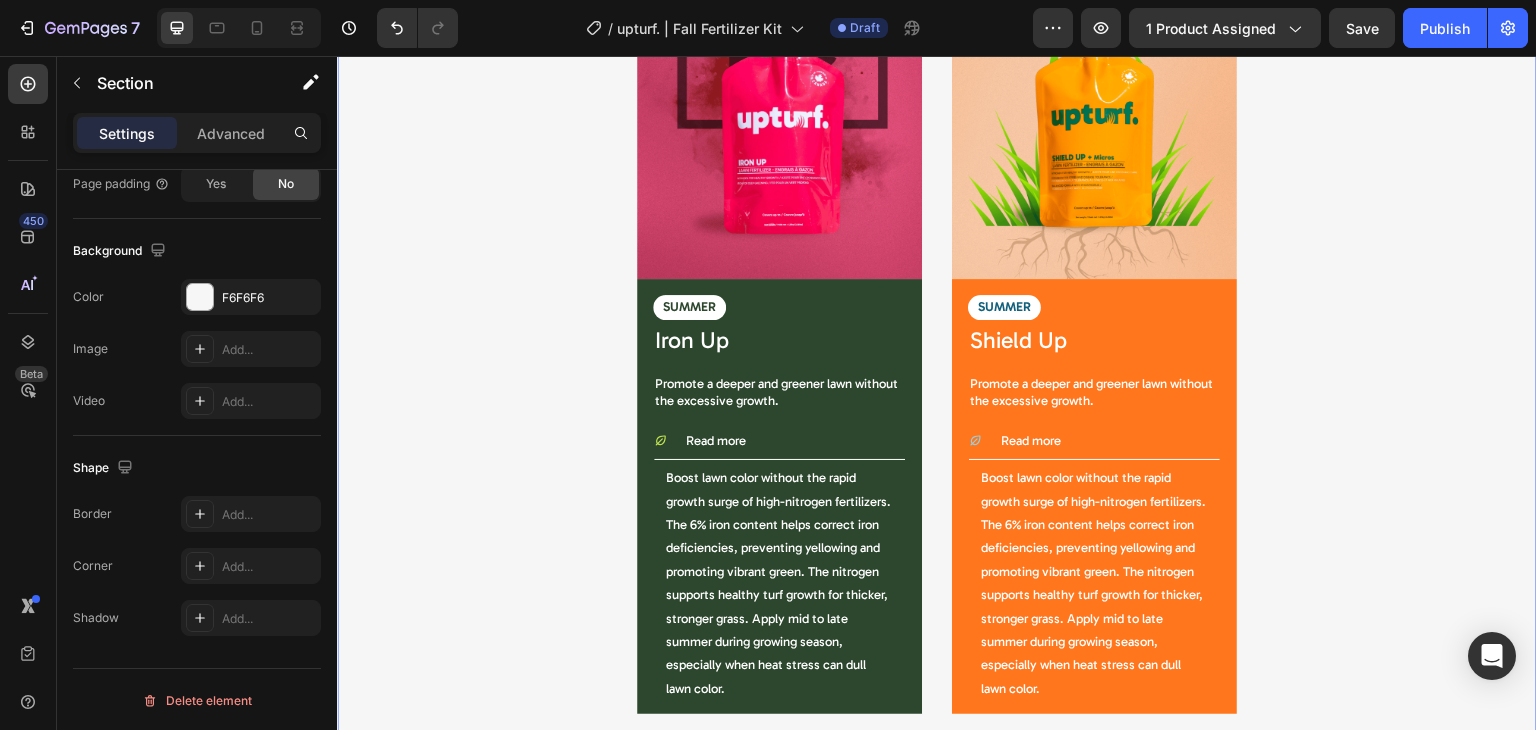 scroll, scrollTop: 0, scrollLeft: 0, axis: both 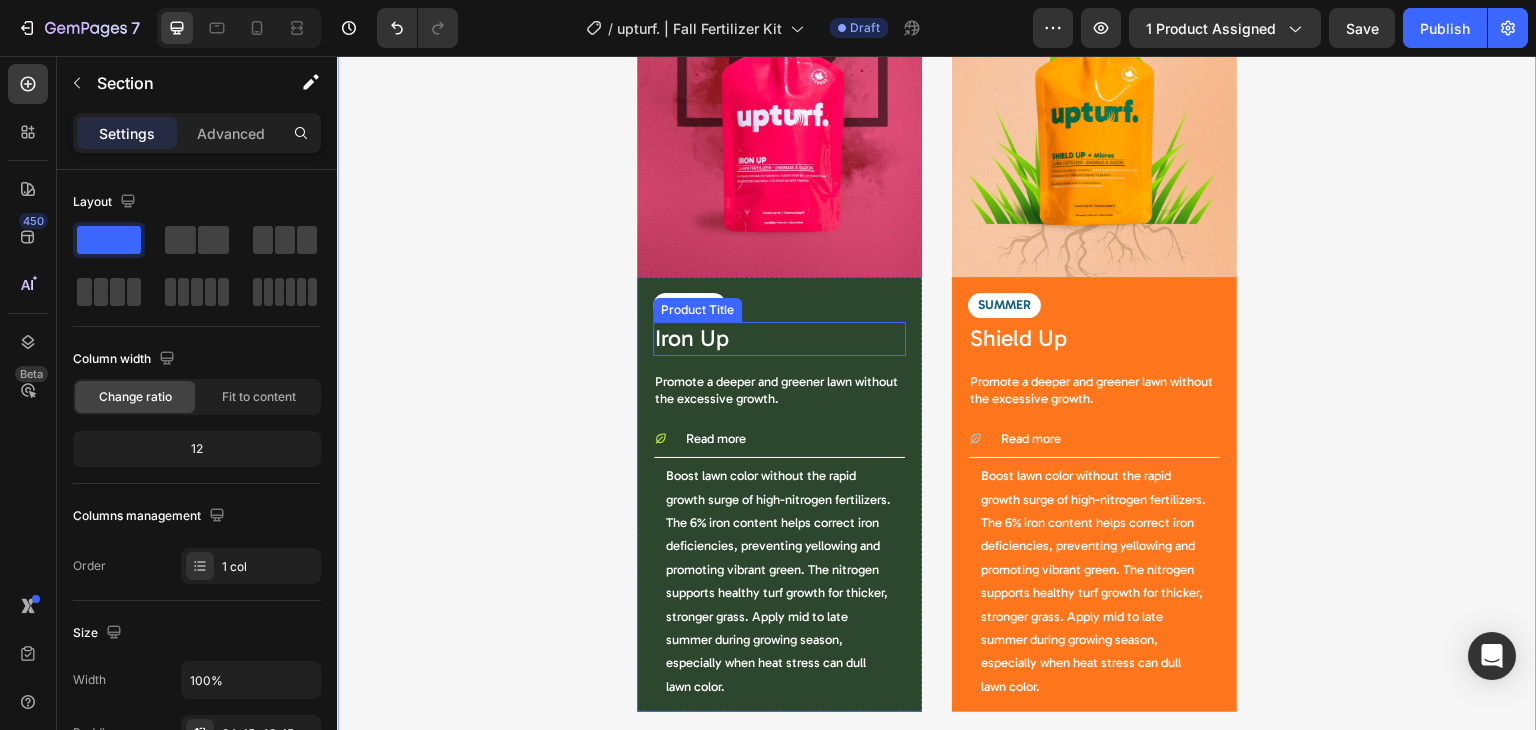 click on "Iron Up" at bounding box center (779, 339) 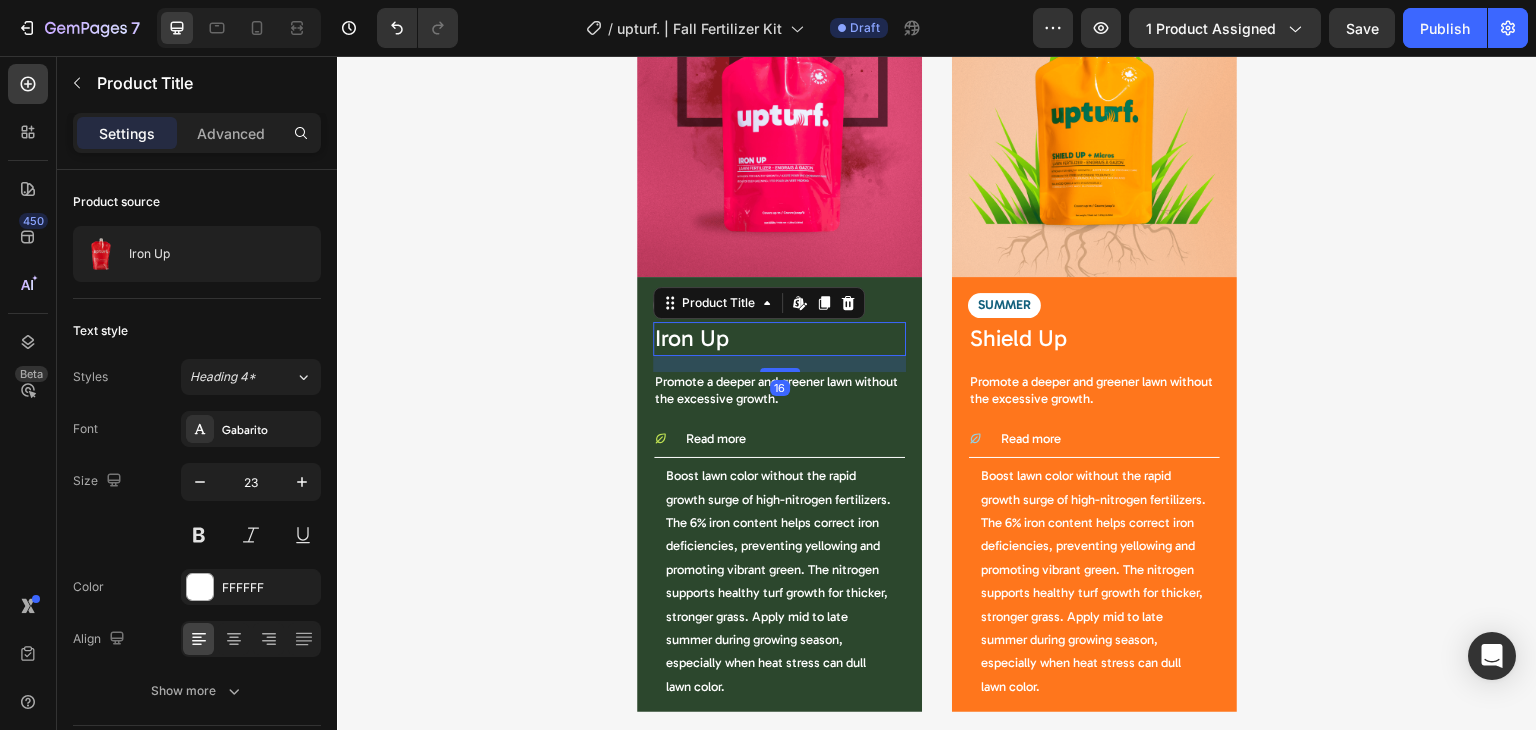 click on "SUMMER" at bounding box center (779, 305) 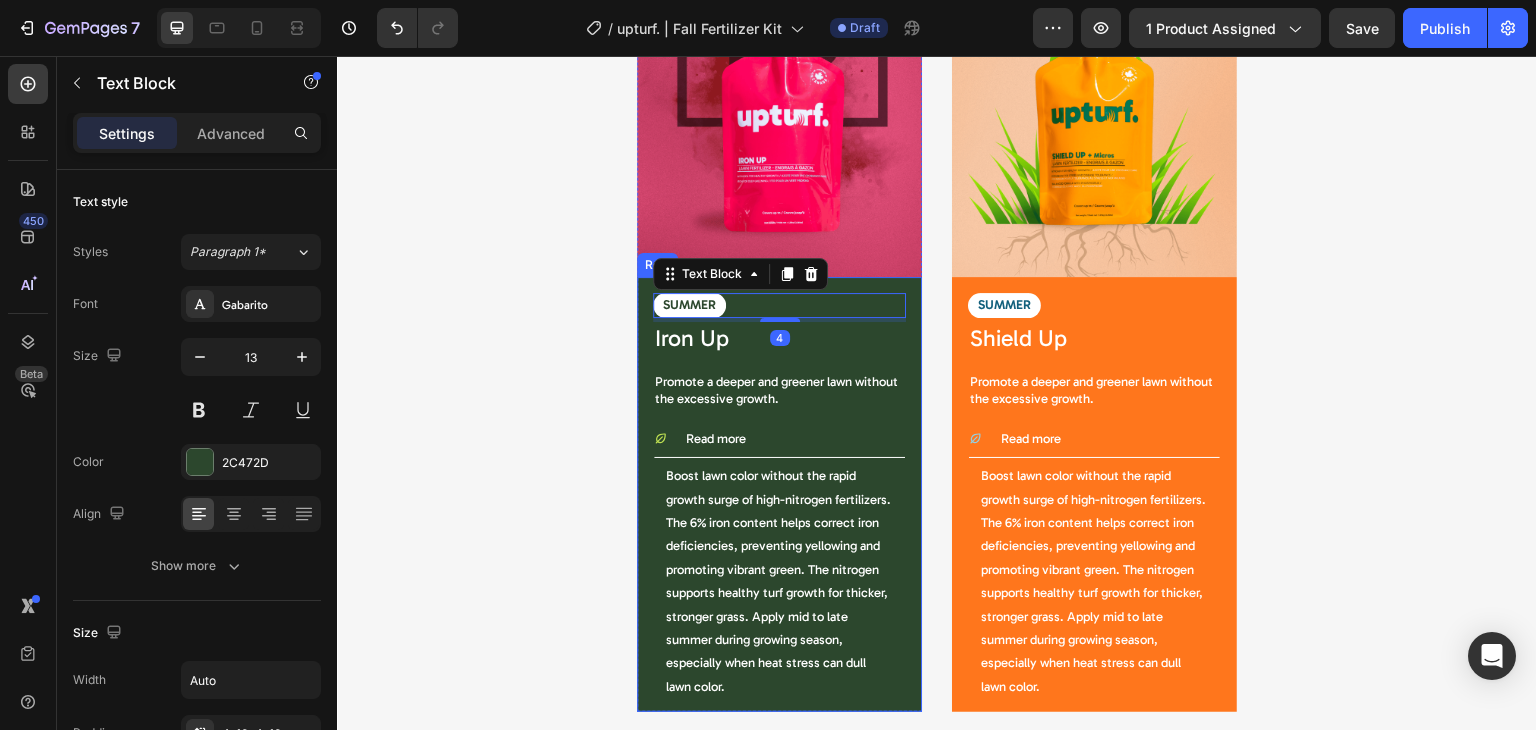 click on "SUMMER Text Block   4 Iron Up Product Title Promote a deeper and greener lawn without the excessive growth. Text Block
Read more Boost lawn color without the rapid growth surge of high-nitrogen fertilizers. The 6% iron content helps correct iron deficiencies, preventing yellowing and promoting vibrant green. The nitrogen supports healthy turf growth for thicker, stronger grass. Apply mid to late summer during growing season, especially when heat stress can dull lawn color.  Text Block Accordion Row Row" at bounding box center [779, 494] 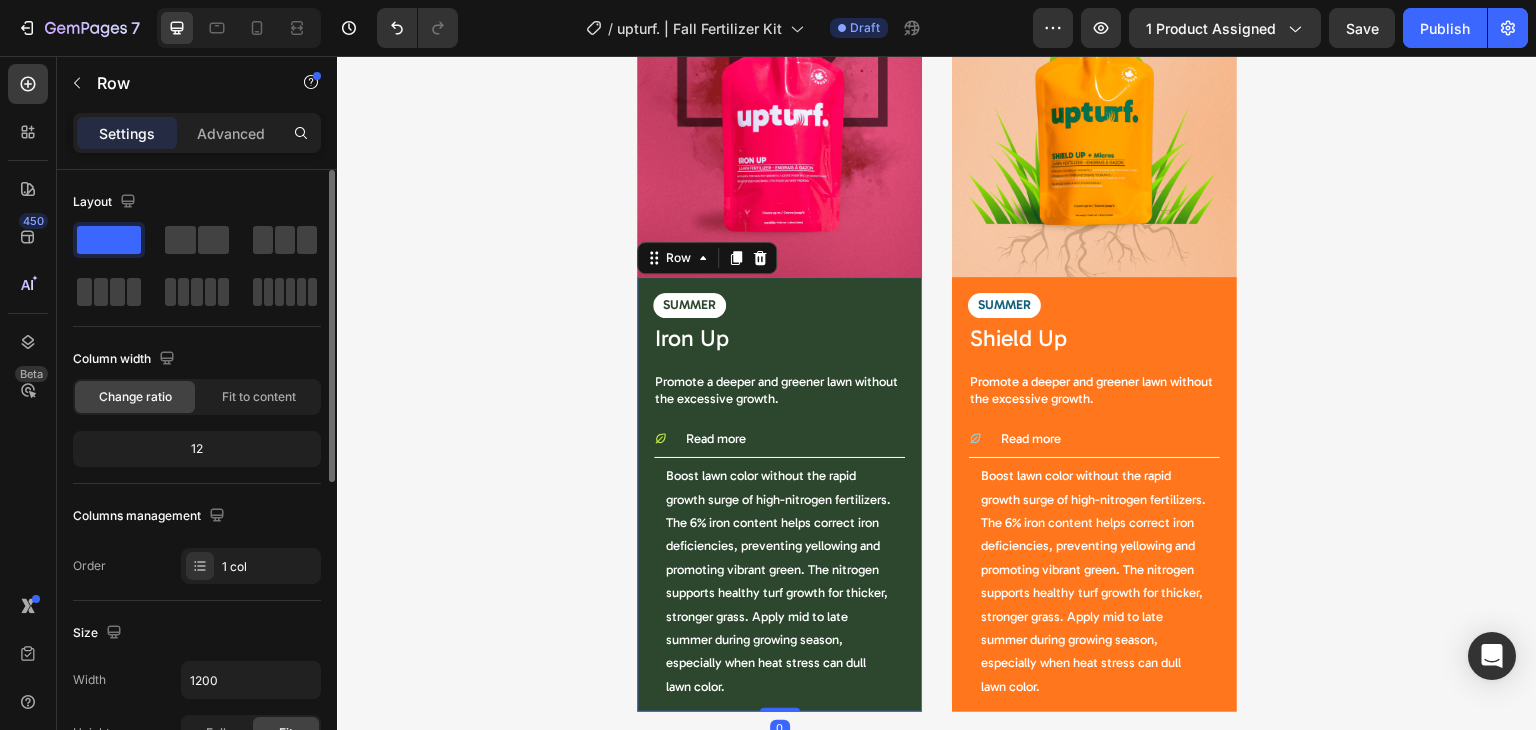 scroll, scrollTop: 231, scrollLeft: 0, axis: vertical 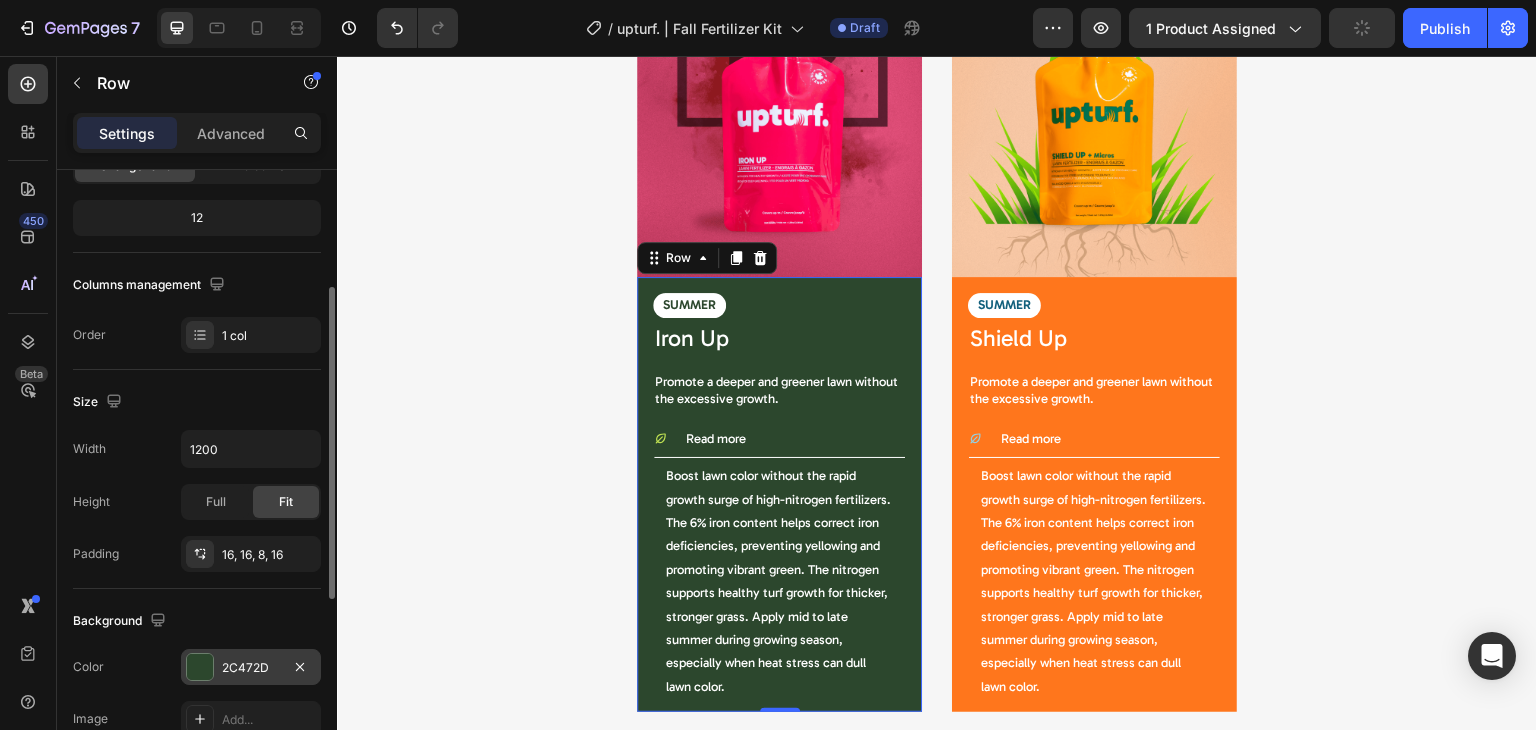 click on "2C472D" at bounding box center [251, 668] 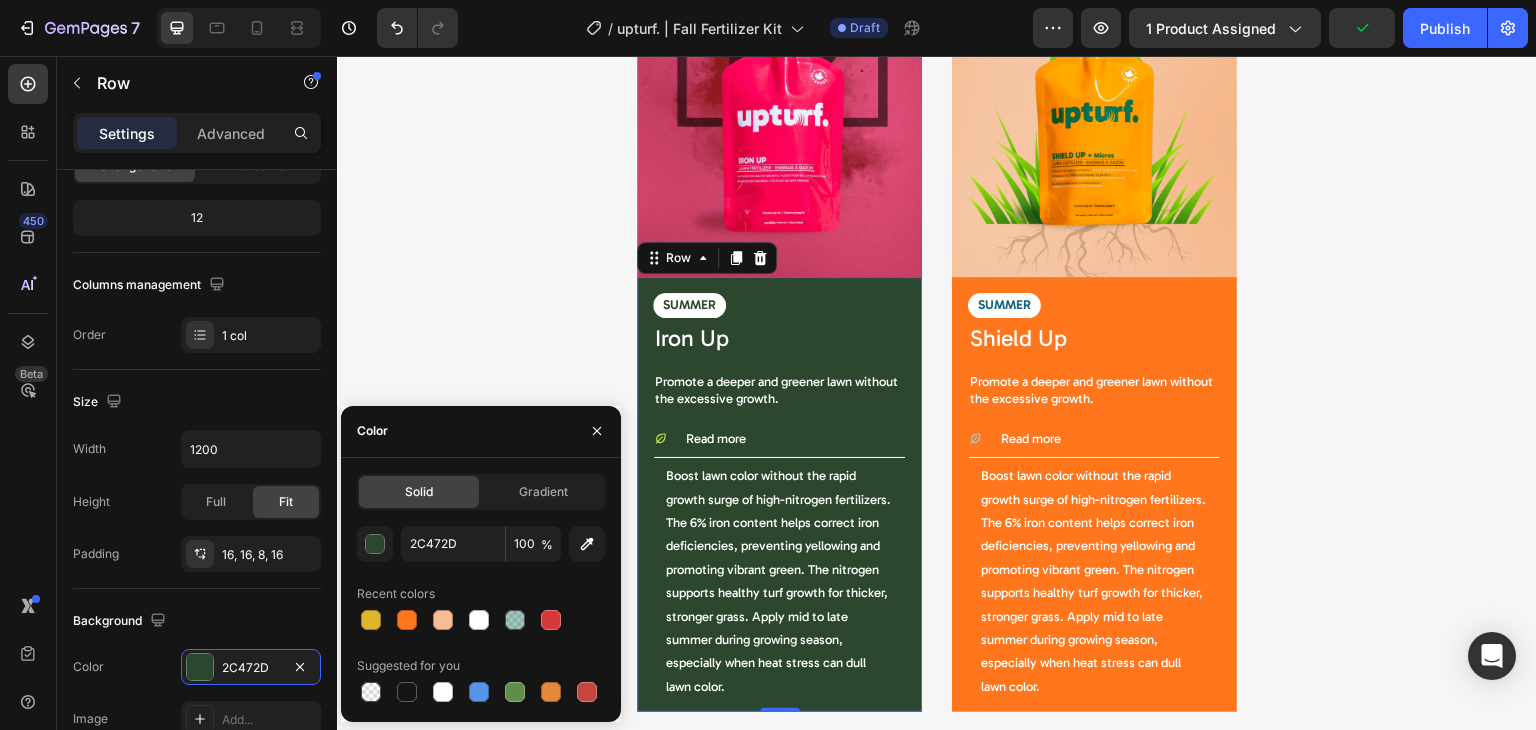 click on "2C472D 100 % Recent colors Suggested for you" at bounding box center (481, 616) 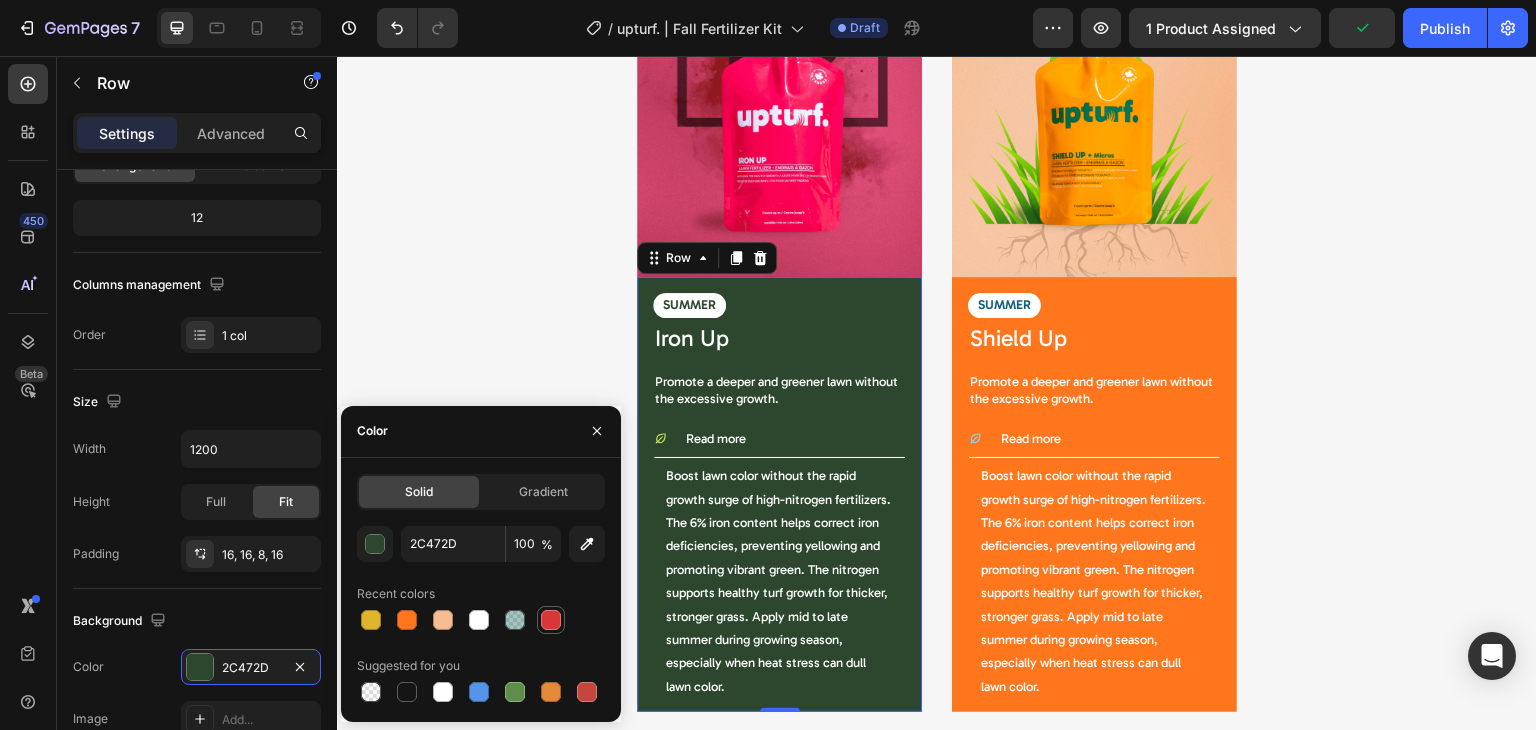 click at bounding box center (551, 620) 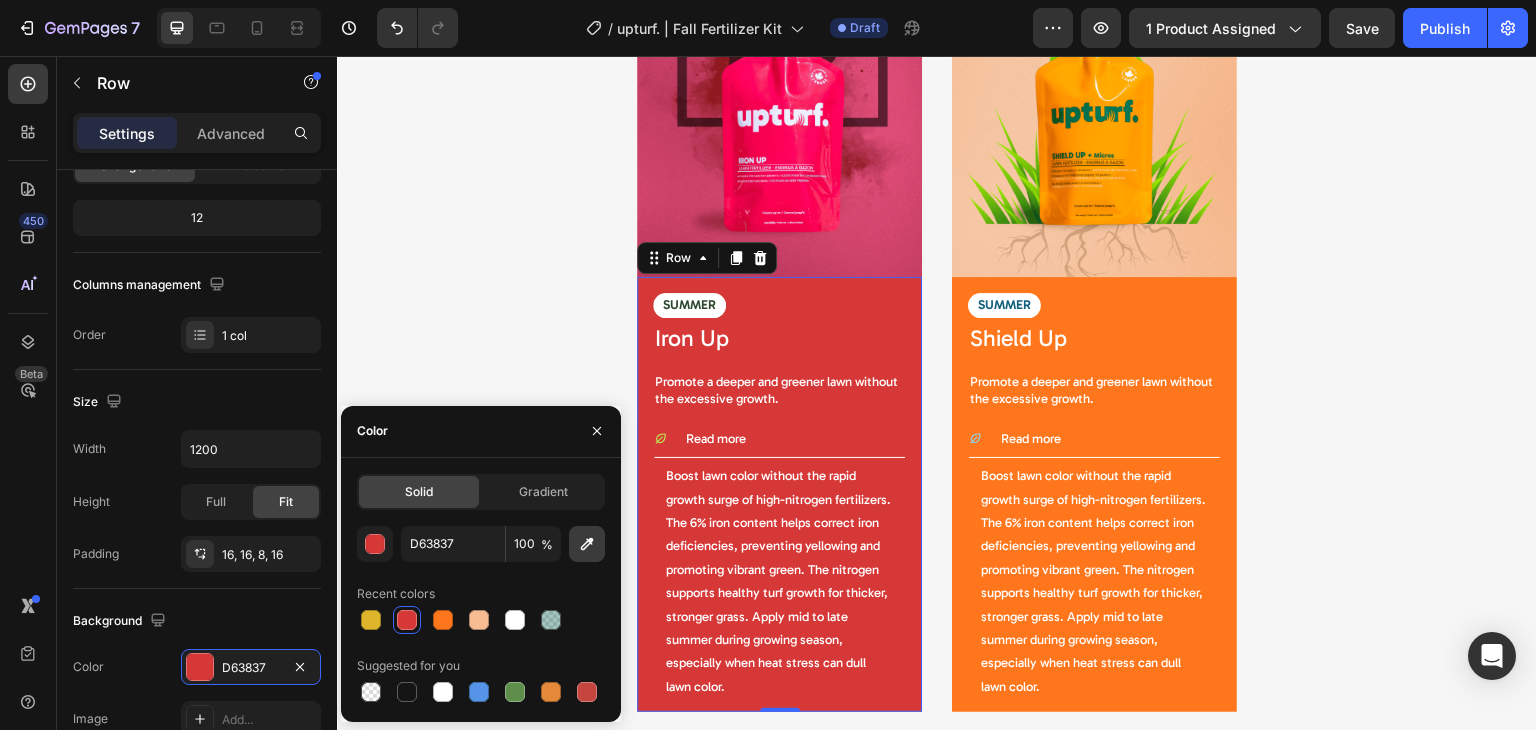 click 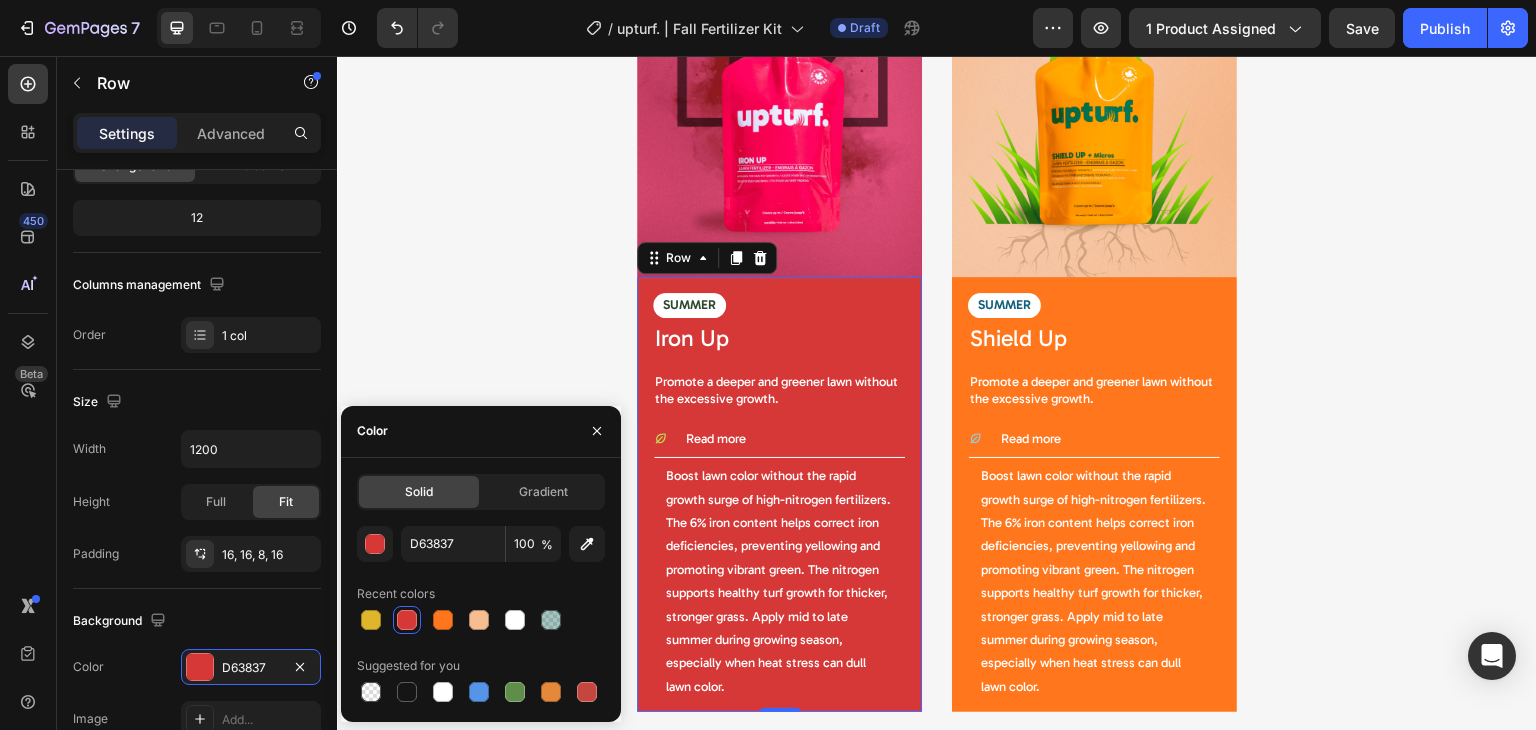 type on "DE4F78" 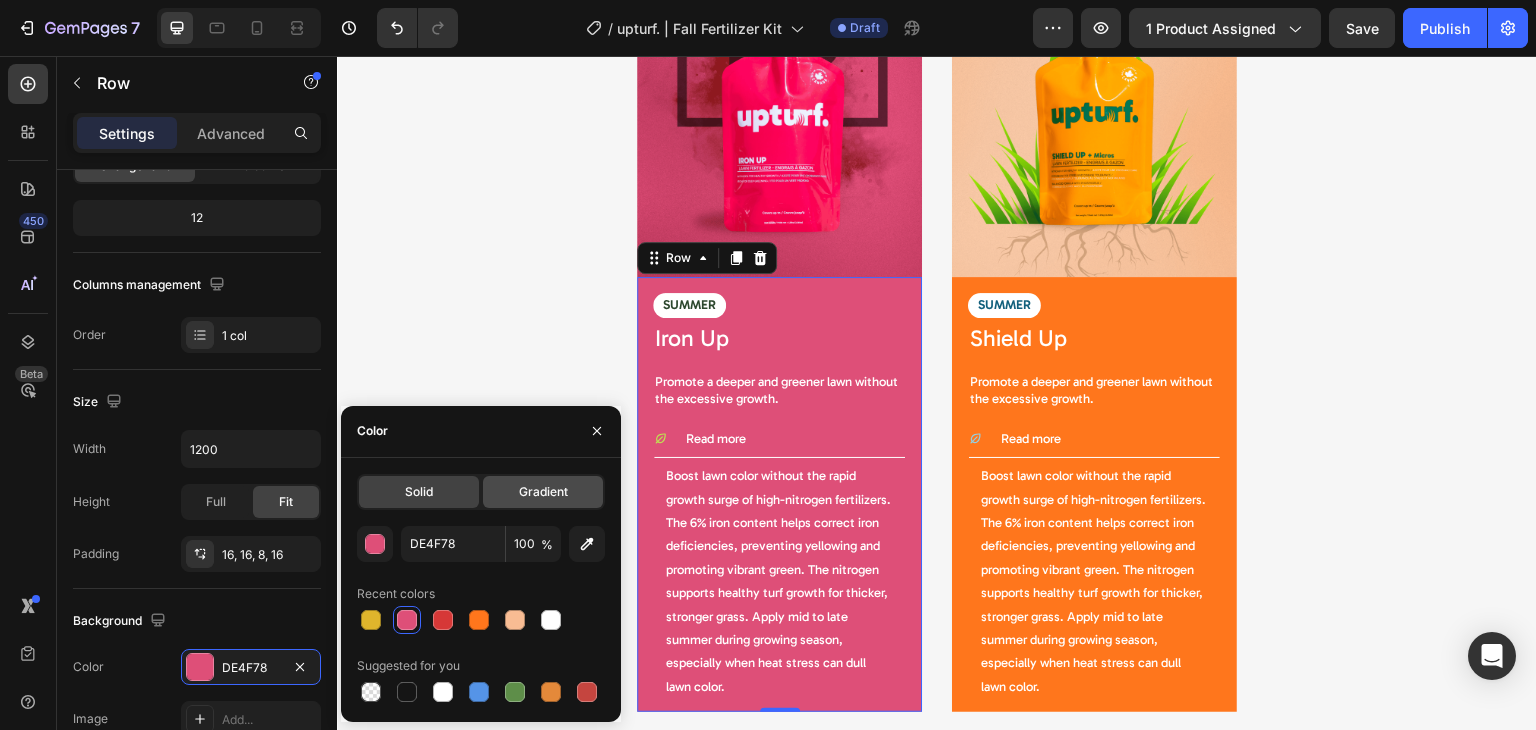 click on "Gradient" 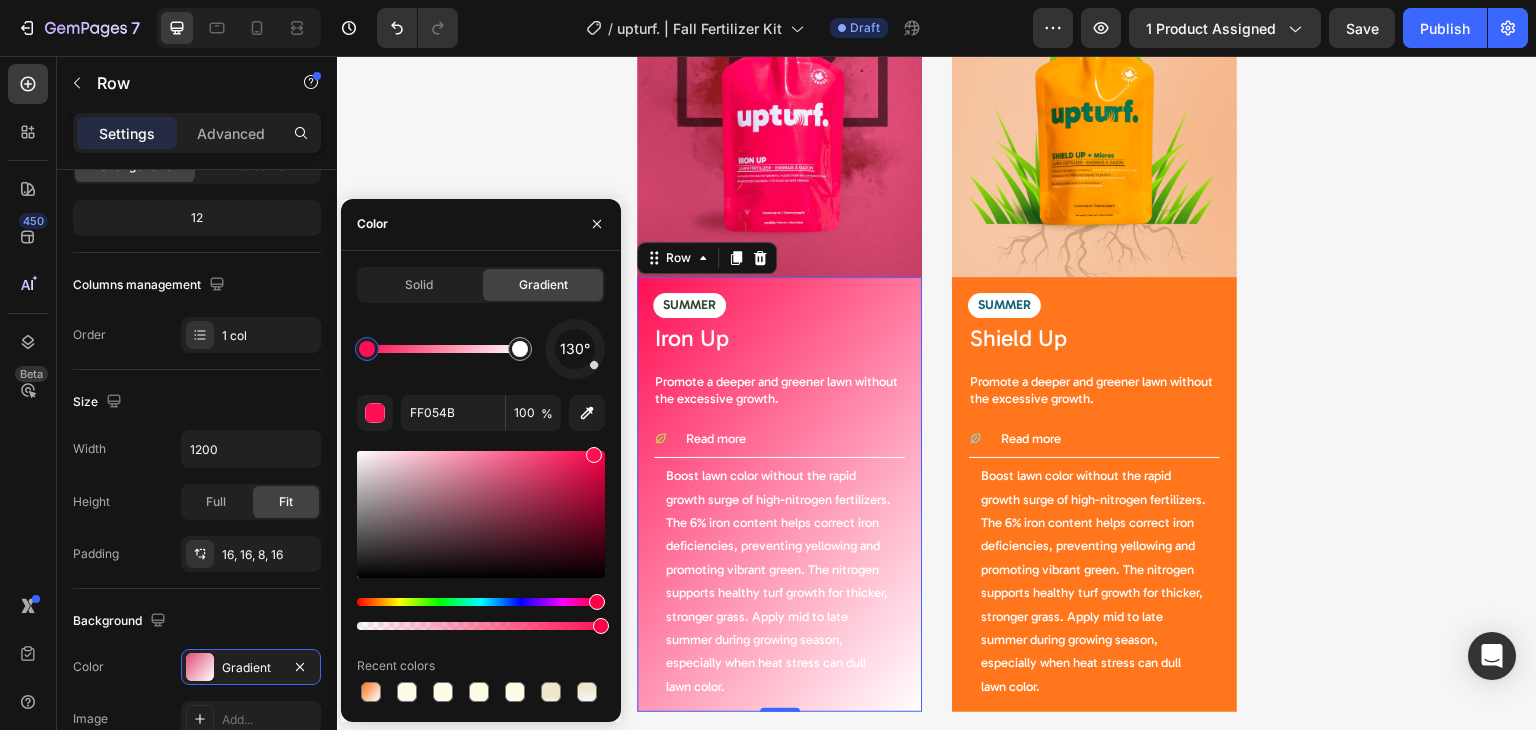 type on "FF0048" 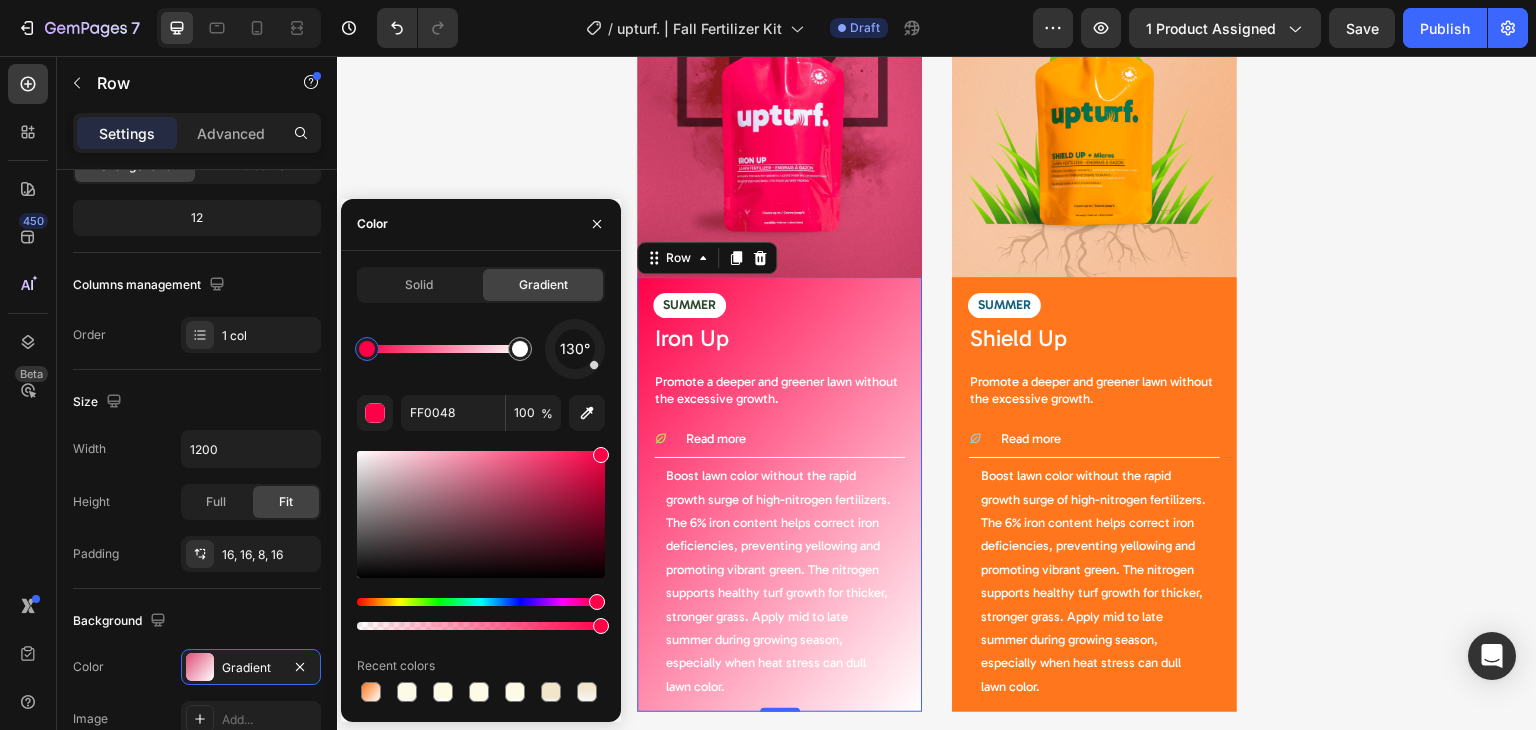 drag, startPoint x: 513, startPoint y: 473, endPoint x: 619, endPoint y: 421, distance: 118.06778 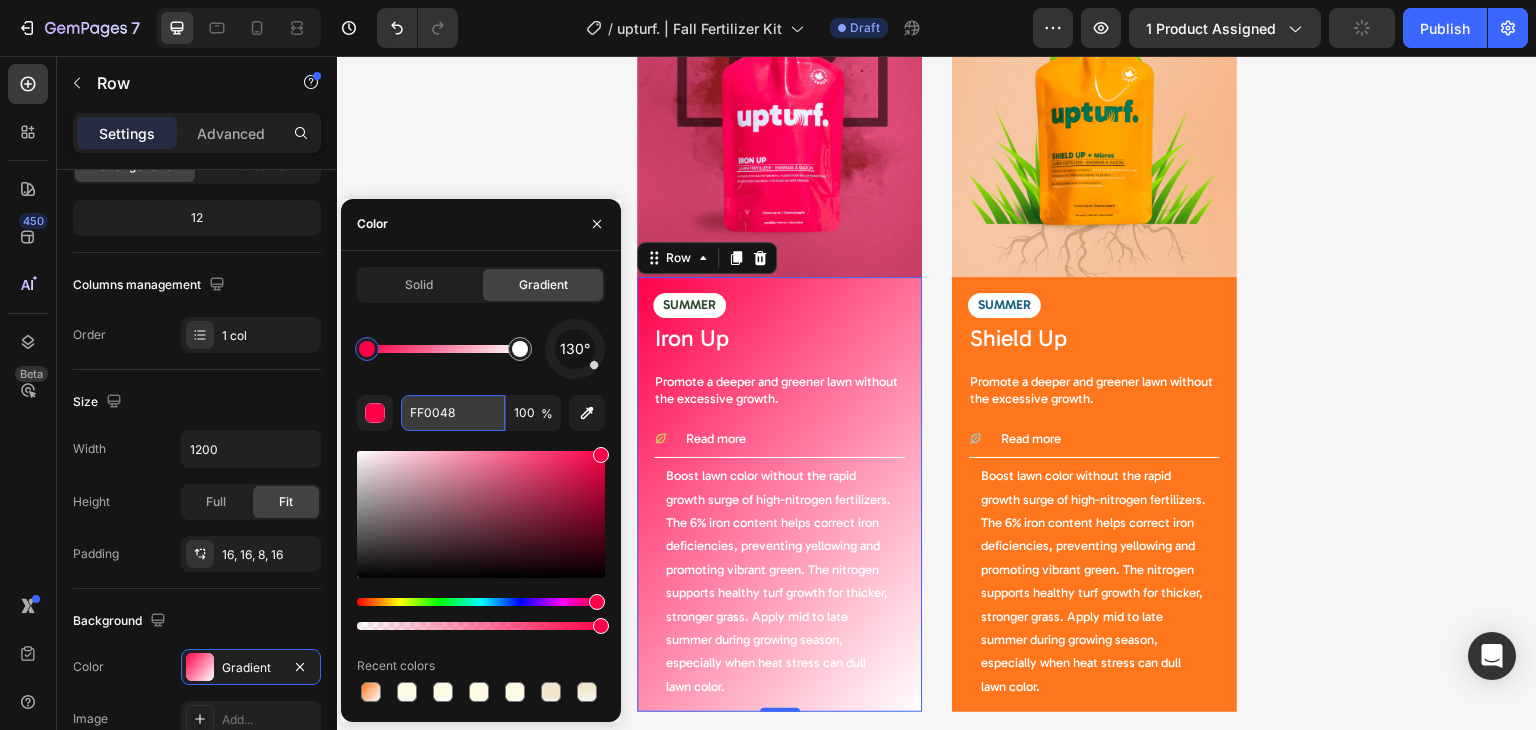 click on "FF0048" at bounding box center [453, 413] 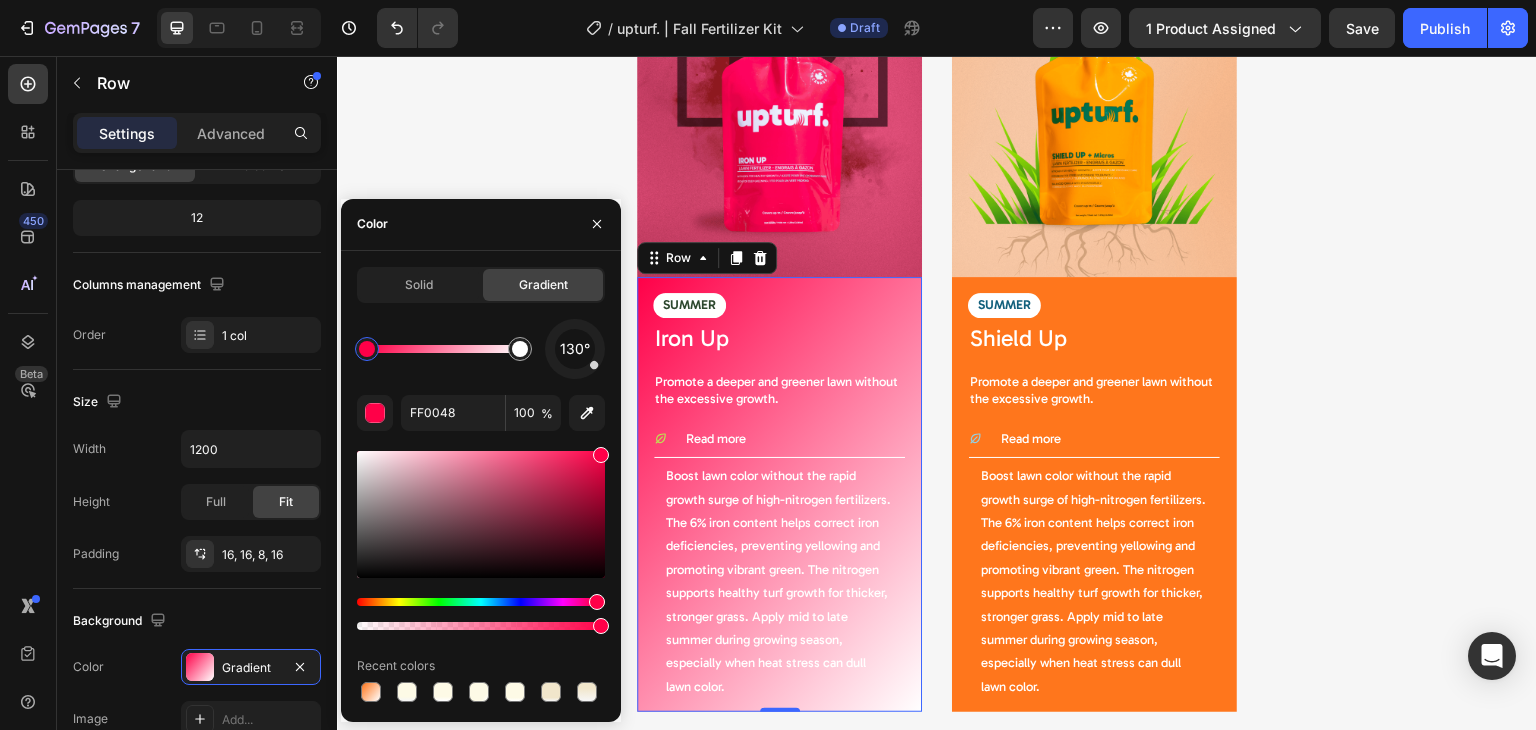 click on "Solid Gradient" at bounding box center (481, 285) 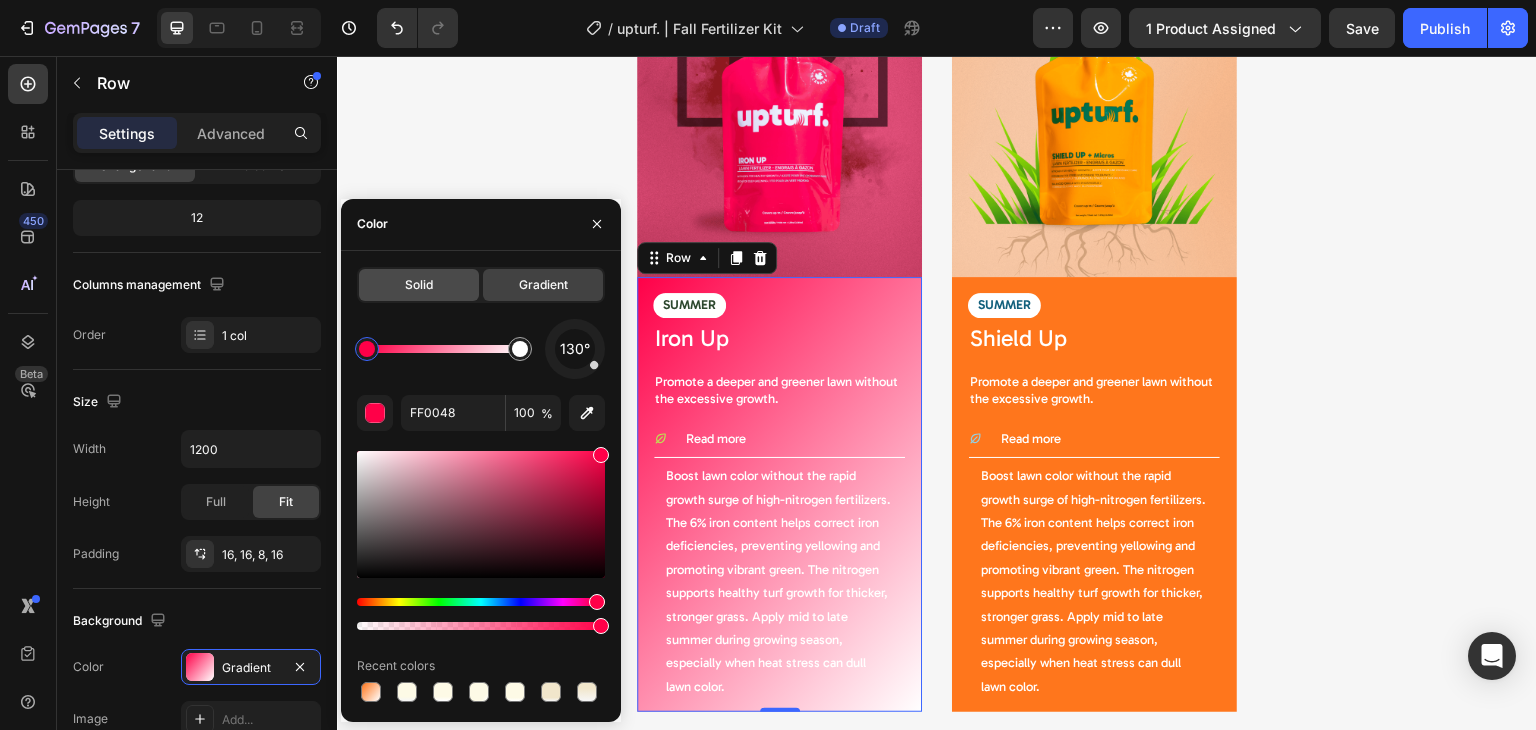 click on "Solid" 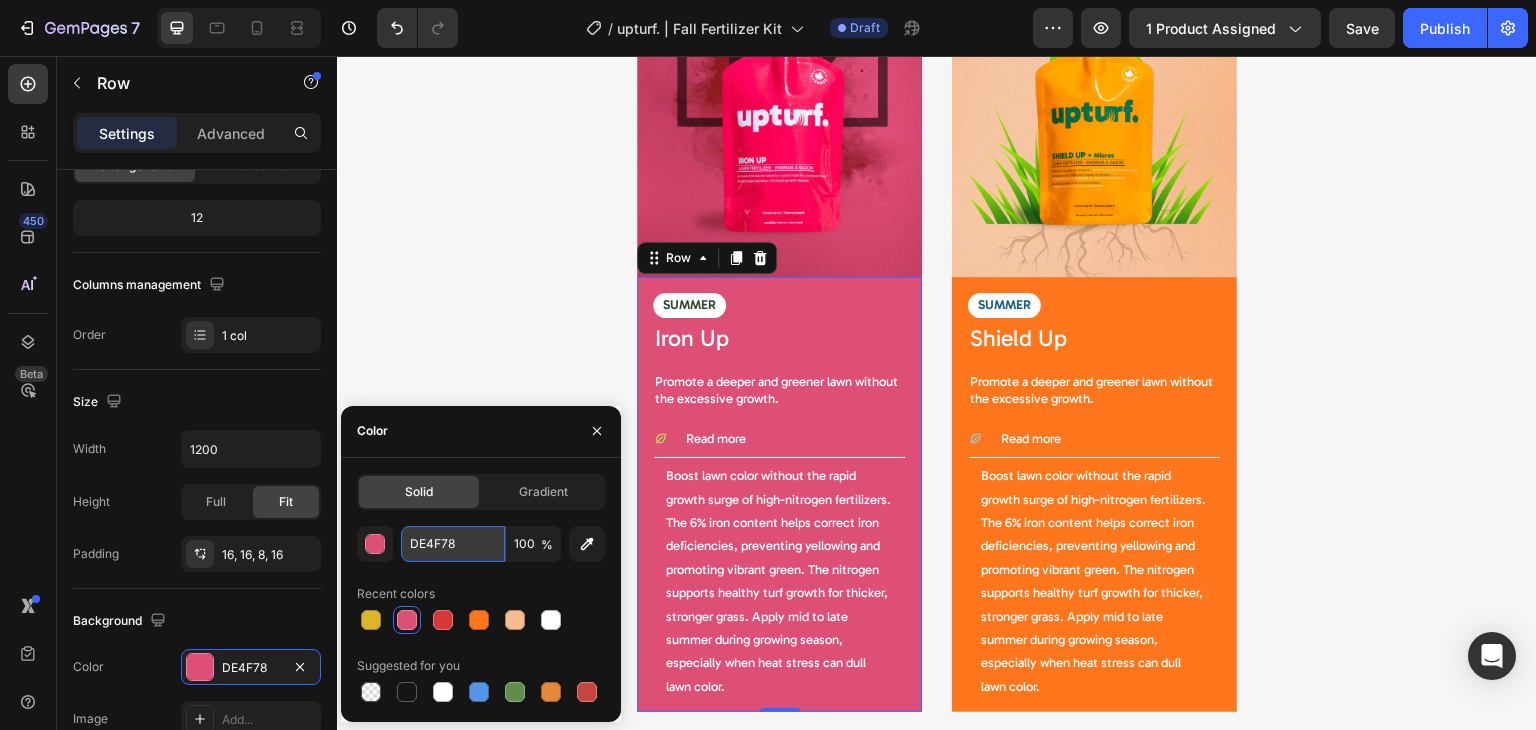 click on "DE4F78" at bounding box center [453, 544] 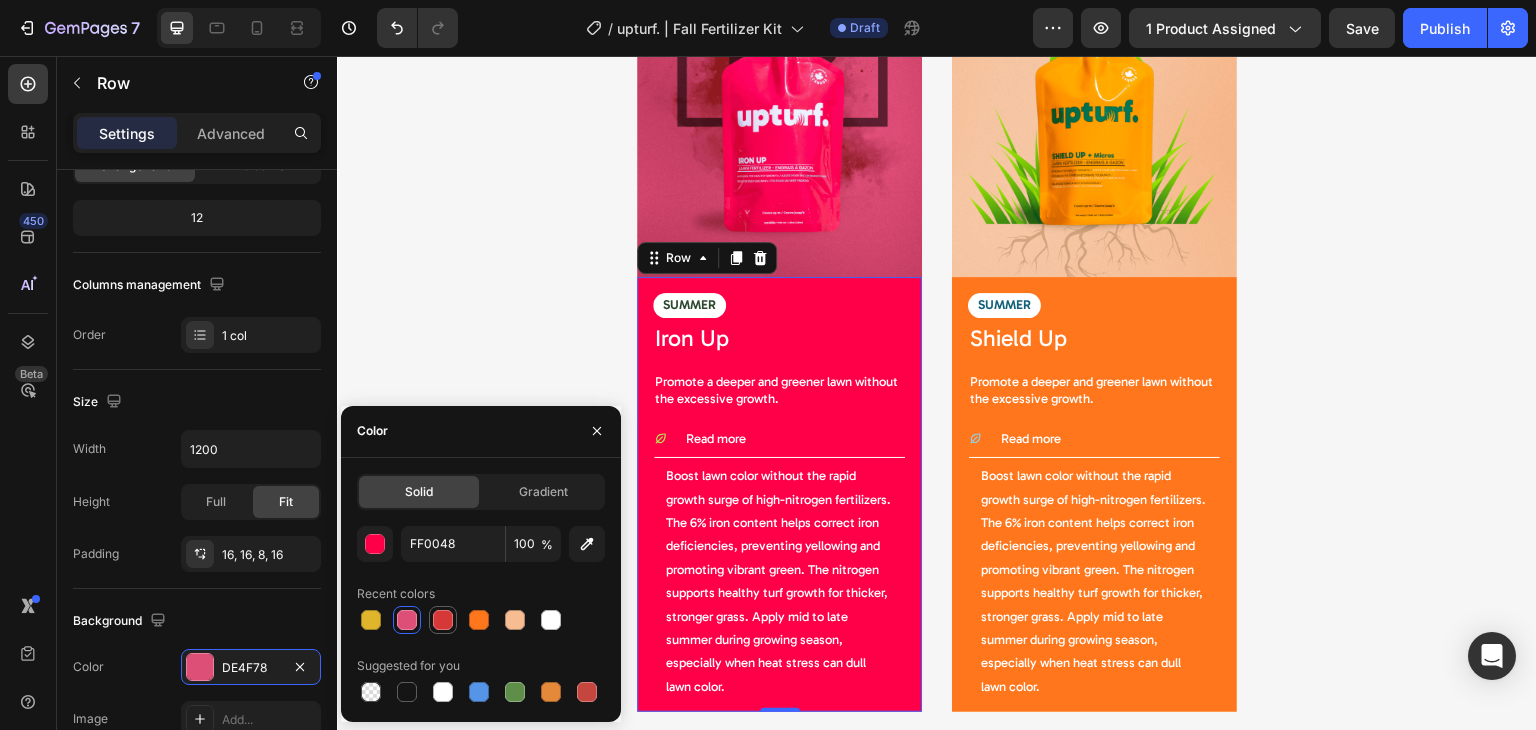 click 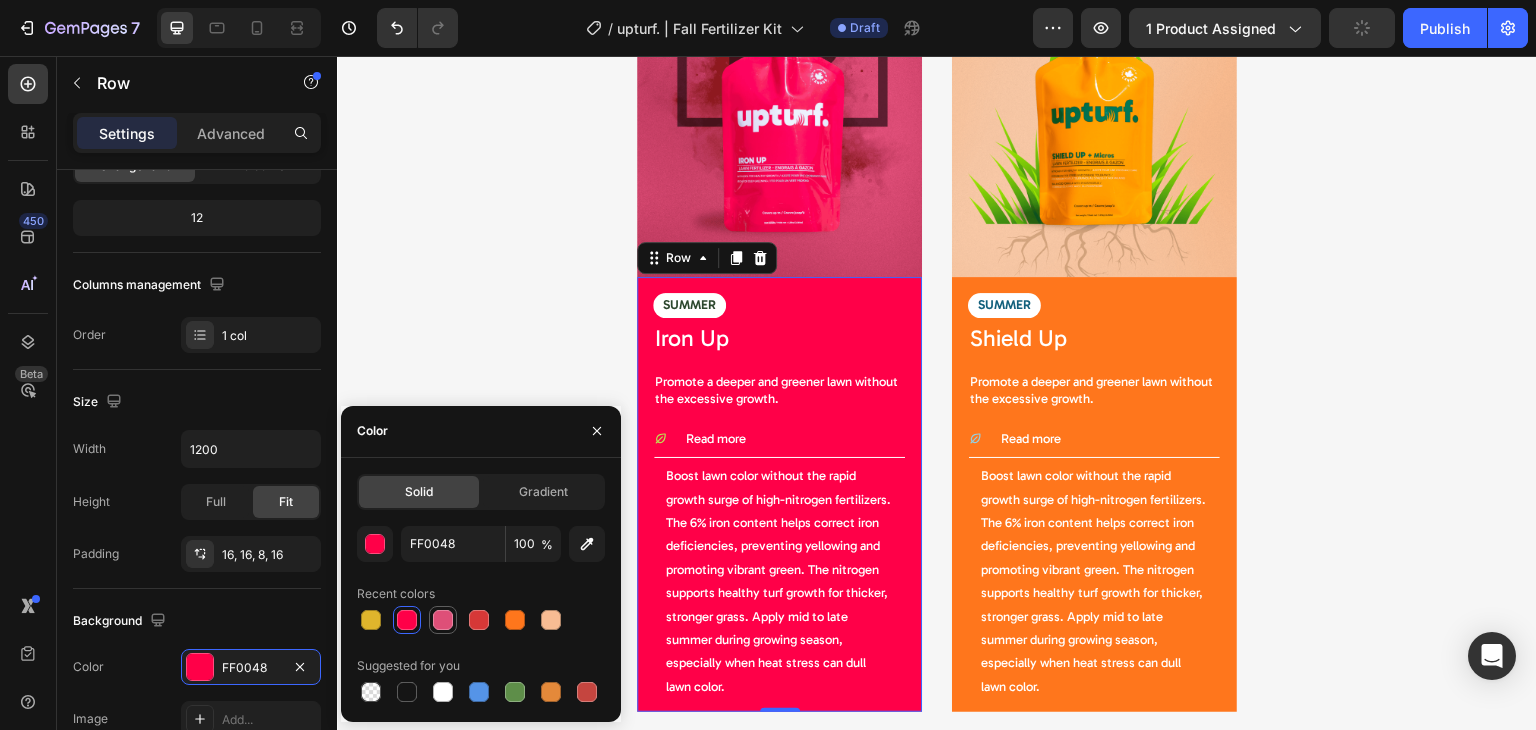 click at bounding box center (443, 620) 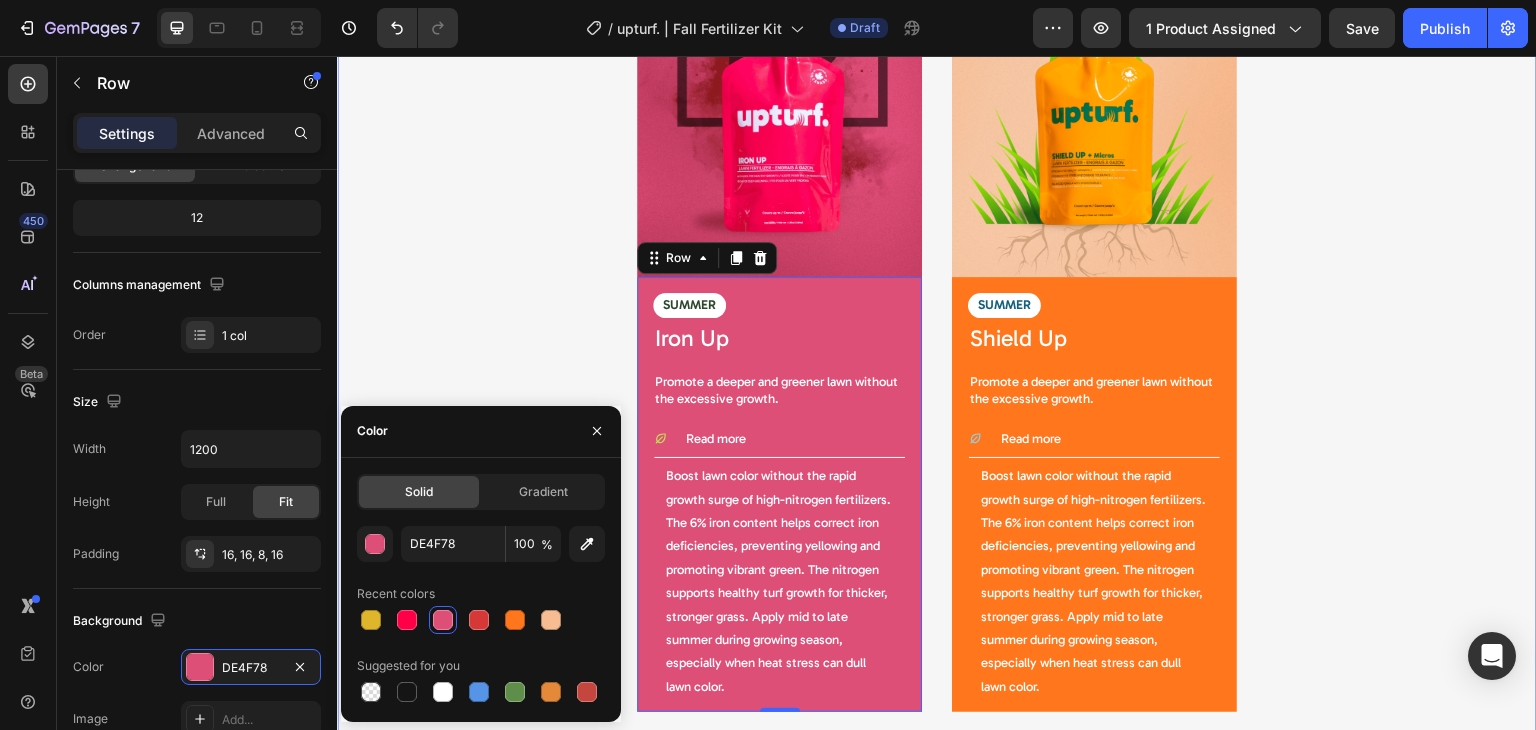 click on "2 Step - Fall Feeding Heading Green lawn and strong roots before the end of the season. Text Block Row Image SUMMER Text Block Shield Up Product Title Promote a deeper and greener lawn without the excessive growth. Text Block
Read more Boost lawn color without the rapid growth surge of high-nitrogen fertilizers. The 6% iron content helps correct iron deficiencies, preventing yellowing and promoting vibrant green. The nitrogen supports healthy turf growth for thicker, stronger grass. Apply mid to late summer during growing season, especially when heat stress can dull lawn color.  Text Block Accordion Row Product Image SUMMER Text Block Iron Up Product Title Promote a deeper and greener lawn without the excessive growth. Text Block
Read more Text Block Accordion Row Row   0 Product Row" at bounding box center (937, 288) 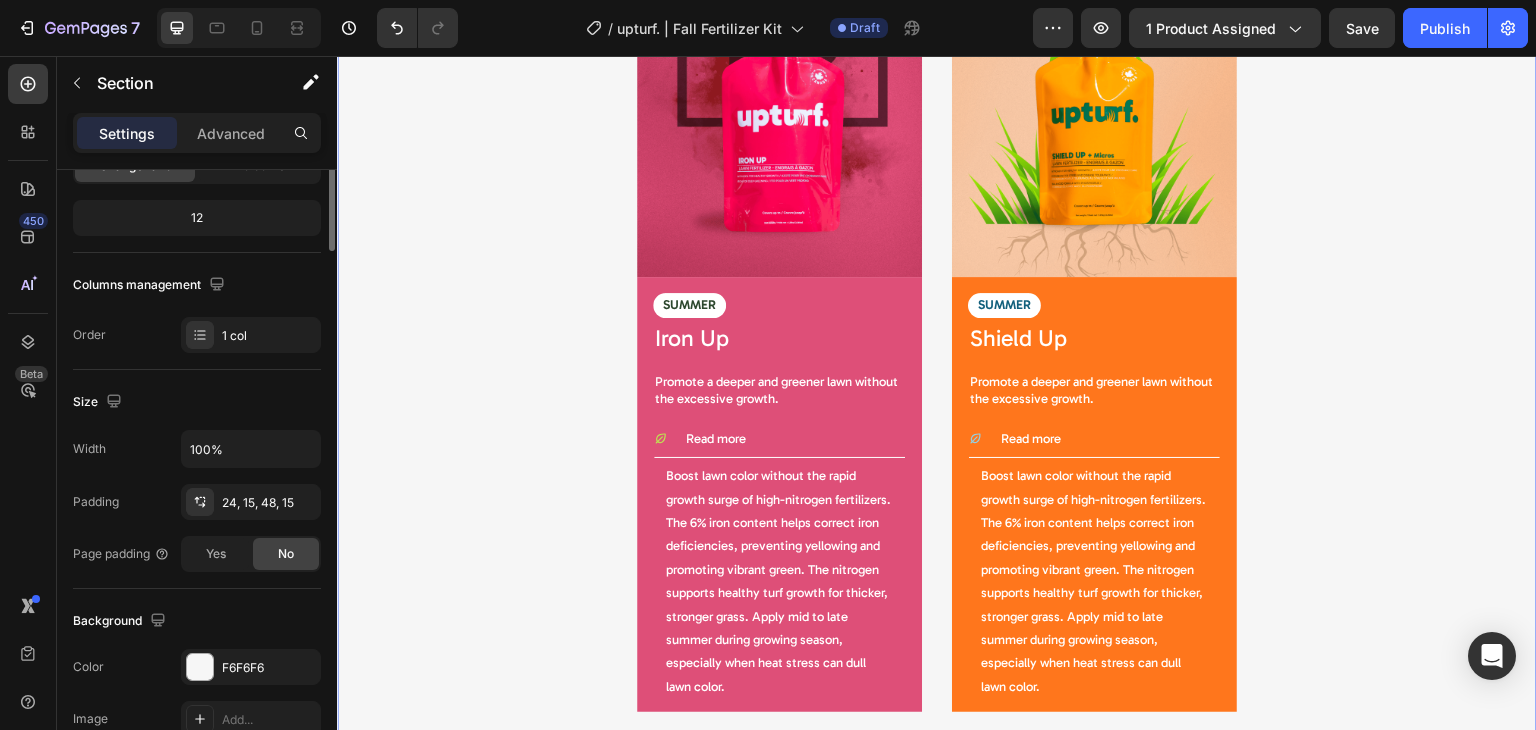 scroll, scrollTop: 0, scrollLeft: 0, axis: both 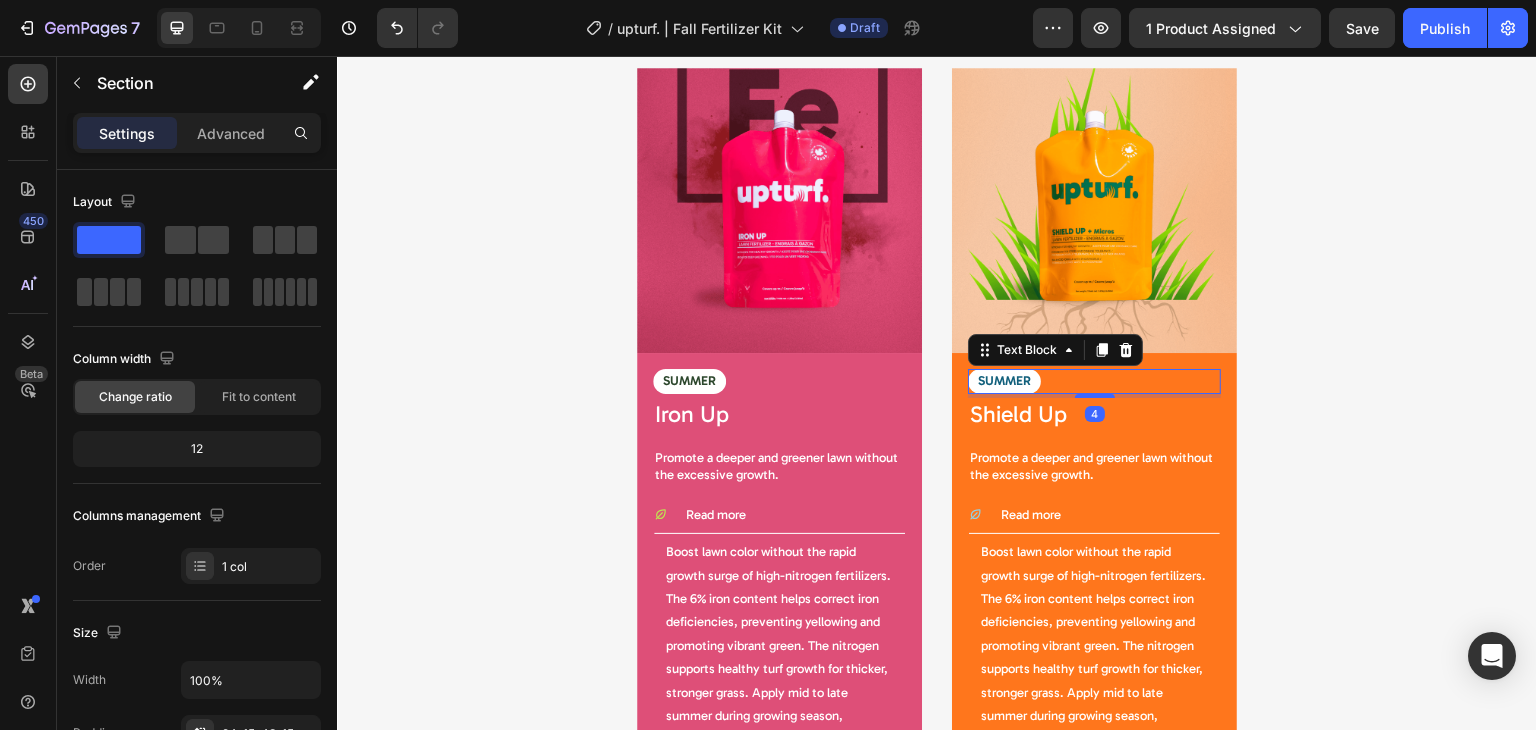 click on "SUMMER" at bounding box center [1004, 381] 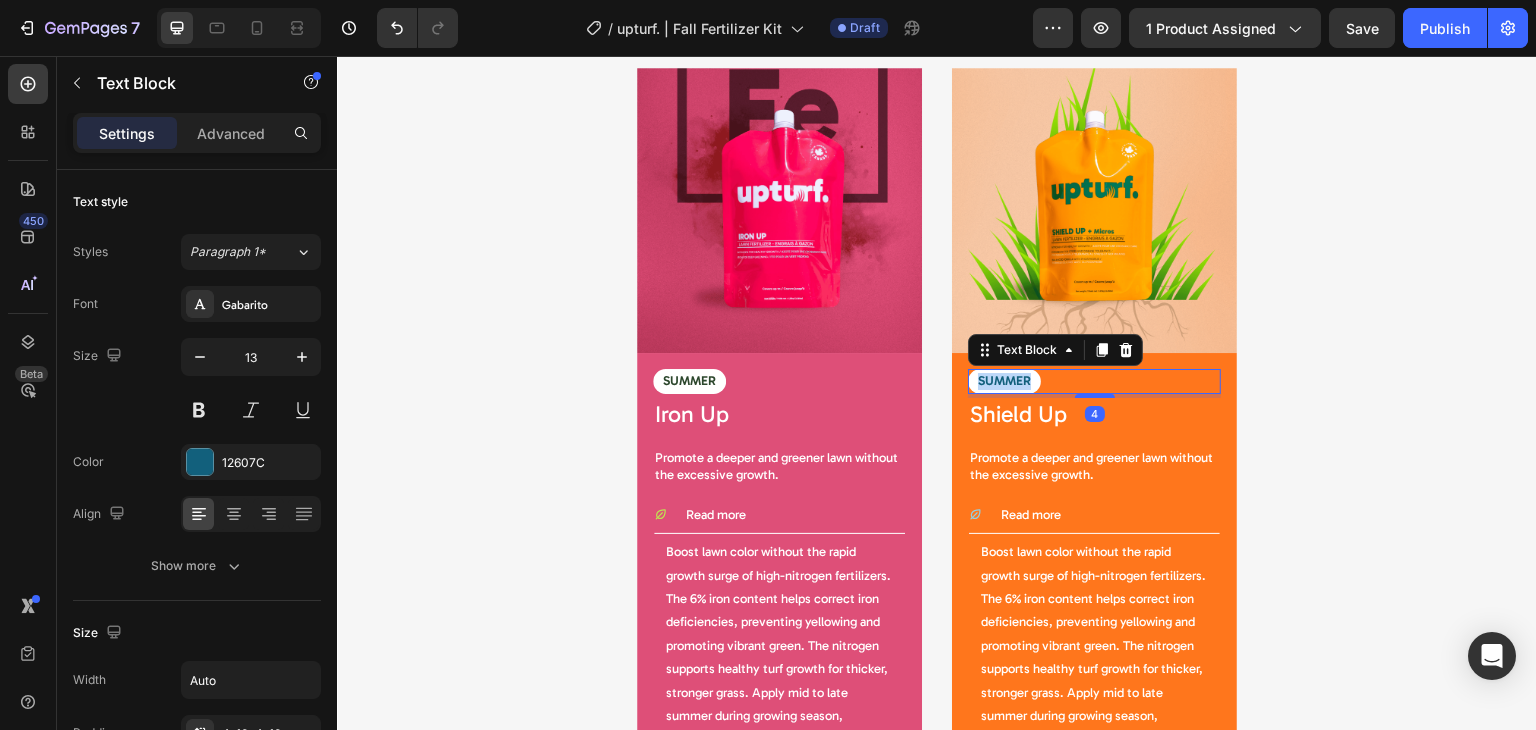 click on "SUMMER" at bounding box center (1004, 381) 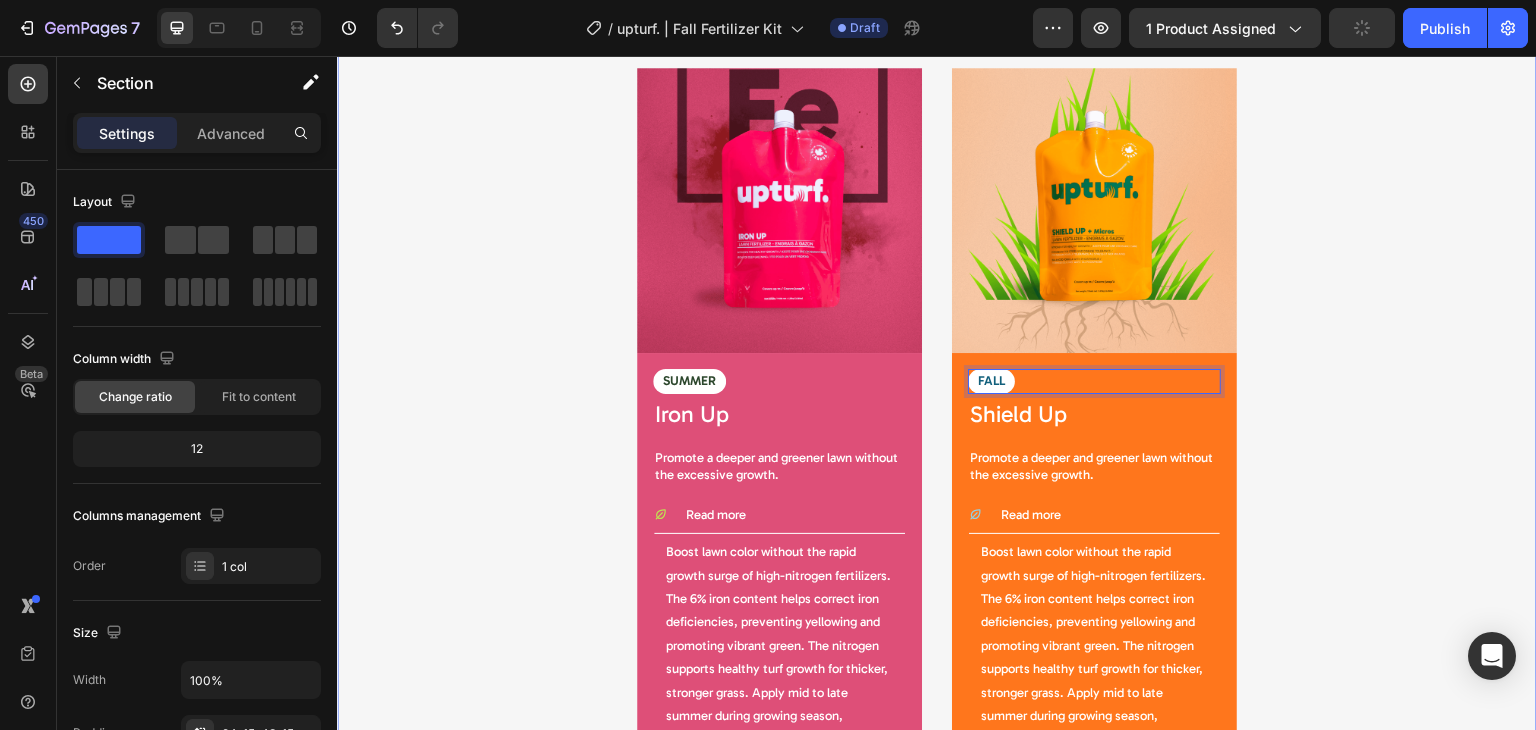 click on "2 Step - Fall Feeding Heading Green lawn and strong roots before the end of the season. Text Block Row Image FALL Text Block   4 Shield Up Product Title Promote a deeper and greener lawn without the excessive growth. Text Block
Read more Boost lawn color without the rapid growth surge of high-nitrogen fertilizers. The 6% iron content helps correct iron deficiencies, preventing yellowing and promoting vibrant green. The nitrogen supports healthy turf growth for thicker, stronger grass. Apply mid to late summer during growing season, especially when heat stress can dull lawn color.  Text Block Accordion Row Product Image SUMMER Text Block Iron Up Product Title Promote a deeper and greener lawn without the excessive growth. Text Block
Read more Text Block Accordion Row Row Product Row" at bounding box center [937, 364] 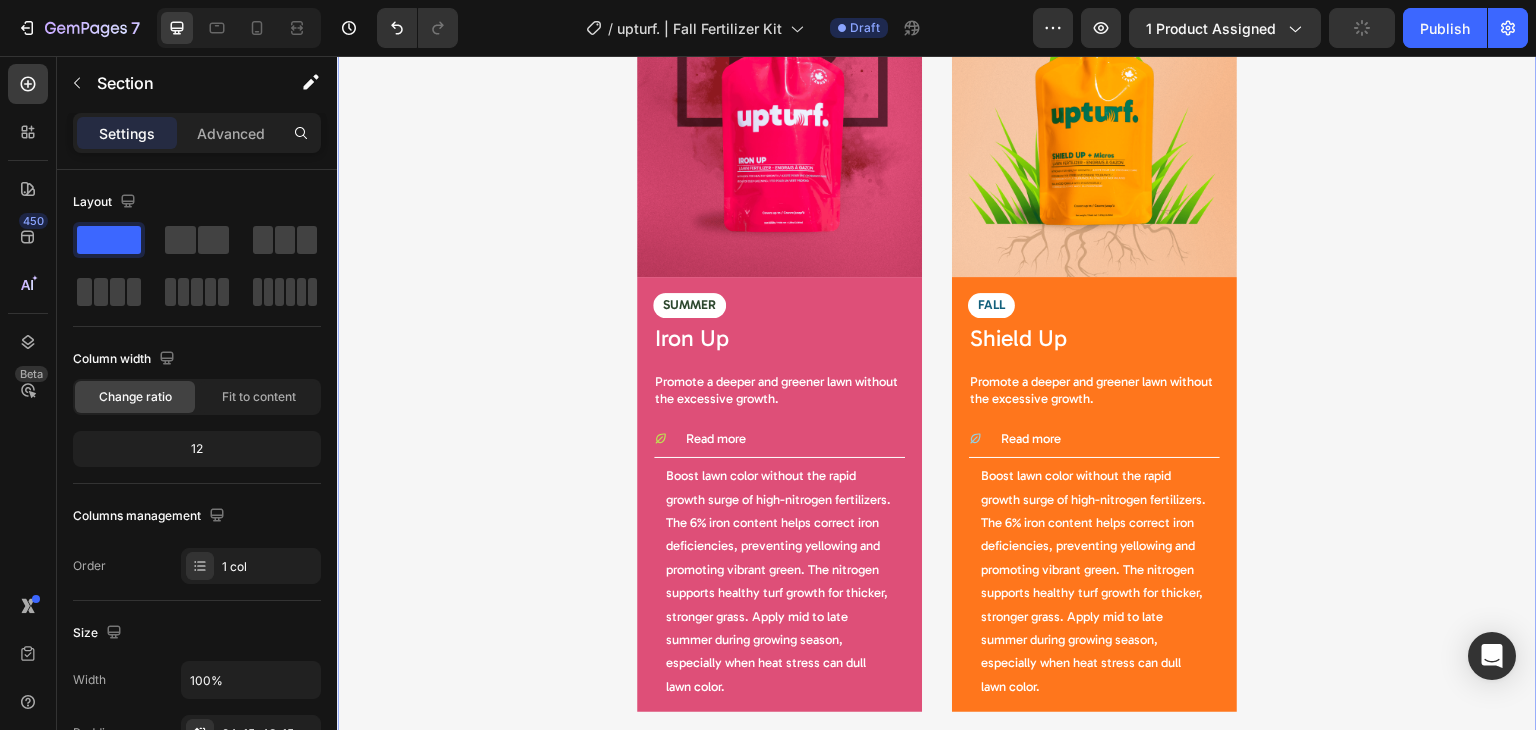 scroll, scrollTop: 1339, scrollLeft: 0, axis: vertical 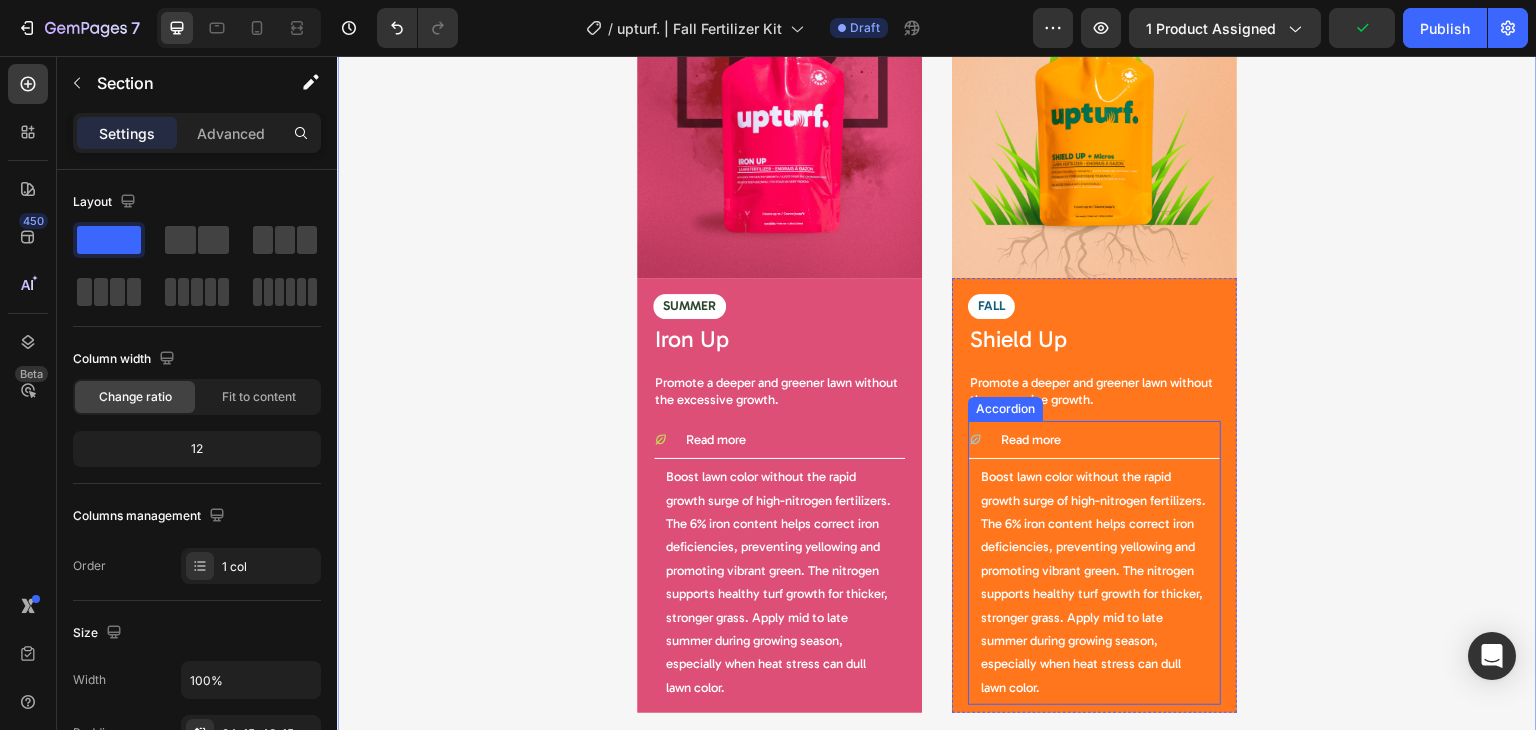 click on "Read more" at bounding box center [1031, 439] 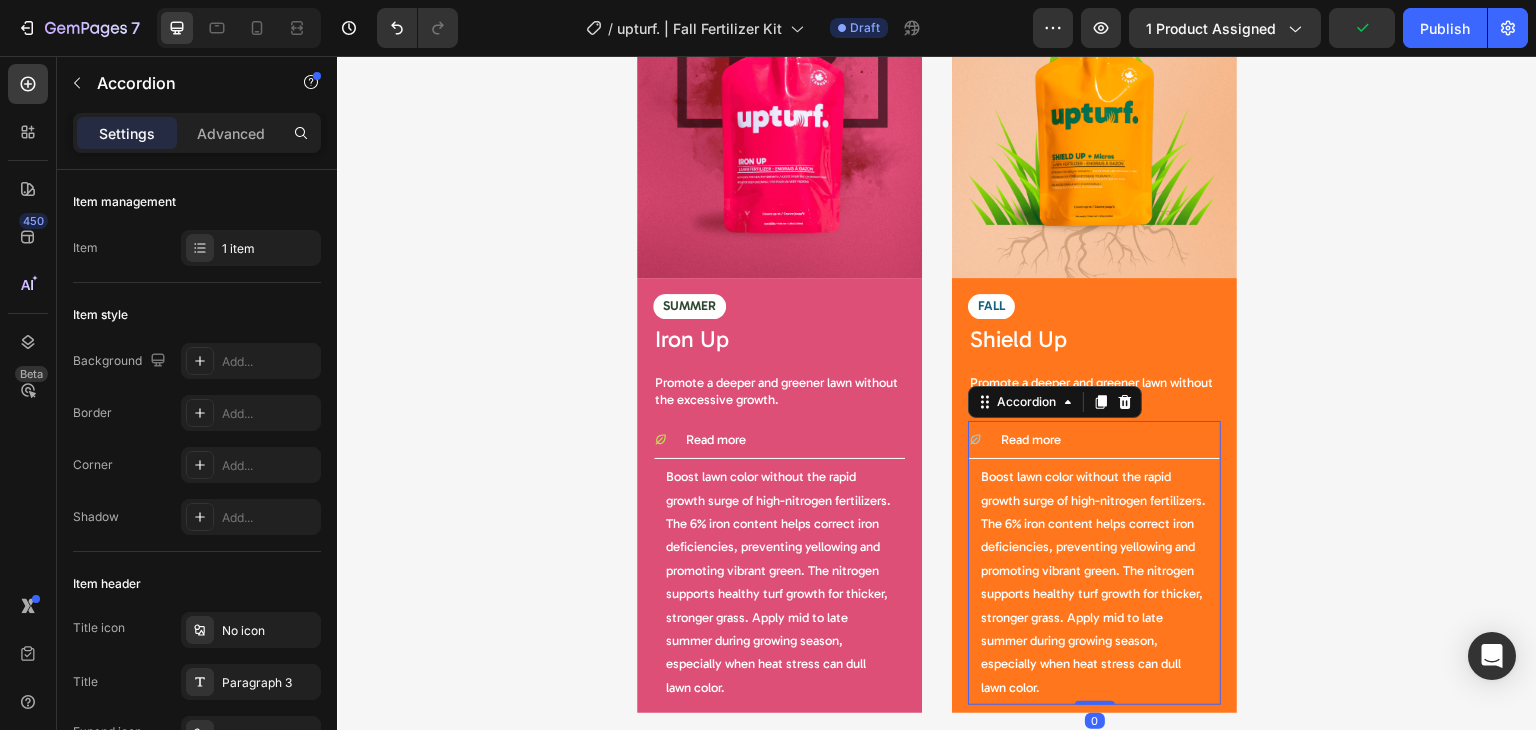click on "Read more" at bounding box center (1031, 439) 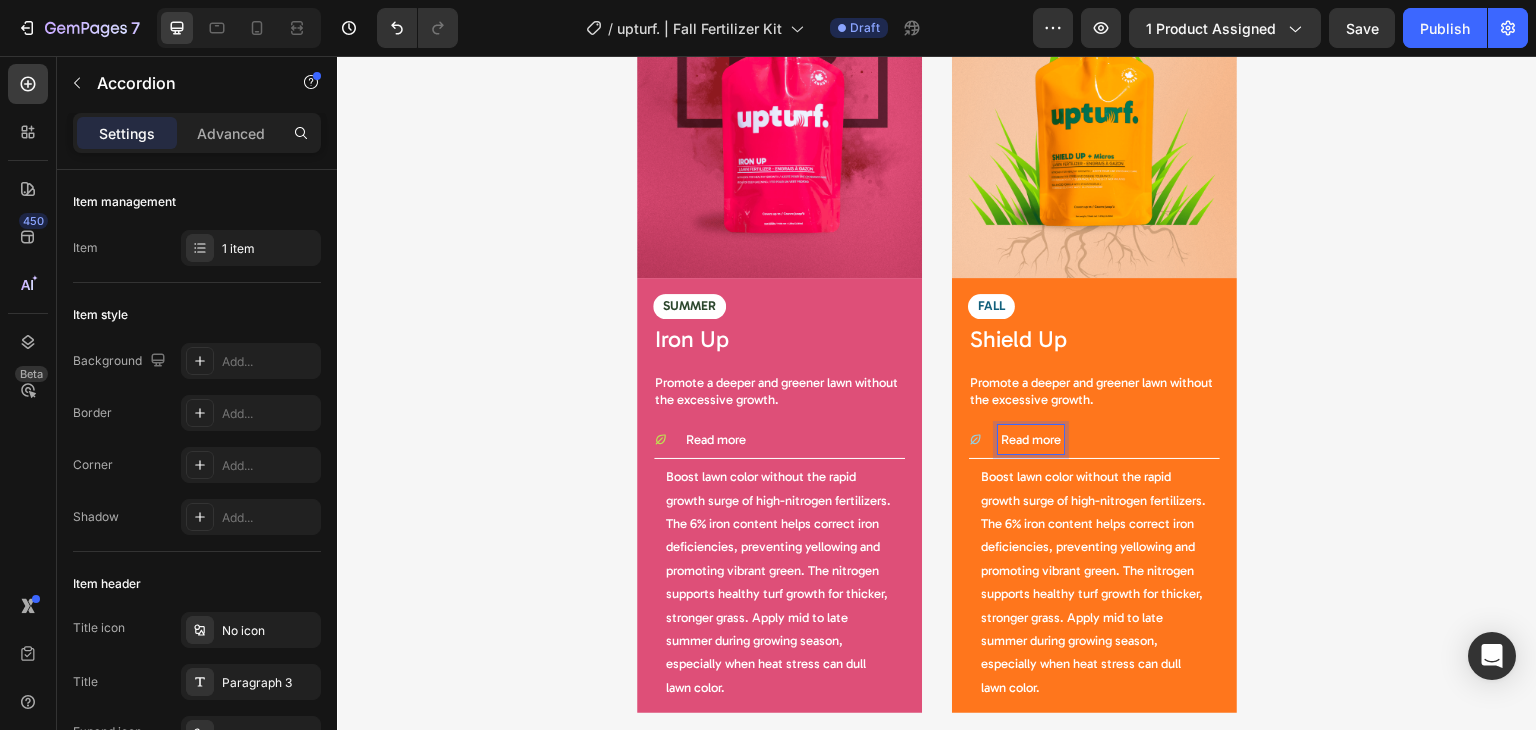 click 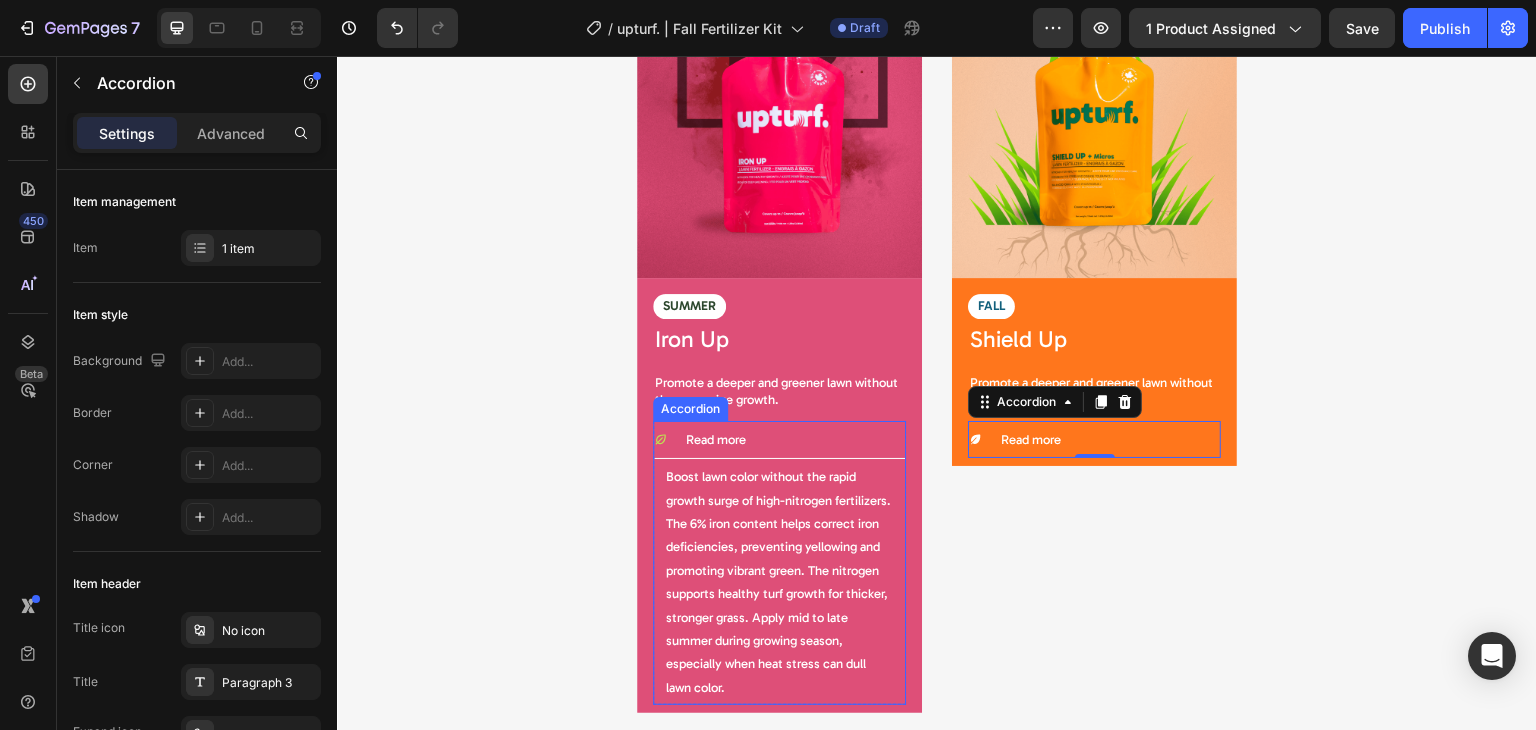 click on "Read more Boost lawn color without the rapid growth surge of high-nitrogen fertilizers. The 6% iron content helps correct iron deficiencies, preventing yellowing and promoting vibrant green. The nitrogen supports healthy turf growth for thicker, stronger grass. Apply mid to late summer during growing season, especially when heat stress can dull lawn color.  Text Block" at bounding box center (779, 563) 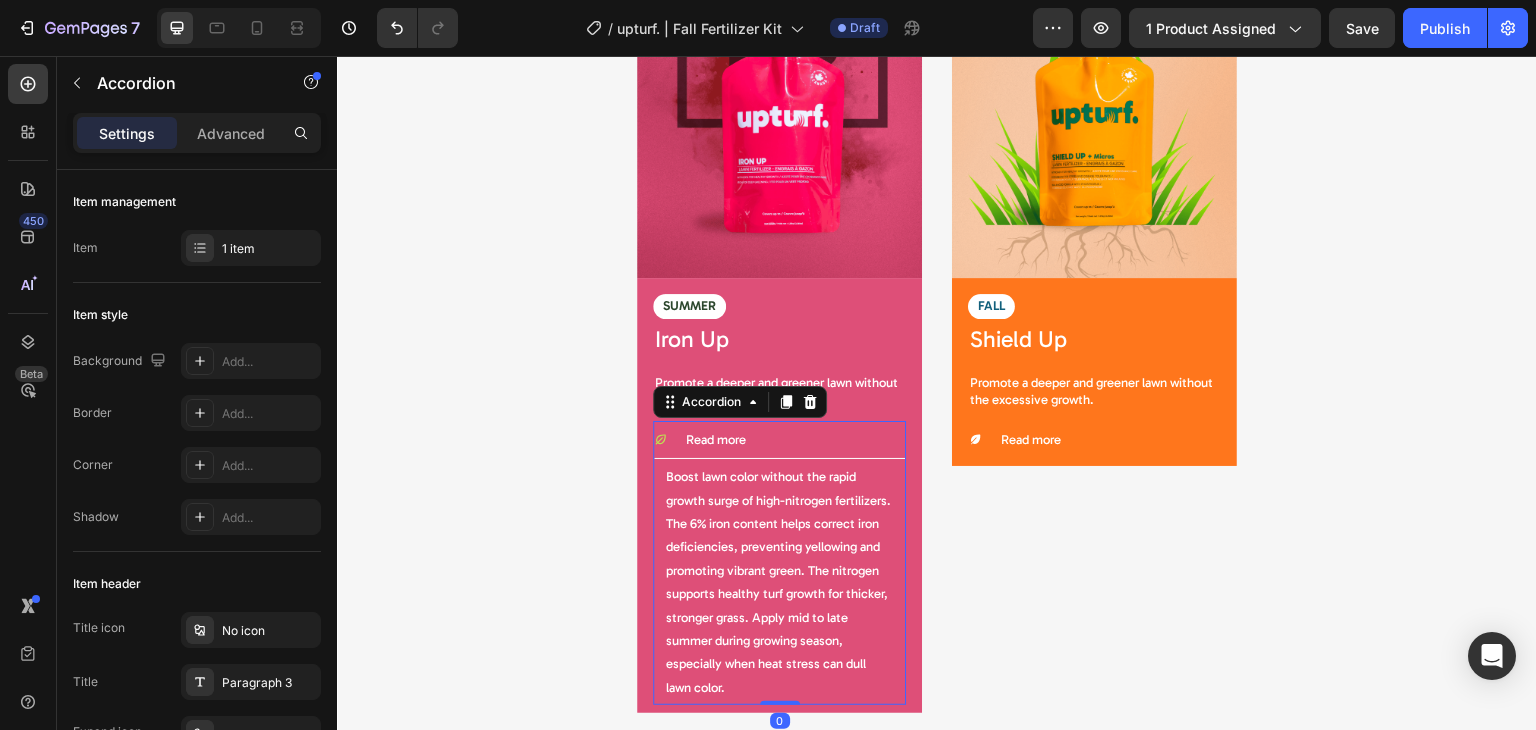 click 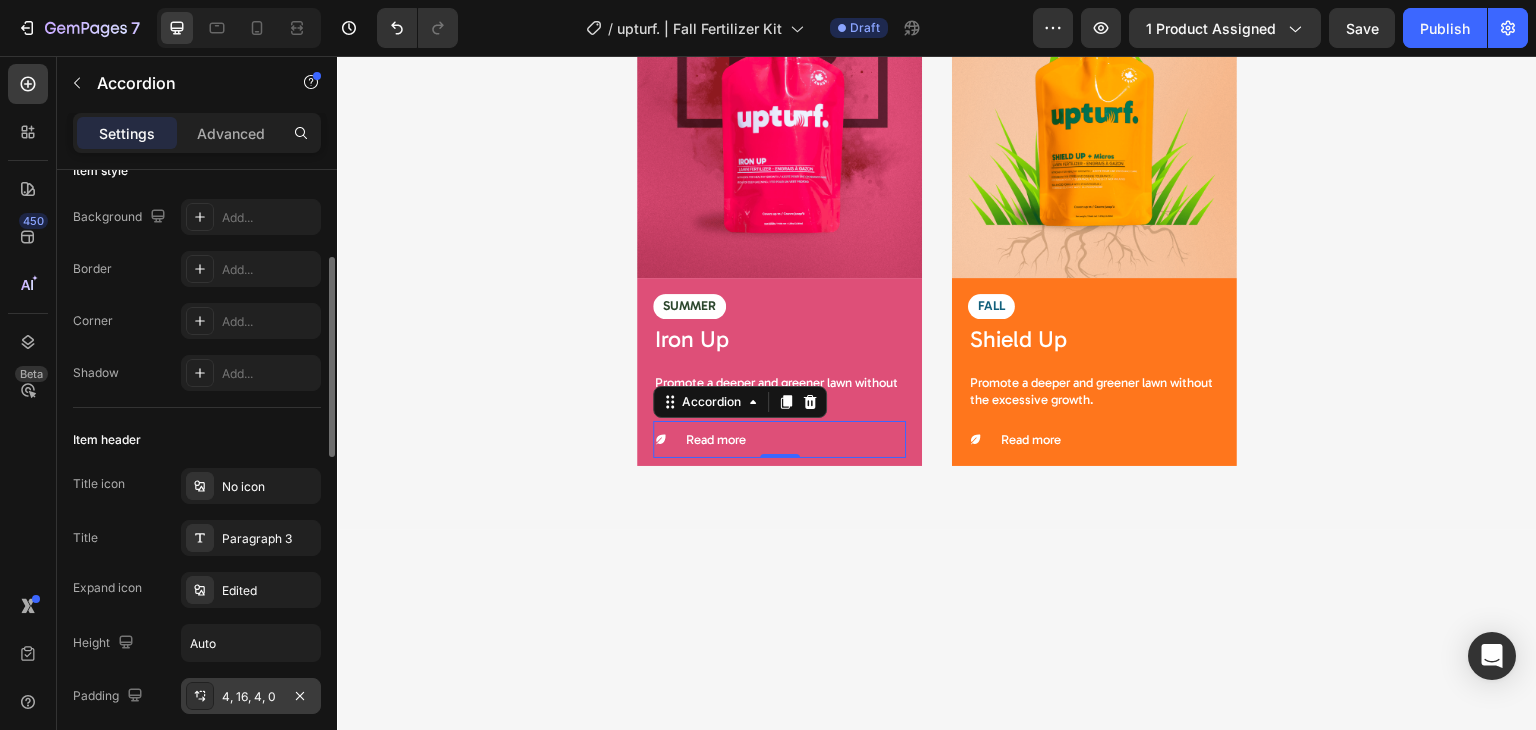 scroll, scrollTop: 0, scrollLeft: 0, axis: both 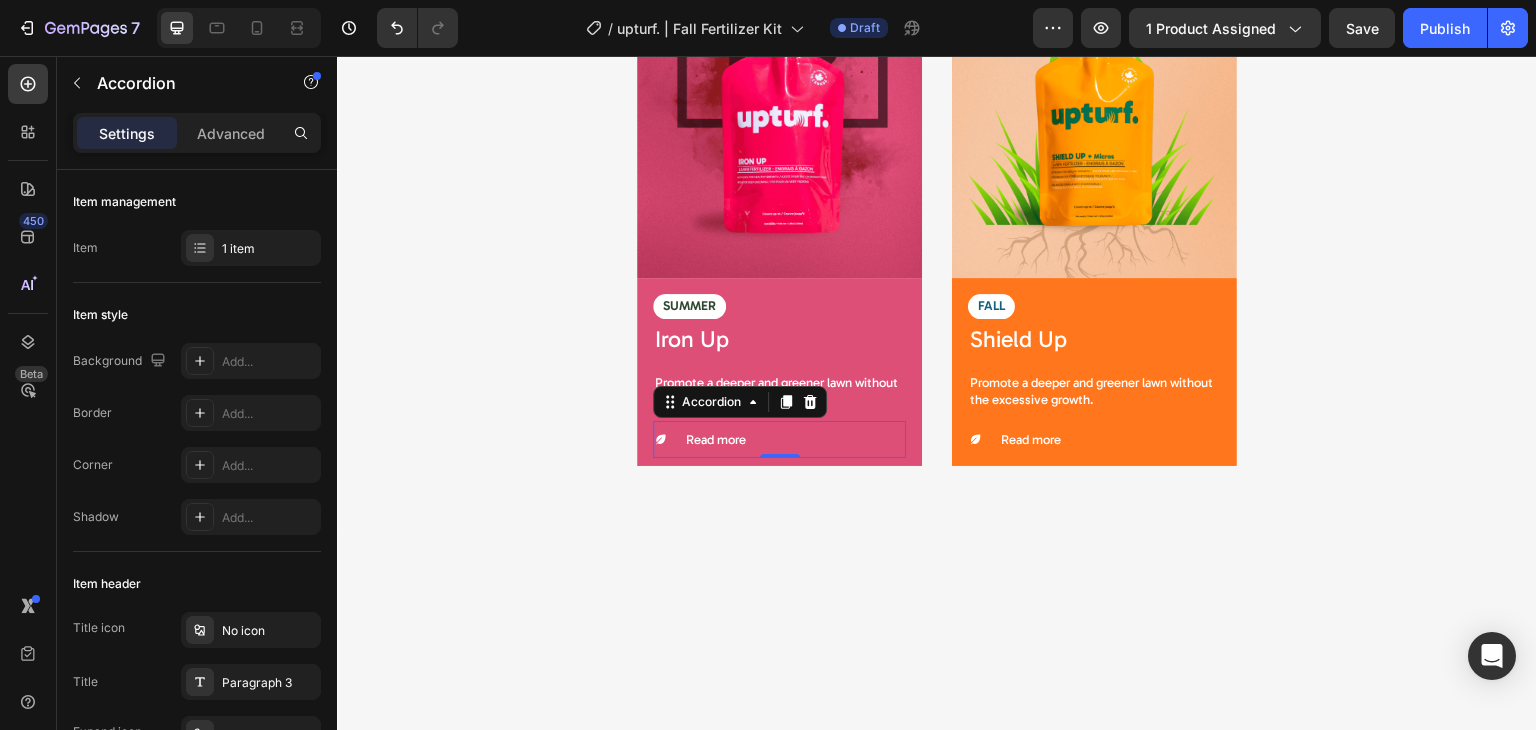 click on "Read more" at bounding box center [786, 439] 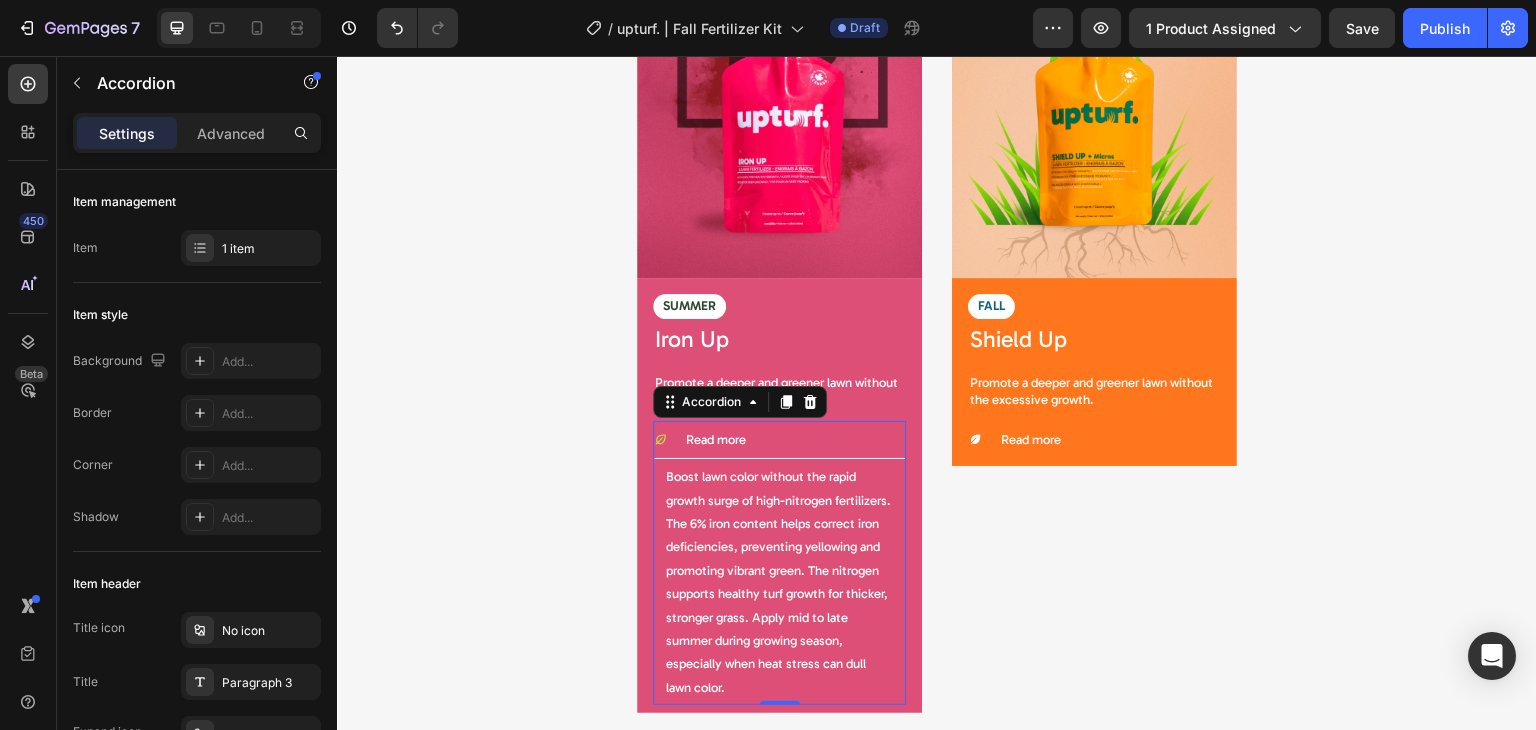 click 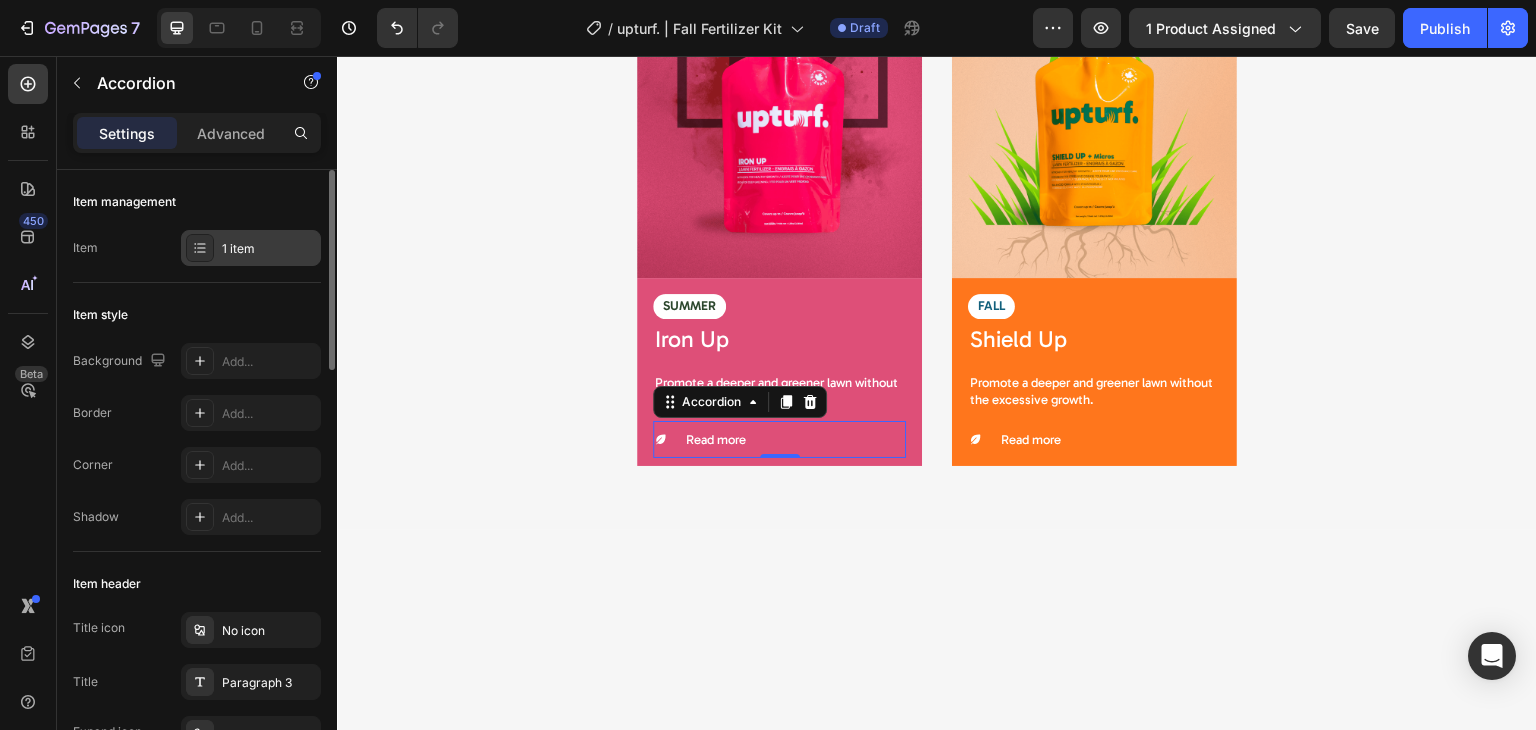 click on "1 item" at bounding box center (251, 248) 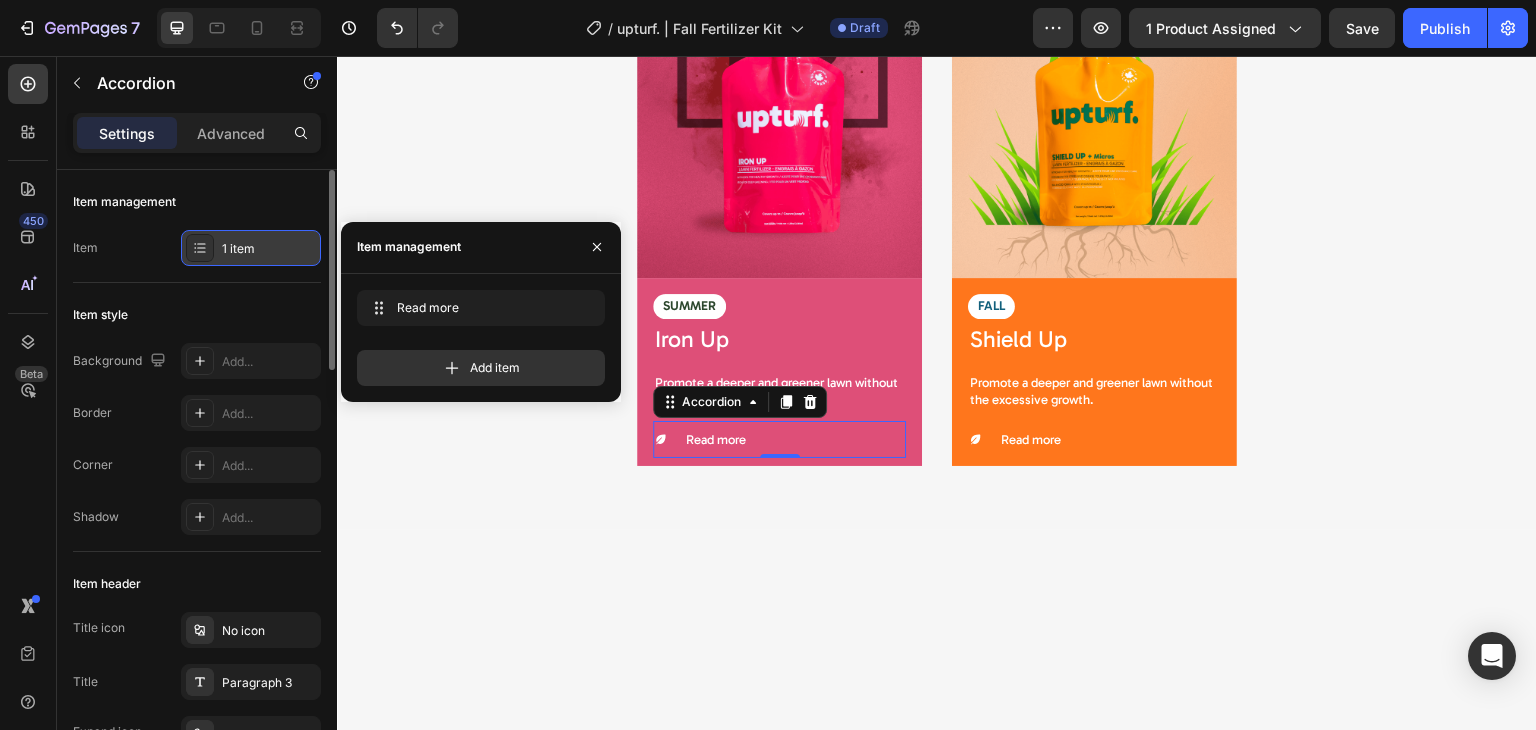 click on "1 item" at bounding box center [251, 248] 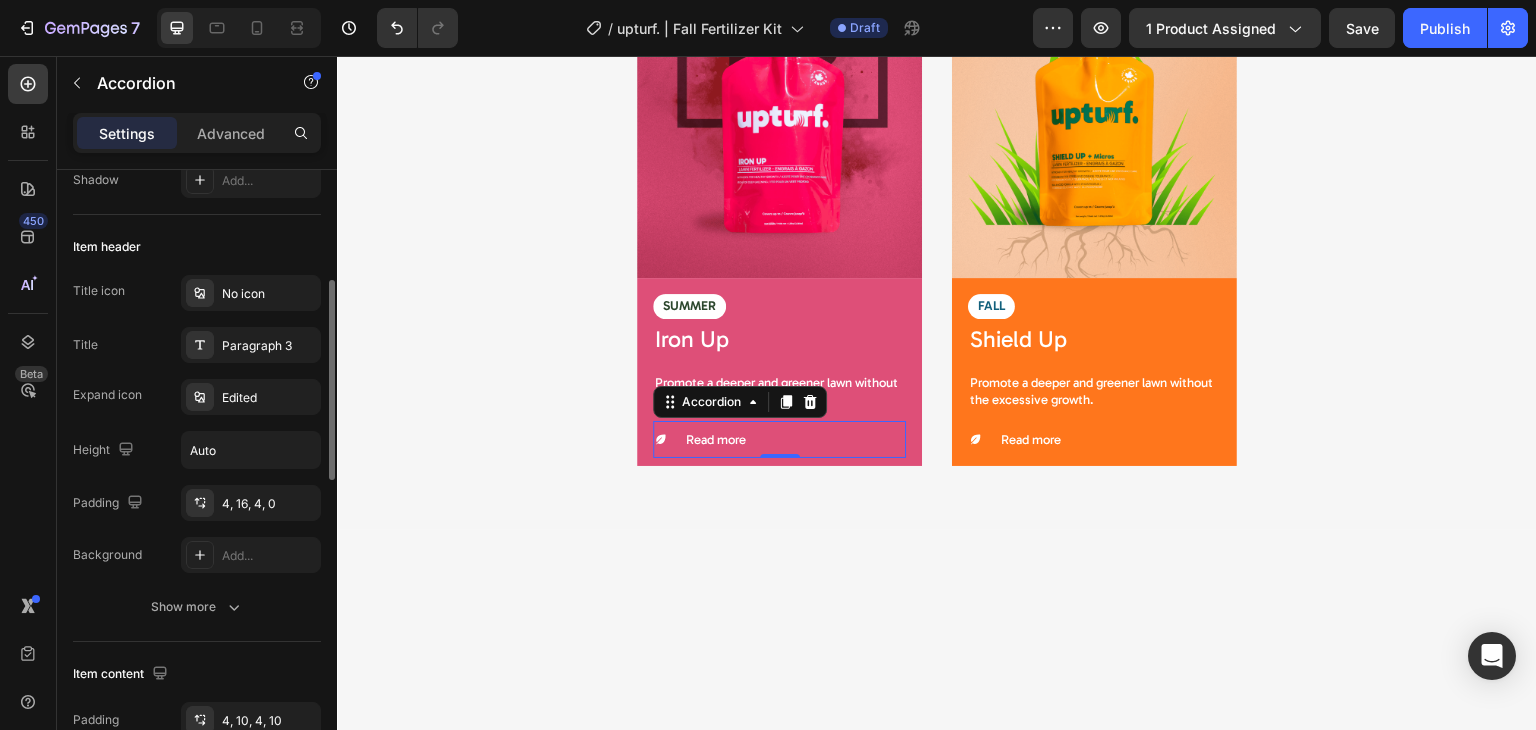 scroll, scrollTop: 339, scrollLeft: 0, axis: vertical 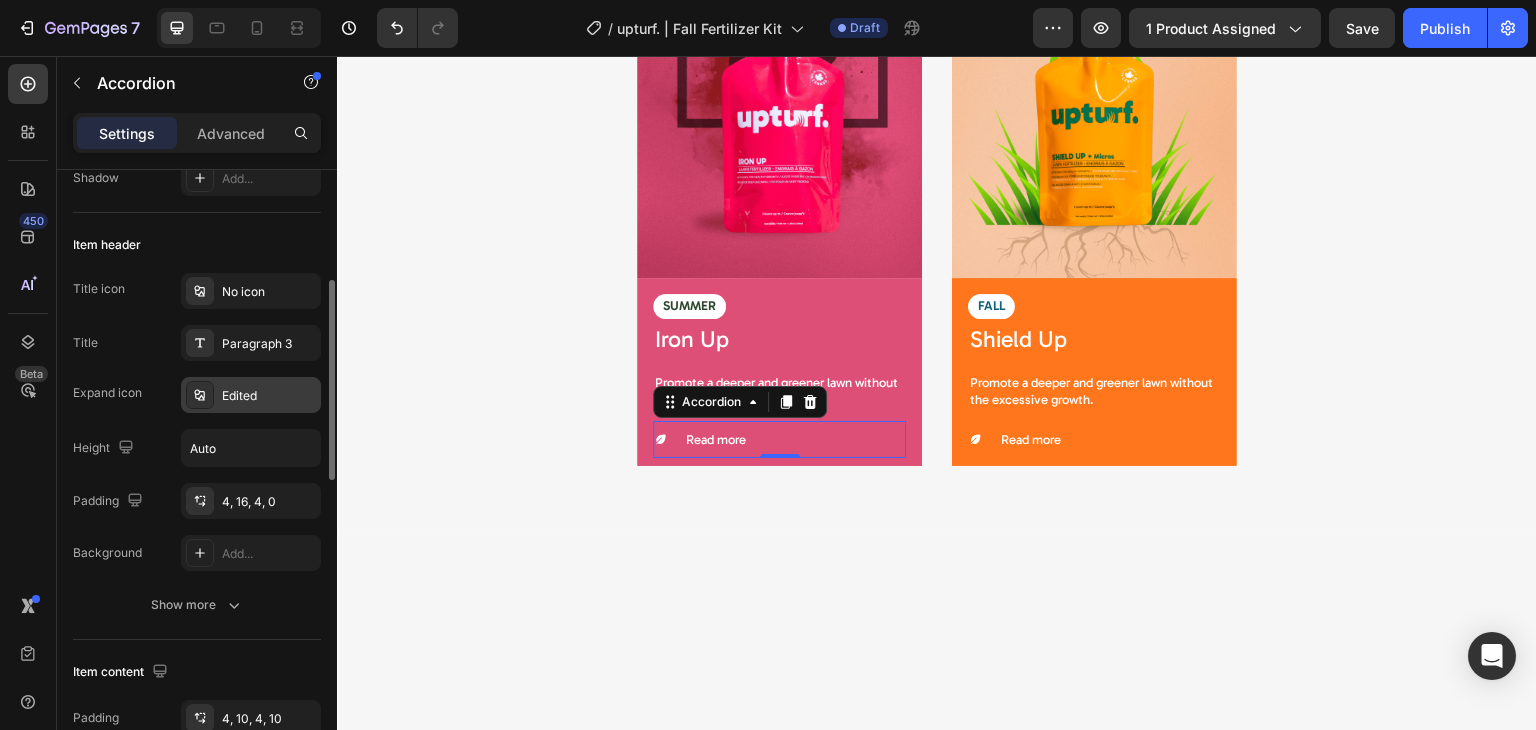 click on "Edited" at bounding box center [269, 396] 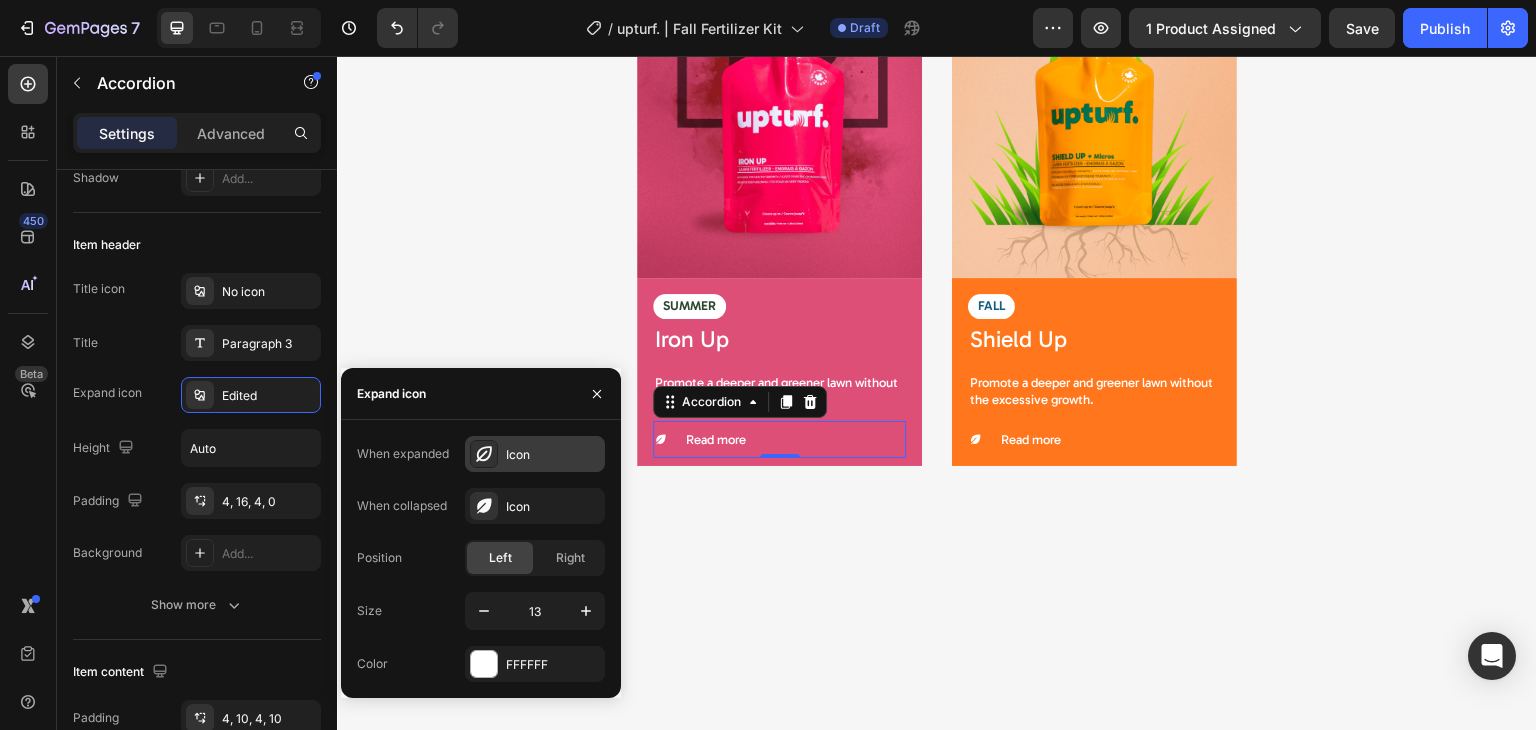 click on "Icon" at bounding box center (553, 455) 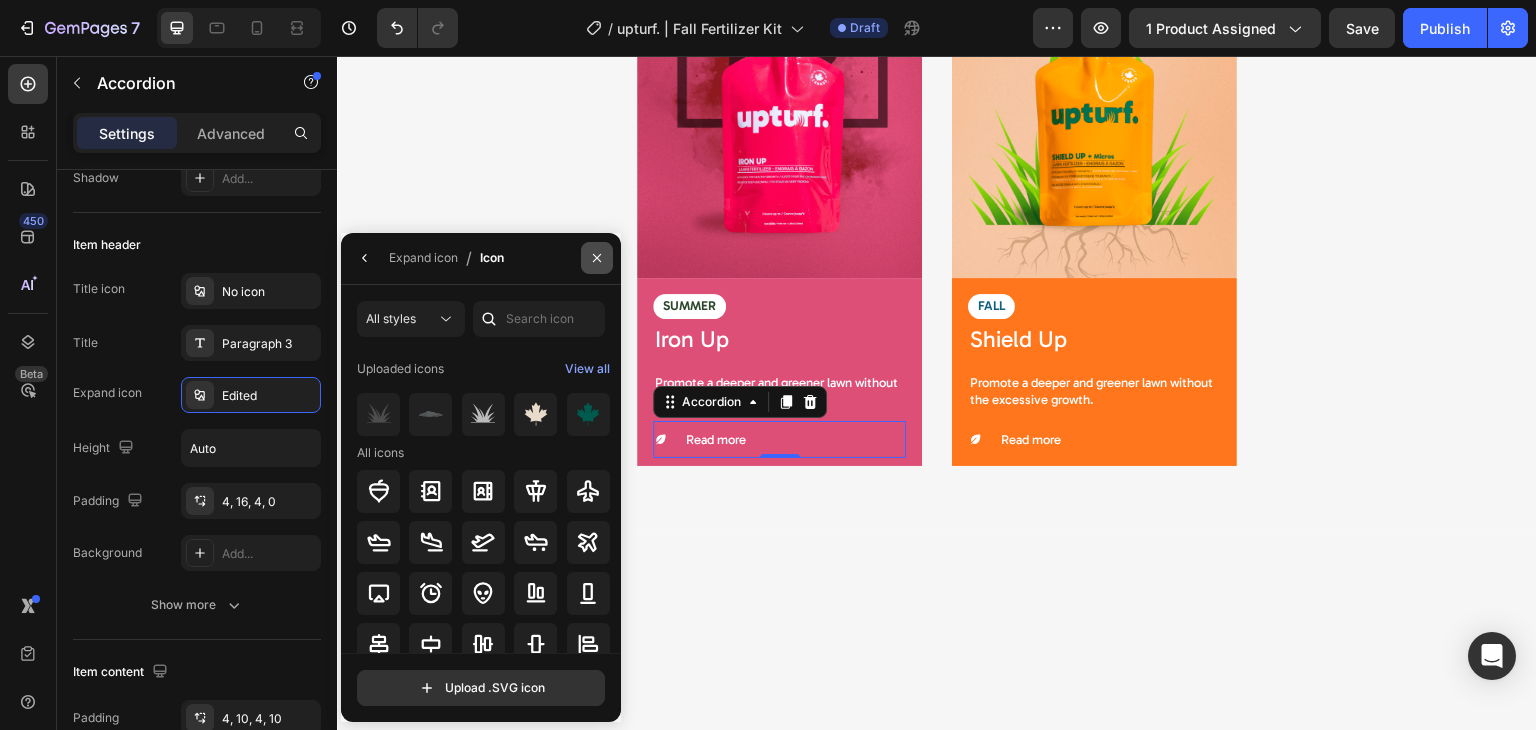 click 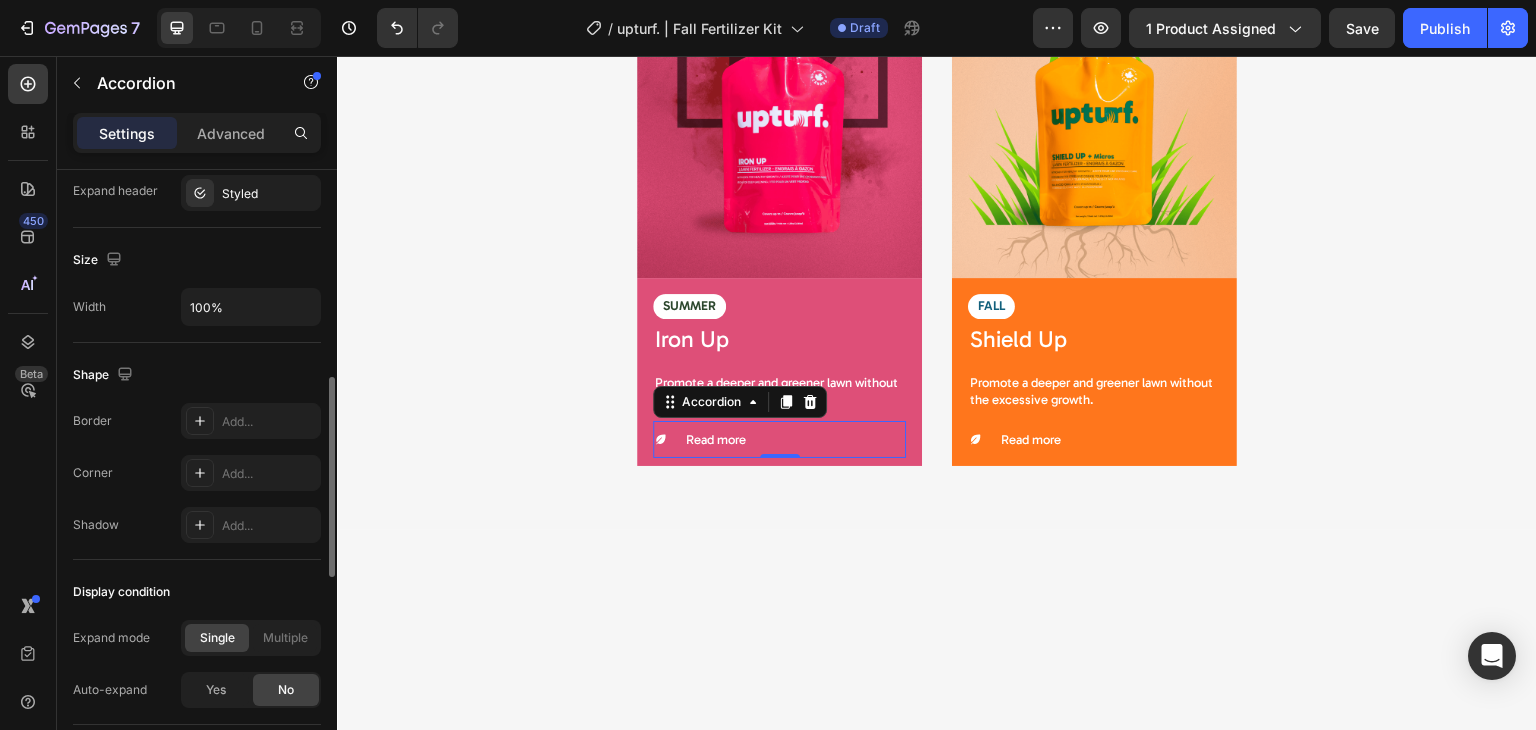 scroll, scrollTop: 1015, scrollLeft: 0, axis: vertical 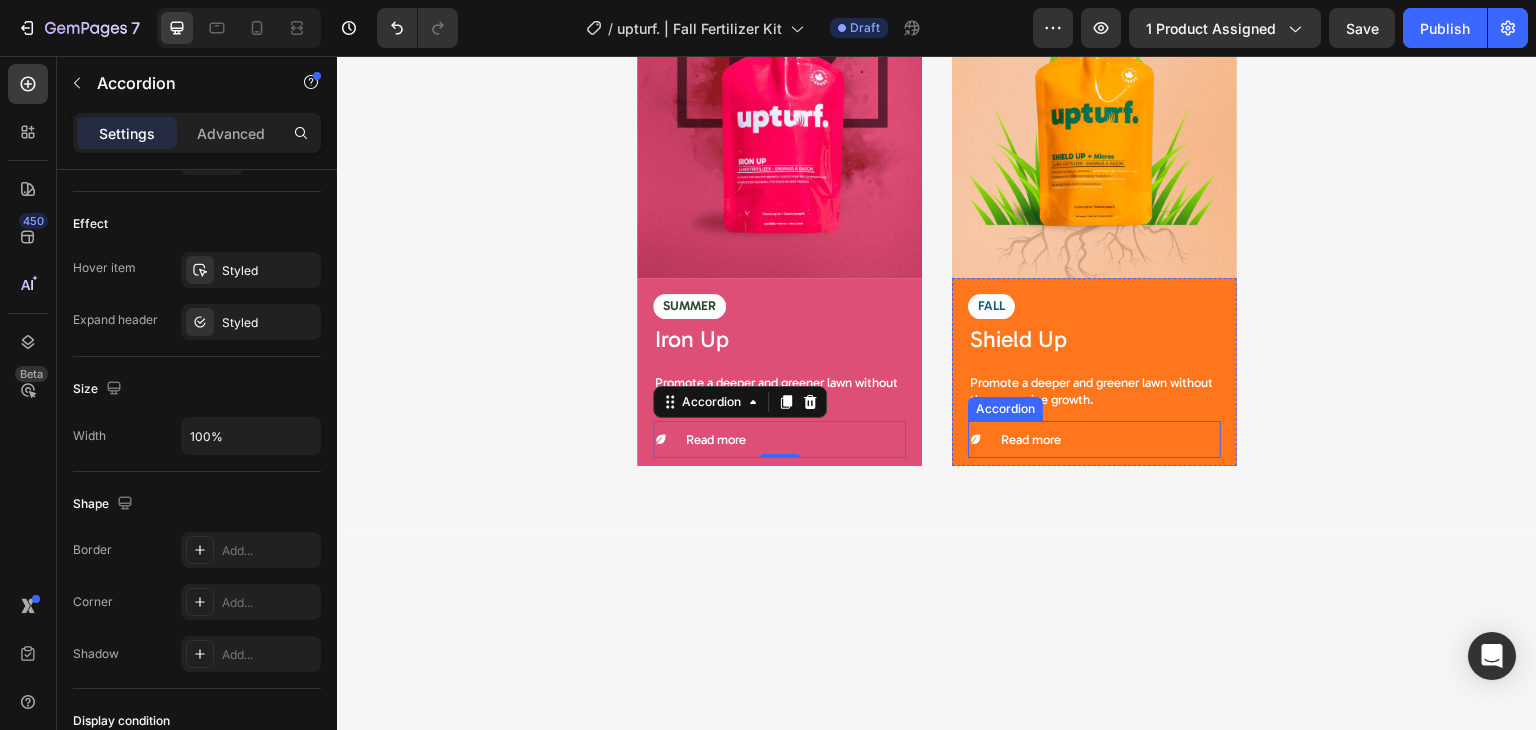 click on "Read more" at bounding box center (1101, 439) 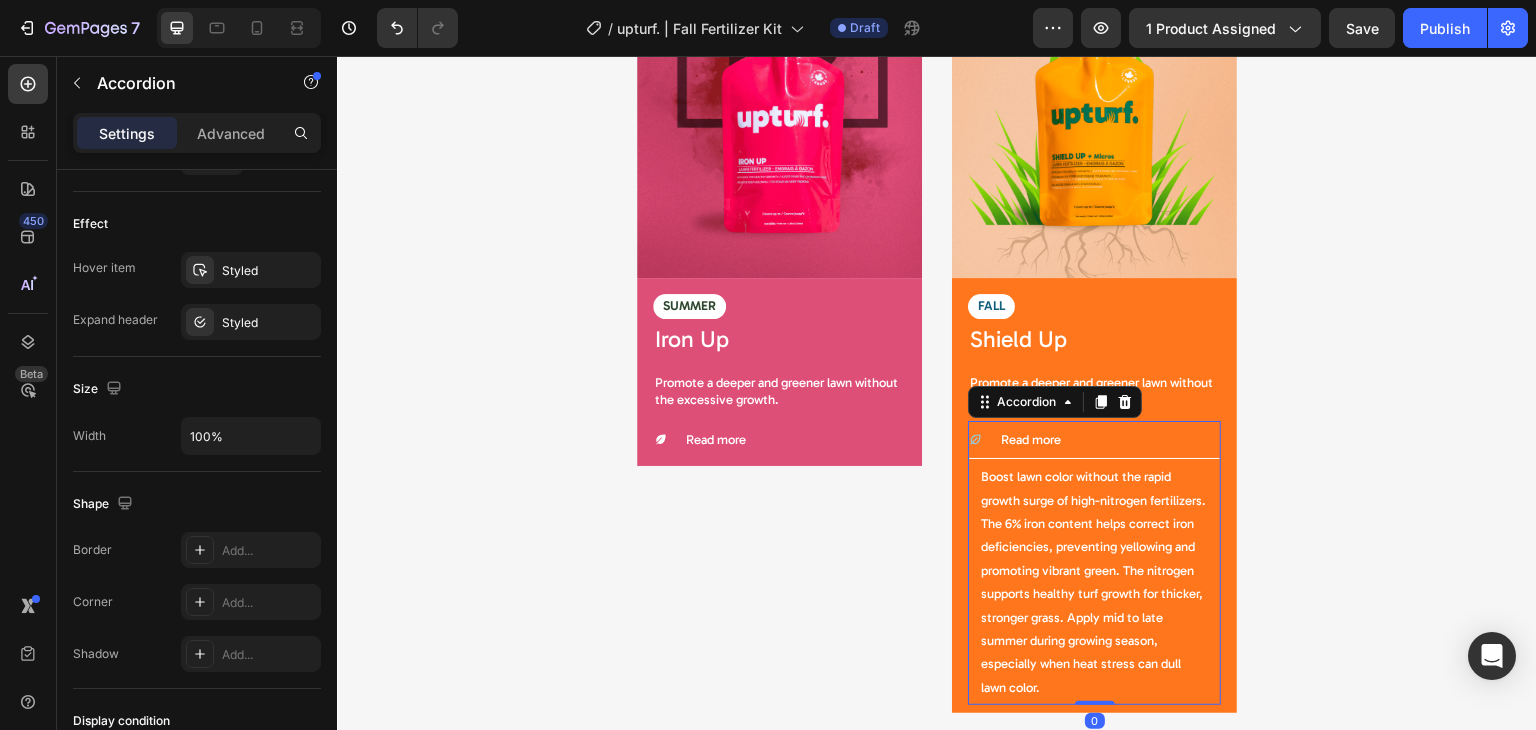 click on "Read more" at bounding box center (1101, 439) 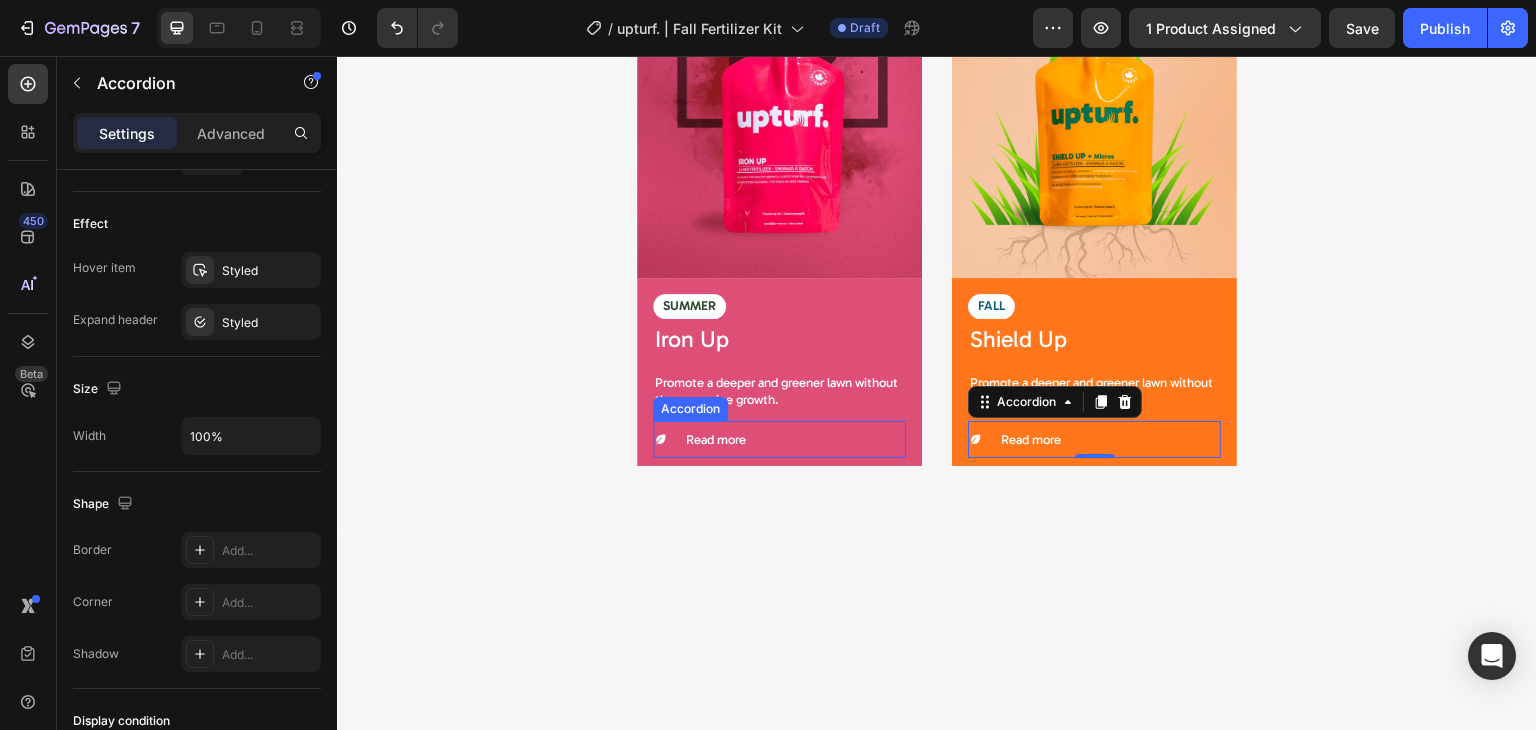 click on "Read more" at bounding box center [786, 439] 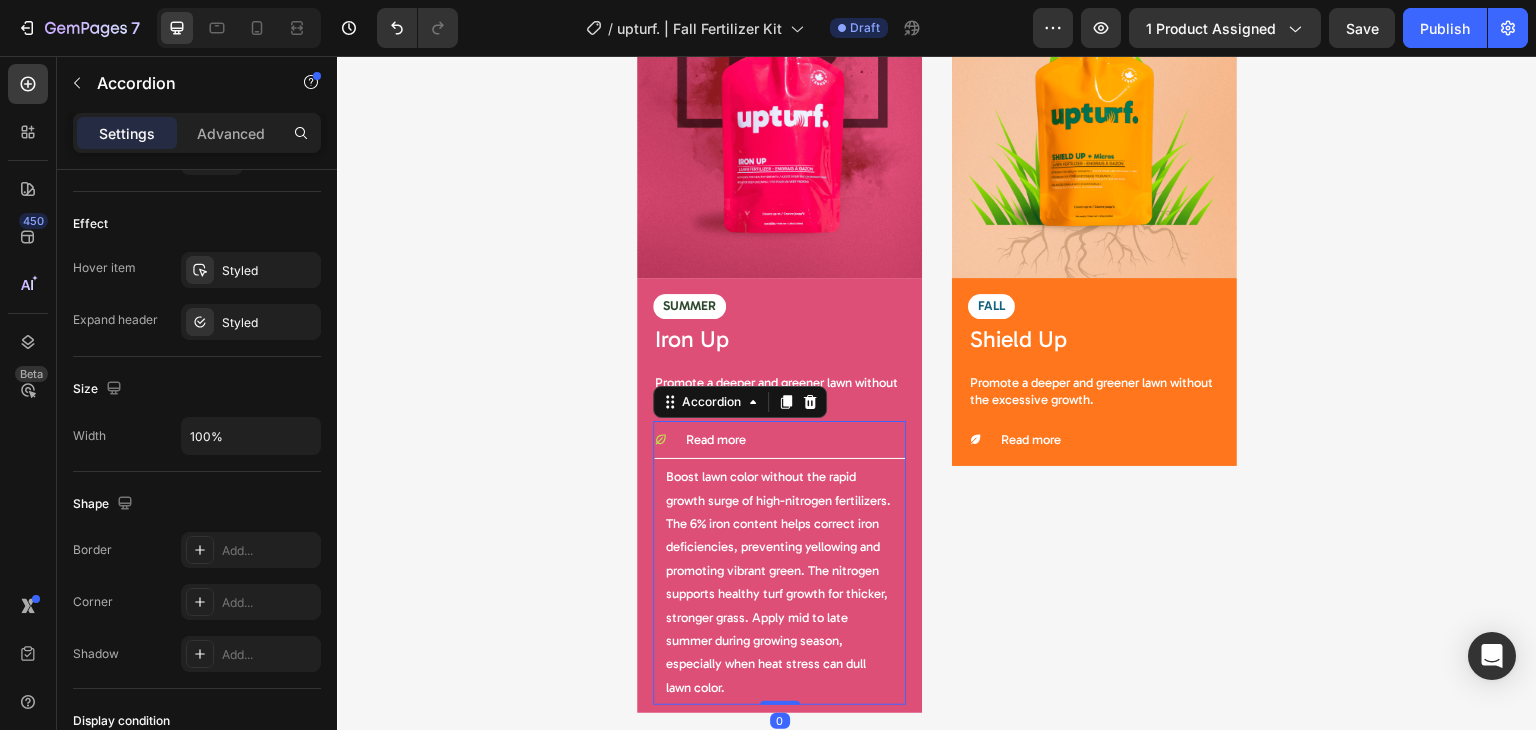 click on "Read more" at bounding box center [786, 439] 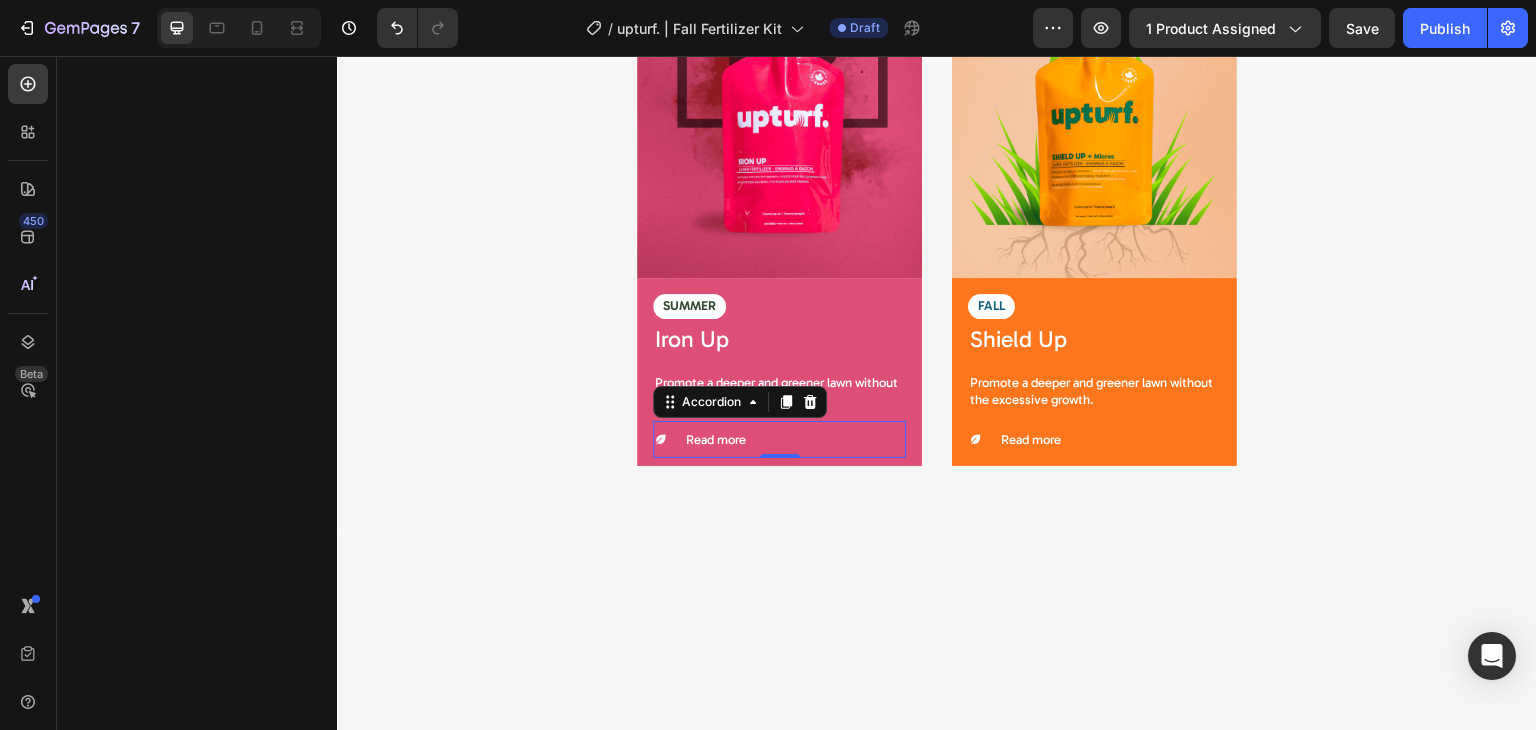click at bounding box center (937, 888) 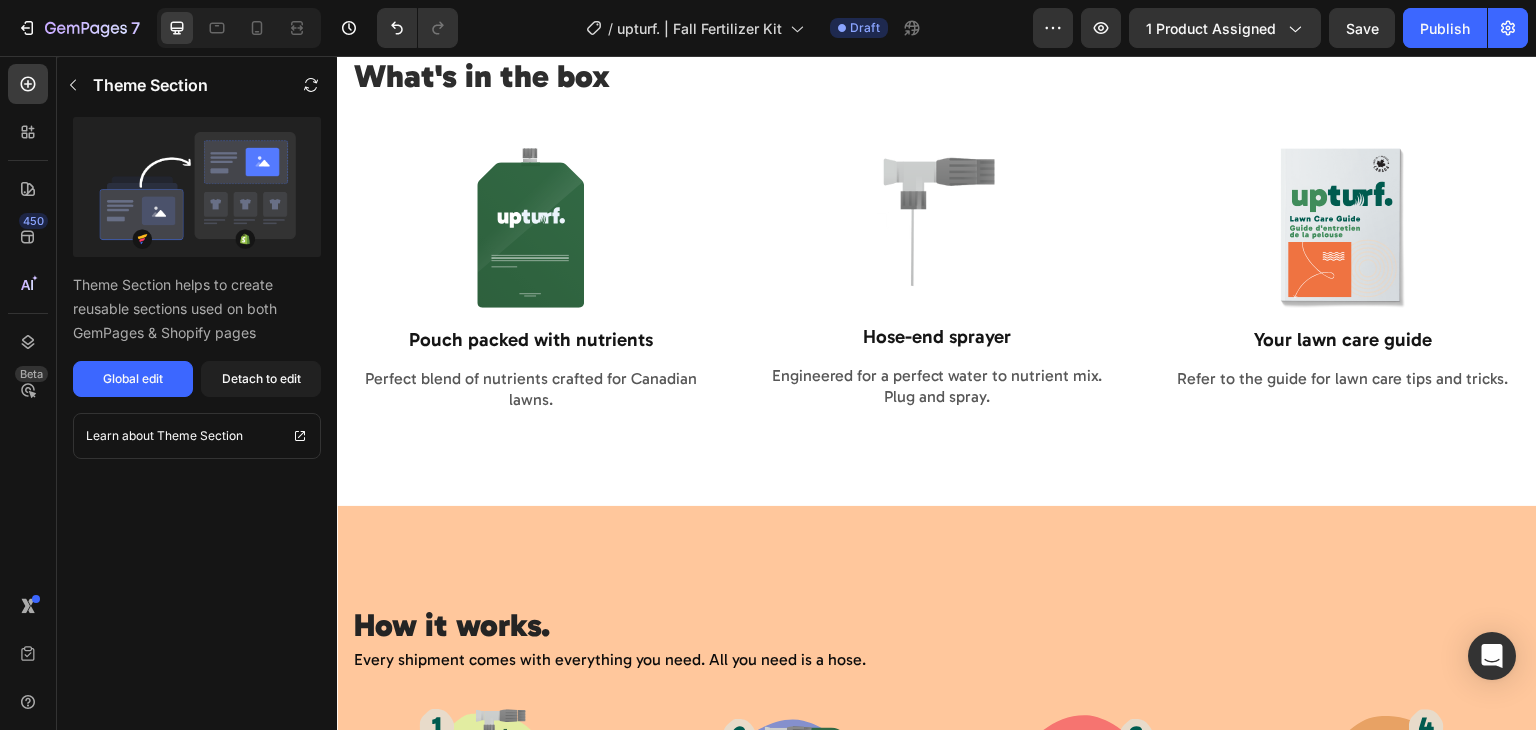 scroll, scrollTop: 3752, scrollLeft: 0, axis: vertical 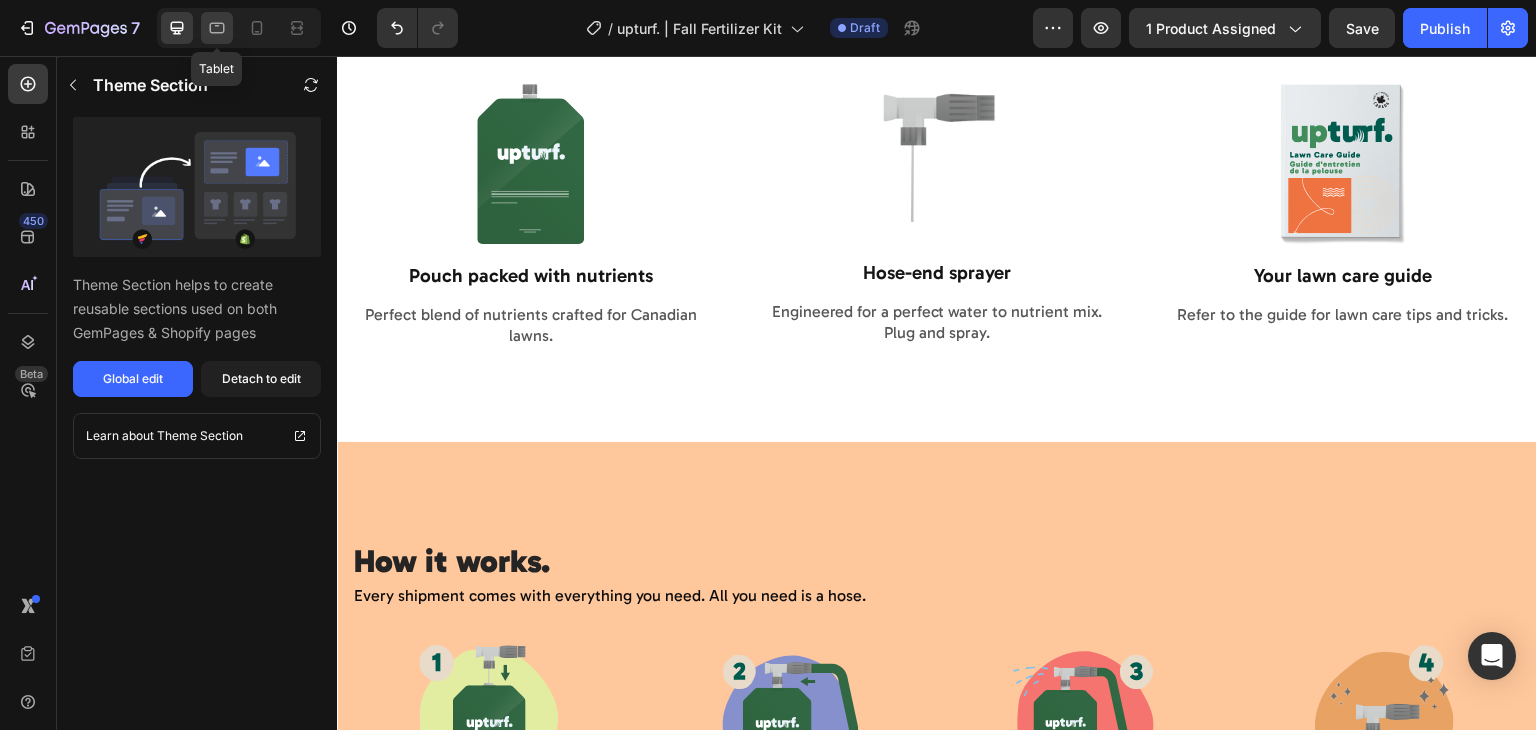 click 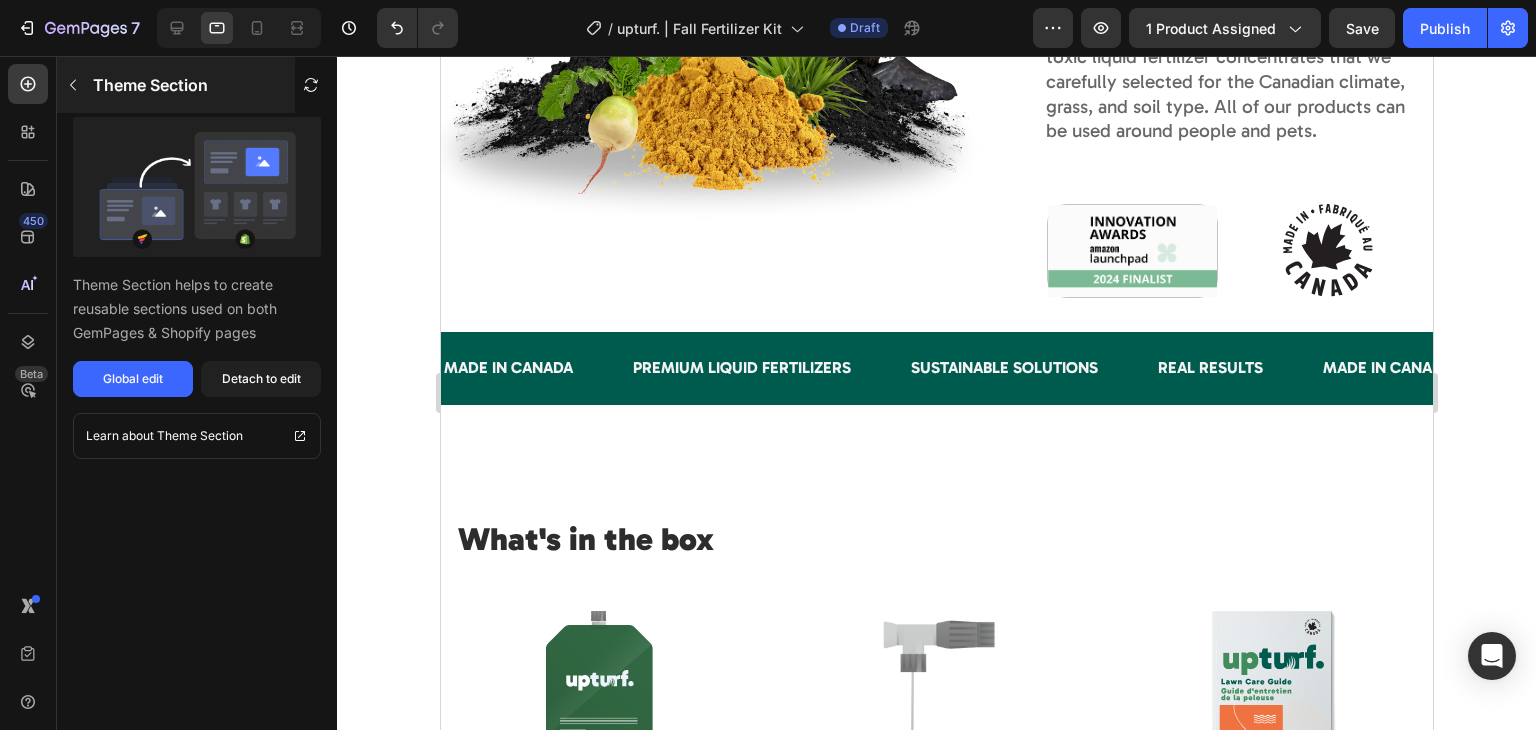 scroll, scrollTop: 3809, scrollLeft: 0, axis: vertical 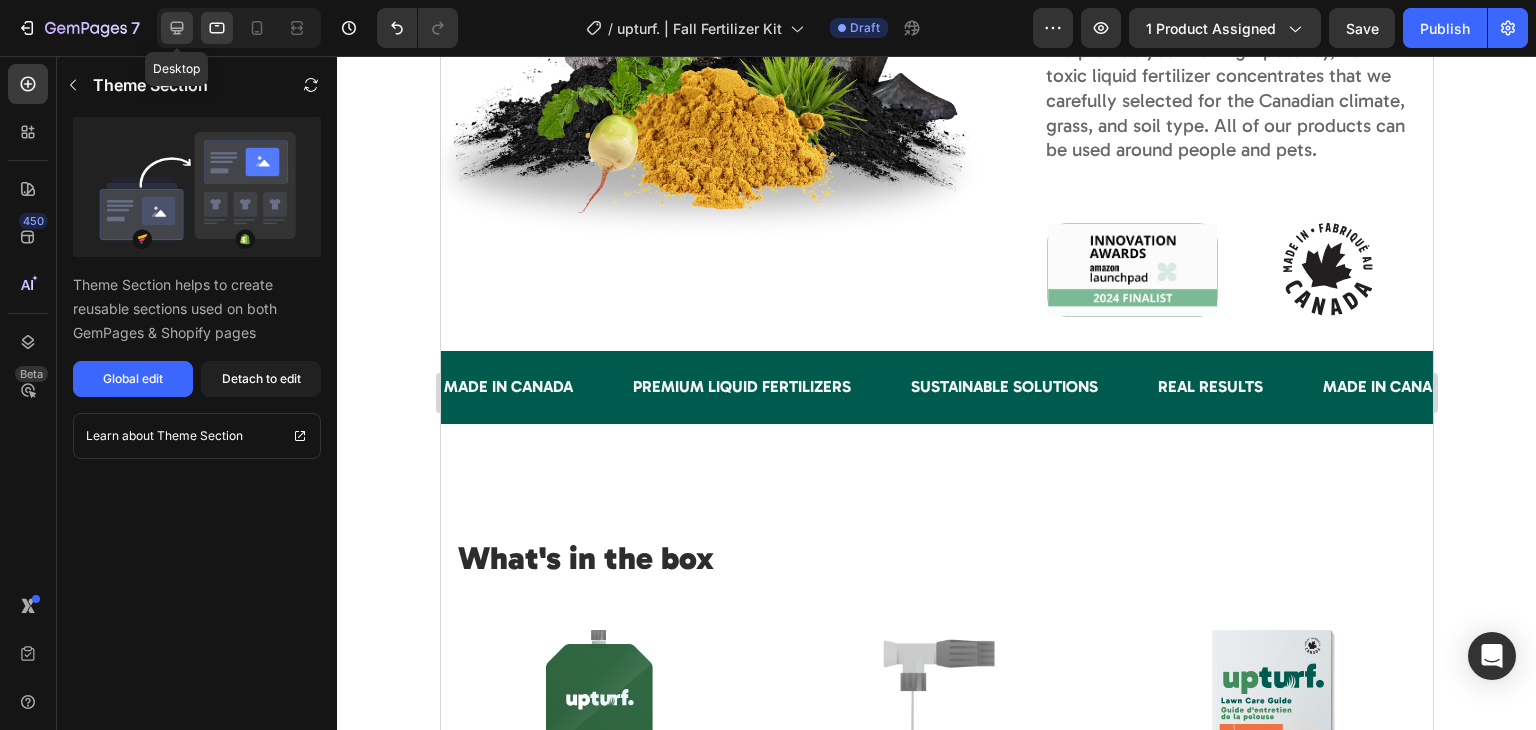 click 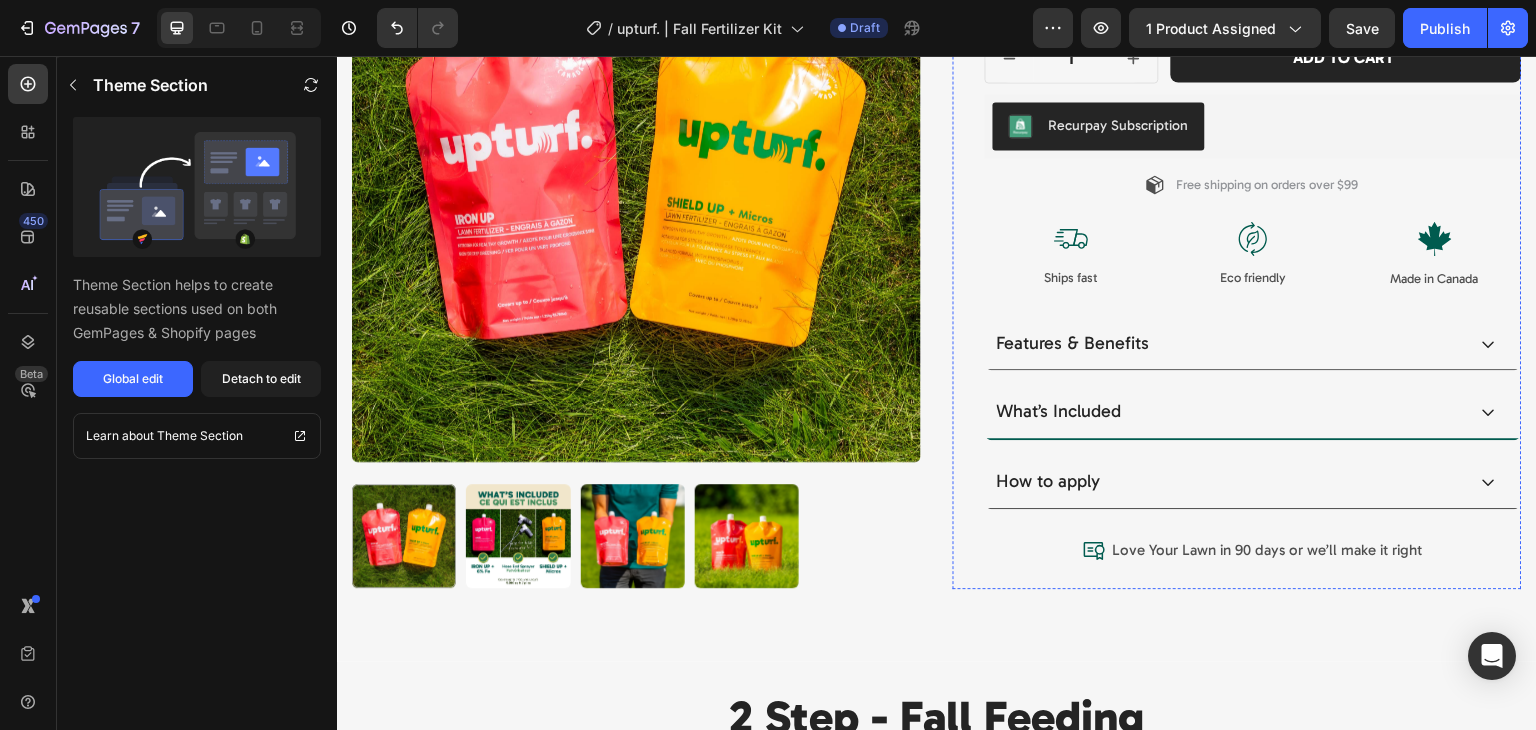 scroll, scrollTop: 508, scrollLeft: 0, axis: vertical 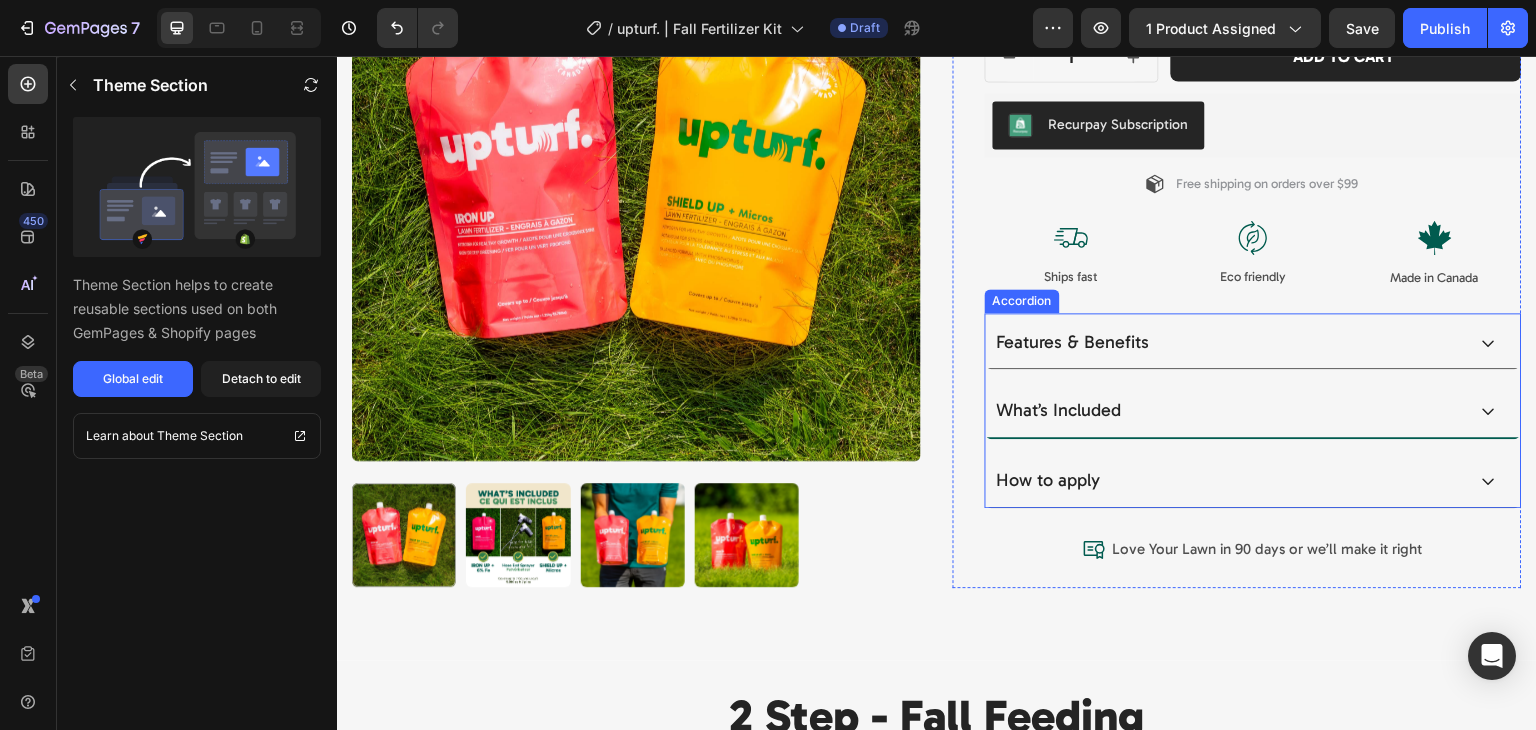 click on "What’s Included" at bounding box center [1229, 411] 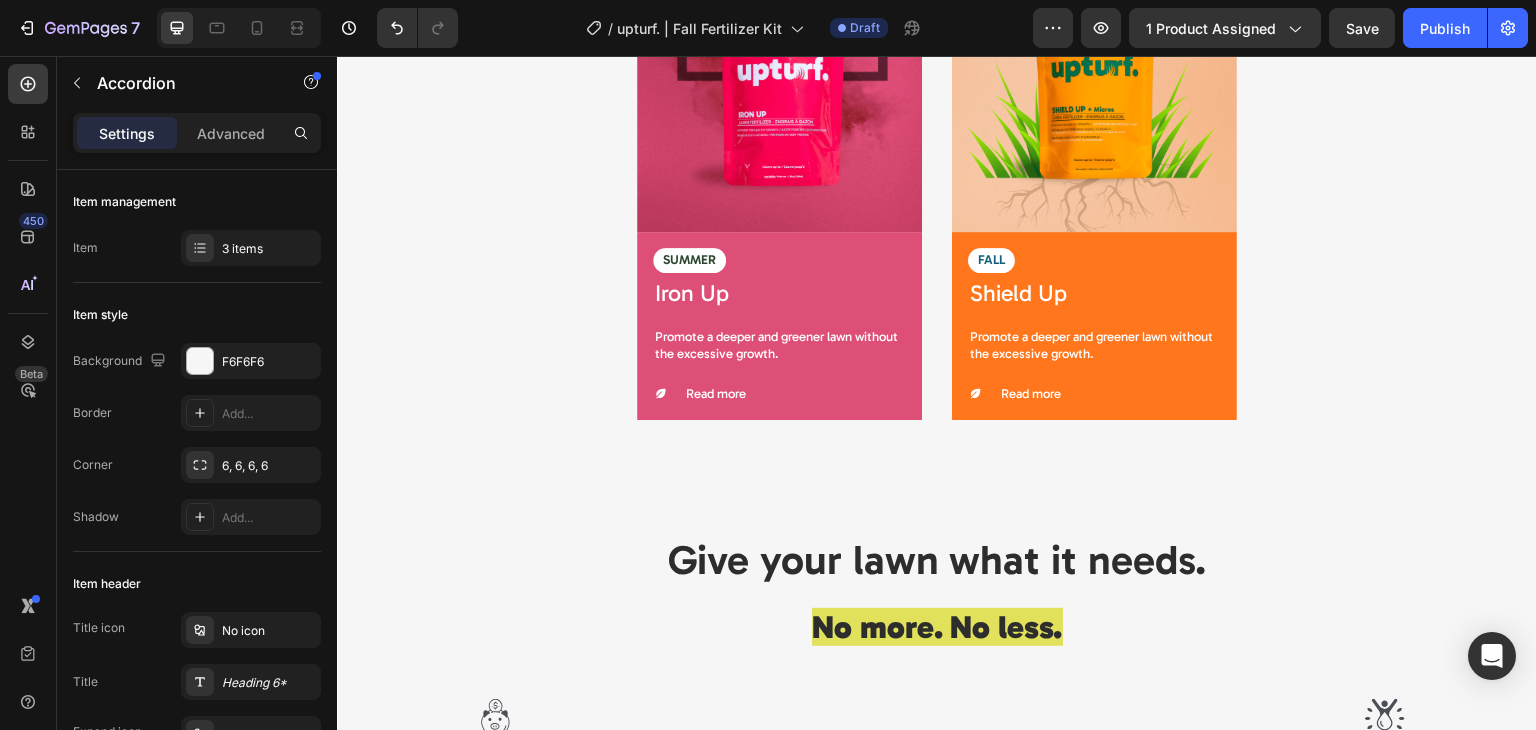 scroll, scrollTop: 1570, scrollLeft: 0, axis: vertical 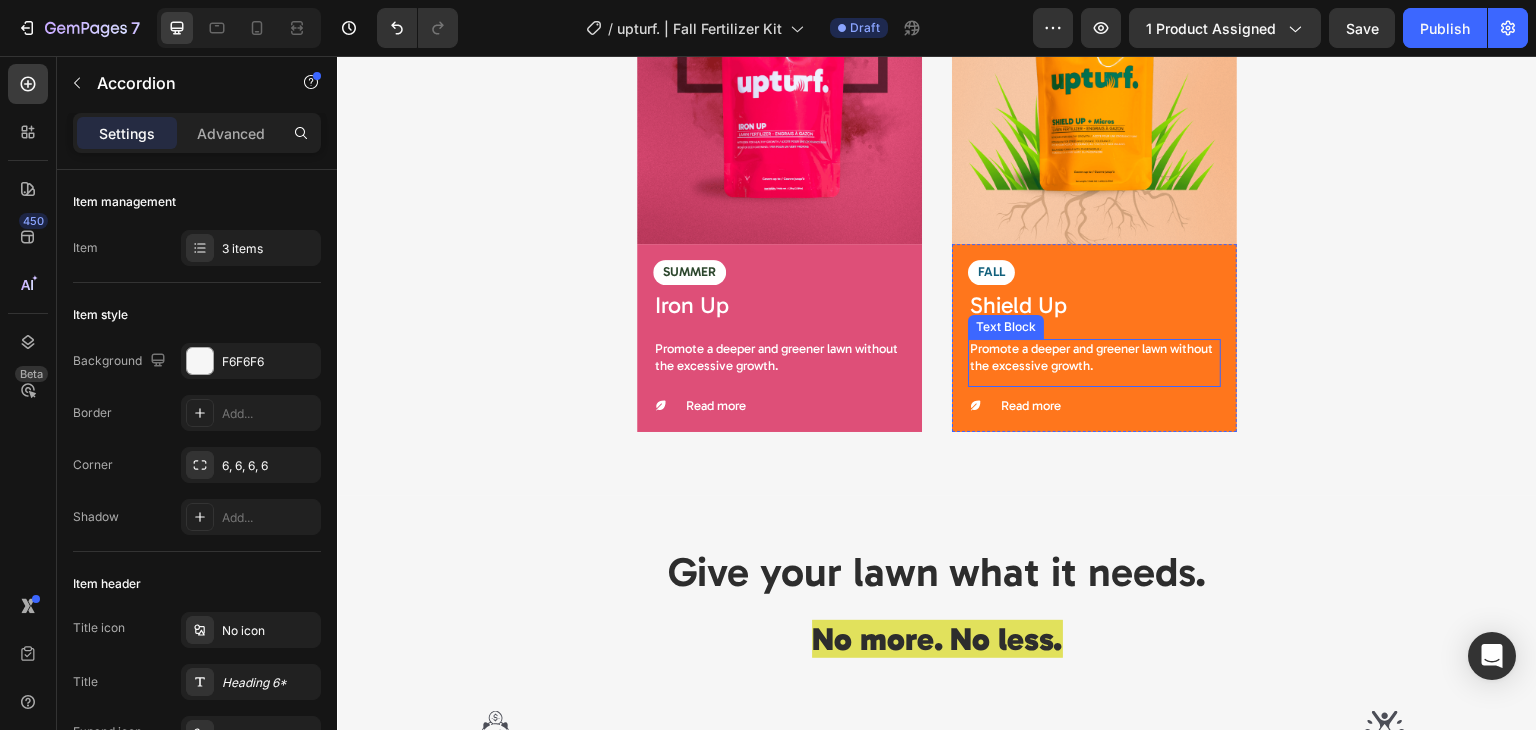click on "Promote a deeper and greener lawn without the excessive growth." at bounding box center [1094, 358] 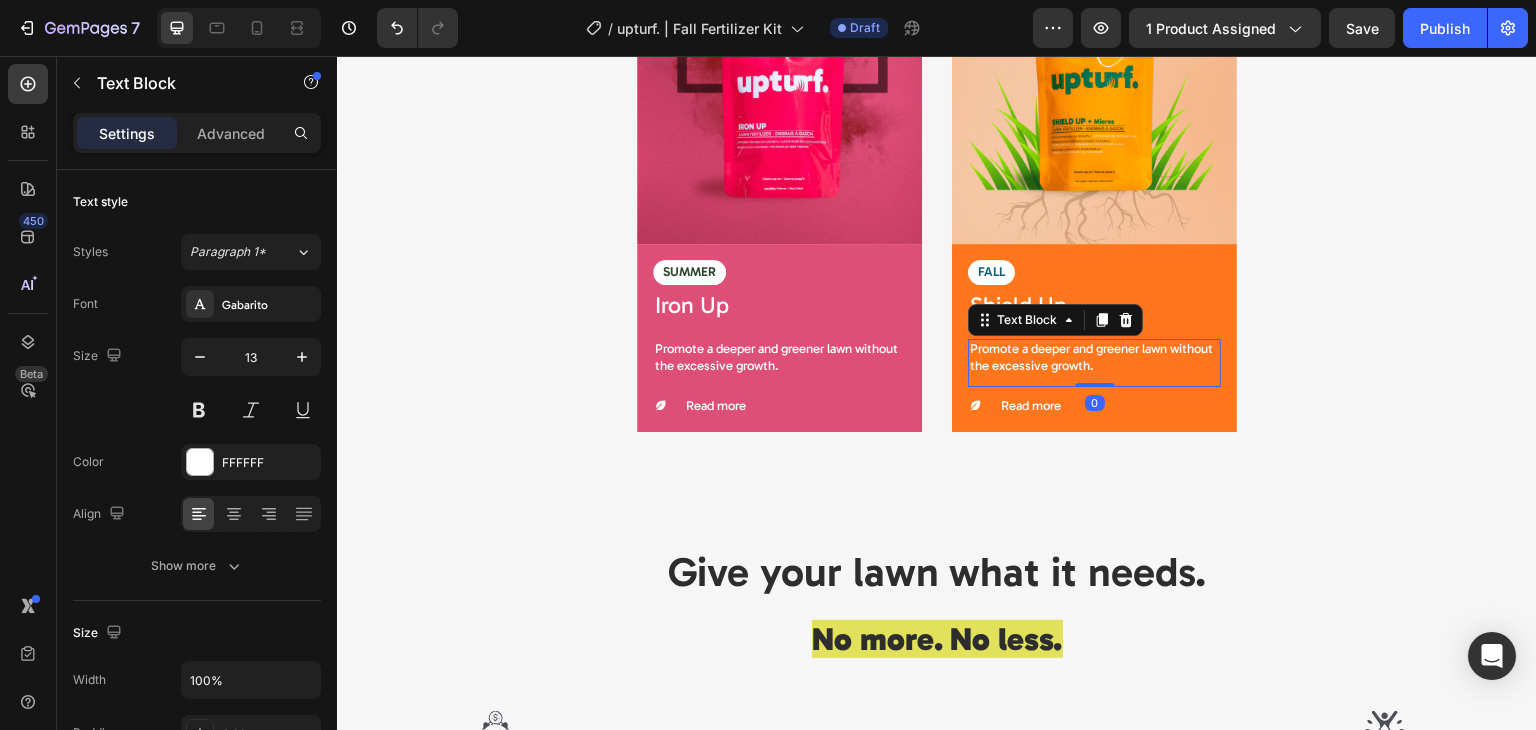 click on "Promote a deeper and greener lawn without the excessive growth." at bounding box center [1094, 358] 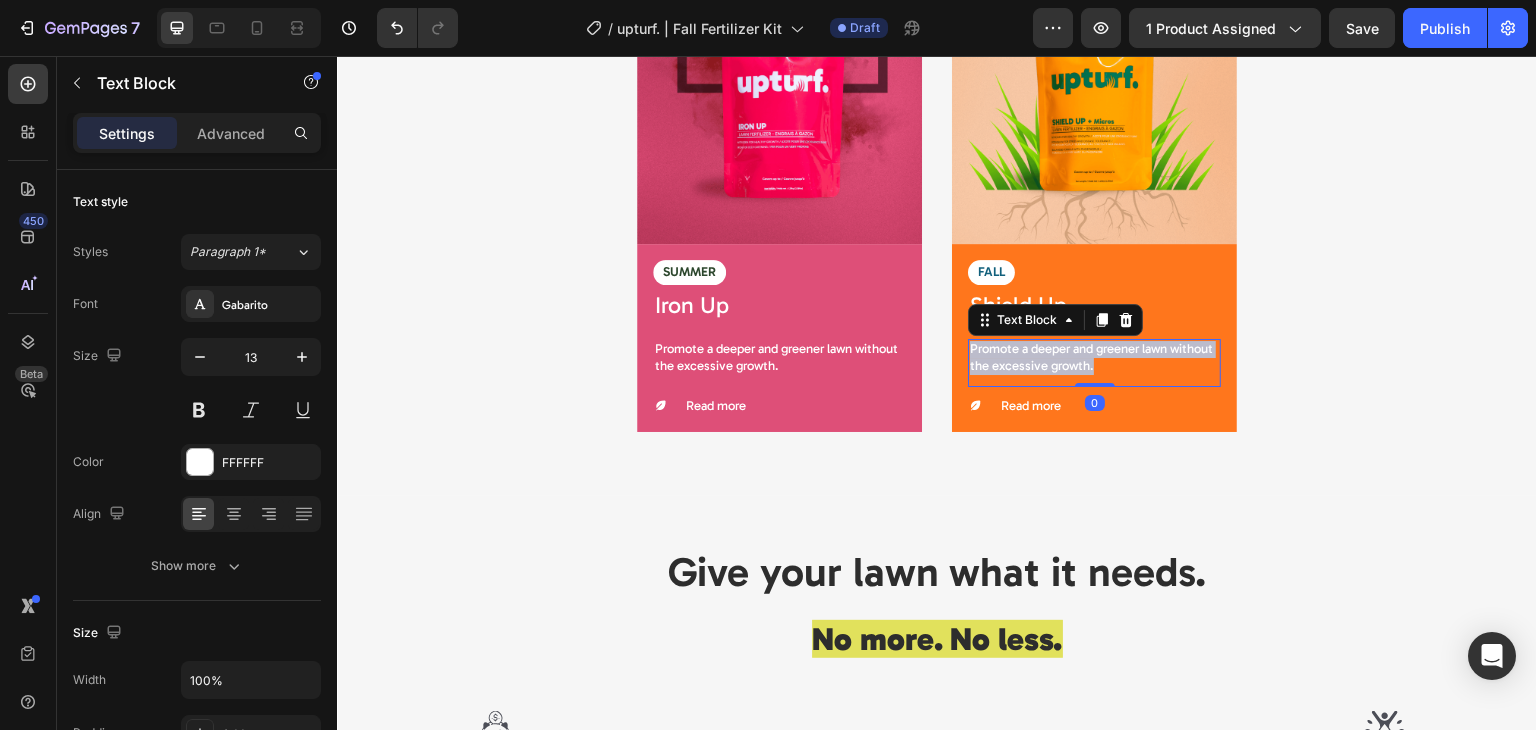 click on "Promote a deeper and greener lawn without the excessive growth." at bounding box center [1094, 358] 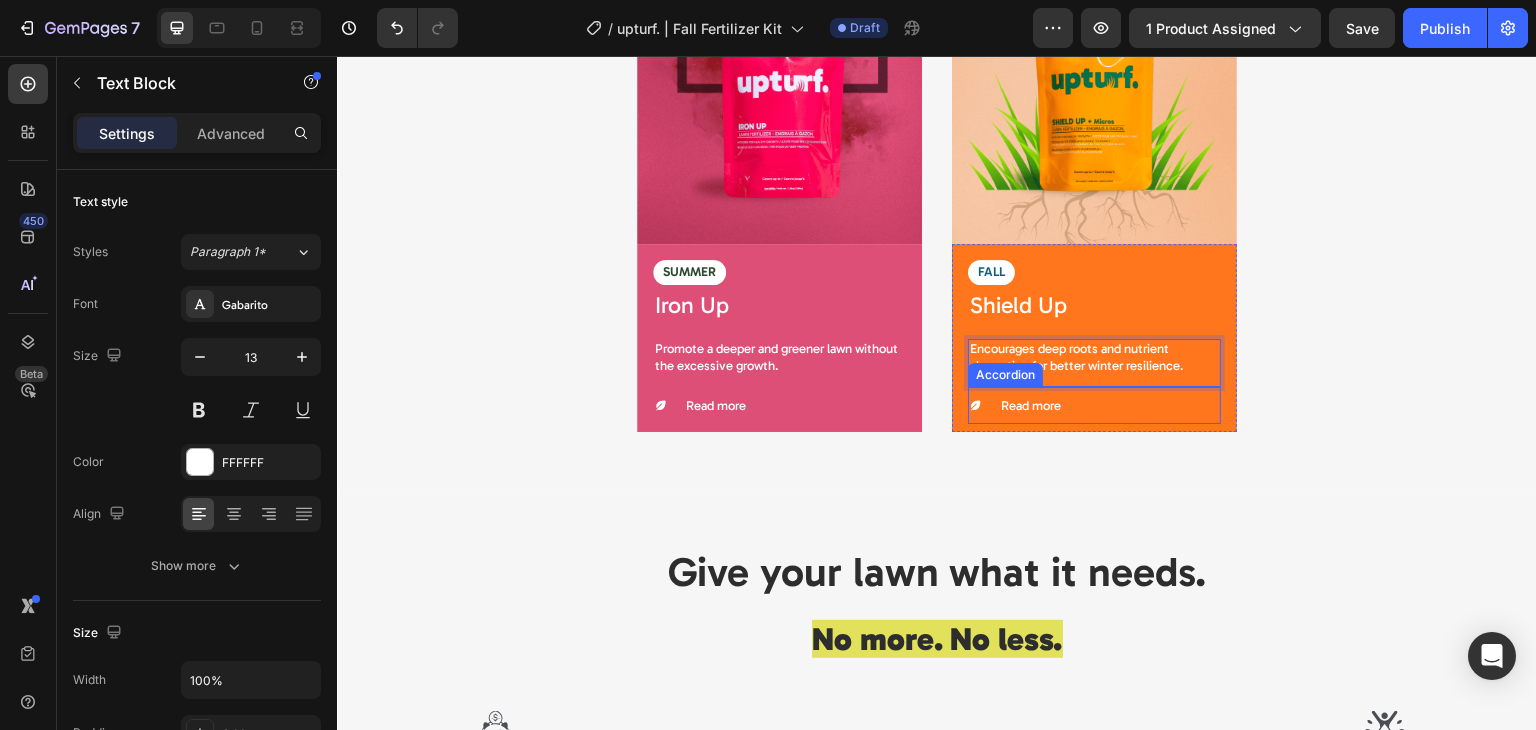 click on "Read more" at bounding box center (1031, 405) 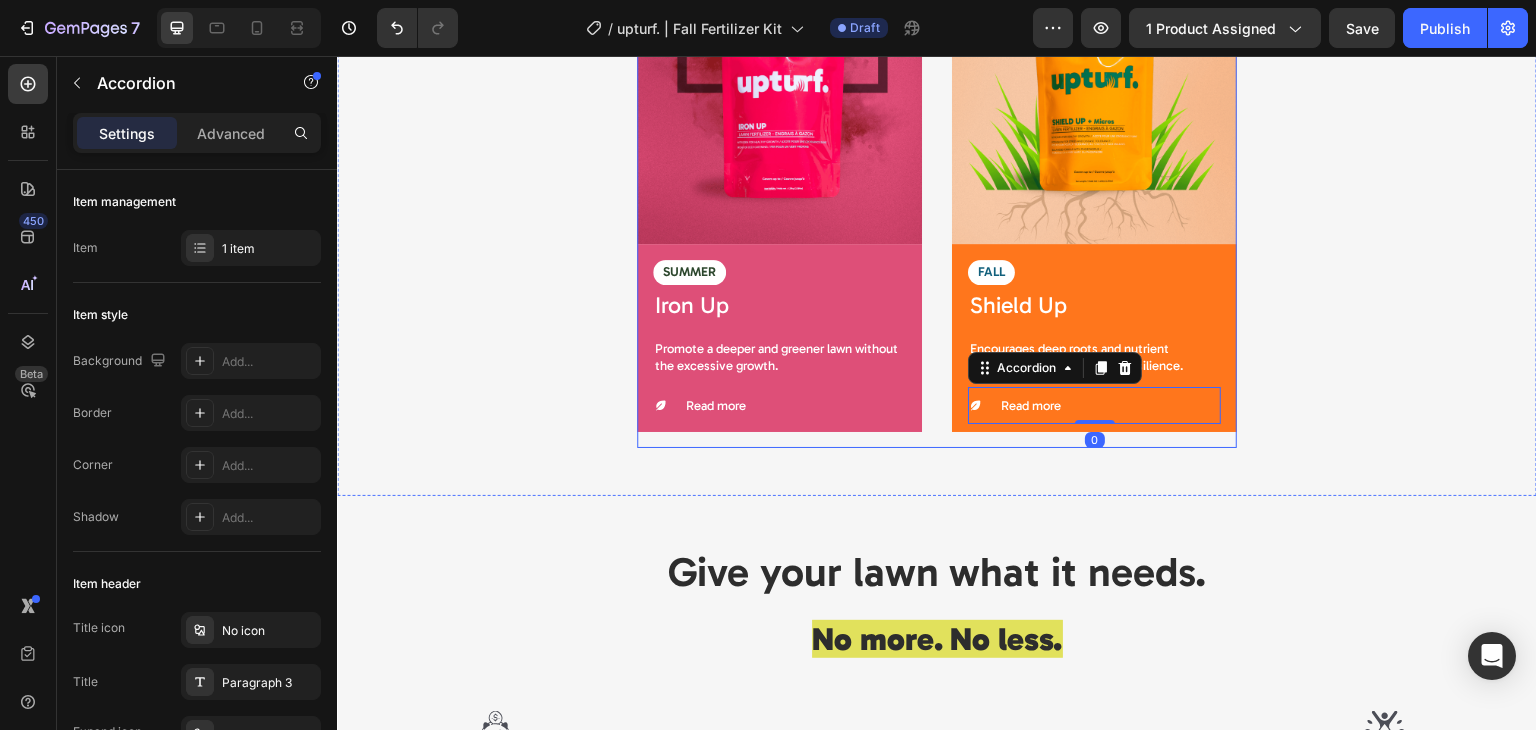 click on "Image FALL Text Block Shield Up Product Title Encourages deep roots and nutrient absorption for better winter resilience. Text Block
Read more Accordion   0 Row Product" at bounding box center [1094, 203] 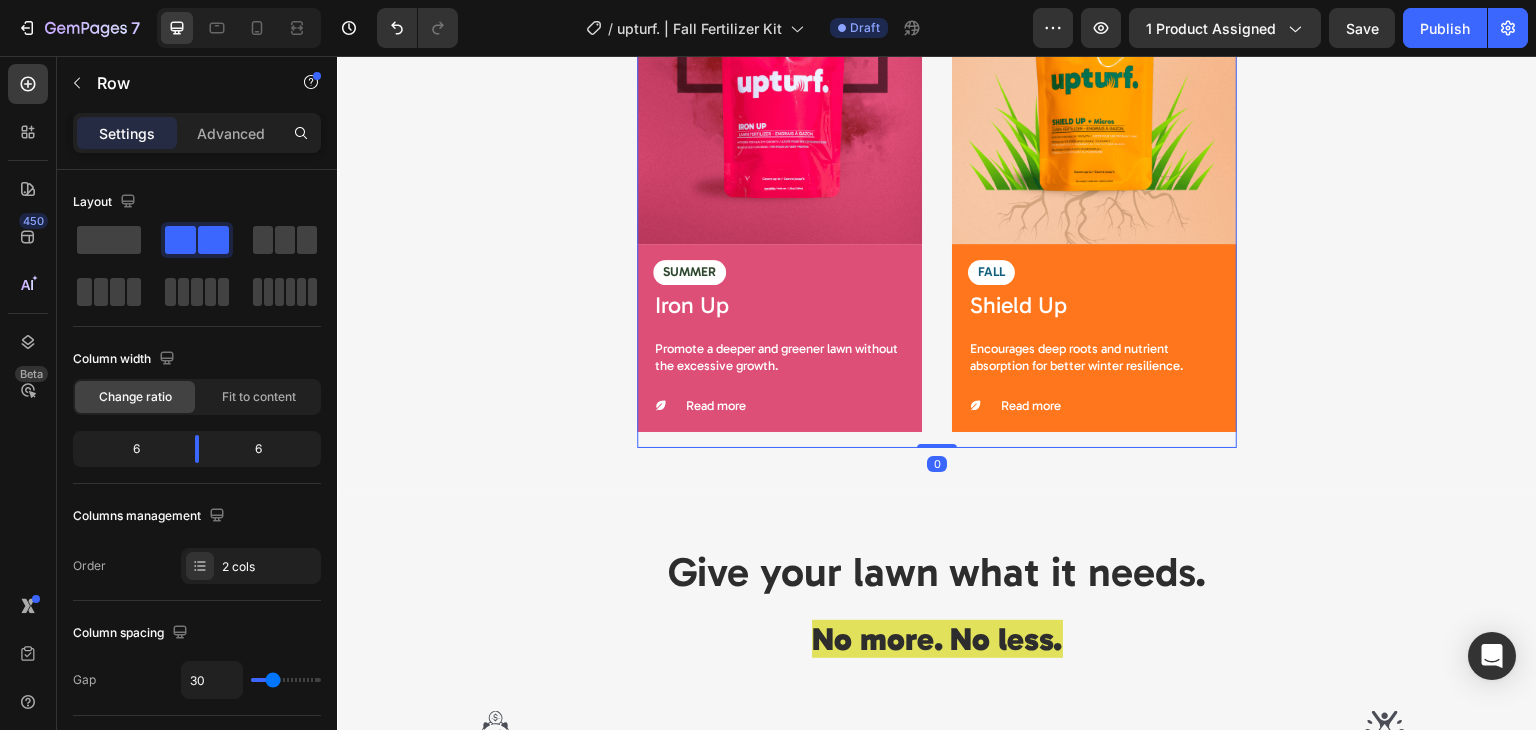 click on "Read more" at bounding box center (1101, 405) 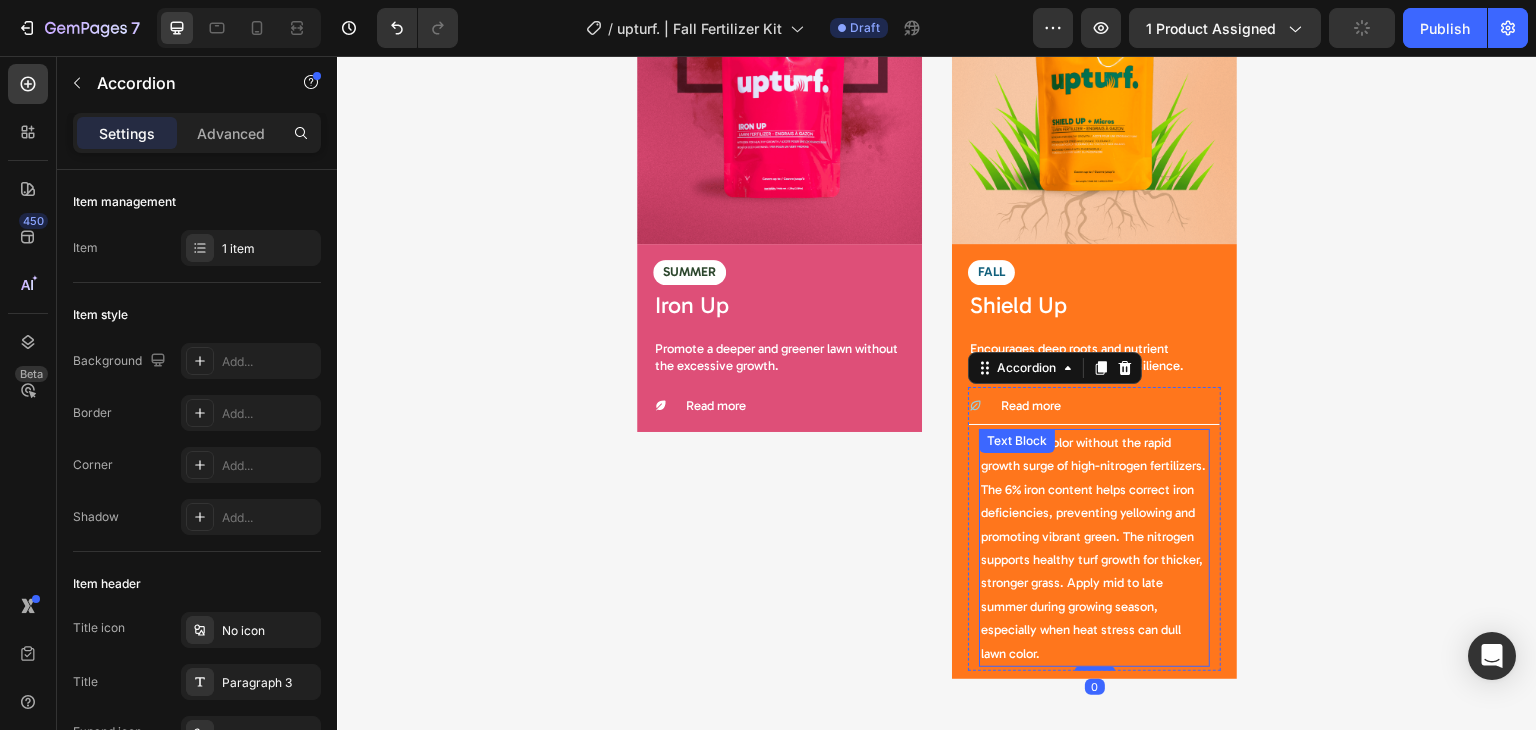 click on "Boost lawn color without the rapid growth surge of high-nitrogen fertilizers. The 6% iron content helps correct iron deficiencies, preventing yellowing and promoting vibrant green. The nitrogen supports healthy turf growth for thicker, stronger grass. Apply mid to late summer during growing season, especially when heat stress can dull lawn color.  Text Block" at bounding box center [1094, 548] 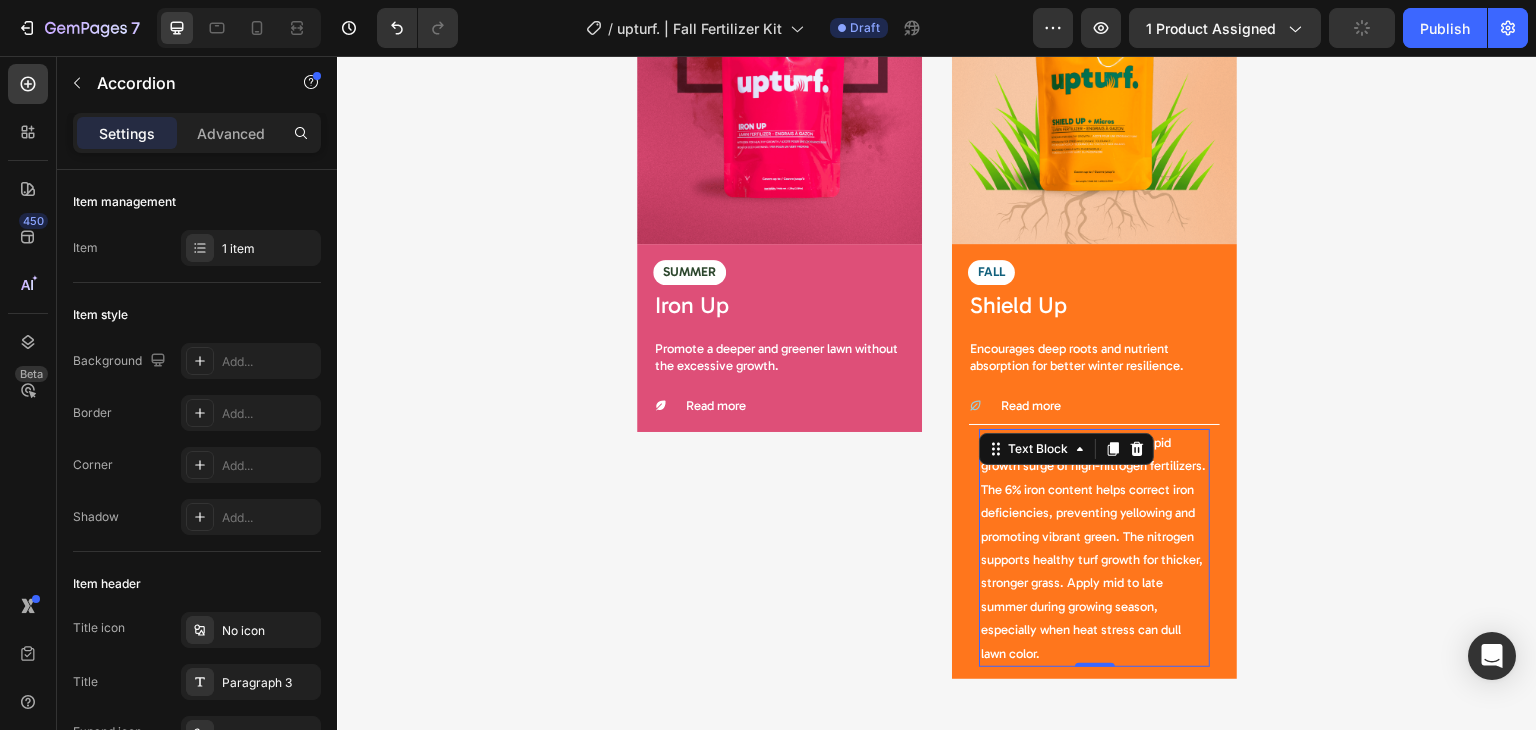 click at bounding box center [1113, 449] 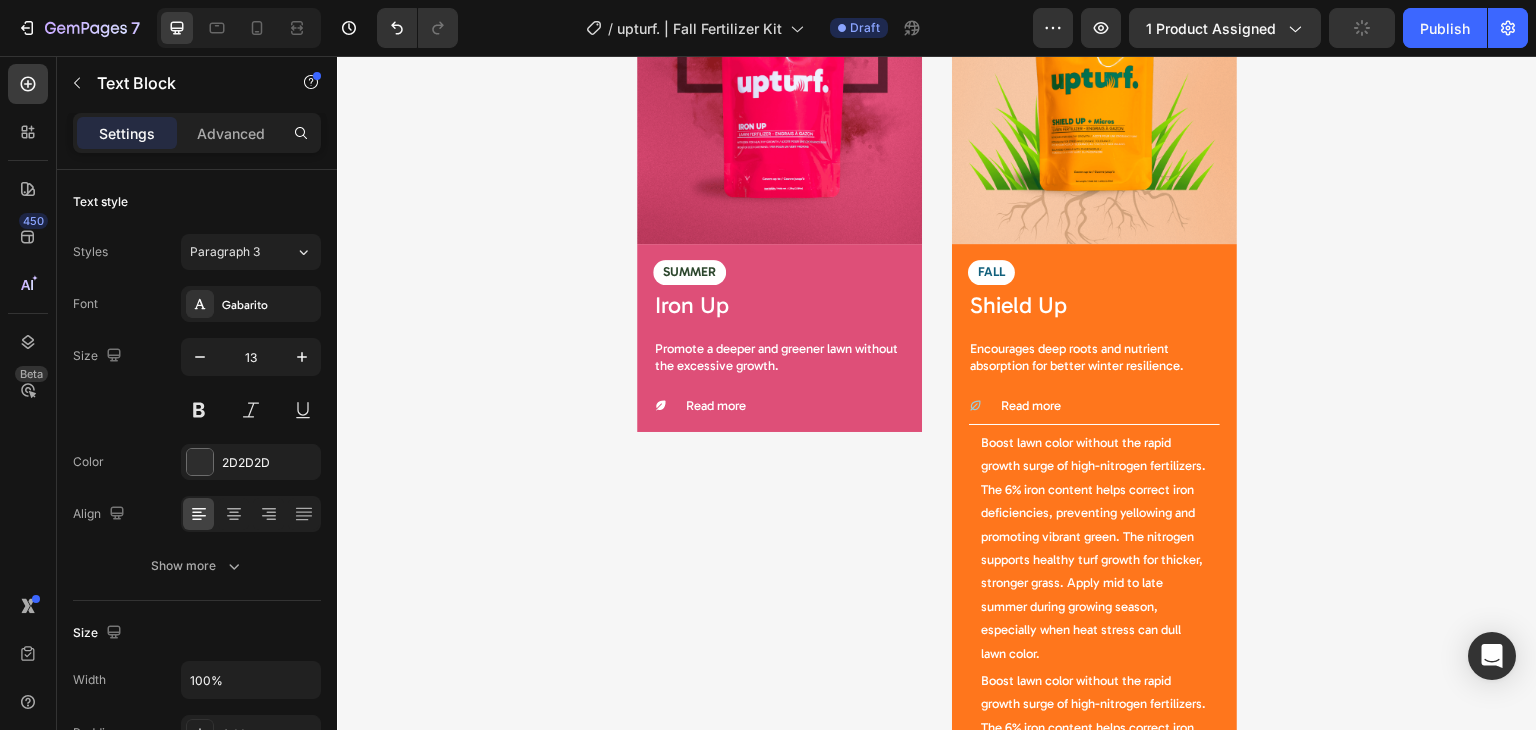 scroll, scrollTop: 566, scrollLeft: 0, axis: vertical 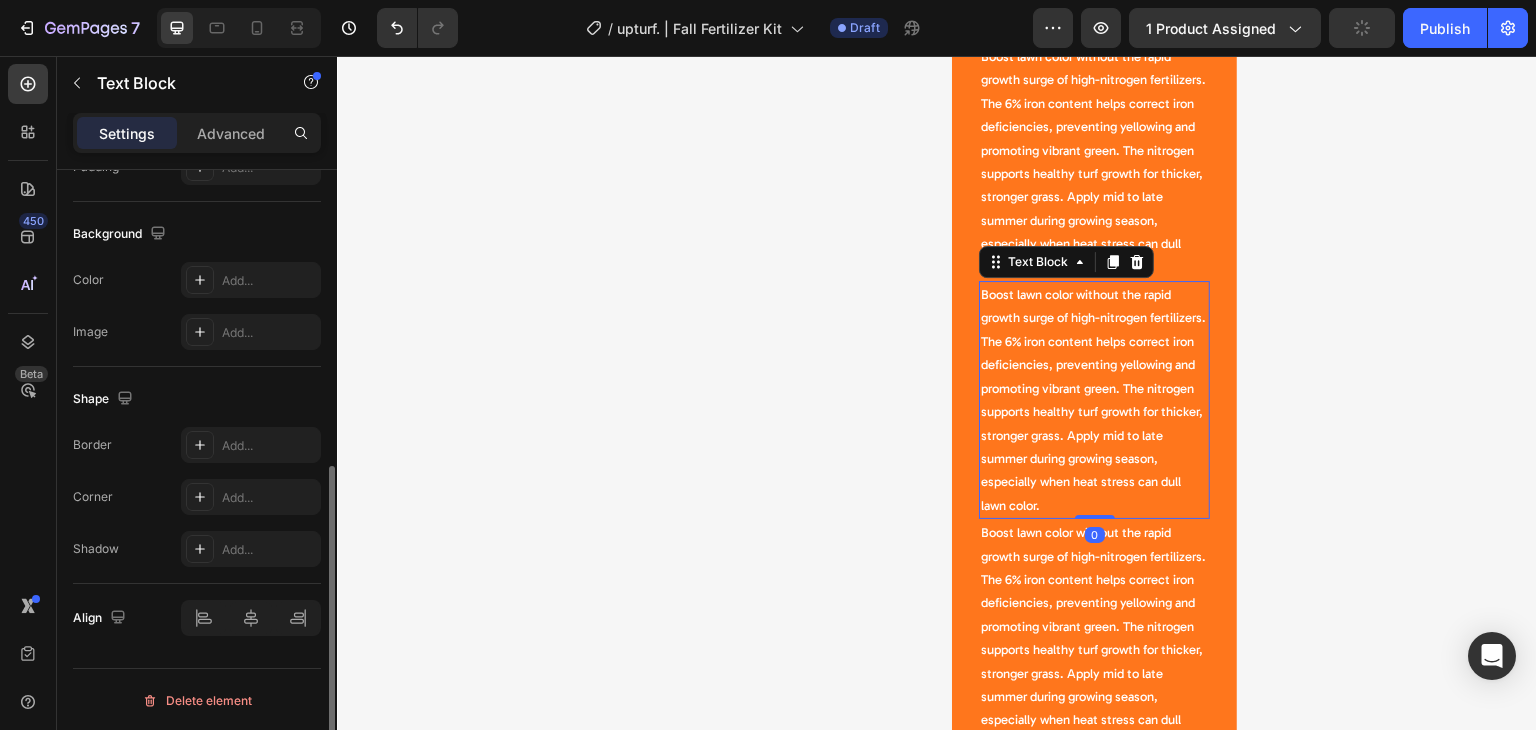 click on "Boost lawn color without the rapid growth surge of high-nitrogen fertilizers. The 6% iron content helps correct iron deficiencies, preventing yellowing and promoting vibrant green. The nitrogen supports healthy turf growth for thicker, stronger grass. Apply mid to late summer during growing season, especially when heat stress can dull lawn color." at bounding box center (1093, 638) 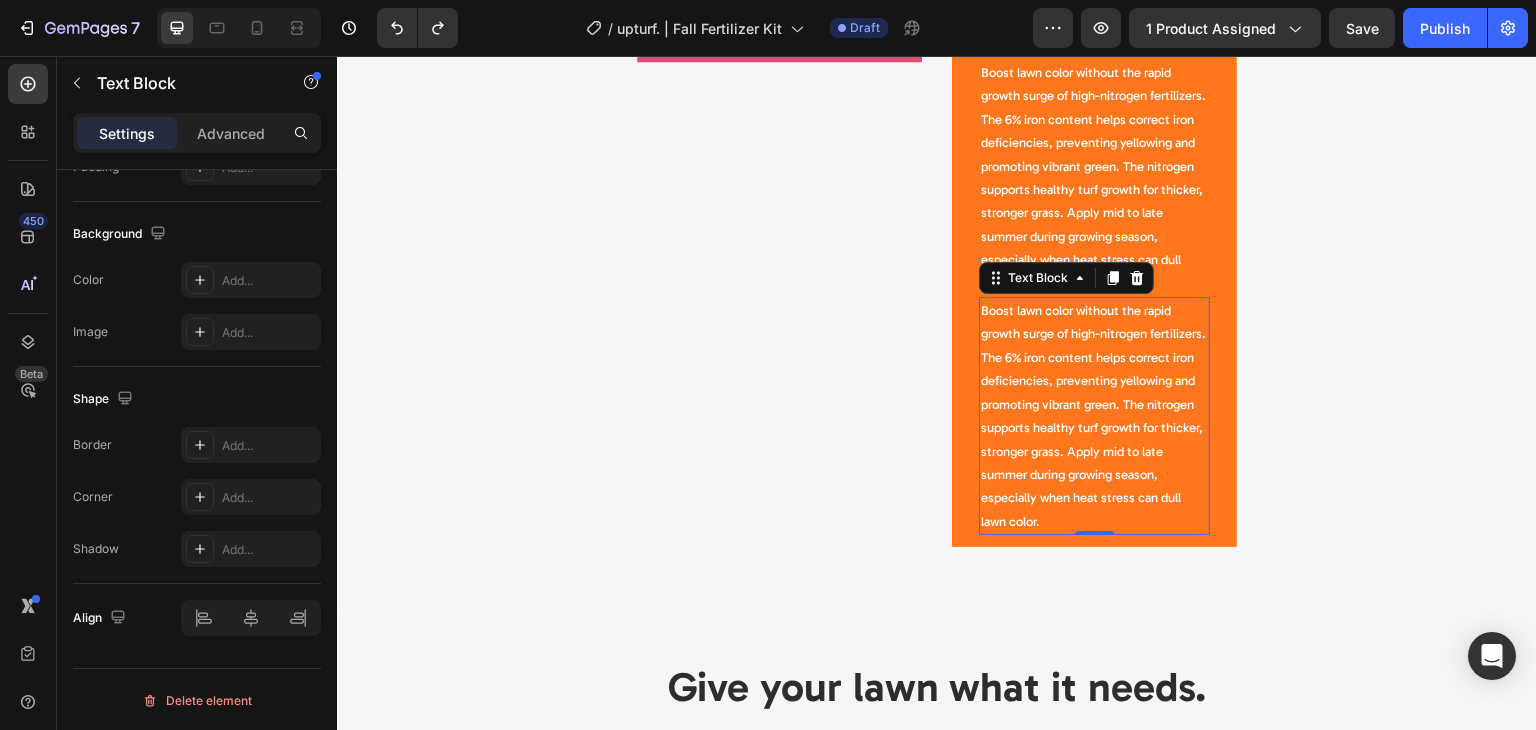 scroll, scrollTop: 1940, scrollLeft: 0, axis: vertical 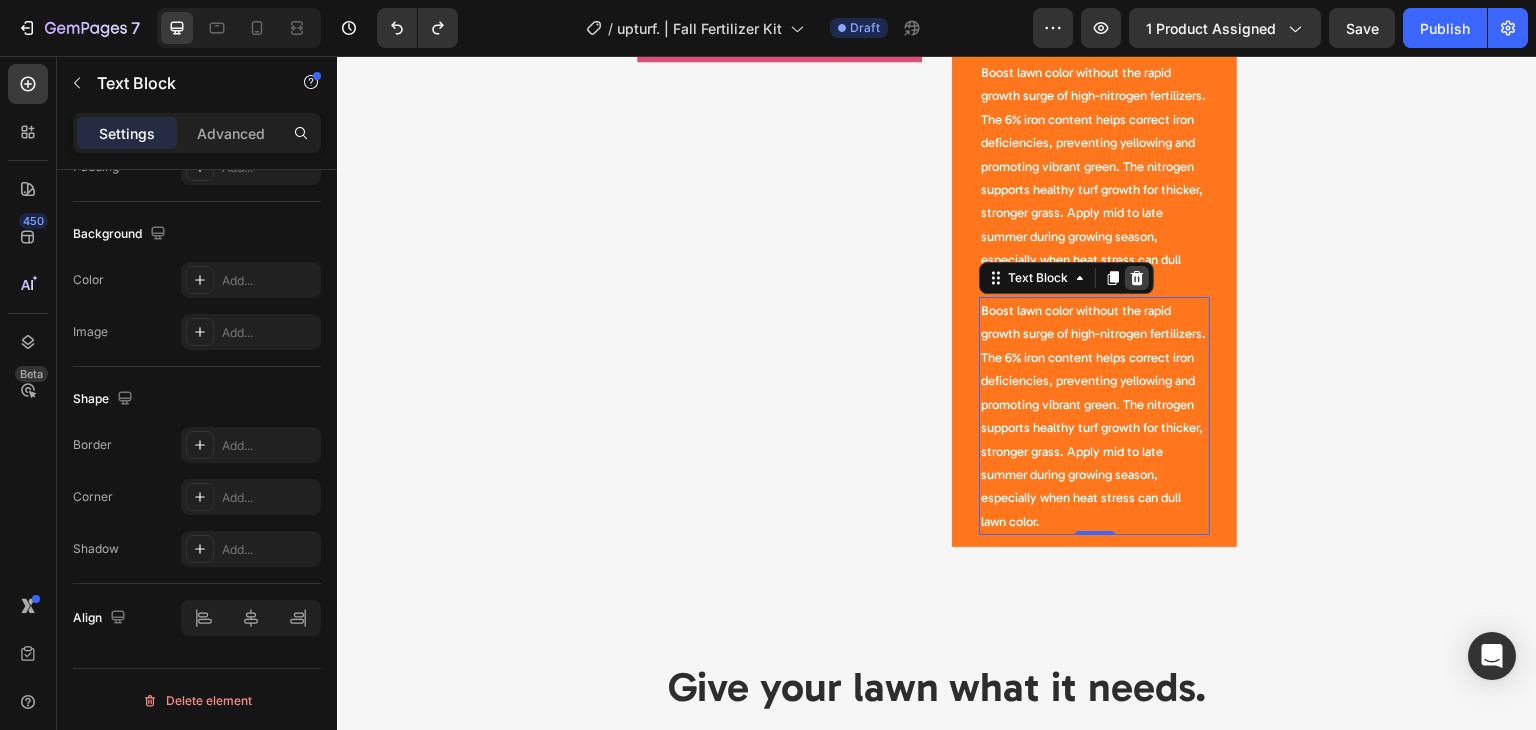 click 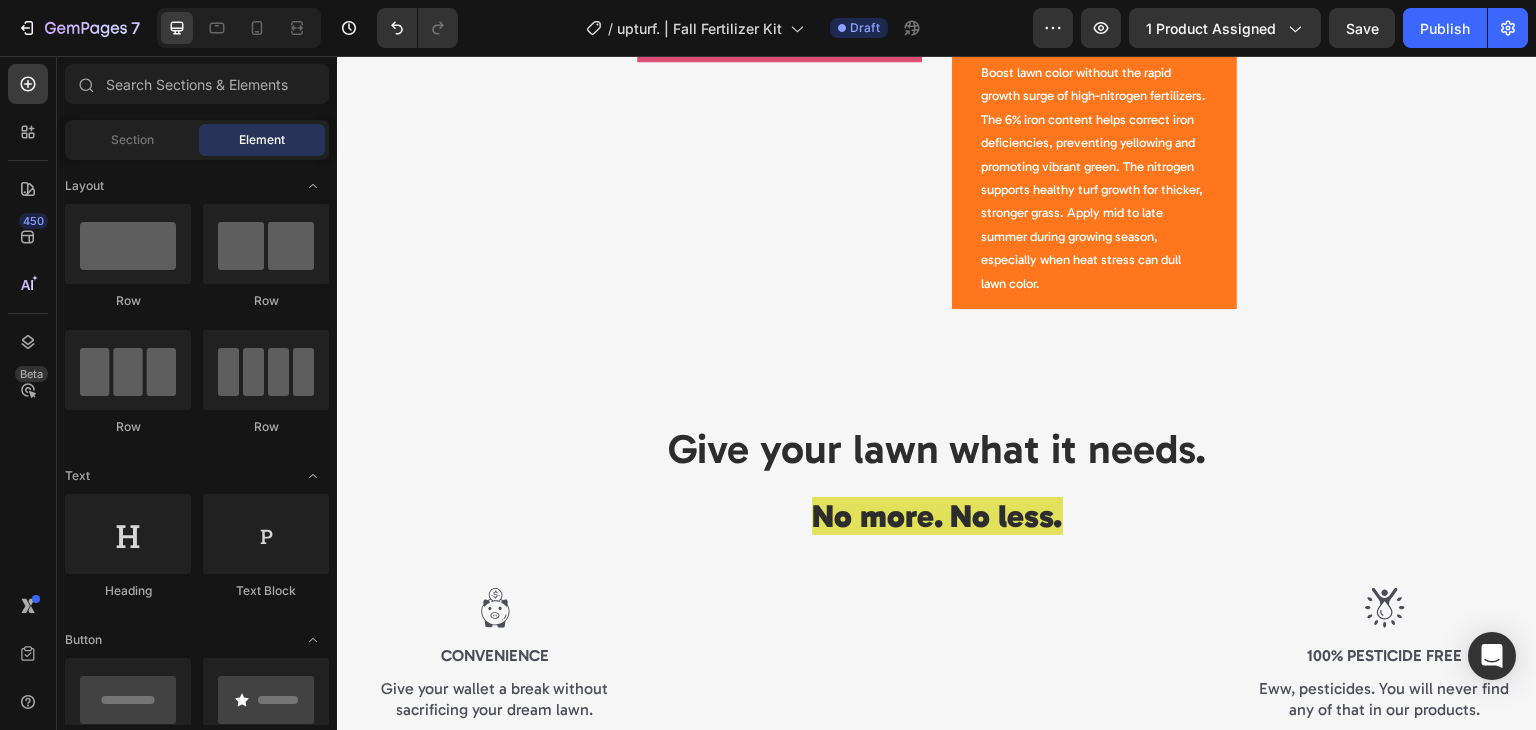 scroll, scrollTop: 1704, scrollLeft: 0, axis: vertical 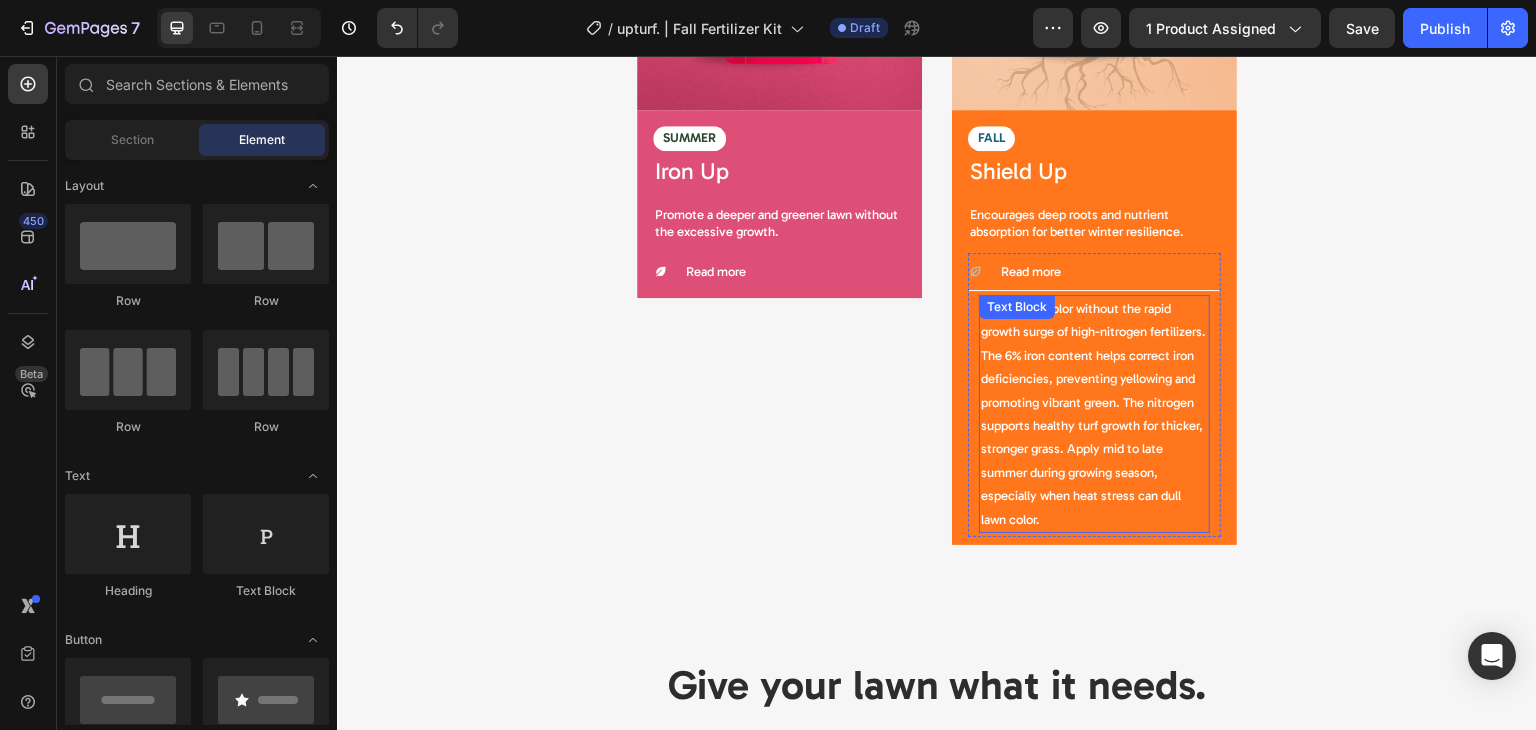 click on "Boost lawn color without the rapid growth surge of high-nitrogen fertilizers. The 6% iron content helps correct iron deficiencies, preventing yellowing and promoting vibrant green. The nitrogen supports healthy turf growth for thicker, stronger grass. Apply mid to late summer during growing season, especially when heat stress can dull lawn color." at bounding box center (1094, 414) 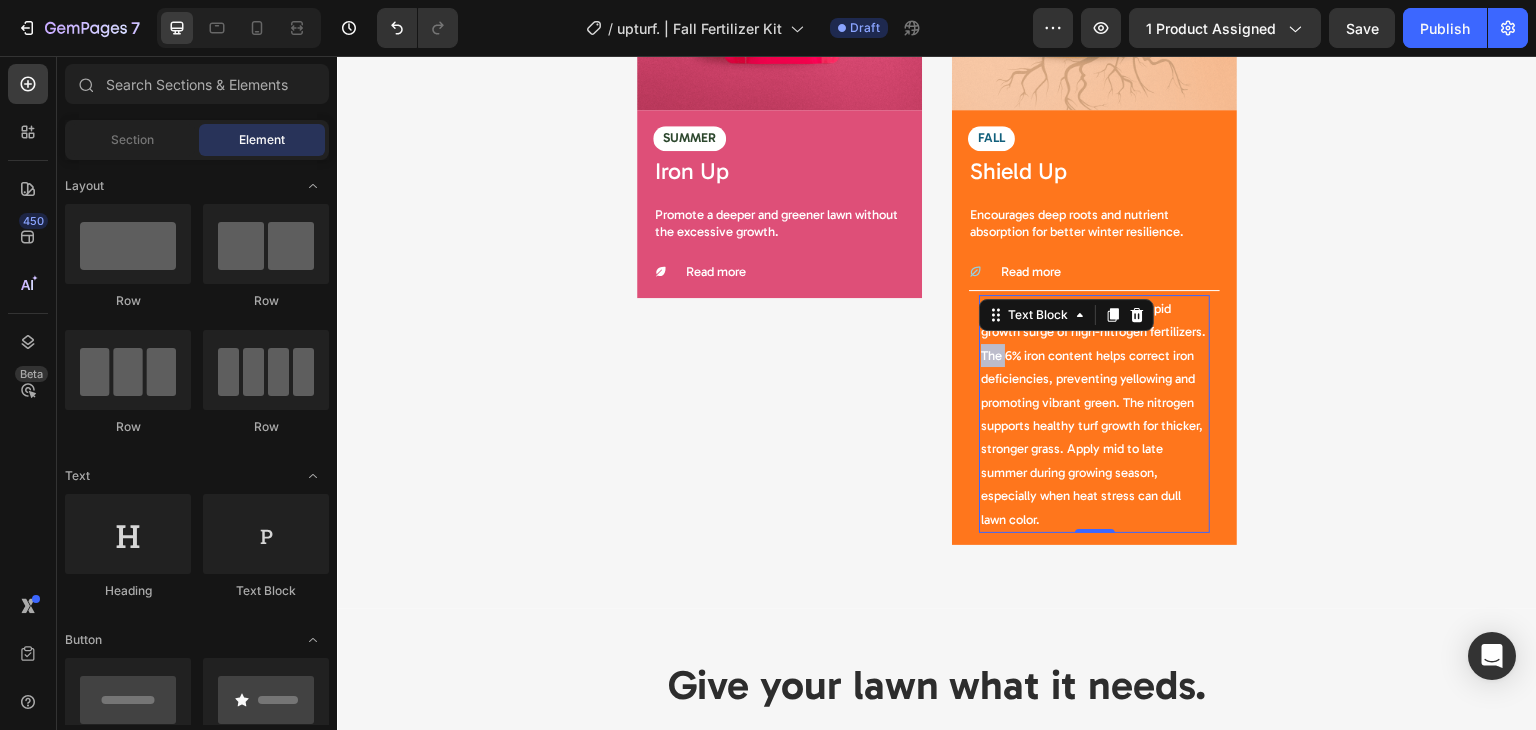 click on "Boost lawn color without the rapid growth surge of high-nitrogen fertilizers. The 6% iron content helps correct iron deficiencies, preventing yellowing and promoting vibrant green. The nitrogen supports healthy turf growth for thicker, stronger grass. Apply mid to late summer during growing season, especially when heat stress can dull lawn color." at bounding box center [1094, 414] 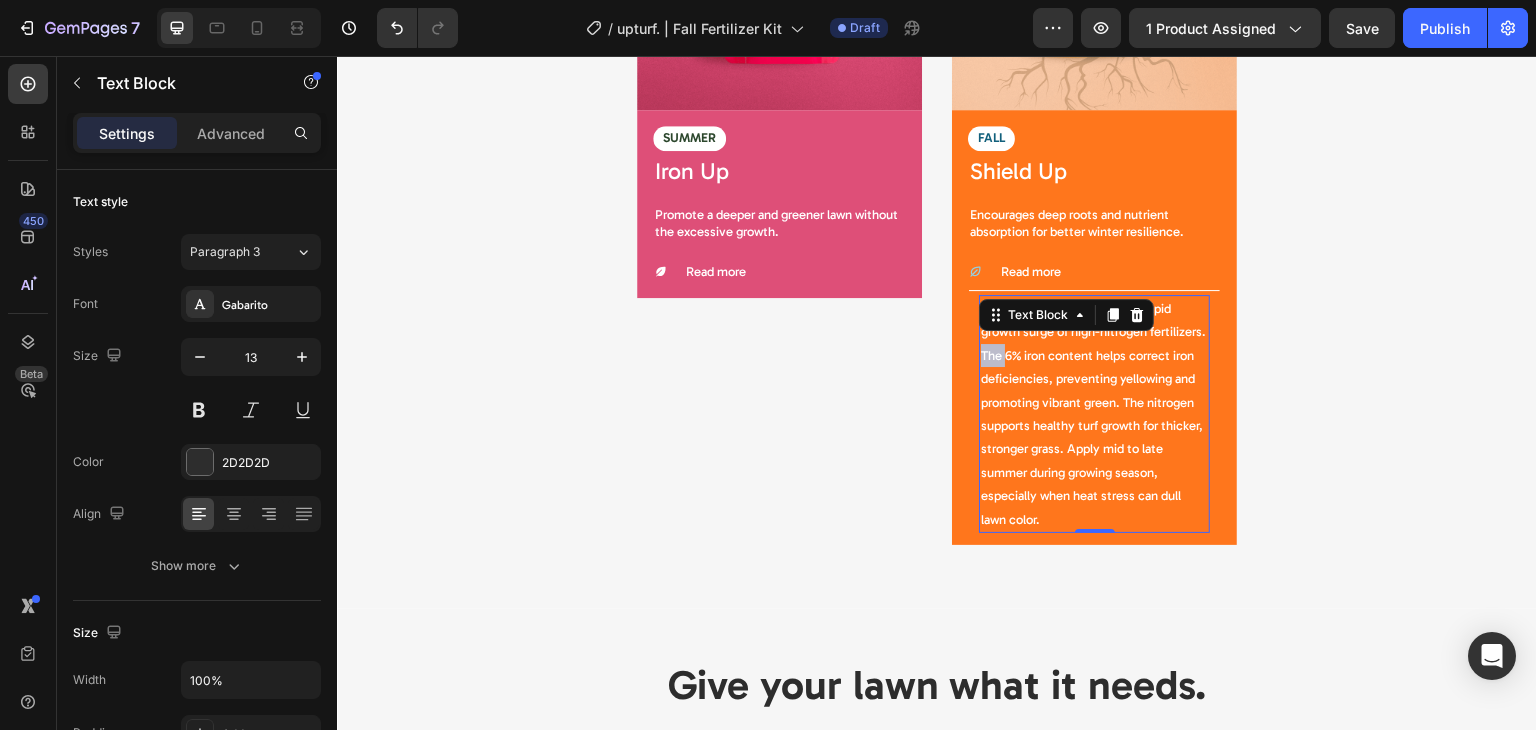 click on "Boost lawn color without the rapid growth surge of high-nitrogen fertilizers. The 6% iron content helps correct iron deficiencies, preventing yellowing and promoting vibrant green. The nitrogen supports healthy turf growth for thicker, stronger grass. Apply mid to late summer during growing season, especially when heat stress can dull lawn color." at bounding box center (1094, 414) 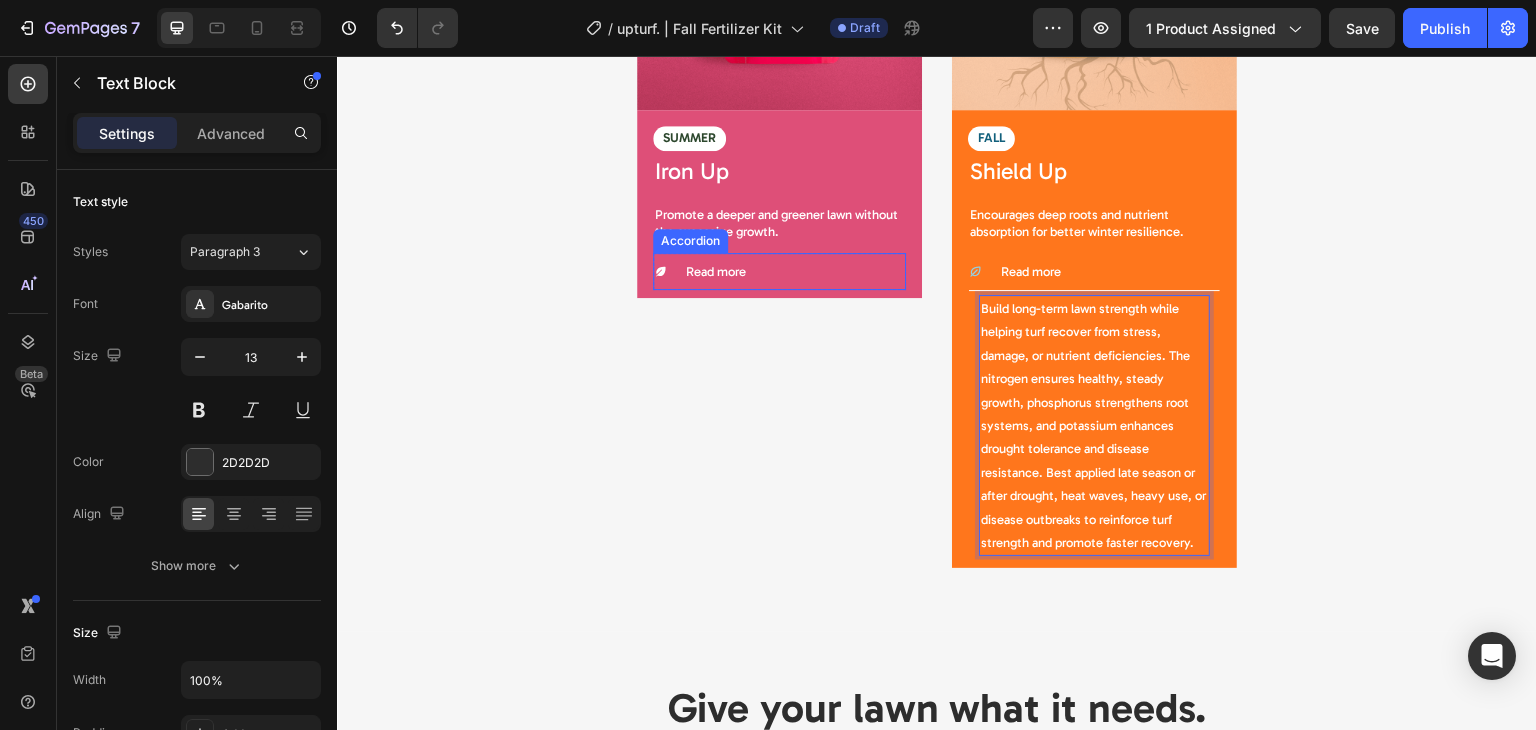click on "Read more" at bounding box center [786, 271] 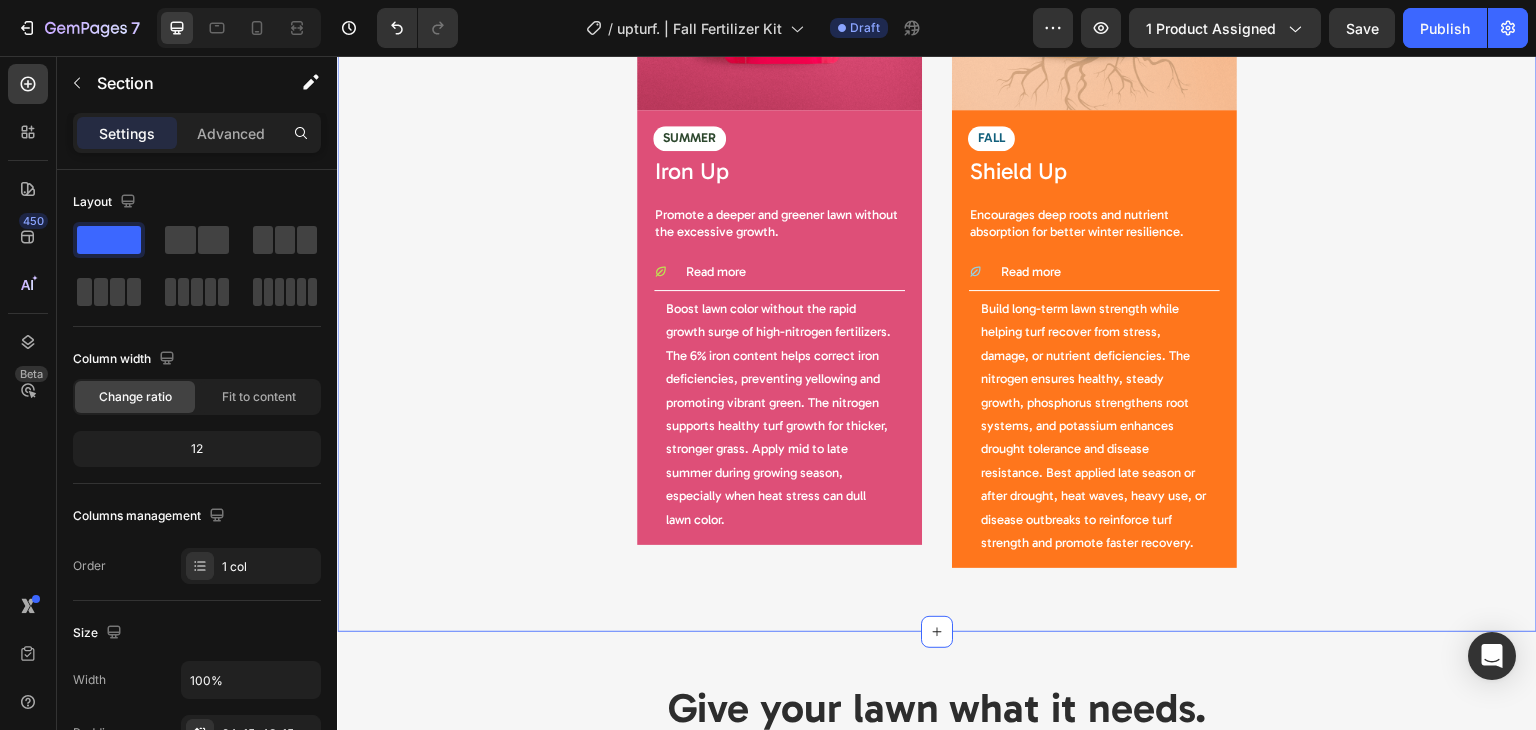 click on "2 Step - Fall Feeding Heading Green lawn and strong roots before the end of the season. Text Block Row Image FALL Text Block Shield Up Product Title Encourages deep roots and nutrient absorption for better winter resilience. Text Block
Read more Build long-term lawn strength while helping turf recover from stress, damage, or nutrient deficiencies. The nitrogen ensures healthy, steady growth, phosphorus strengthens root systems, and potassium enhances drought tolerance and disease resistance. Best applied late season or after drought, heat waves, heavy use, or disease outbreaks to reinforce turf strength and promote faster recovery. Text Block Accordion Row Product Image SUMMER Text Block Iron Up Product Title Promote a deeper and greener lawn without the excessive growth. Text Block
Read more Text Block Accordion Row Row Product Row" at bounding box center (937, 132) 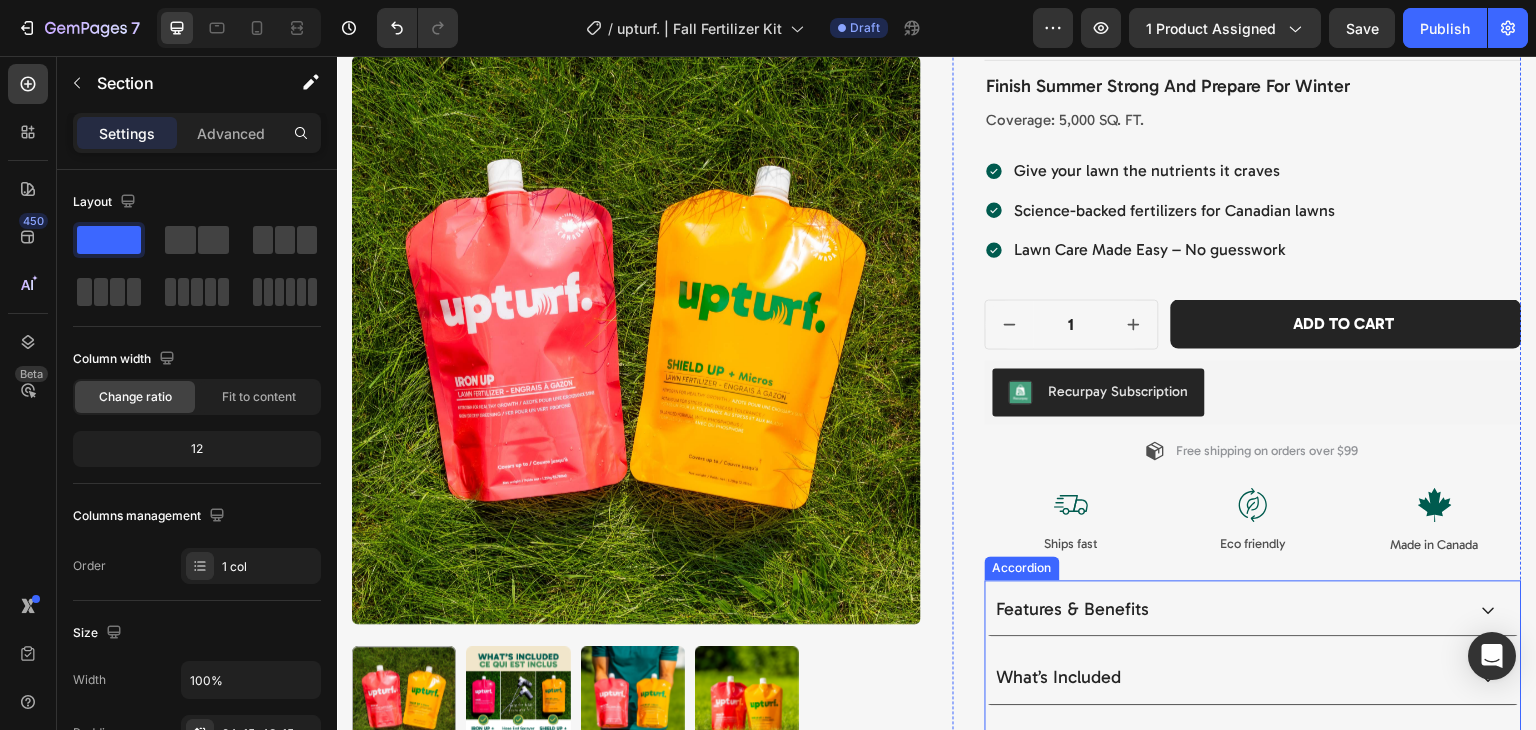 scroll, scrollTop: 428, scrollLeft: 0, axis: vertical 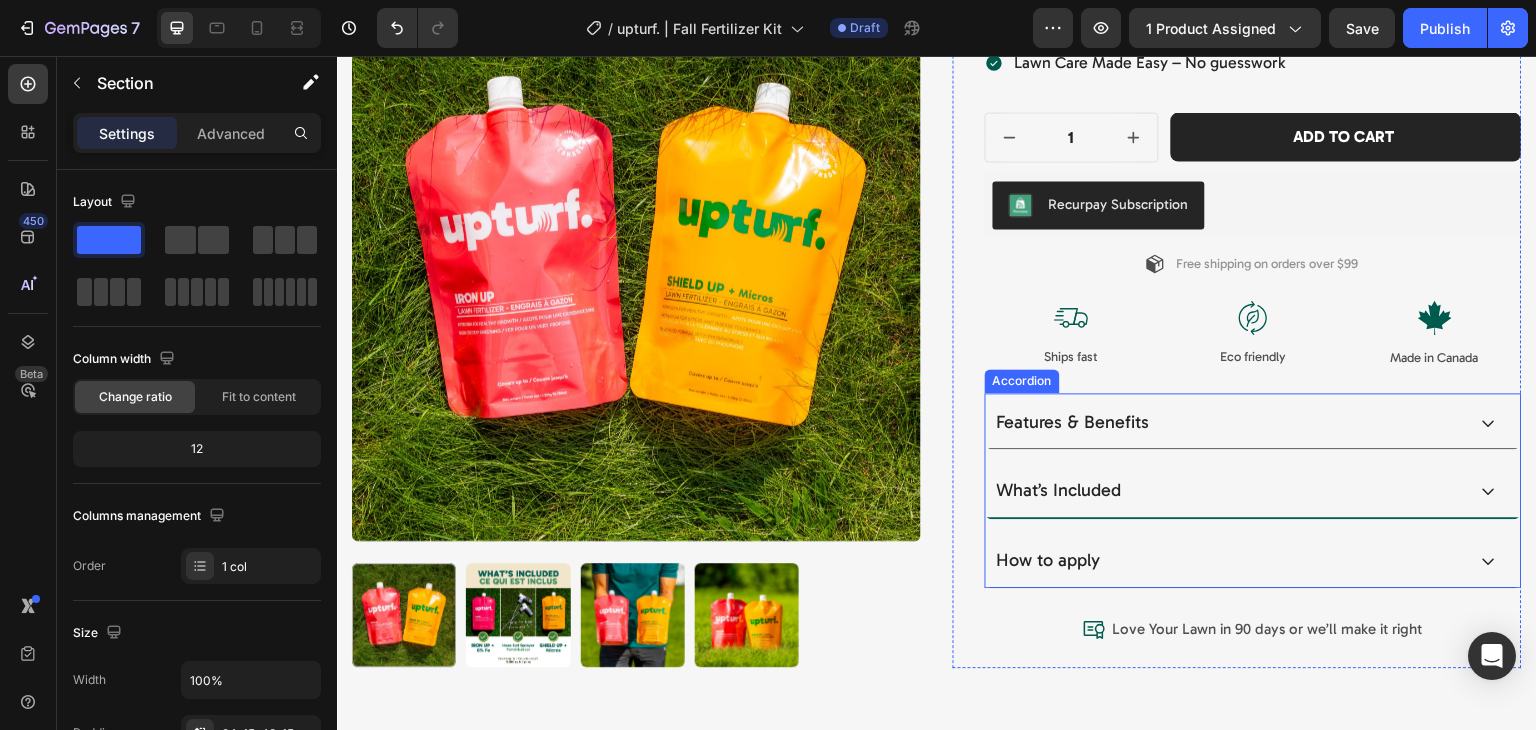 click on "What’s Included" at bounding box center (1229, 491) 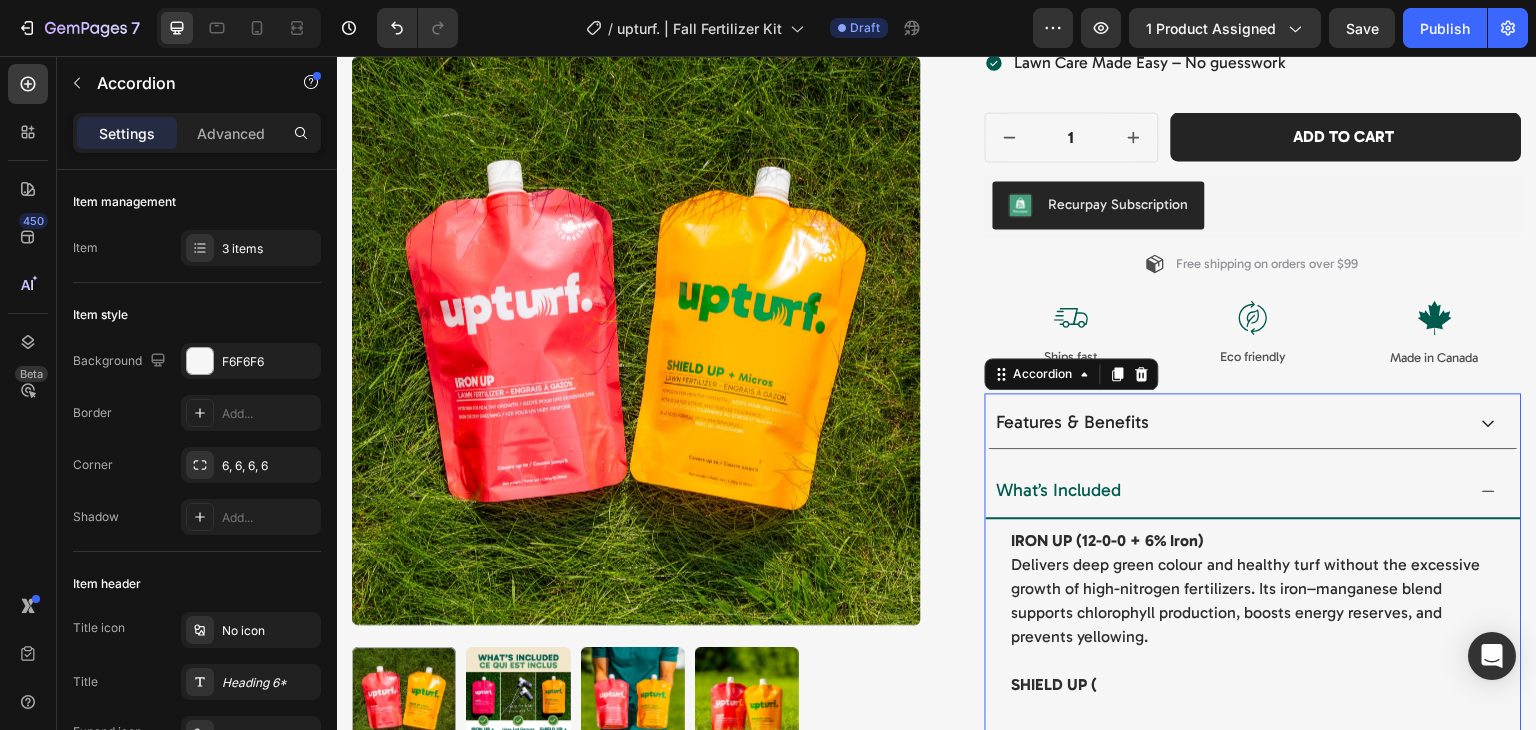 scroll, scrollTop: 648, scrollLeft: 0, axis: vertical 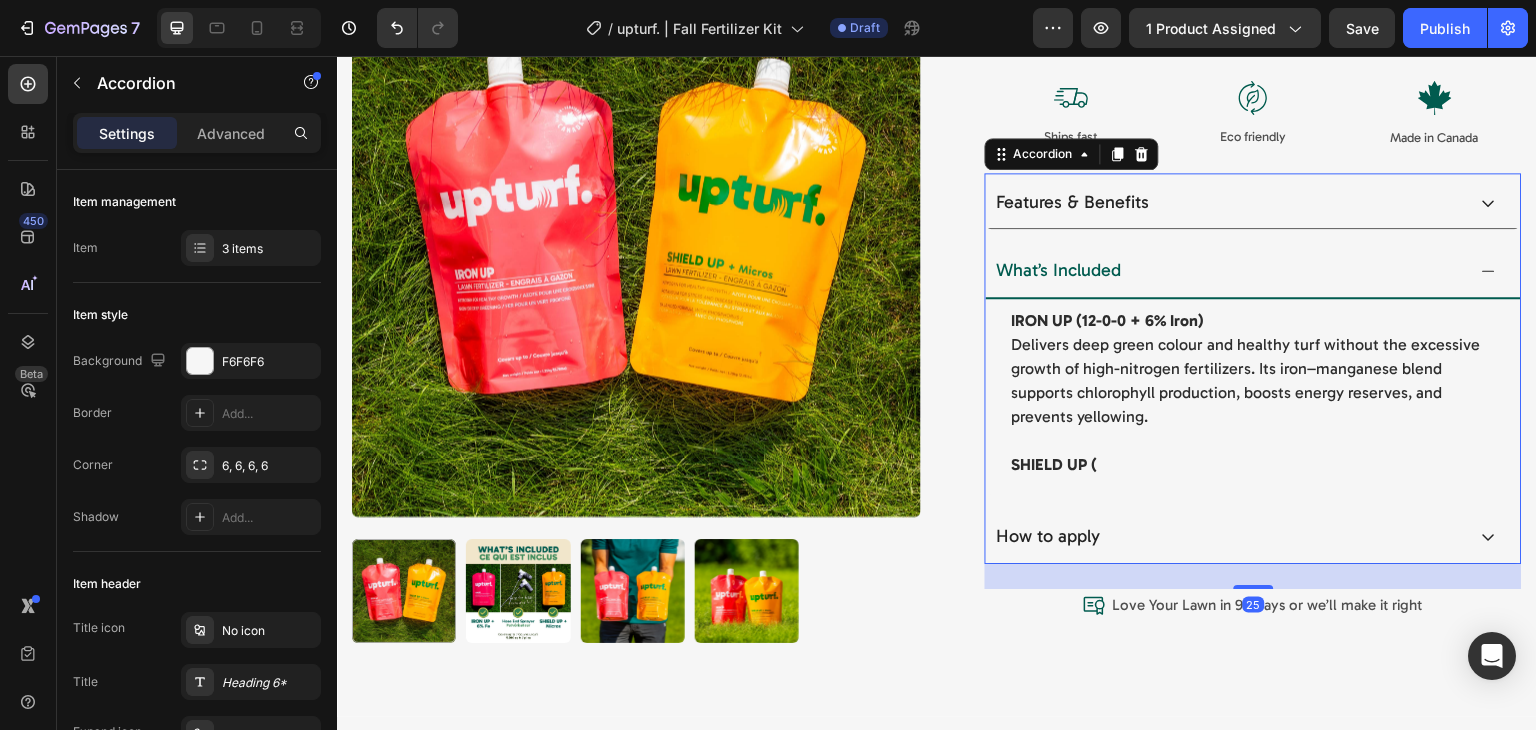 click on "IRON UP (12-0-0 + 6% Iron)  Delivers deep green colour and healthy turf without the excessive growth of high-nitrogen fertilizers. Its iron–manganese blend supports chlorophyll production, boosts energy reserves, and prevents yellowing.    SHIELD UP ( Text Block" at bounding box center [1253, 397] 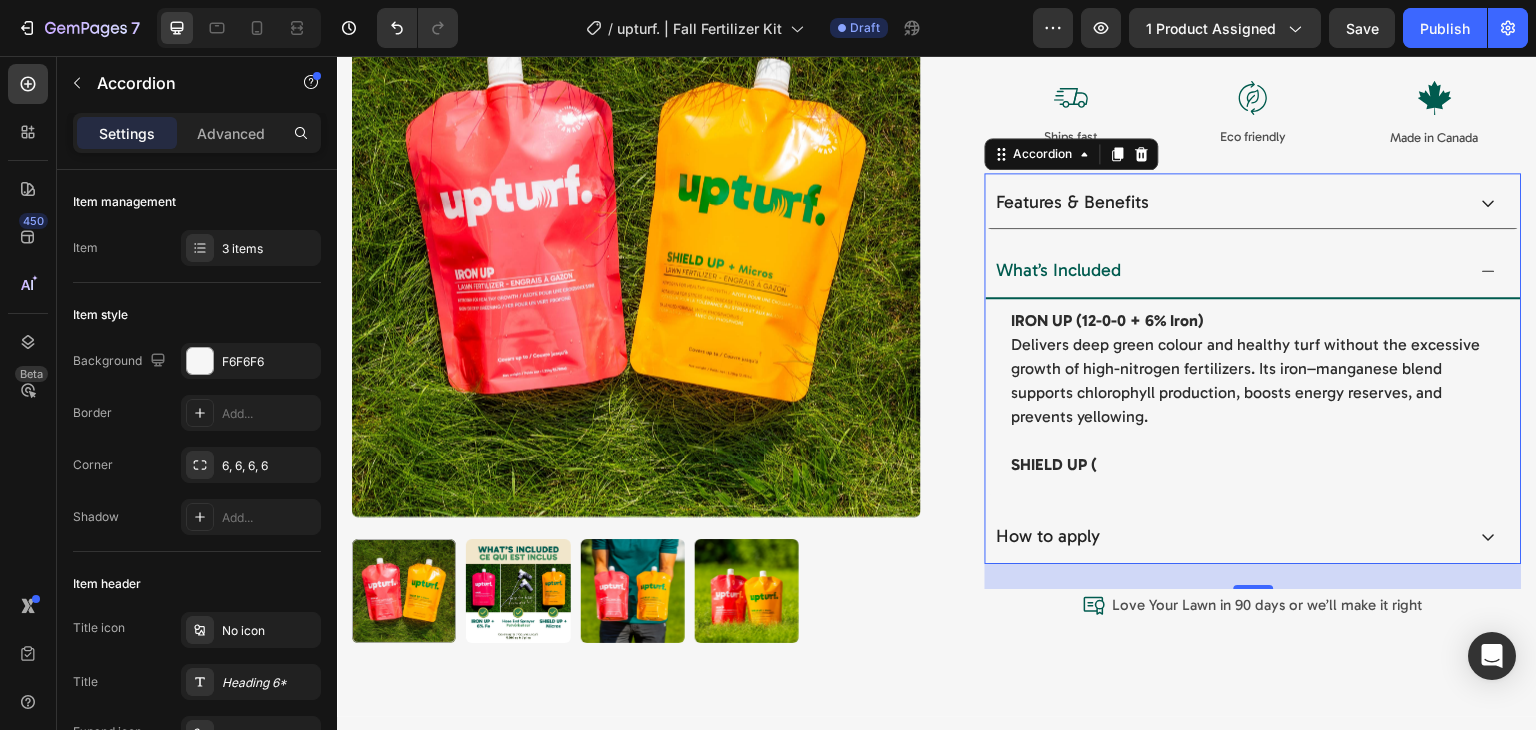 click on "IRON UP (12-0-0 + 6% Iron)  Delivers deep green colour and healthy turf without the excessive growth of high-nitrogen fertilizers. Its iron–manganese blend supports chlorophyll production, boosts energy reserves, and prevents yellowing.    SHIELD UP ( Text Block" at bounding box center [1253, 397] 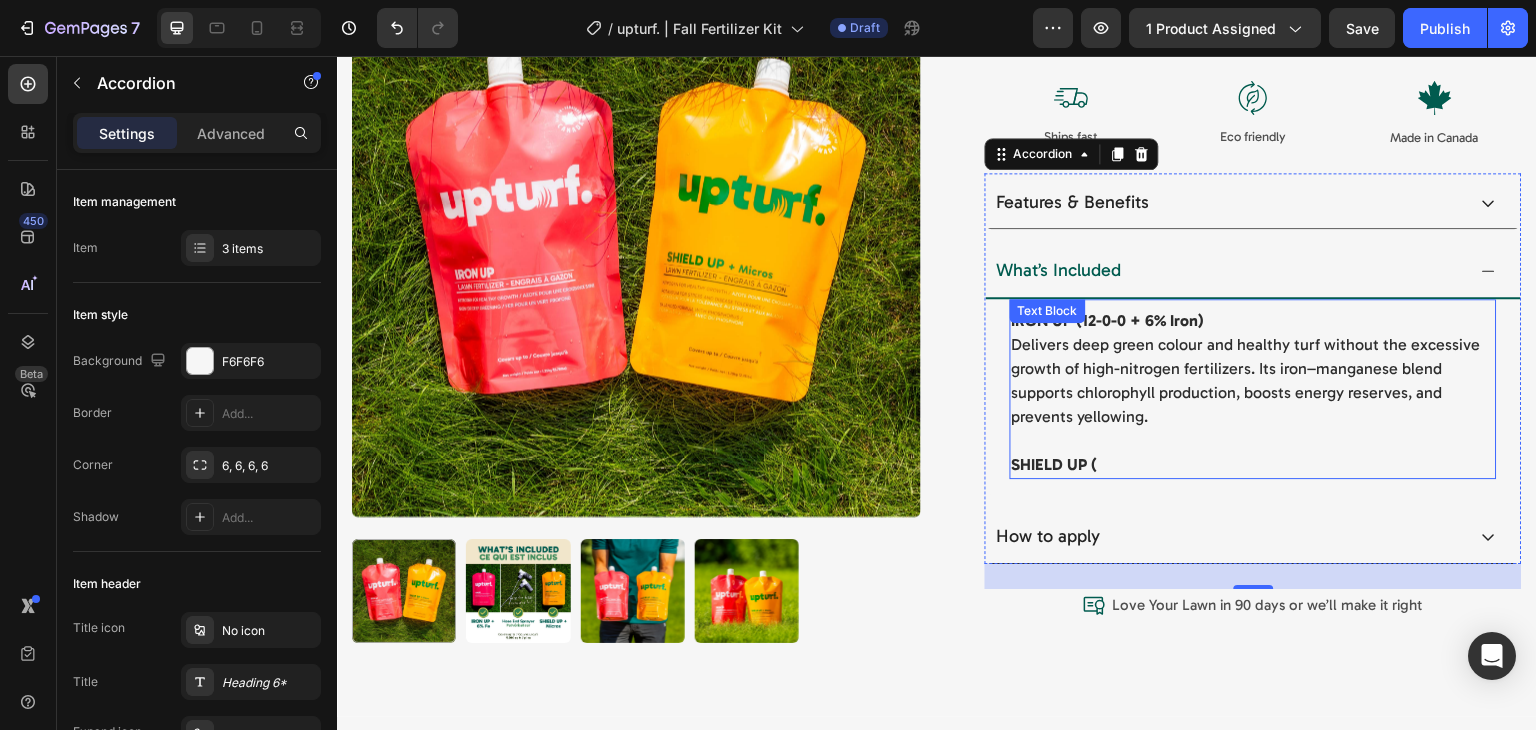 click on "SHIELD UP (" at bounding box center (1253, 465) 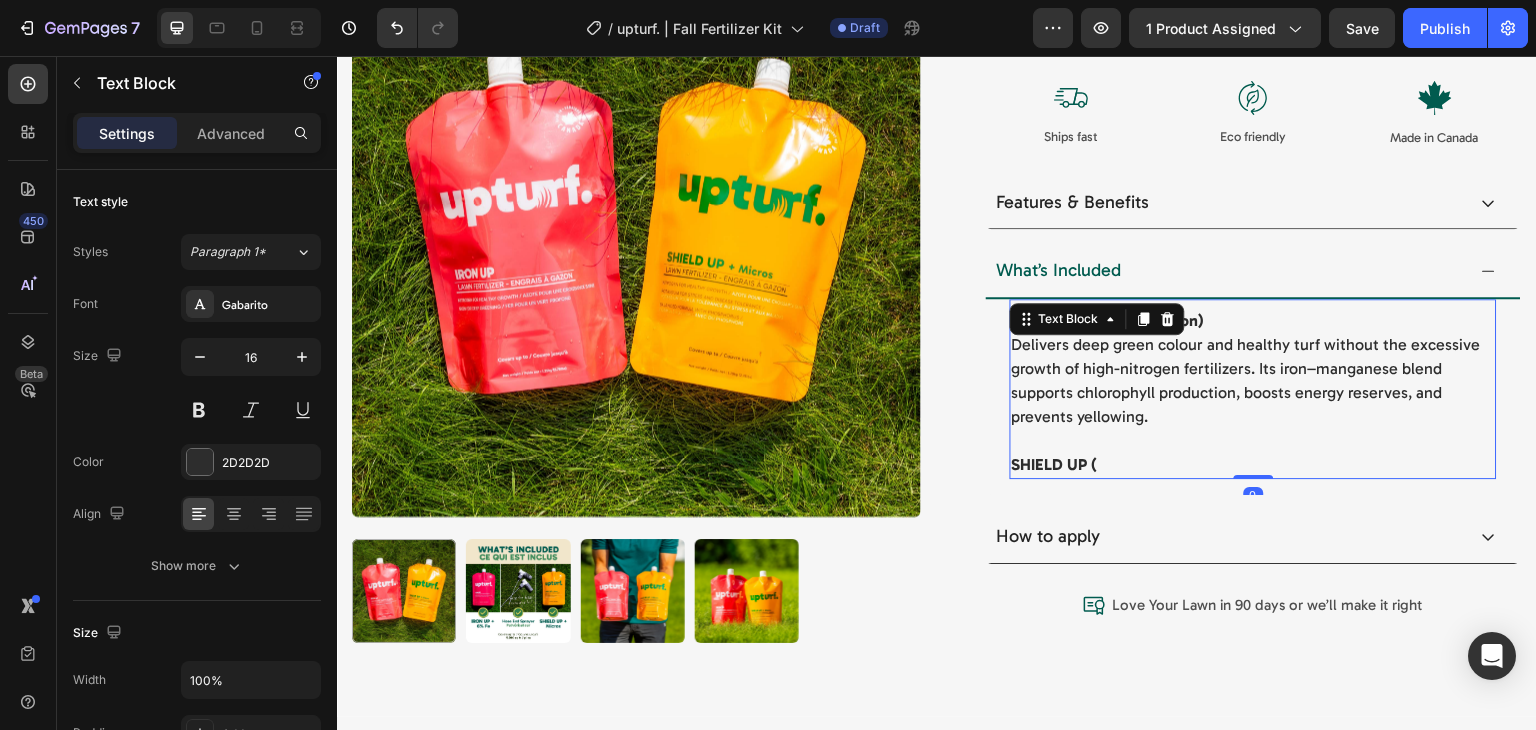 click on "SHIELD UP (" at bounding box center (1253, 465) 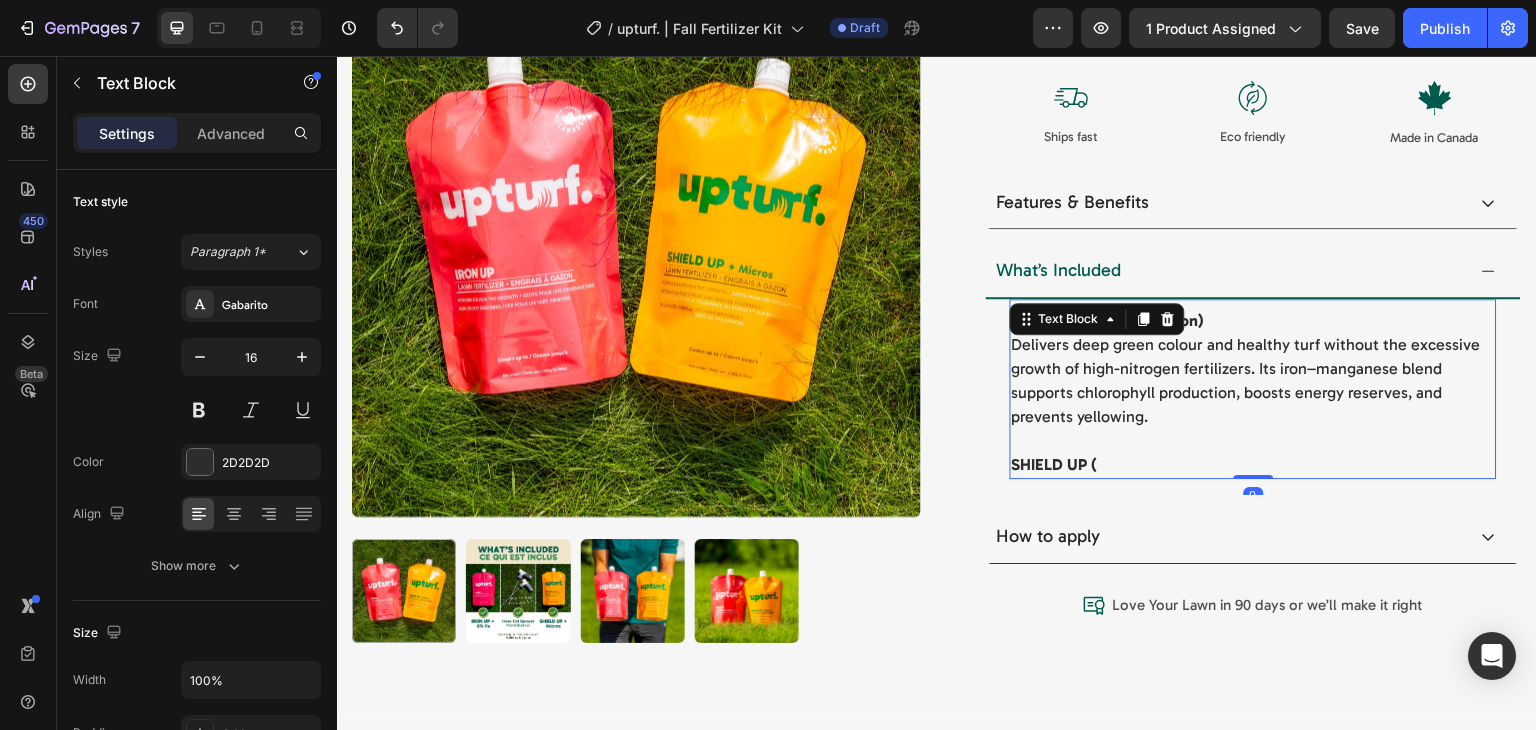 click on "SHIELD UP (" at bounding box center (1253, 465) 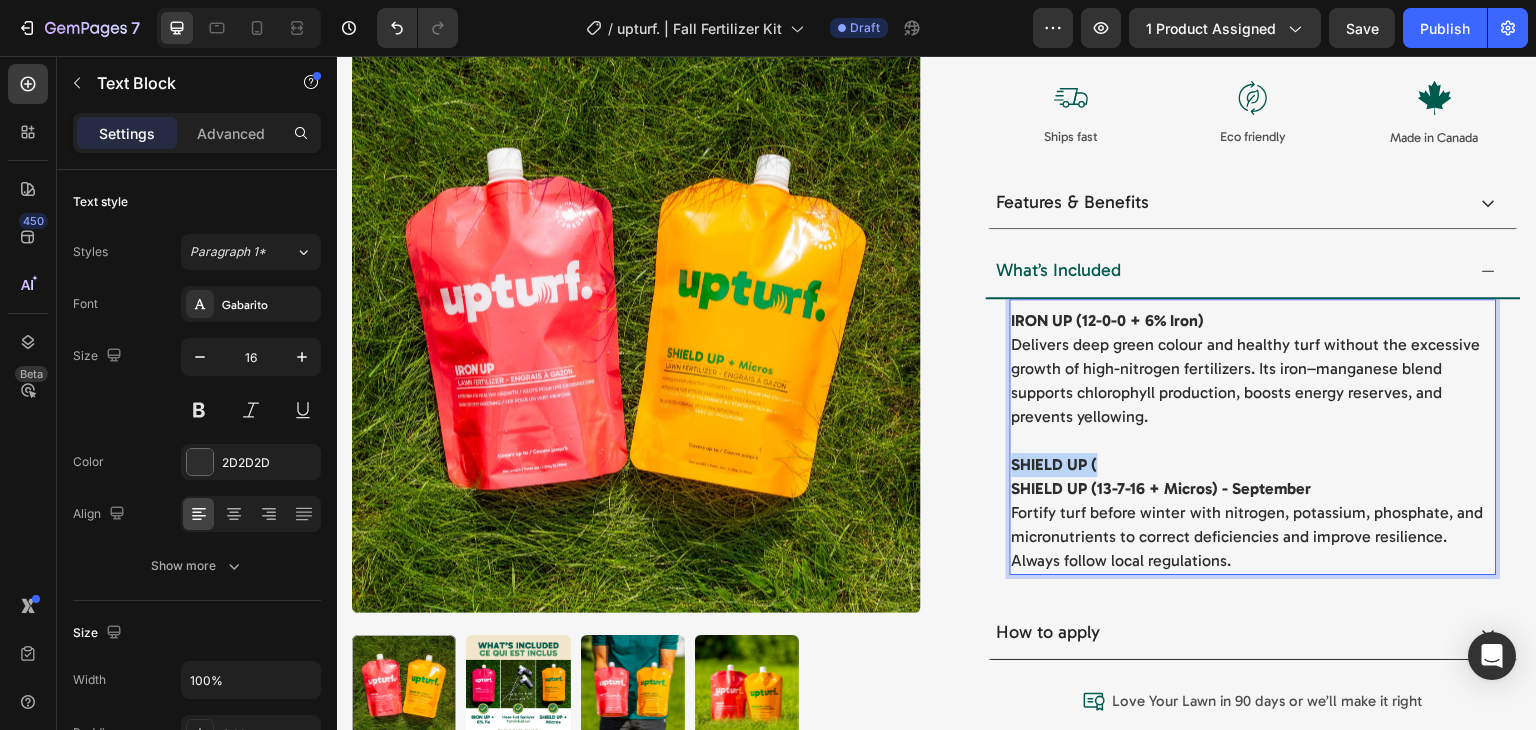 drag, startPoint x: 1102, startPoint y: 465, endPoint x: 1007, endPoint y: 457, distance: 95.33625 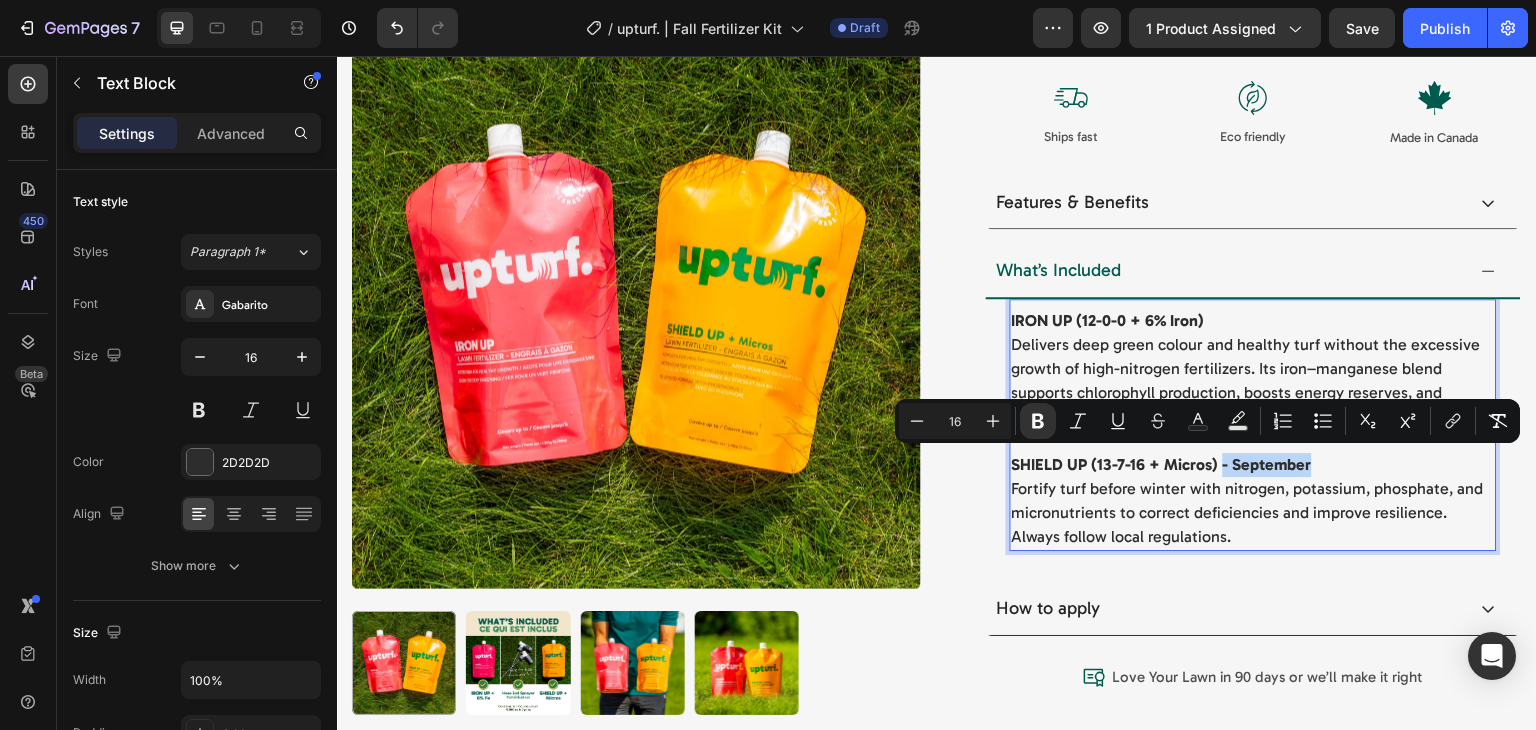 drag, startPoint x: 1314, startPoint y: 459, endPoint x: 1211, endPoint y: 464, distance: 103.121284 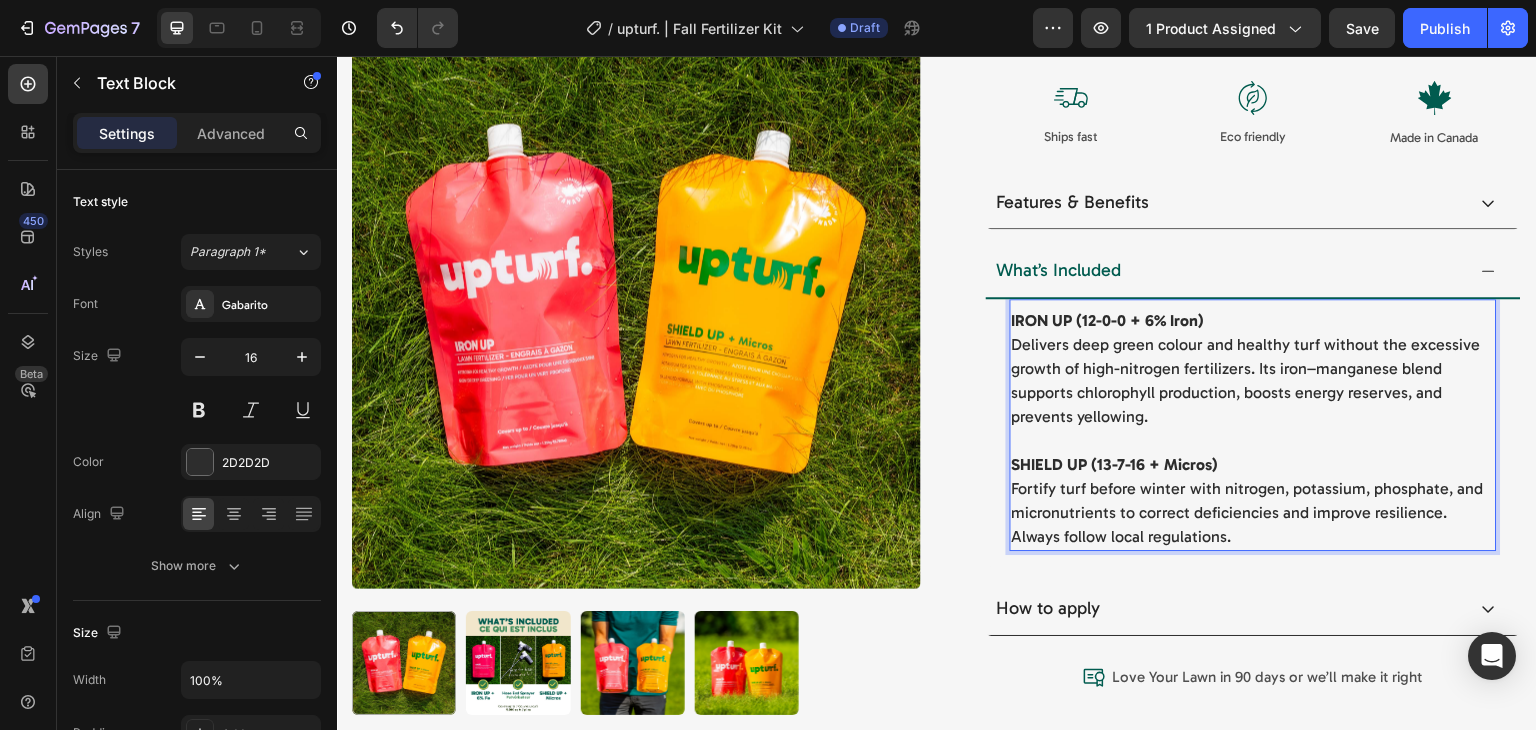 click on "SHIELD UP (13-7-16 + Micros) Fortify turf before winter with nitrogen, potassium, phosphate, and micronutrients to correct deficiencies and improve resilience. Always follow local regulations." at bounding box center (1253, 501) 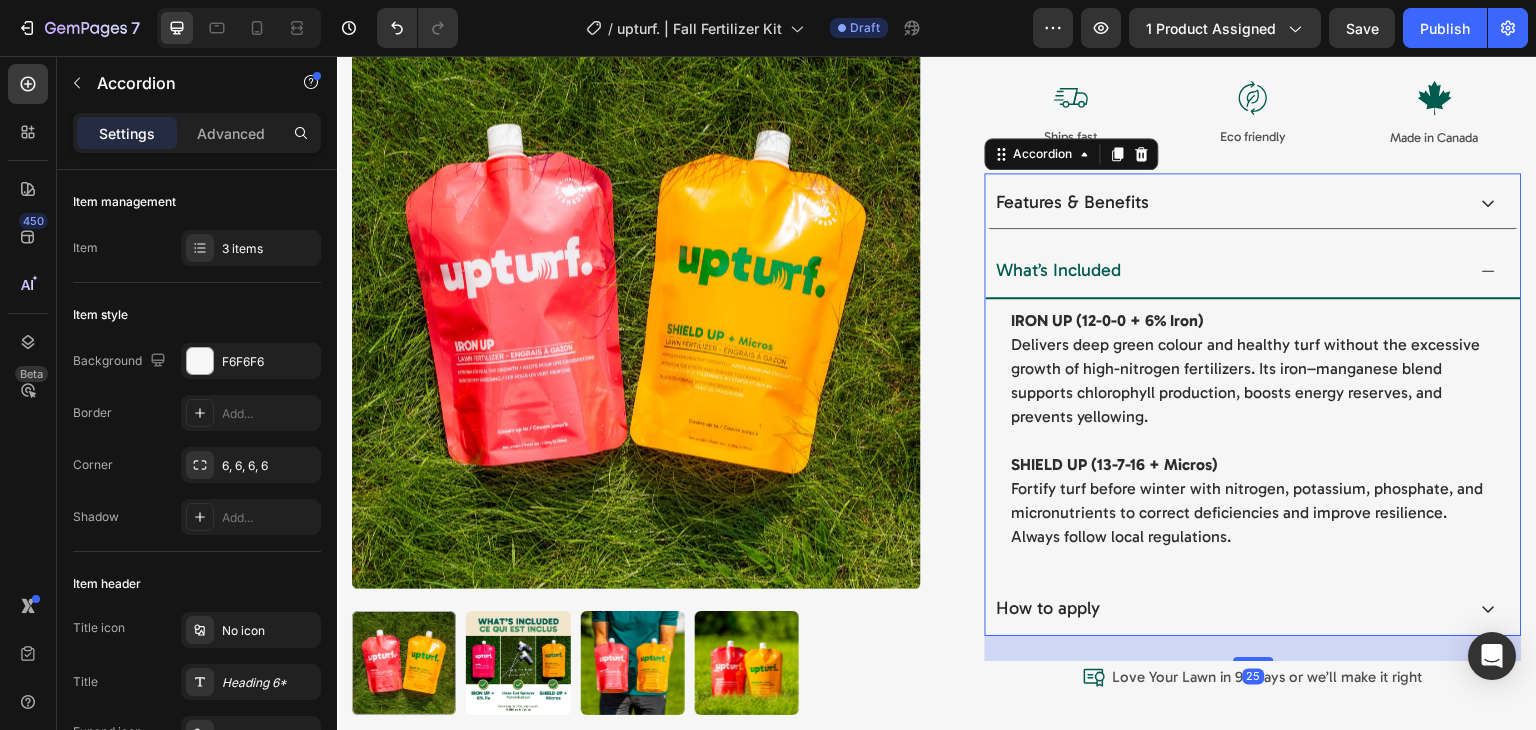 click on "What’s Included" at bounding box center (1229, 271) 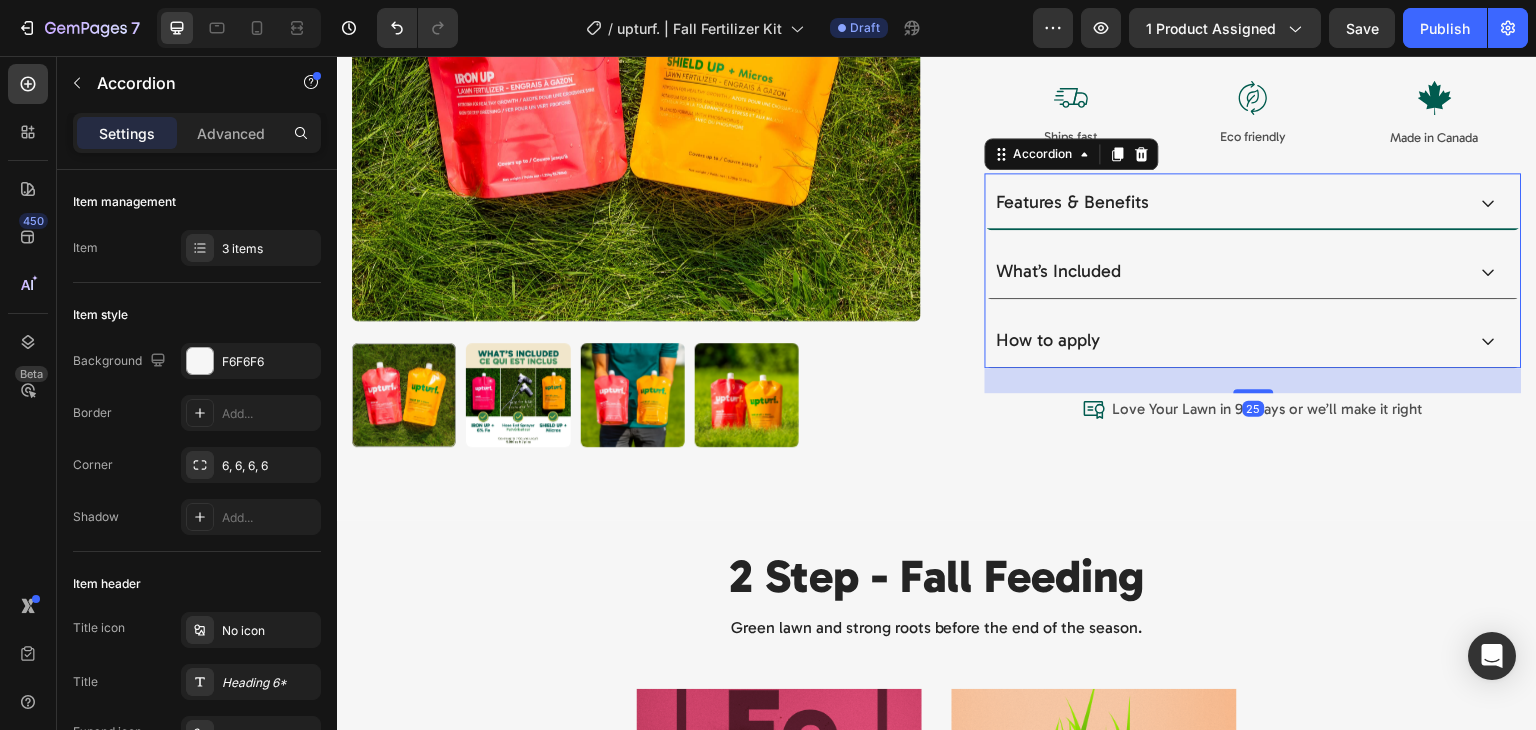 click on "Features & Benefits" at bounding box center (1229, 203) 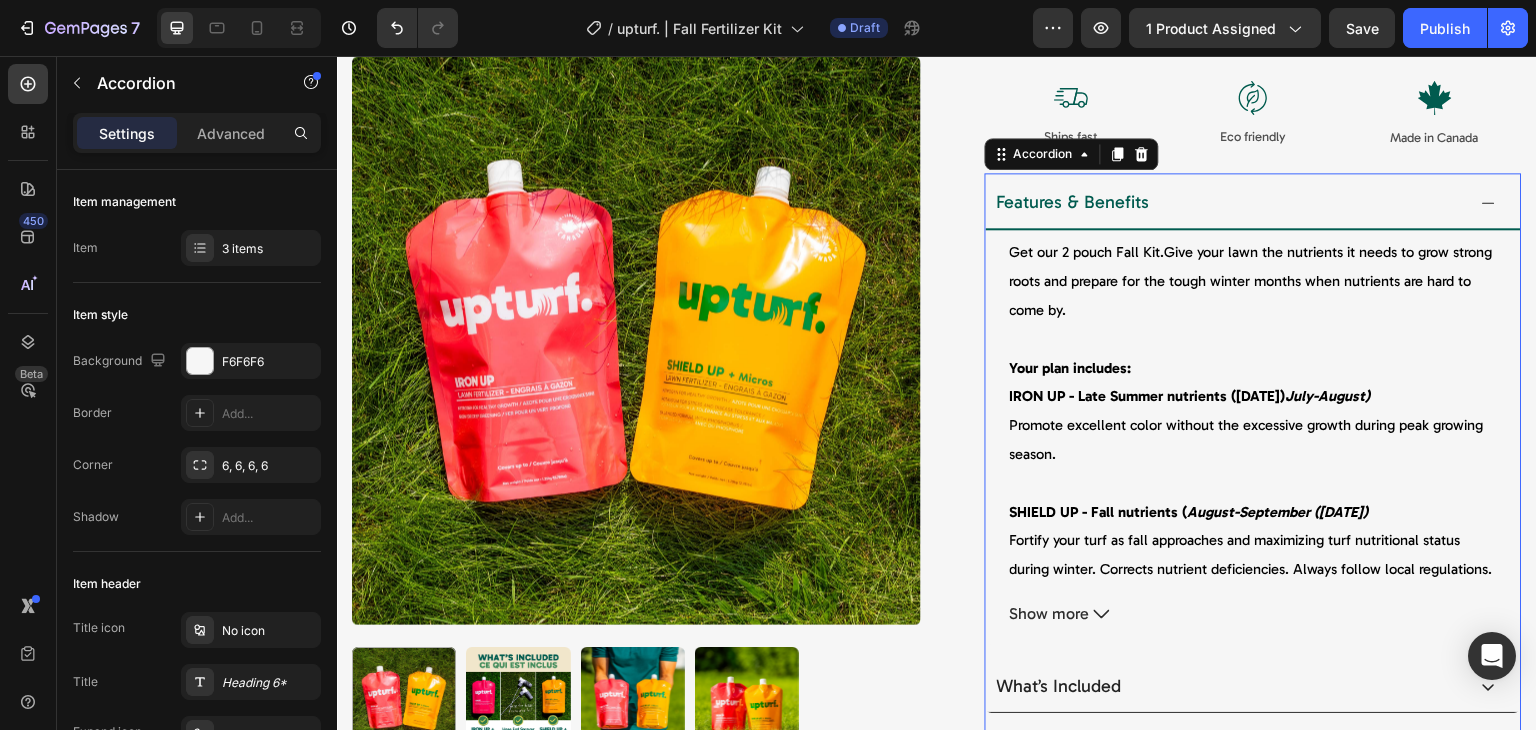 click on "Features & Benefits" at bounding box center (1229, 203) 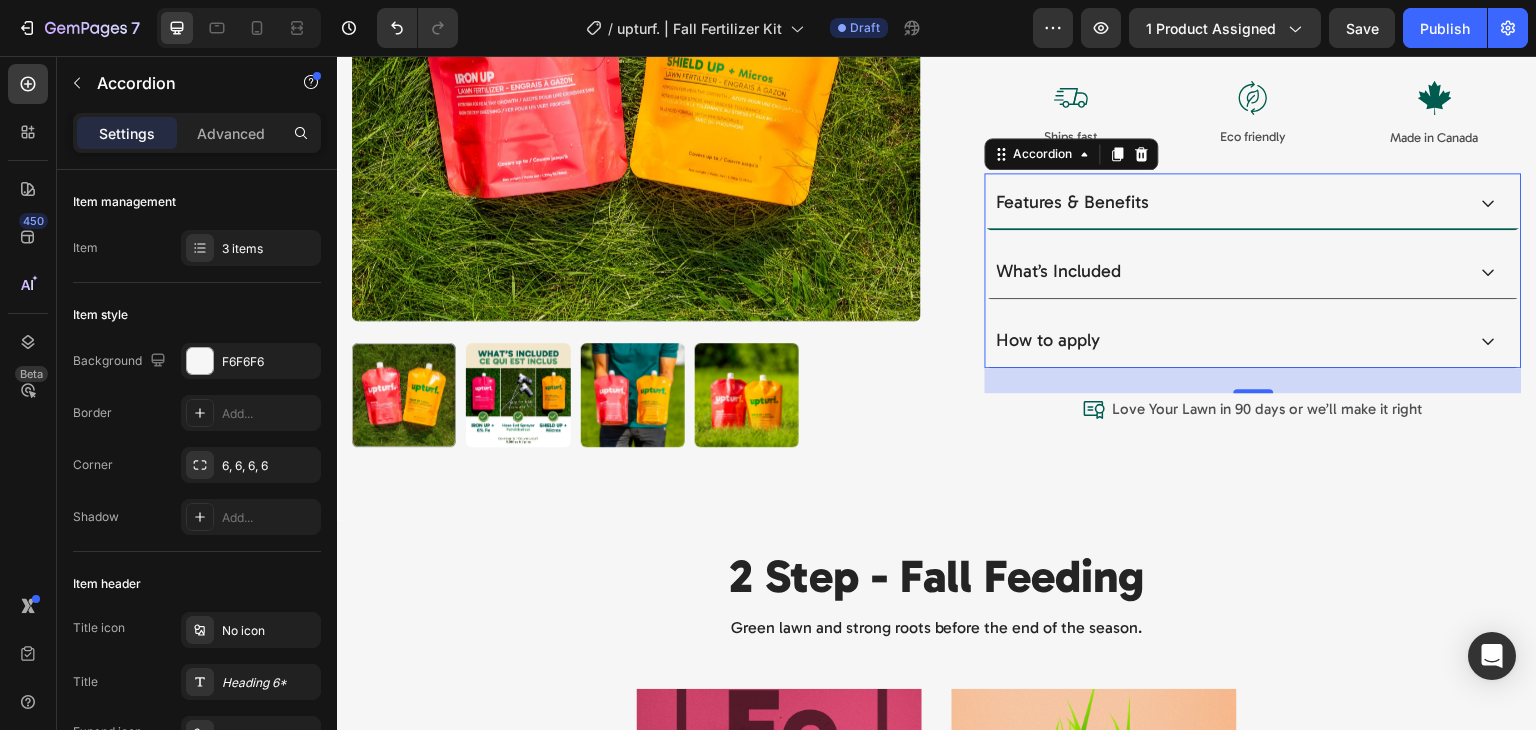 click on "Features & Benefits" at bounding box center [1229, 203] 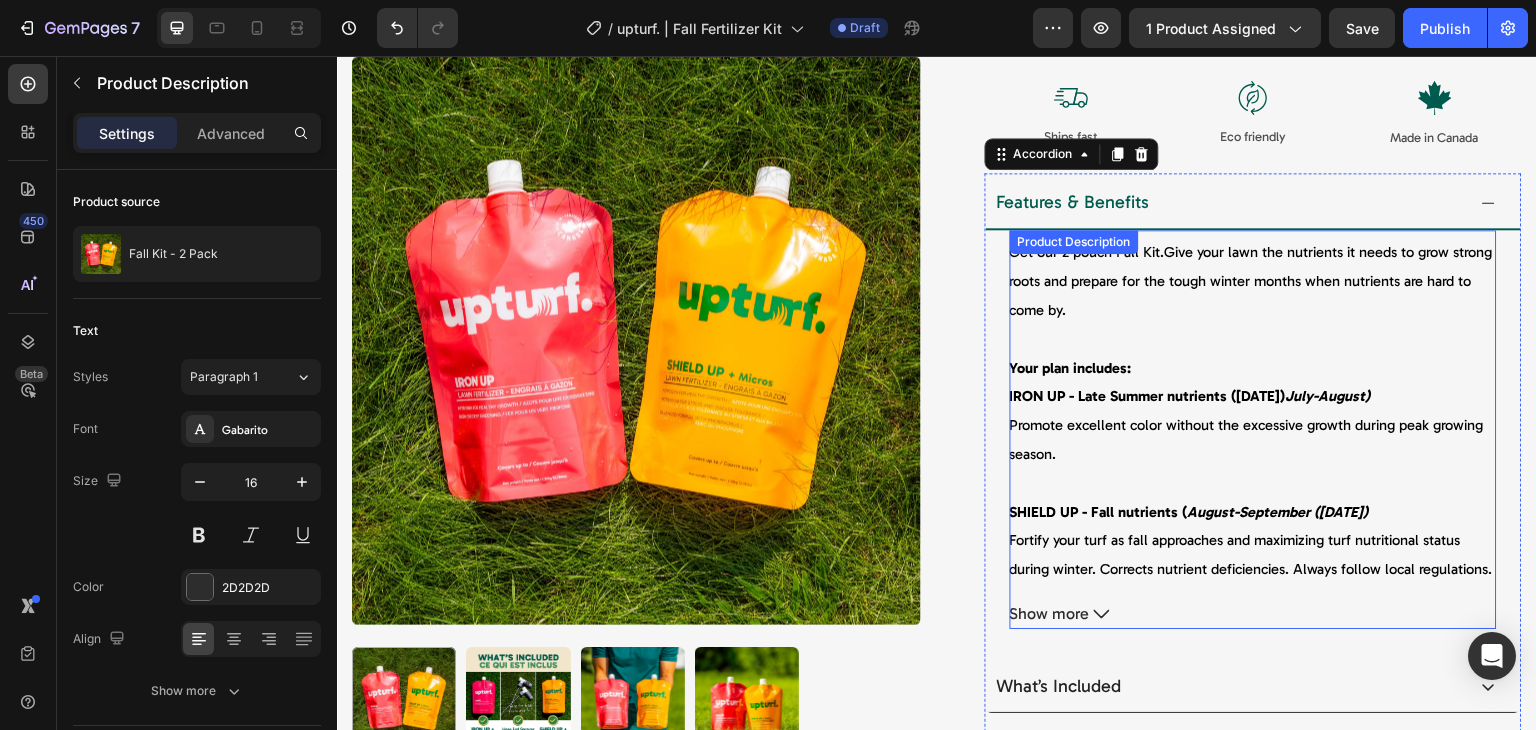 click on "Give your lawn the nutrients it needs to grow strong roots and prepare for the tough winter months when nutrients are hard to come by." at bounding box center (1251, 281) 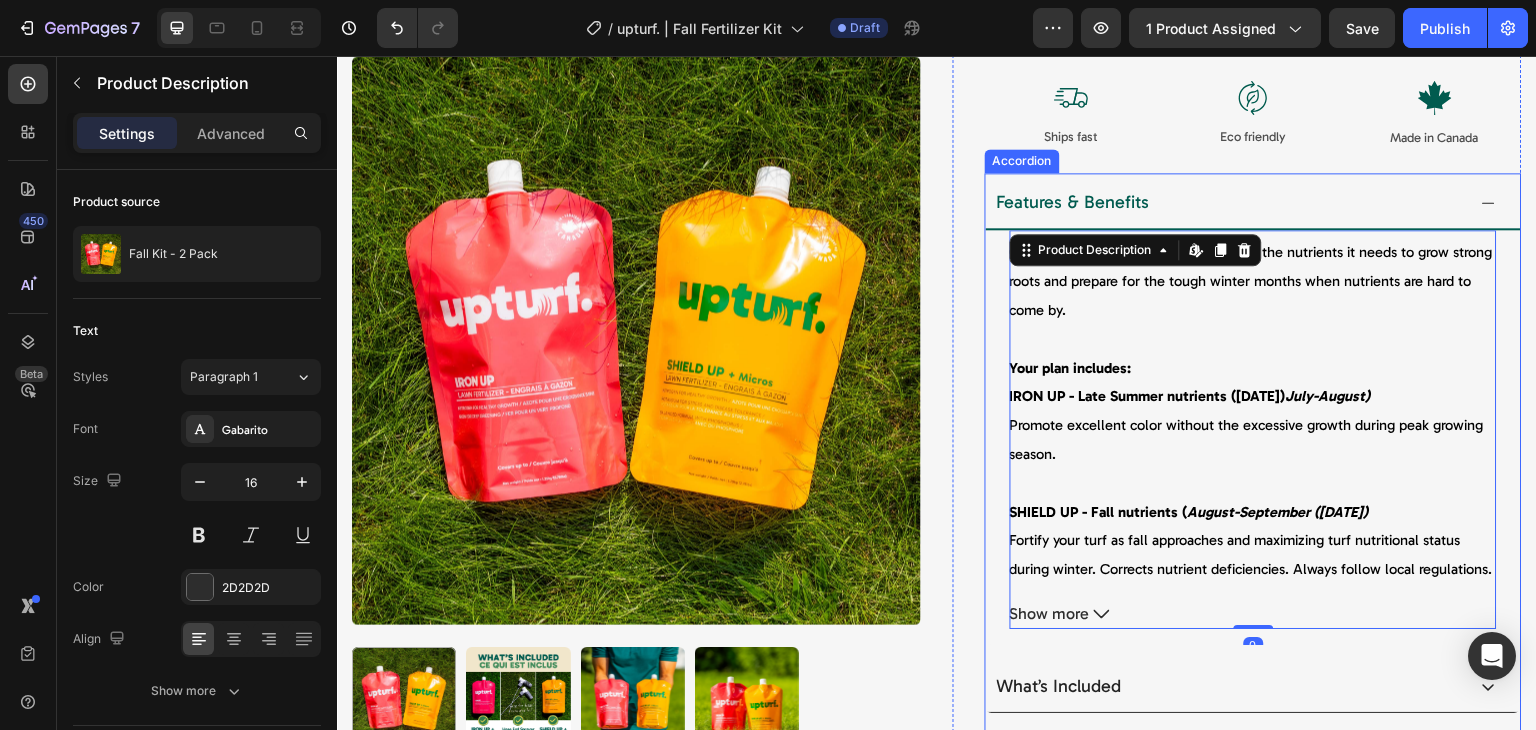 click on "Features & Benefits" at bounding box center [1253, 202] 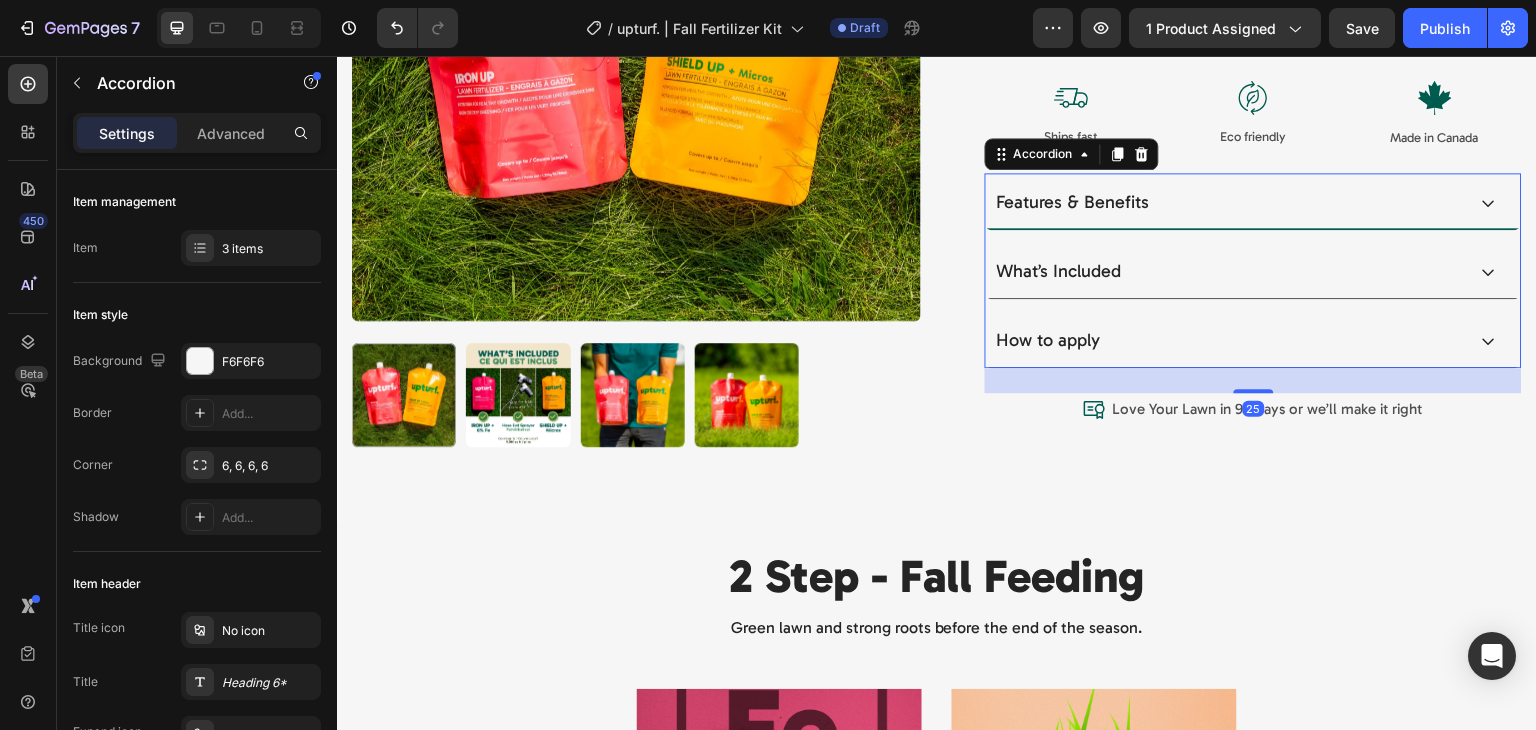 scroll, scrollTop: 402, scrollLeft: 0, axis: vertical 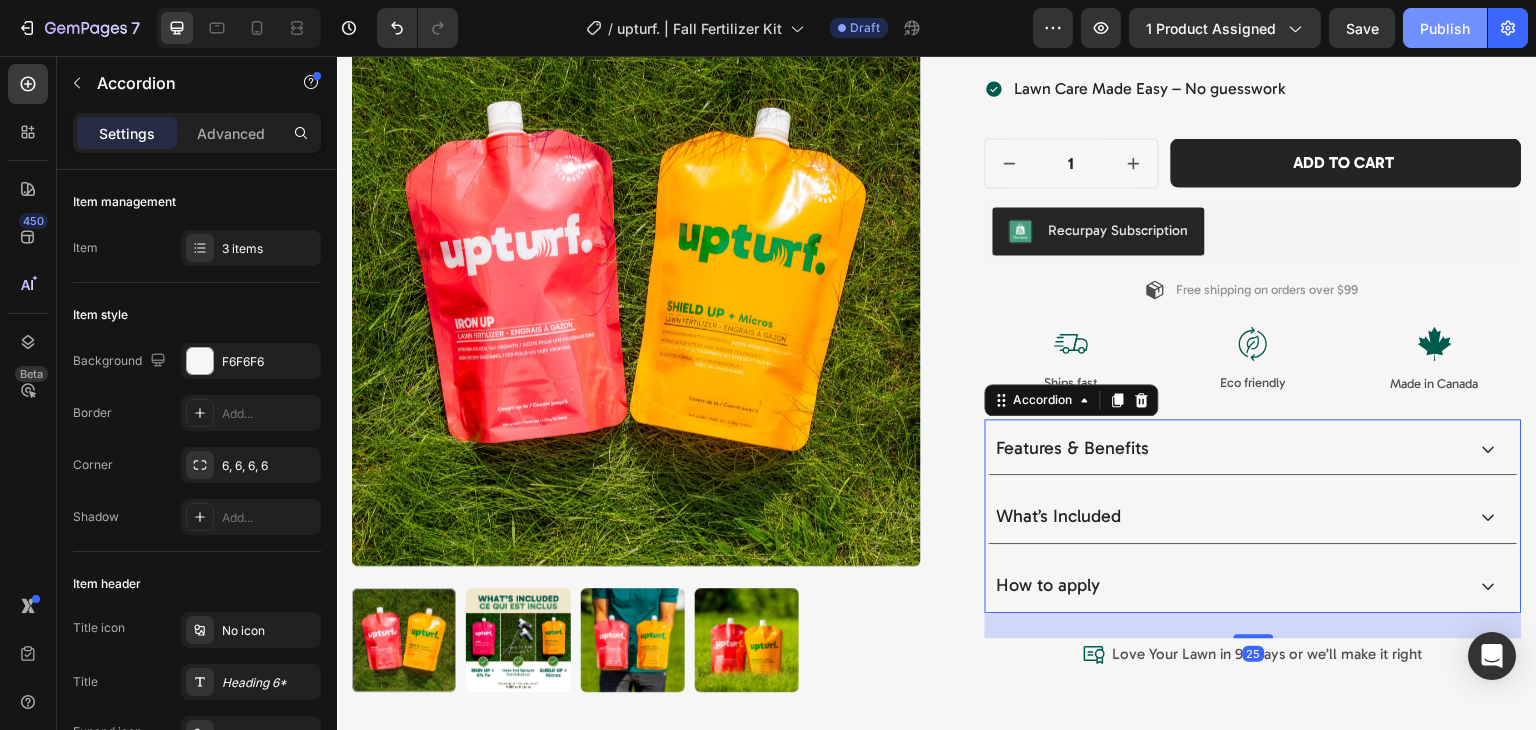 click on "Publish" at bounding box center [1445, 28] 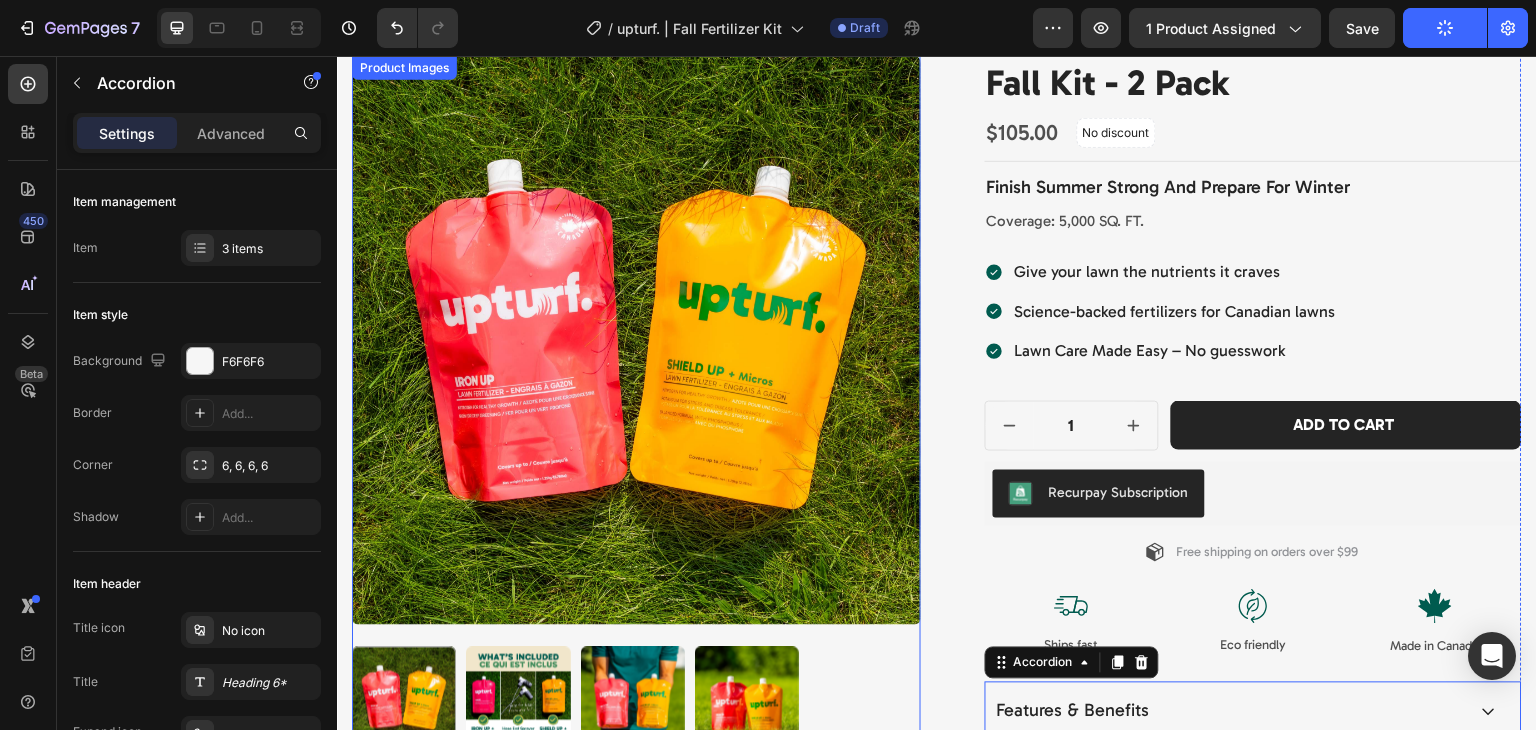 scroll, scrollTop: 0, scrollLeft: 0, axis: both 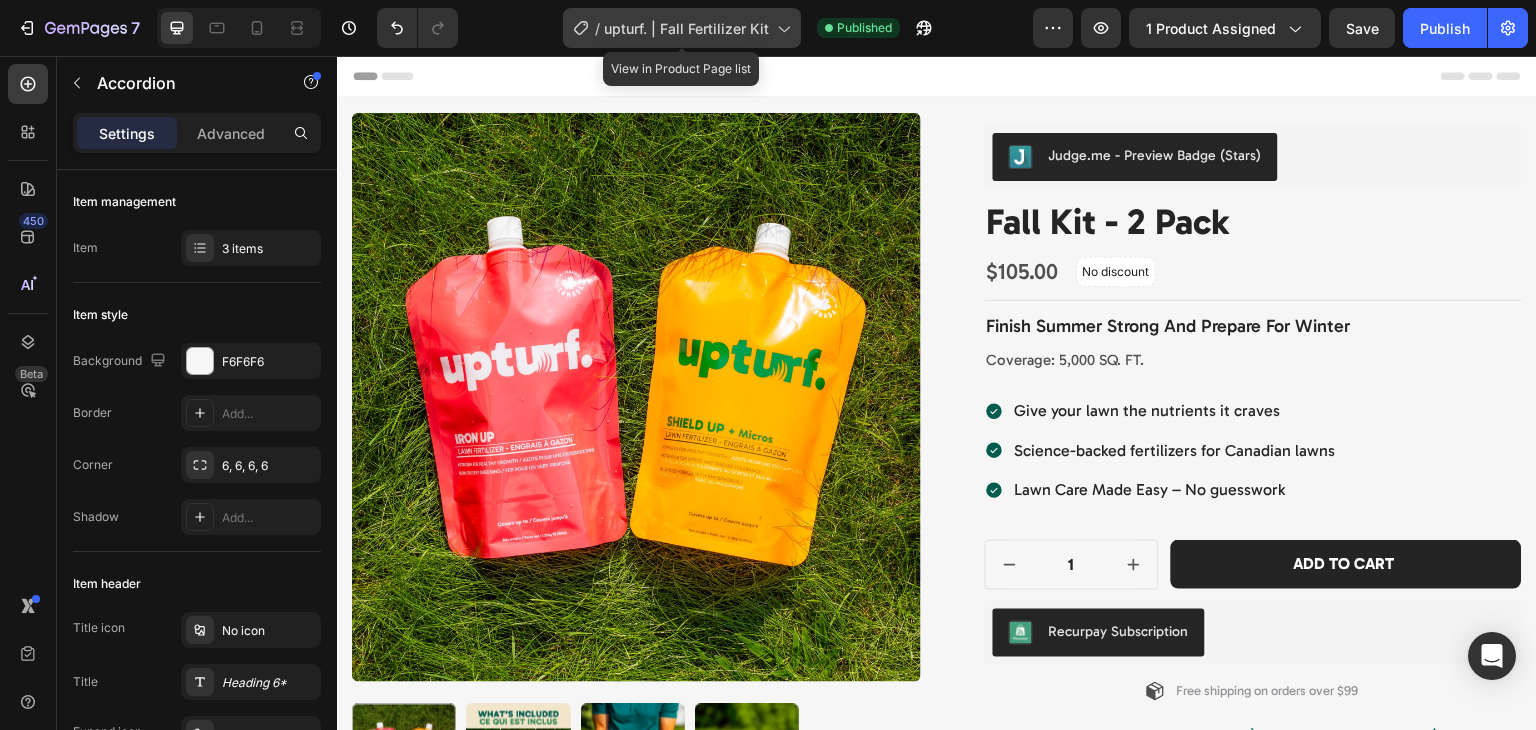 click on "upturf. | Fall Fertilizer Kit" at bounding box center [686, 28] 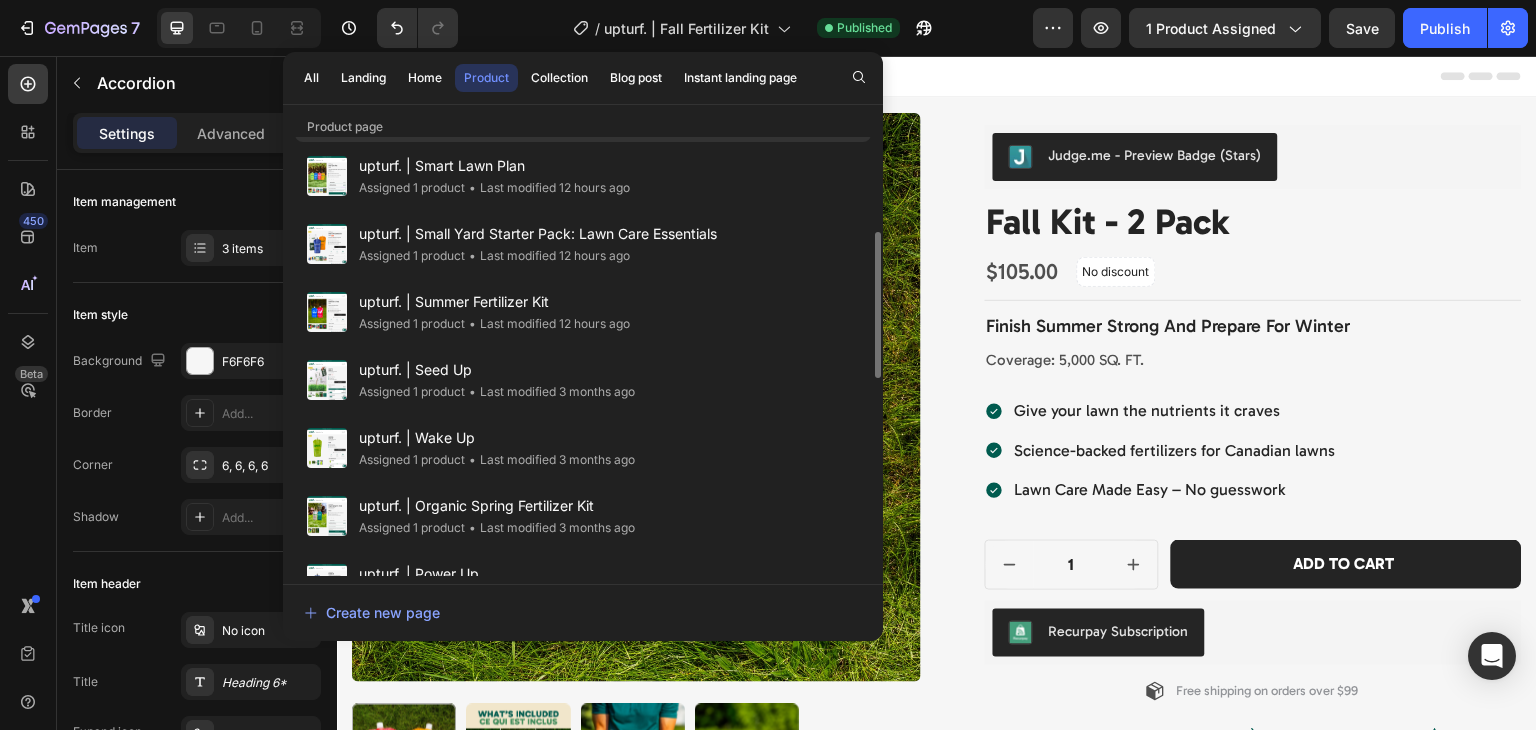 scroll, scrollTop: 282, scrollLeft: 0, axis: vertical 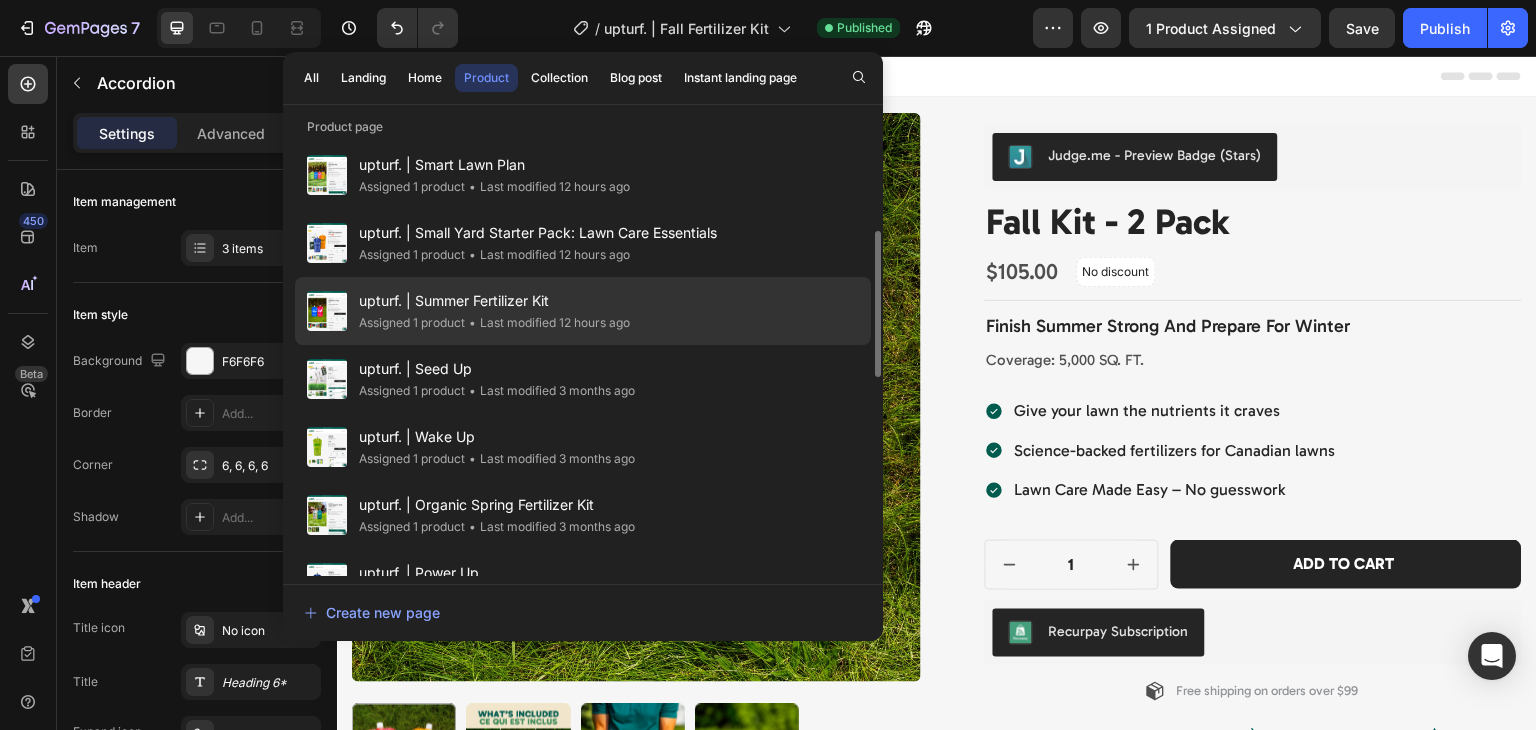 click on "• Last modified 12 hours ago" 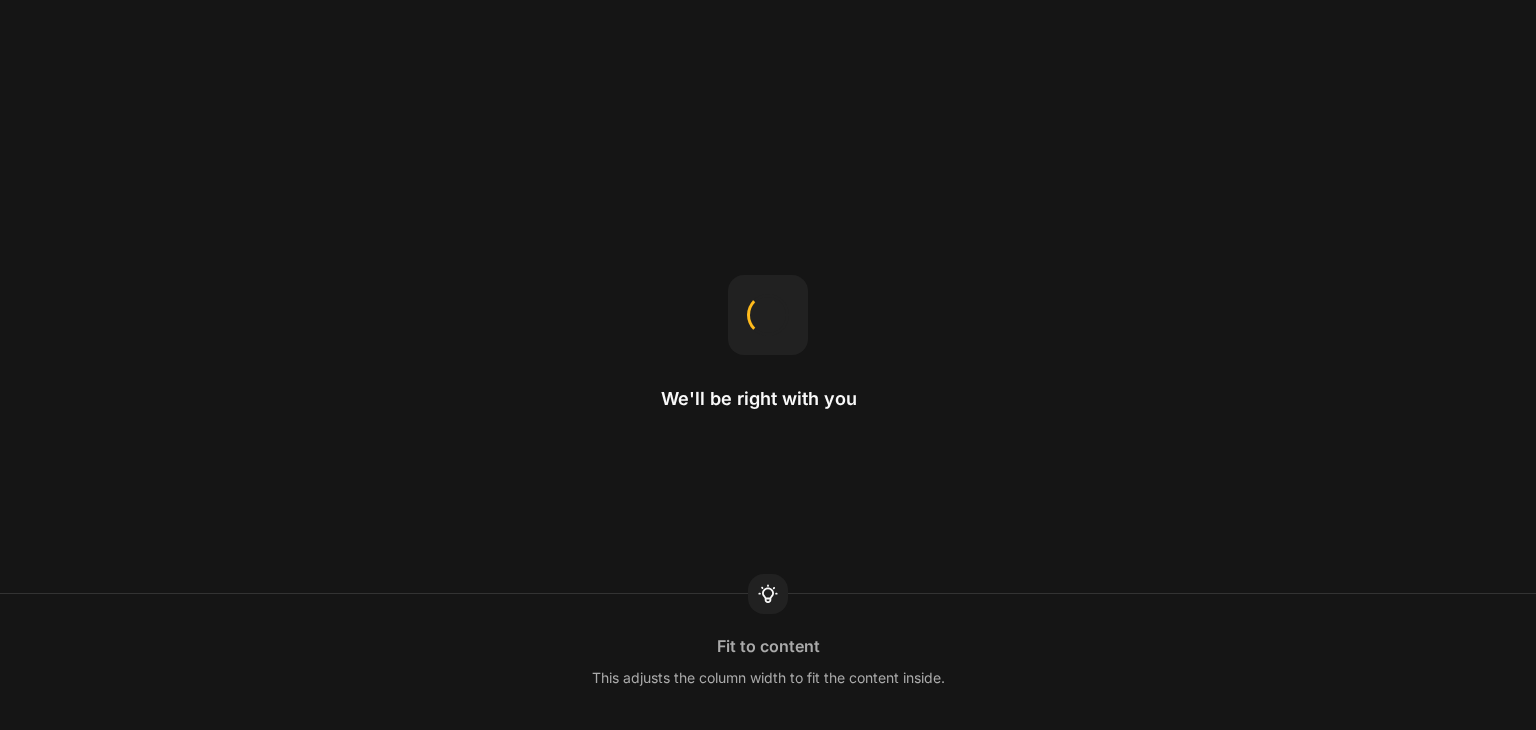 scroll, scrollTop: 0, scrollLeft: 0, axis: both 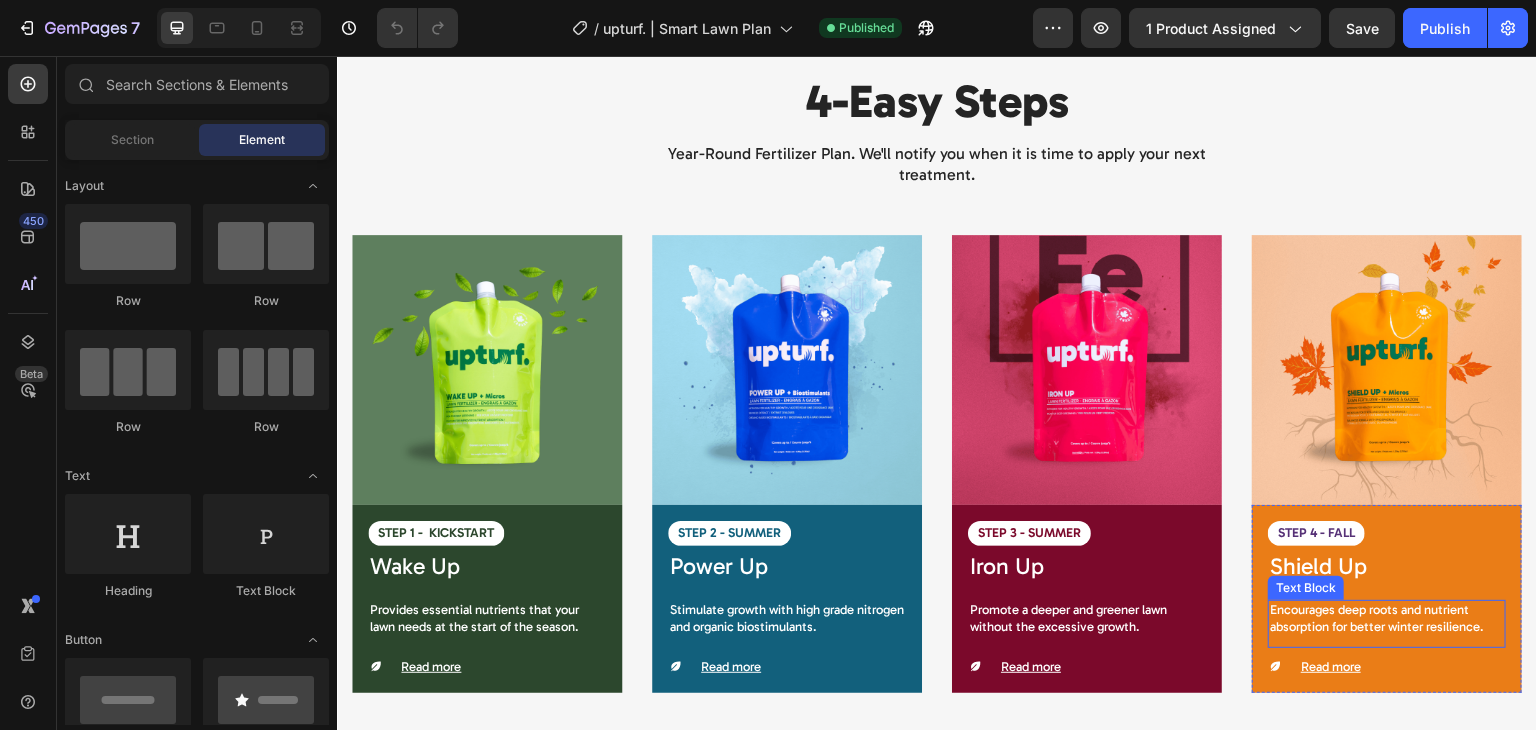 click on "Encourages deep roots and nutrient absorption for better winter resilience." at bounding box center (1387, 619) 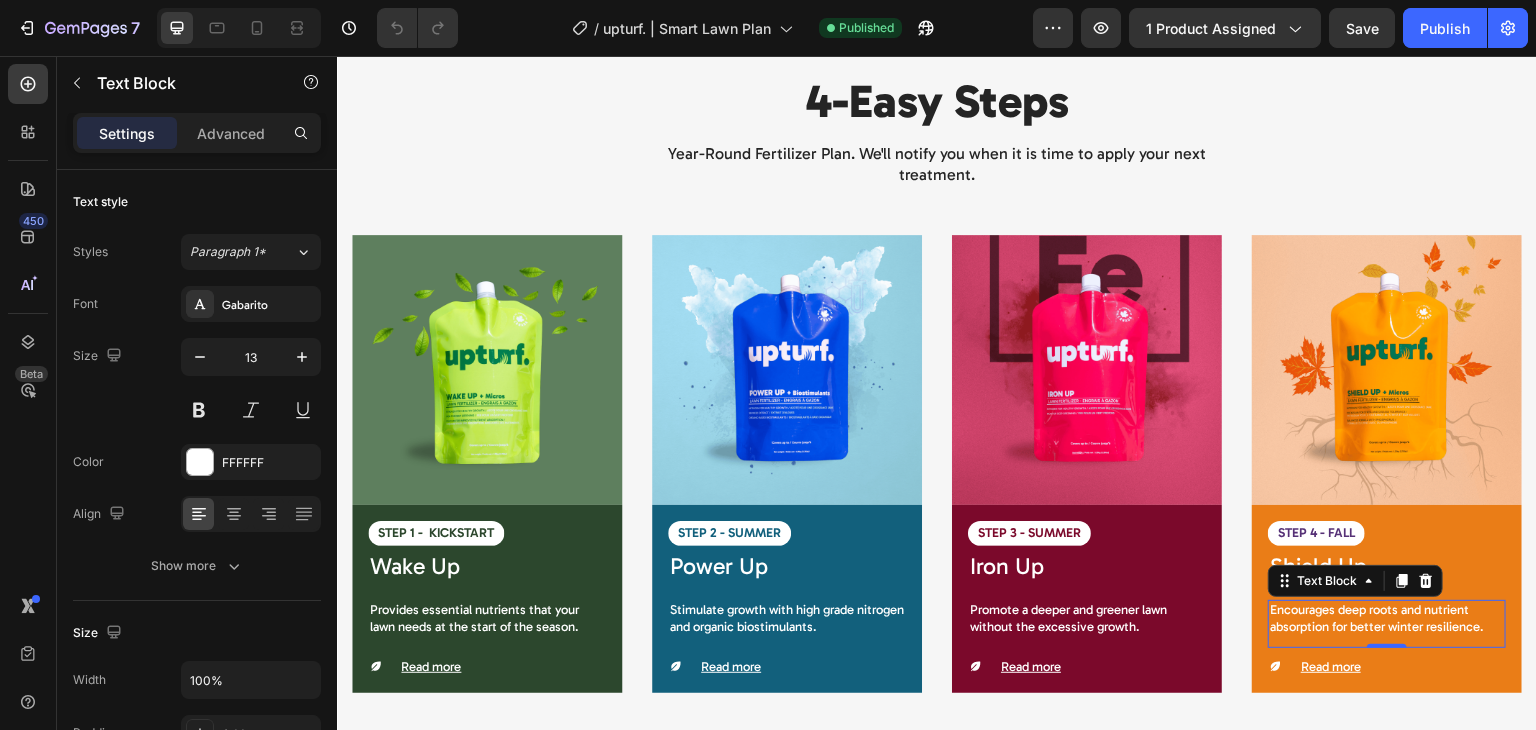 click on "Encourages deep roots and nutrient absorption for better winter resilience." at bounding box center [1387, 619] 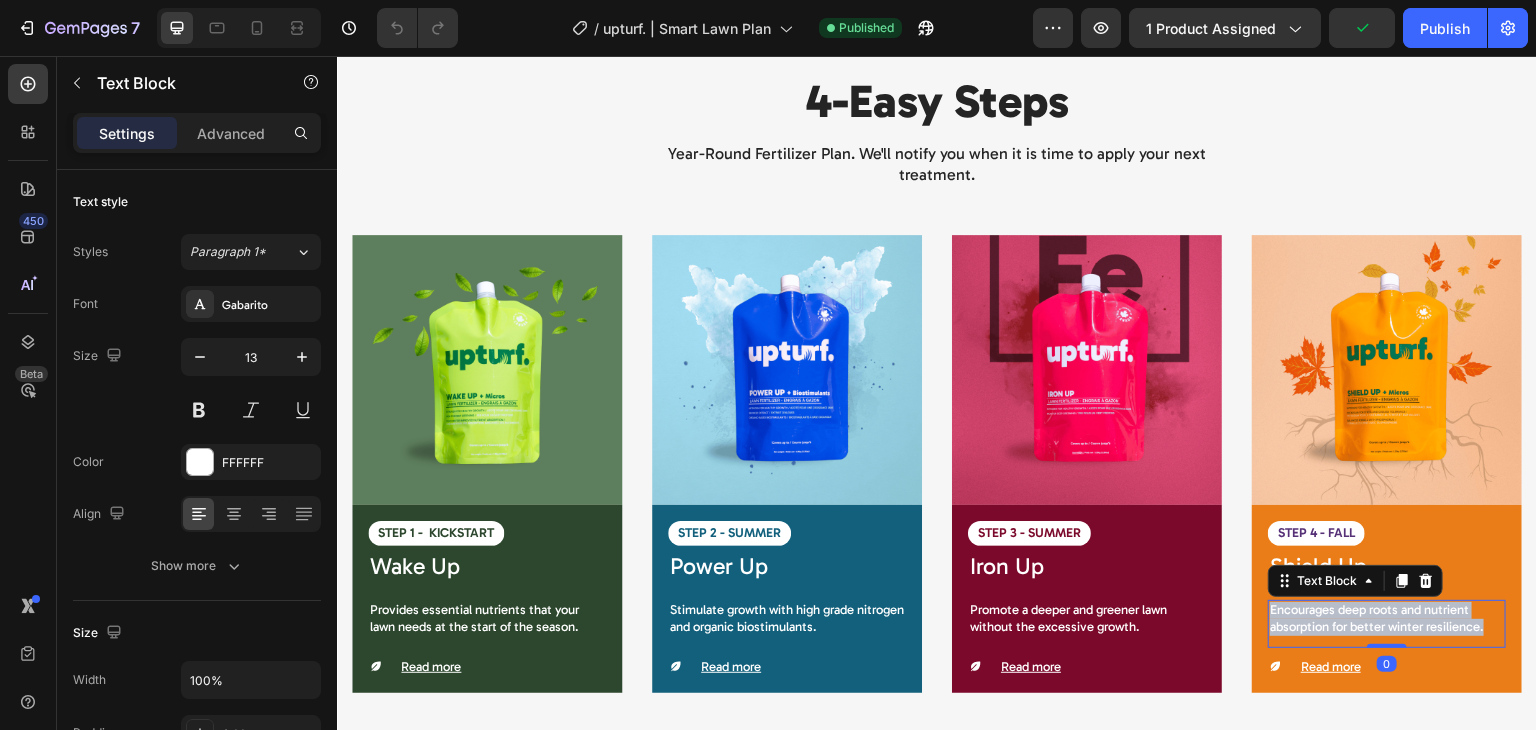 click on "Encourages deep roots and nutrient absorption for better winter resilience." at bounding box center (1387, 619) 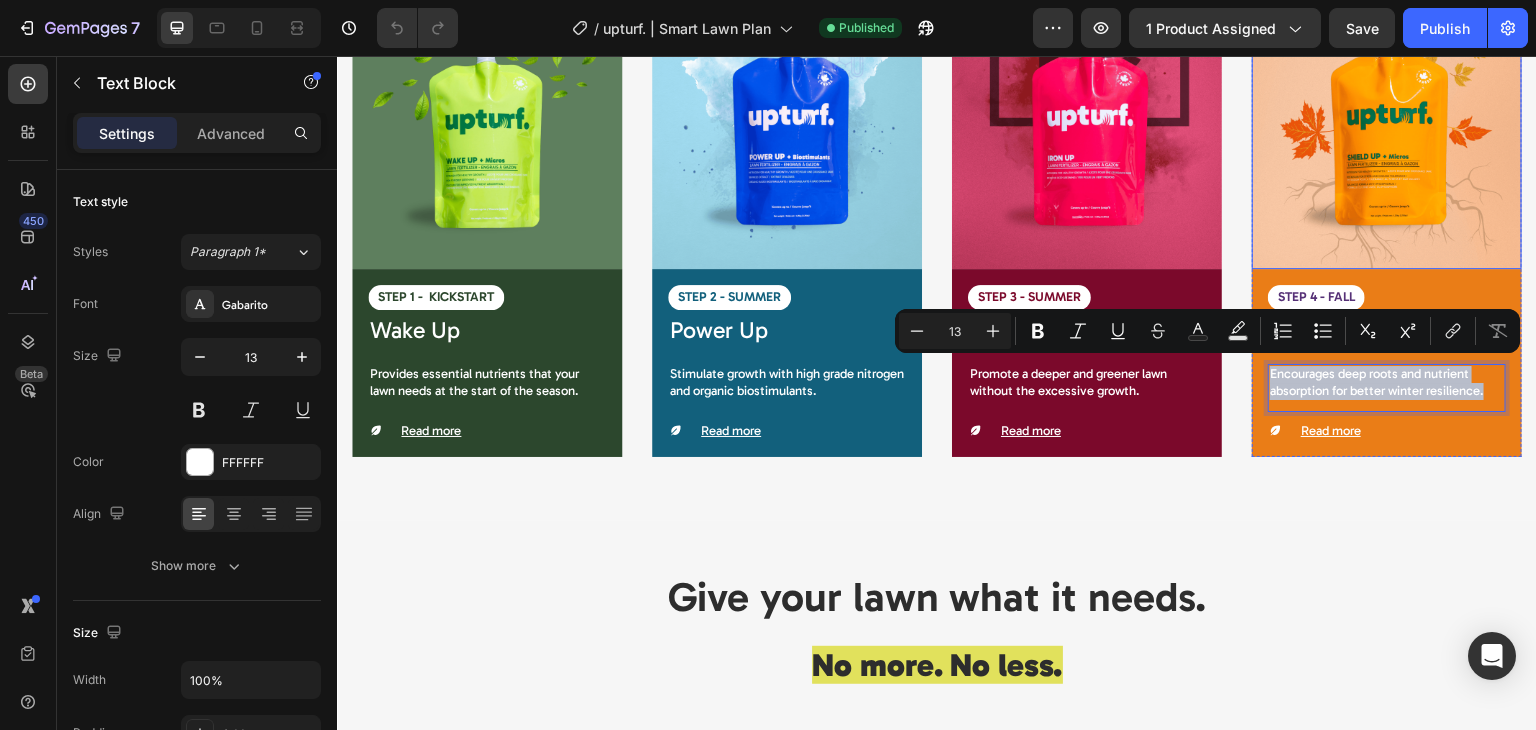scroll, scrollTop: 368, scrollLeft: 0, axis: vertical 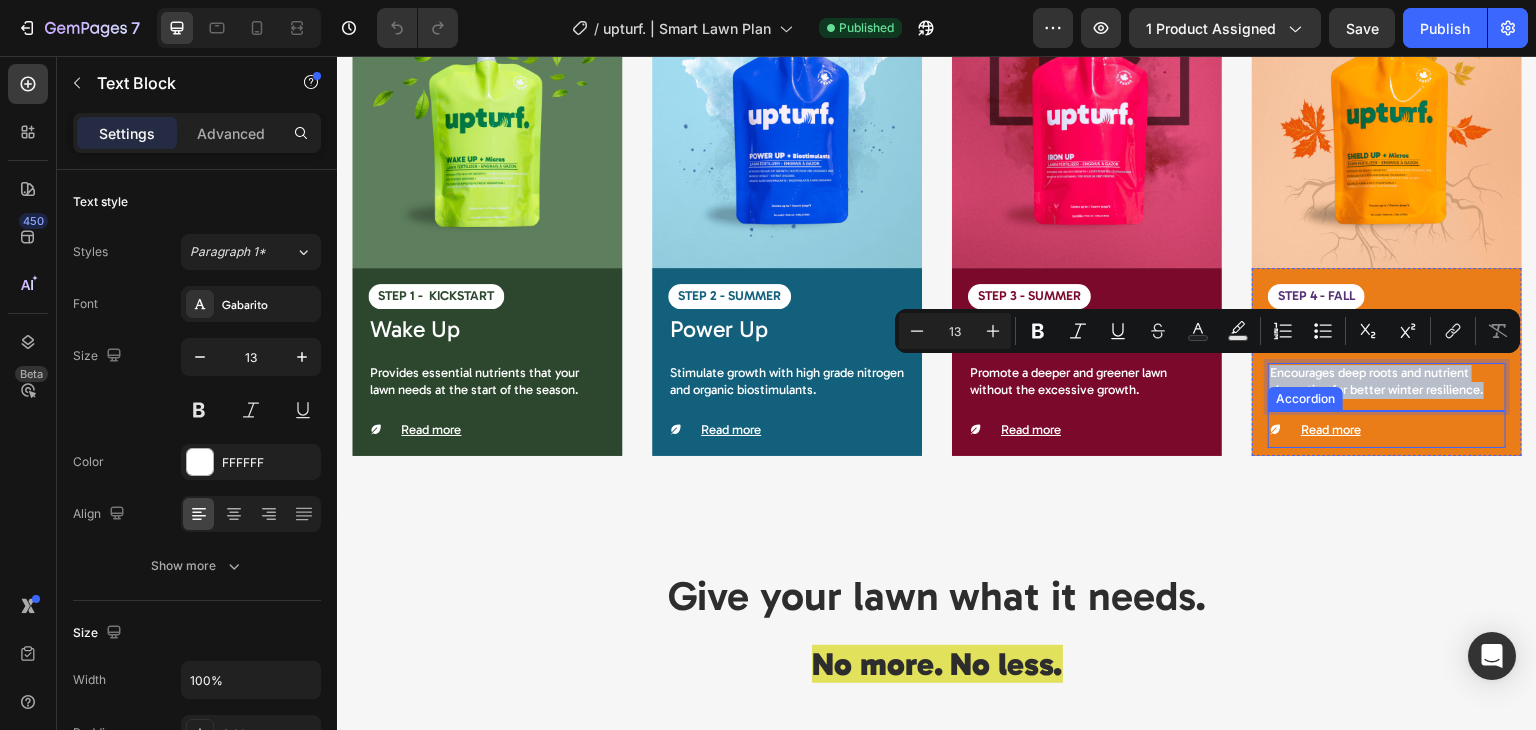 click on "Read more" at bounding box center (1331, 429) 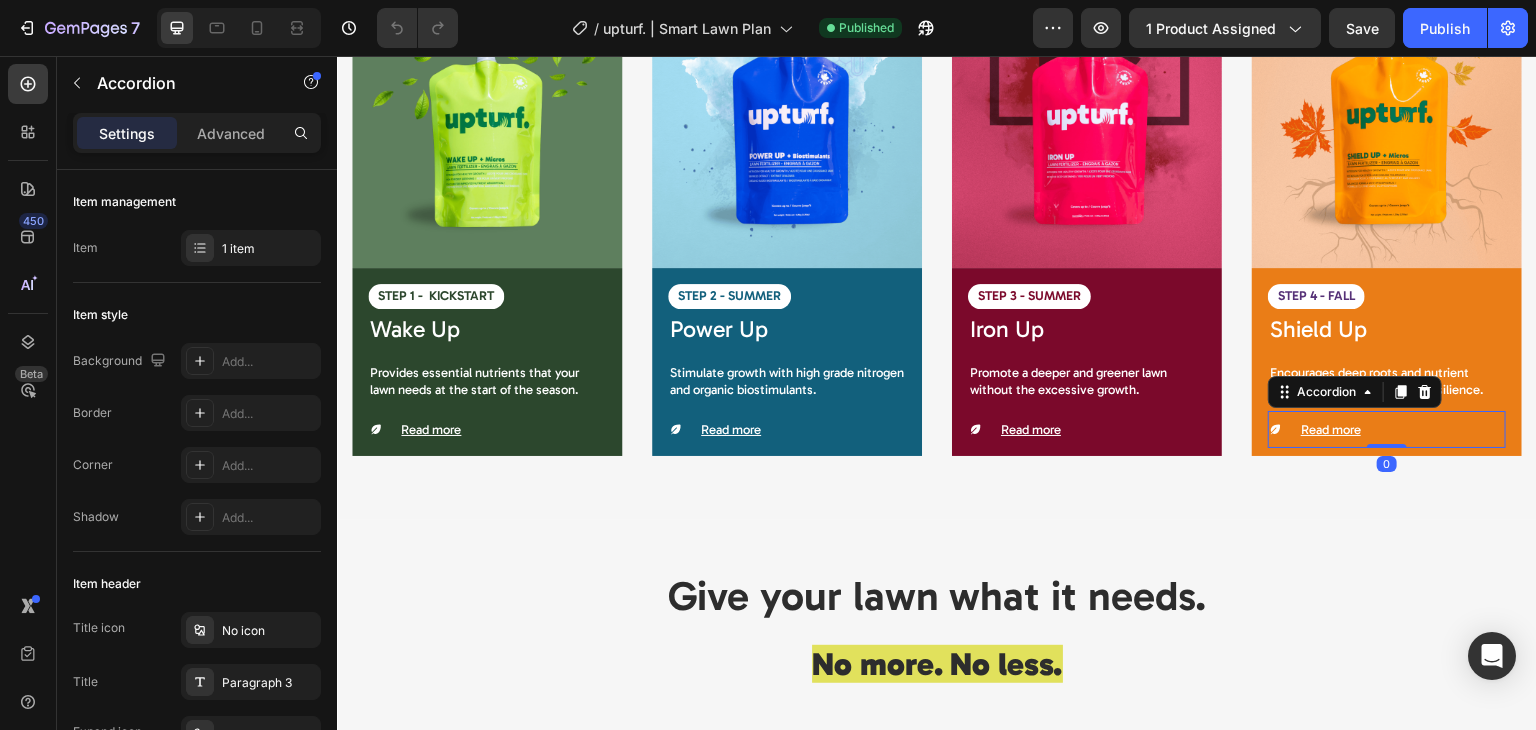 click 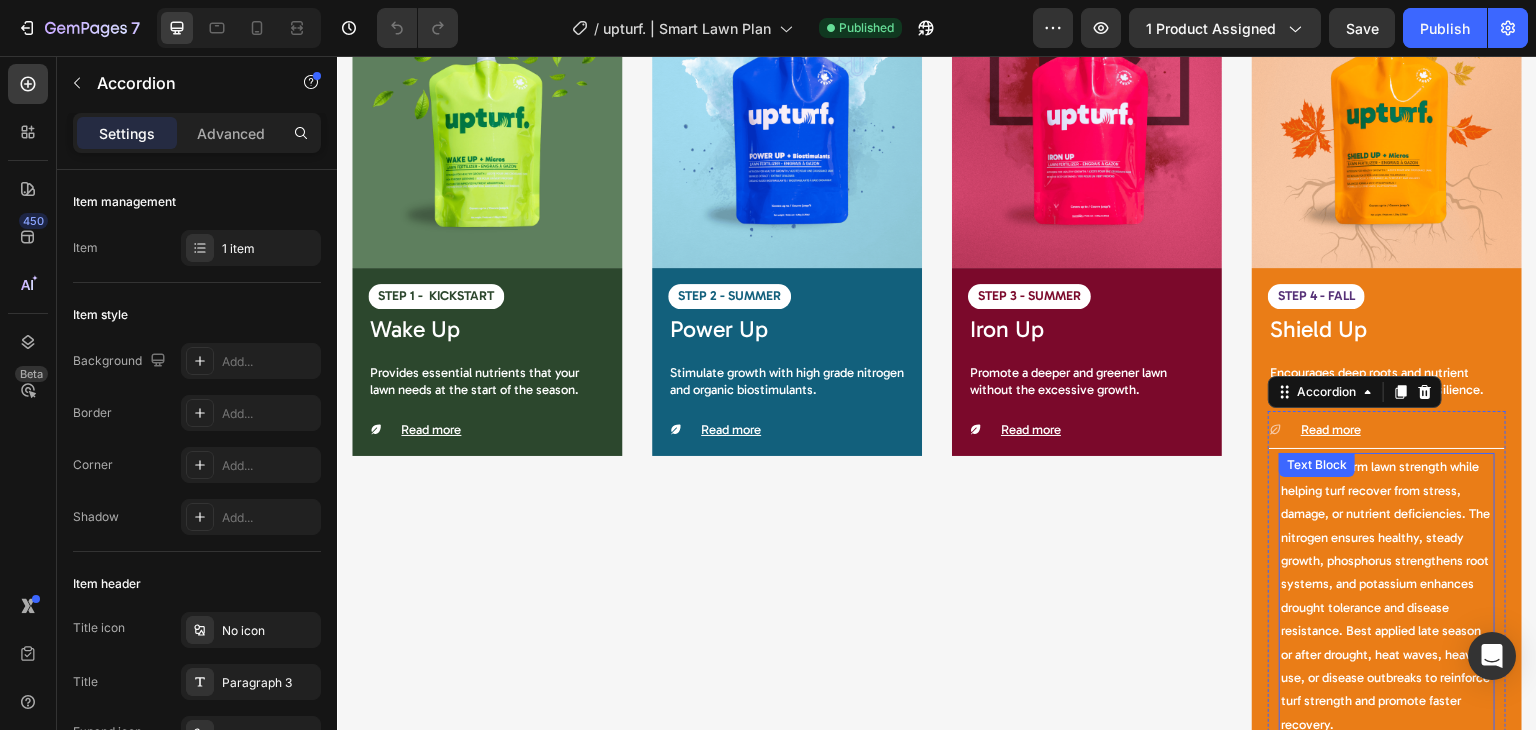 click on "Text Block" at bounding box center [1317, 465] 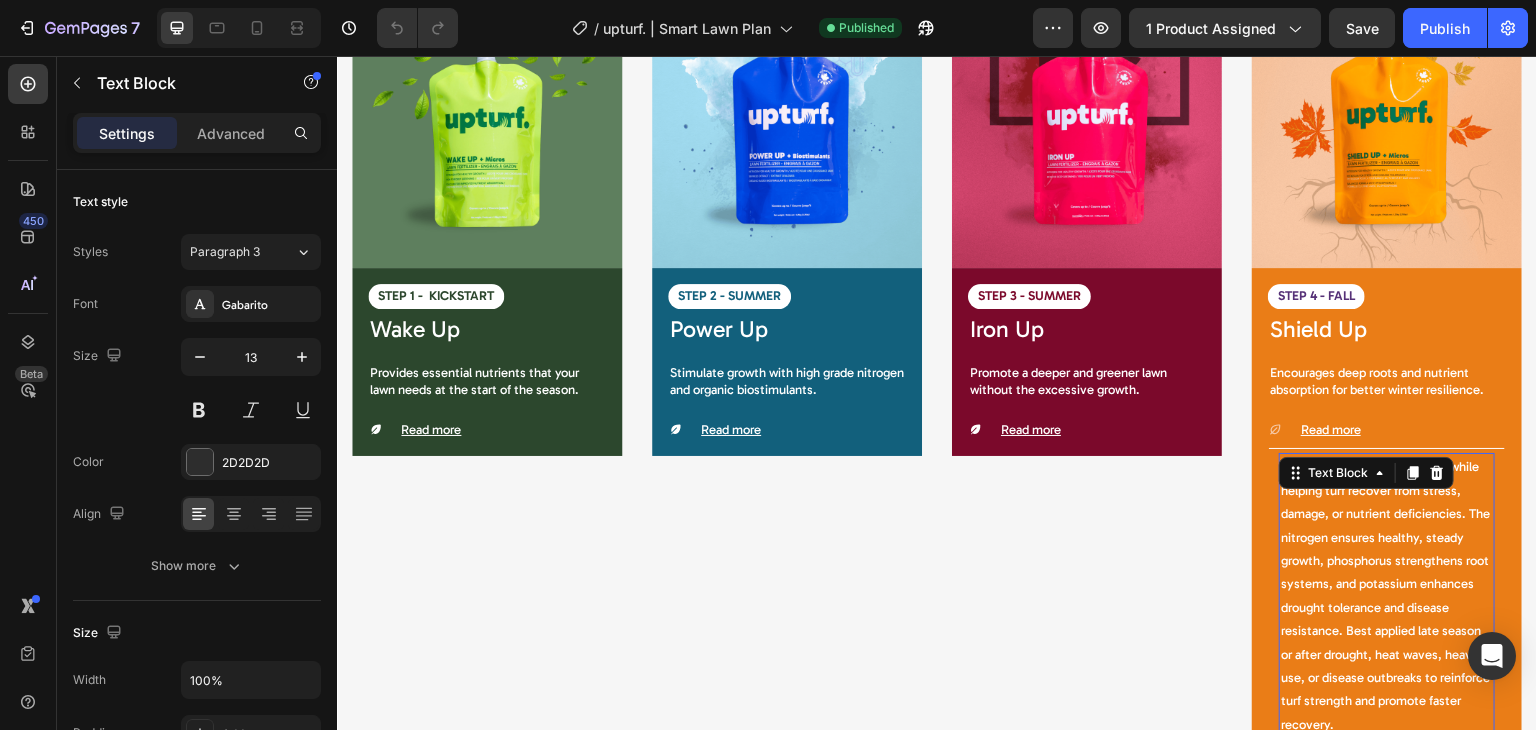 click on "Text Block" at bounding box center [1338, 473] 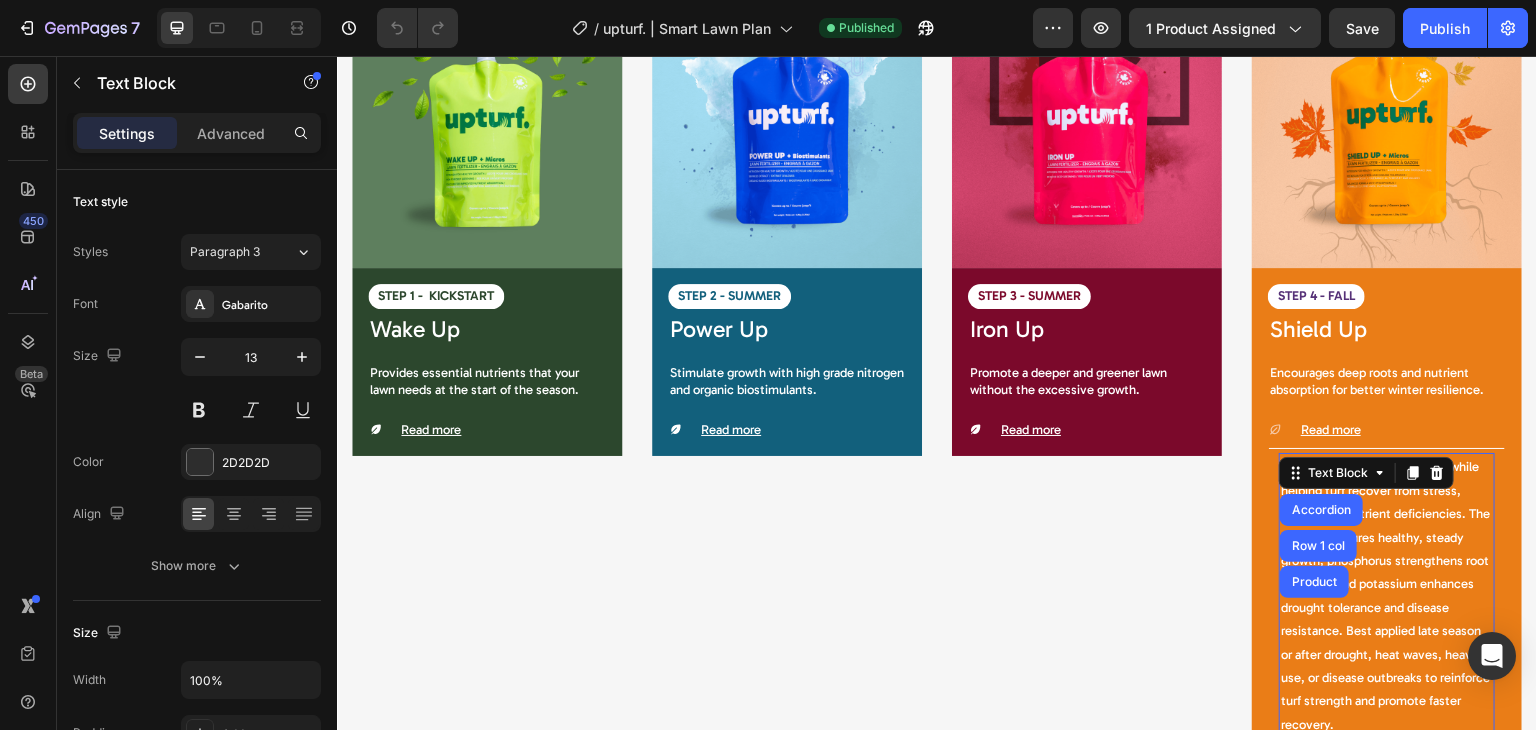 click on "Text Block" at bounding box center [1338, 473] 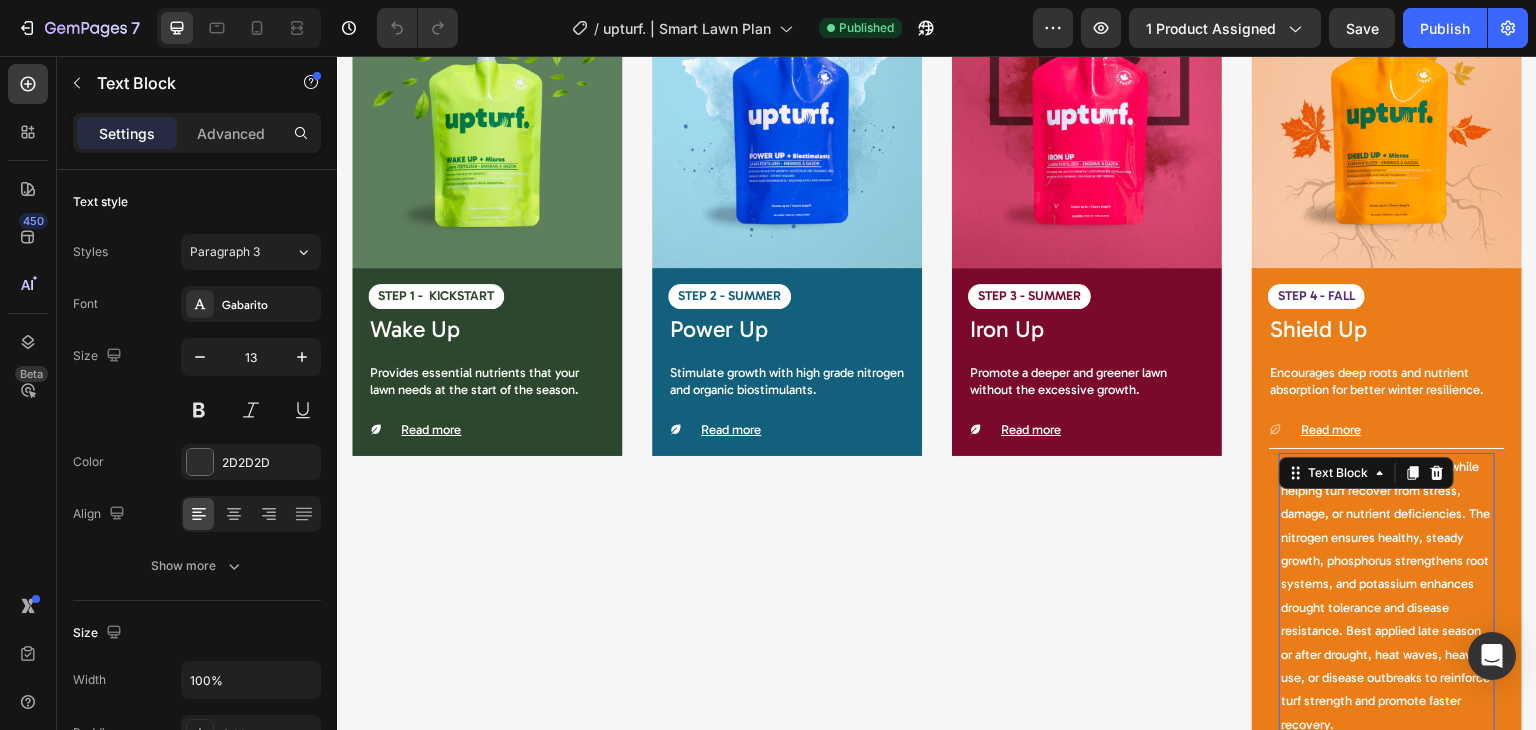 click on "Build long-term lawn strength while helping turf recover from stress, damage, or nutrient deficiencies. The nitrogen ensures healthy, steady growth, phosphorus strengthens root systems, and potassium enhances drought tolerance and disease resistance. Best applied late season or after drought, heat waves, heavy use, or disease outbreaks to reinforce turf strength and promote faster recovery." at bounding box center [1387, 595] 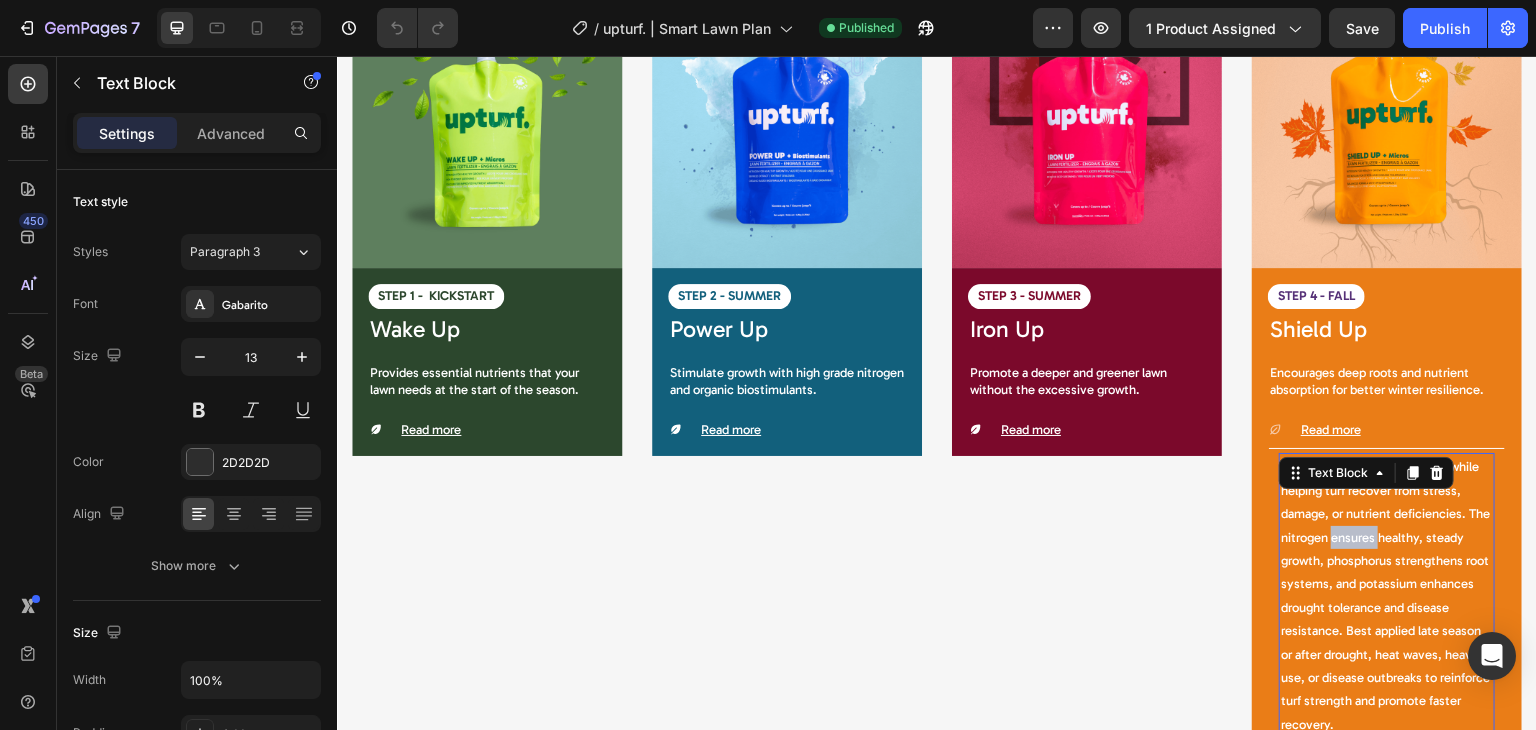 click on "Build long-term lawn strength while helping turf recover from stress, damage, or nutrient deficiencies. The nitrogen ensures healthy, steady growth, phosphorus strengthens root systems, and potassium enhances drought tolerance and disease resistance. Best applied late season or after drought, heat waves, heavy use, or disease outbreaks to reinforce turf strength and promote faster recovery." at bounding box center [1387, 595] 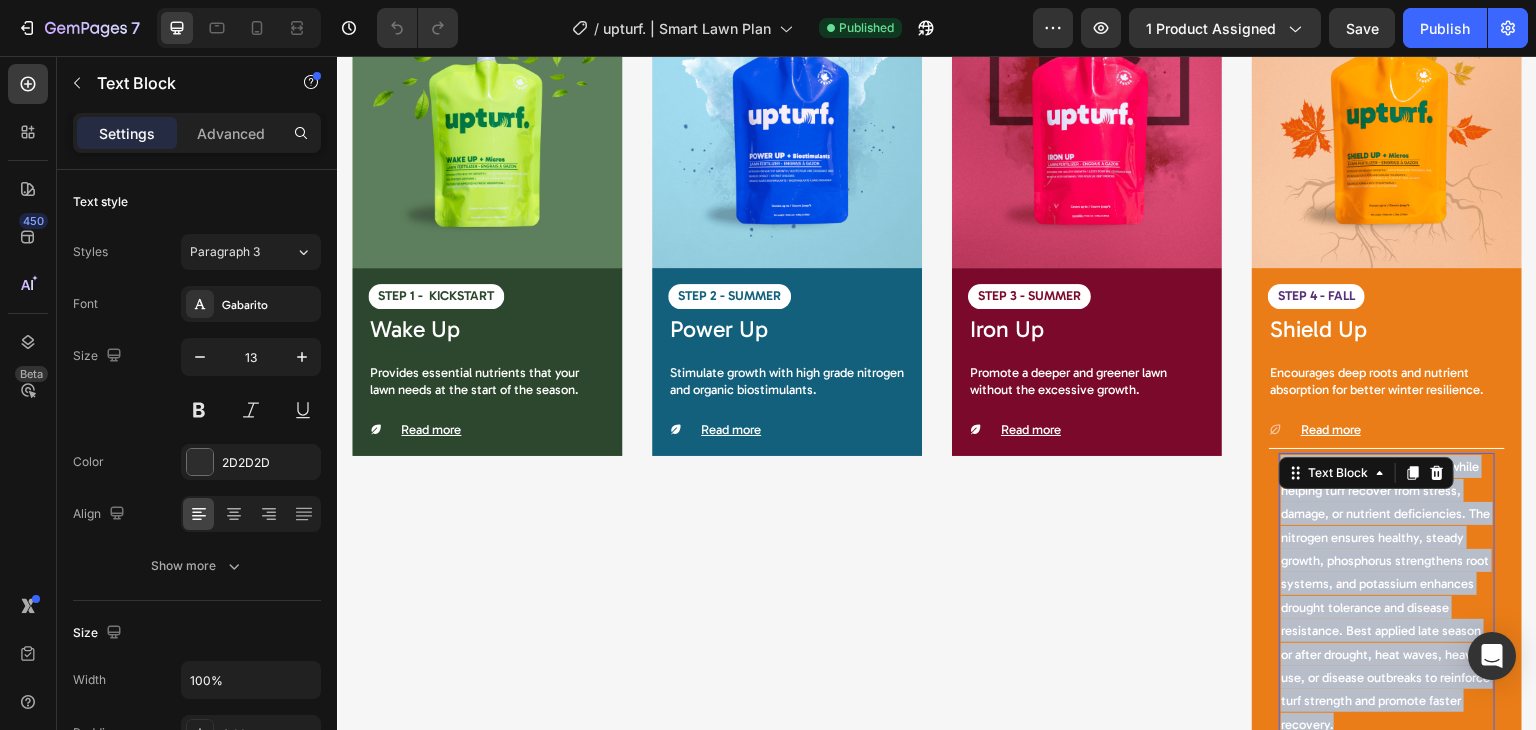 click on "Build long-term lawn strength while helping turf recover from stress, damage, or nutrient deficiencies. The nitrogen ensures healthy, steady growth, phosphorus strengthens root systems, and potassium enhances drought tolerance and disease resistance. Best applied late season or after drought, heat waves, heavy use, or disease outbreaks to reinforce turf strength and promote faster recovery." at bounding box center (1387, 595) 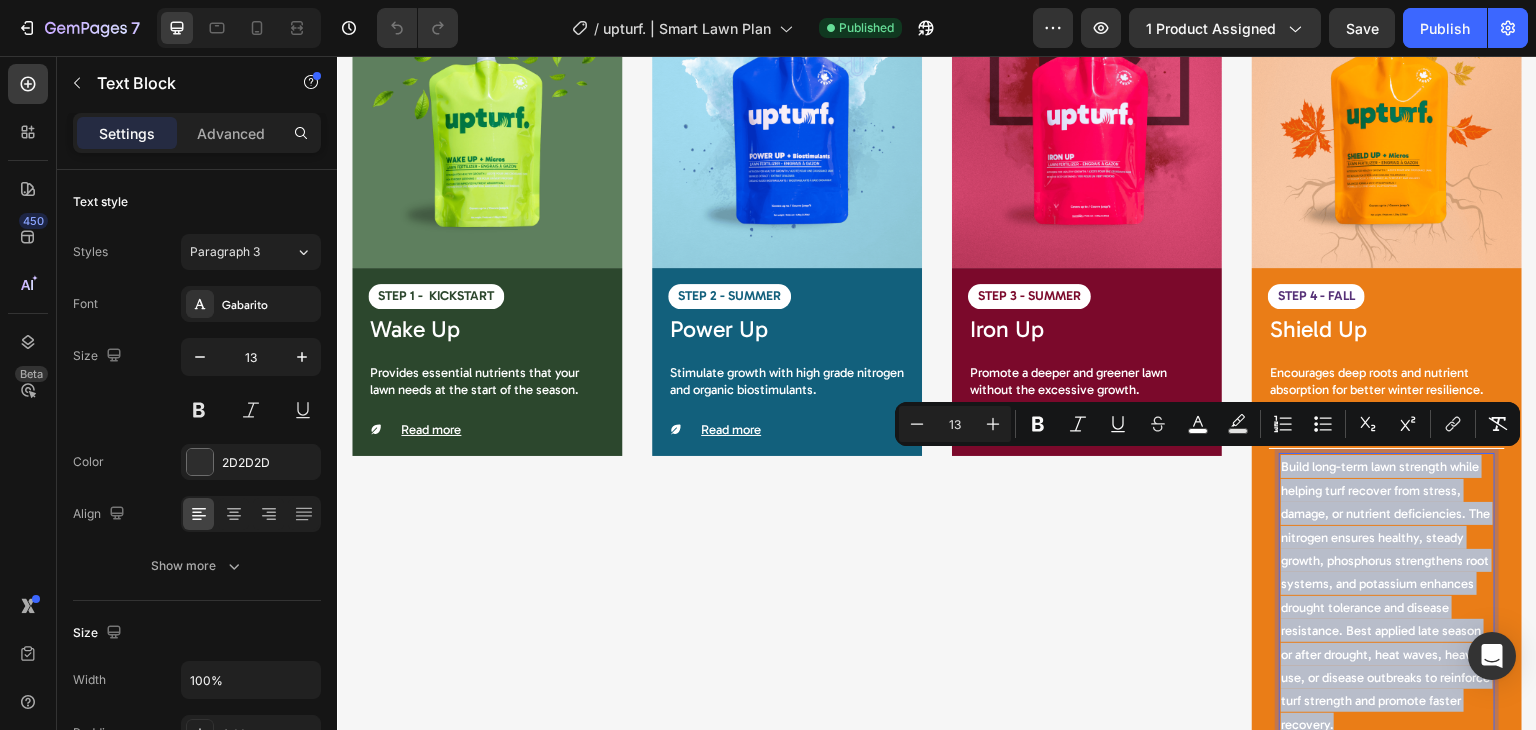copy on "Build long-term lawn strength while helping turf recover from stress, damage, or nutrient deficiencies. The nitrogen ensures healthy, steady growth, phosphorus strengthens root systems, and potassium enhances drought tolerance and disease resistance. Best applied late season or after drought, heat waves, heavy use, or disease outbreaks to reinforce turf strength and promote faster recovery." 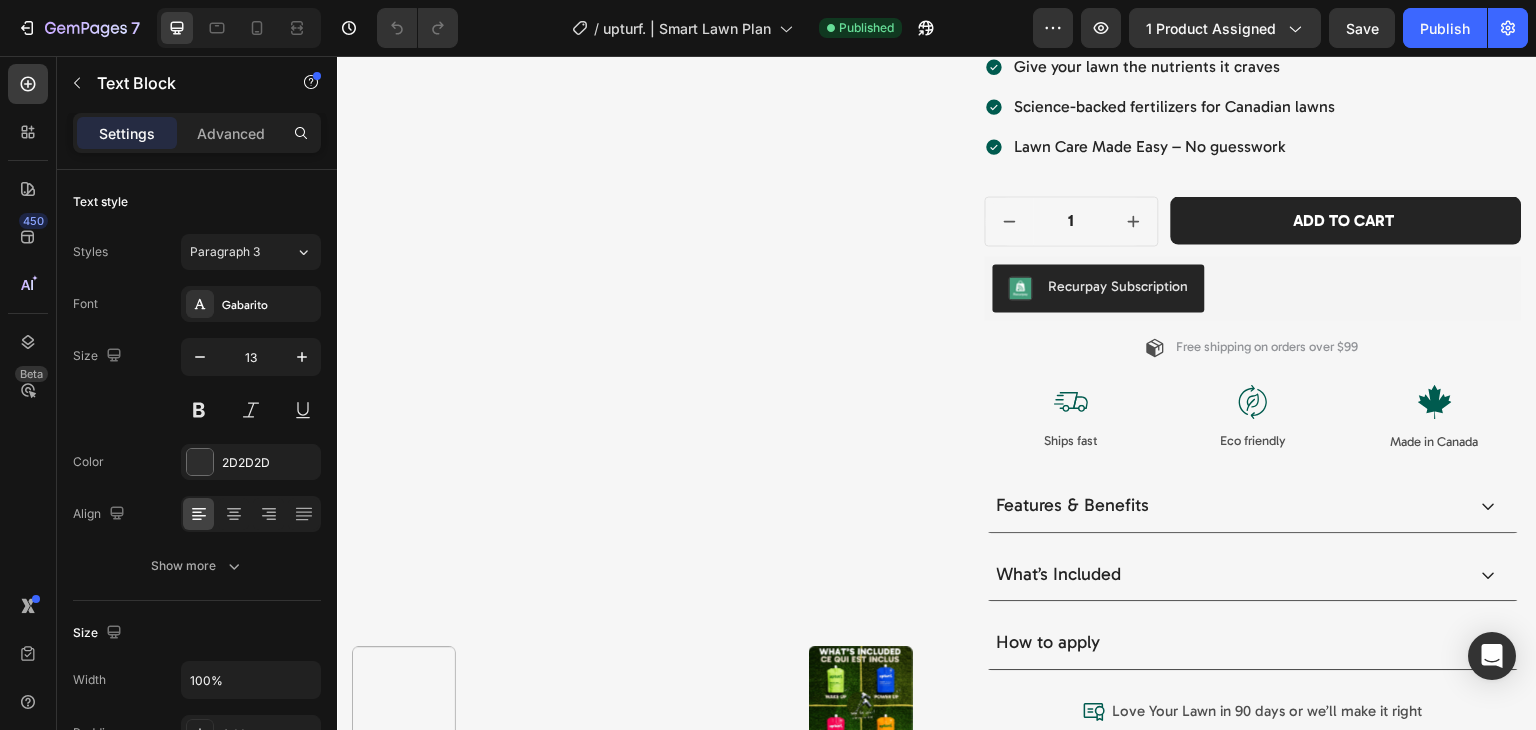 type on "16" 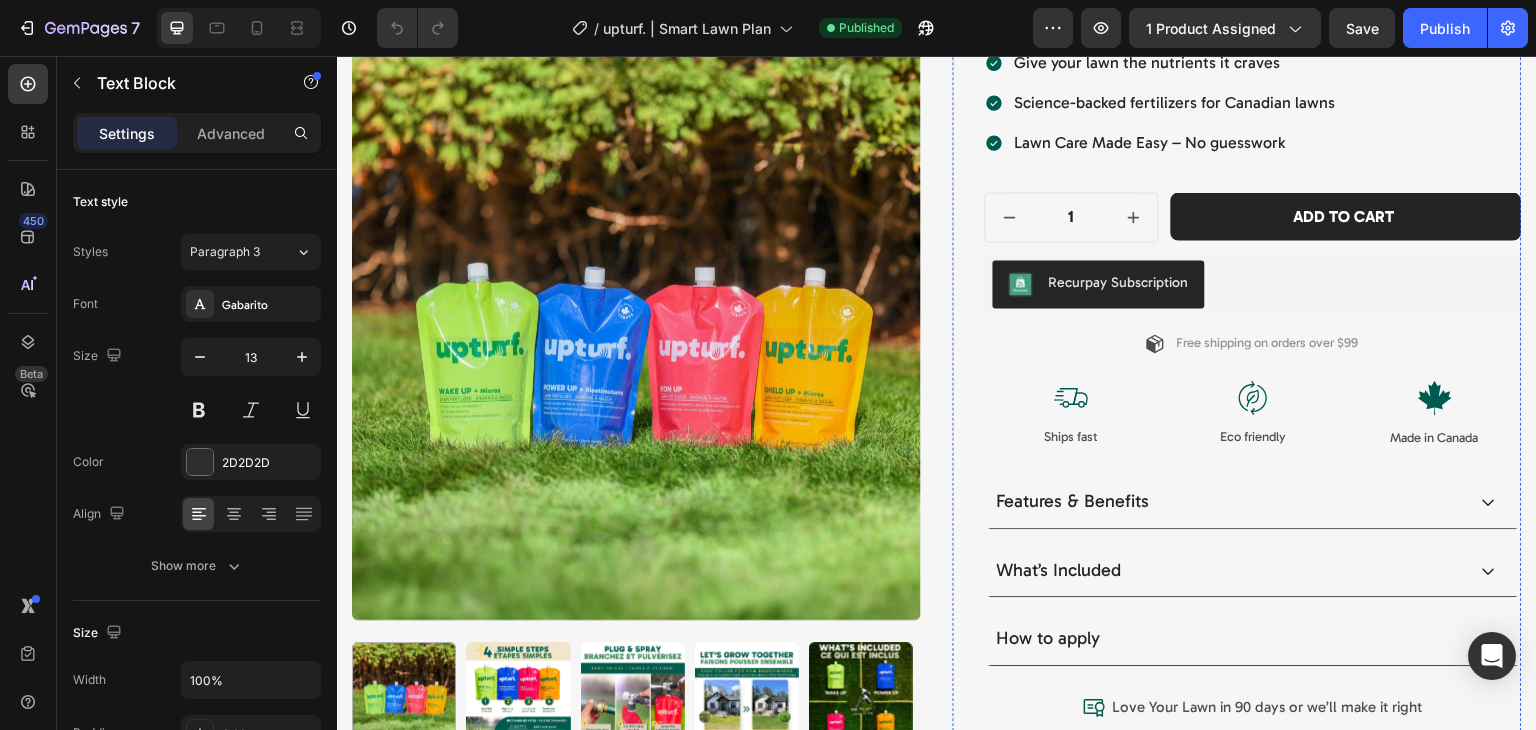 scroll, scrollTop: 372, scrollLeft: 0, axis: vertical 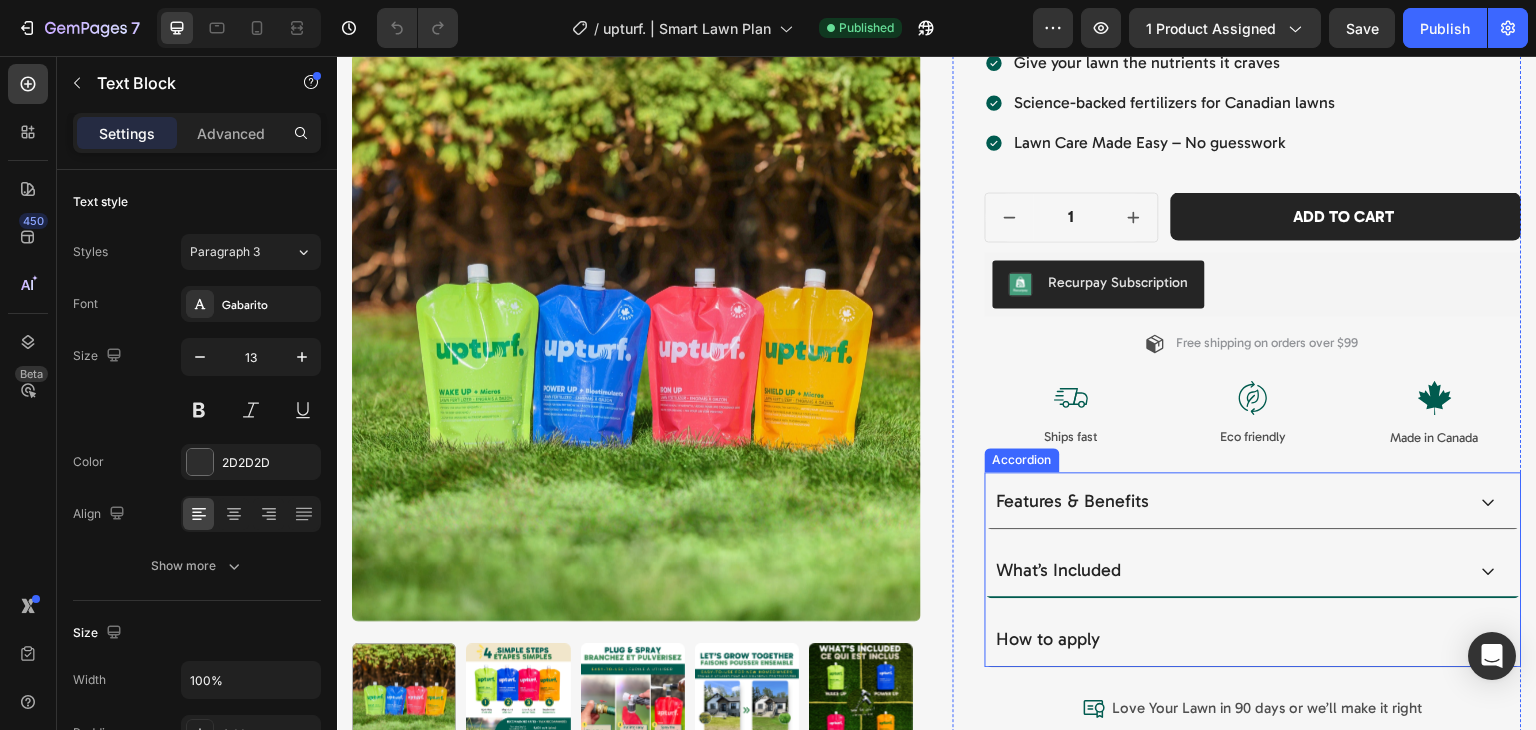 click on "What’s Included" at bounding box center [1229, 571] 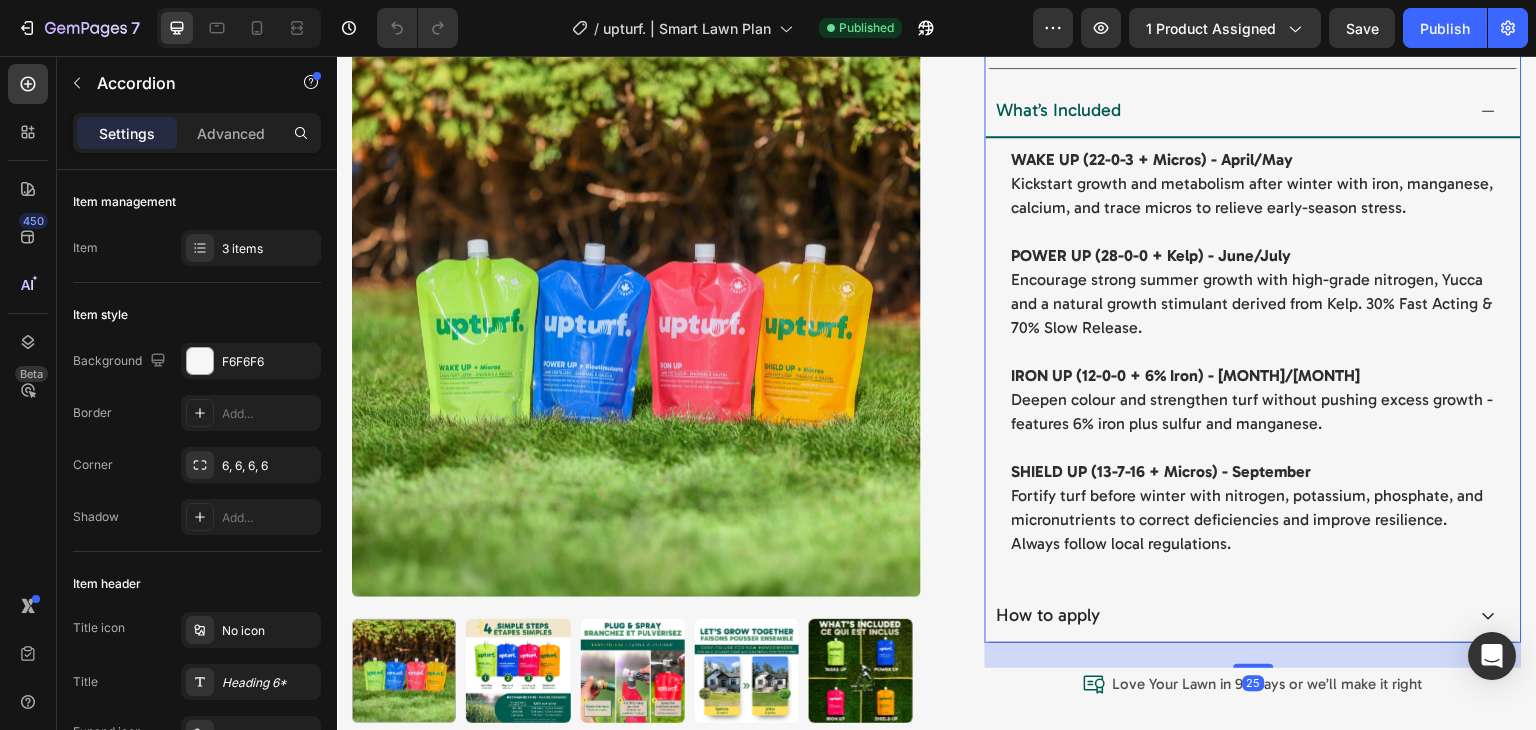 scroll, scrollTop: 835, scrollLeft: 0, axis: vertical 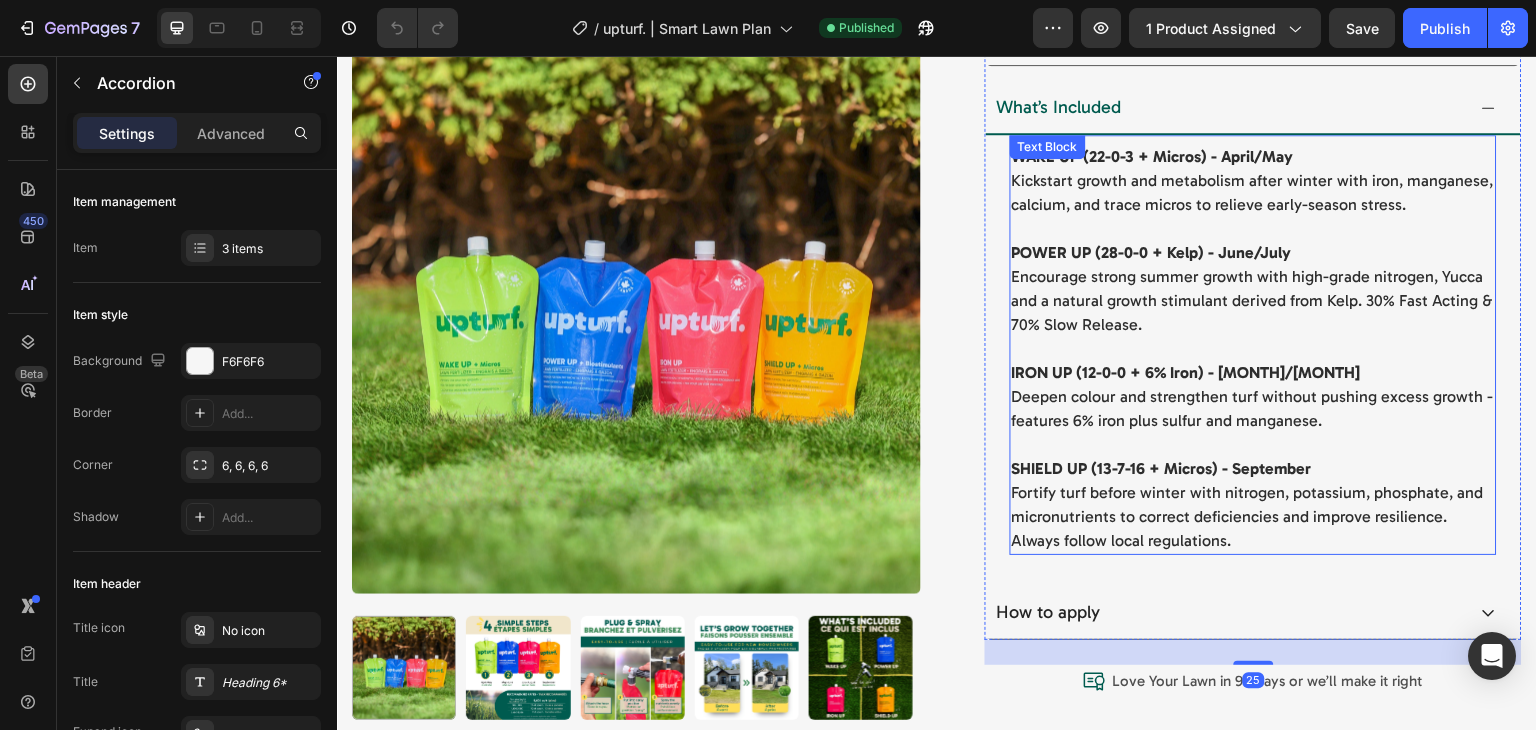 click on "SHIELD UP (13-7-16 + Micros) - September Fortify turf before winter with nitrogen, potassium, phosphate, and micronutrients to correct deficiencies and improve resilience. Always follow local regulations." at bounding box center [1253, 505] 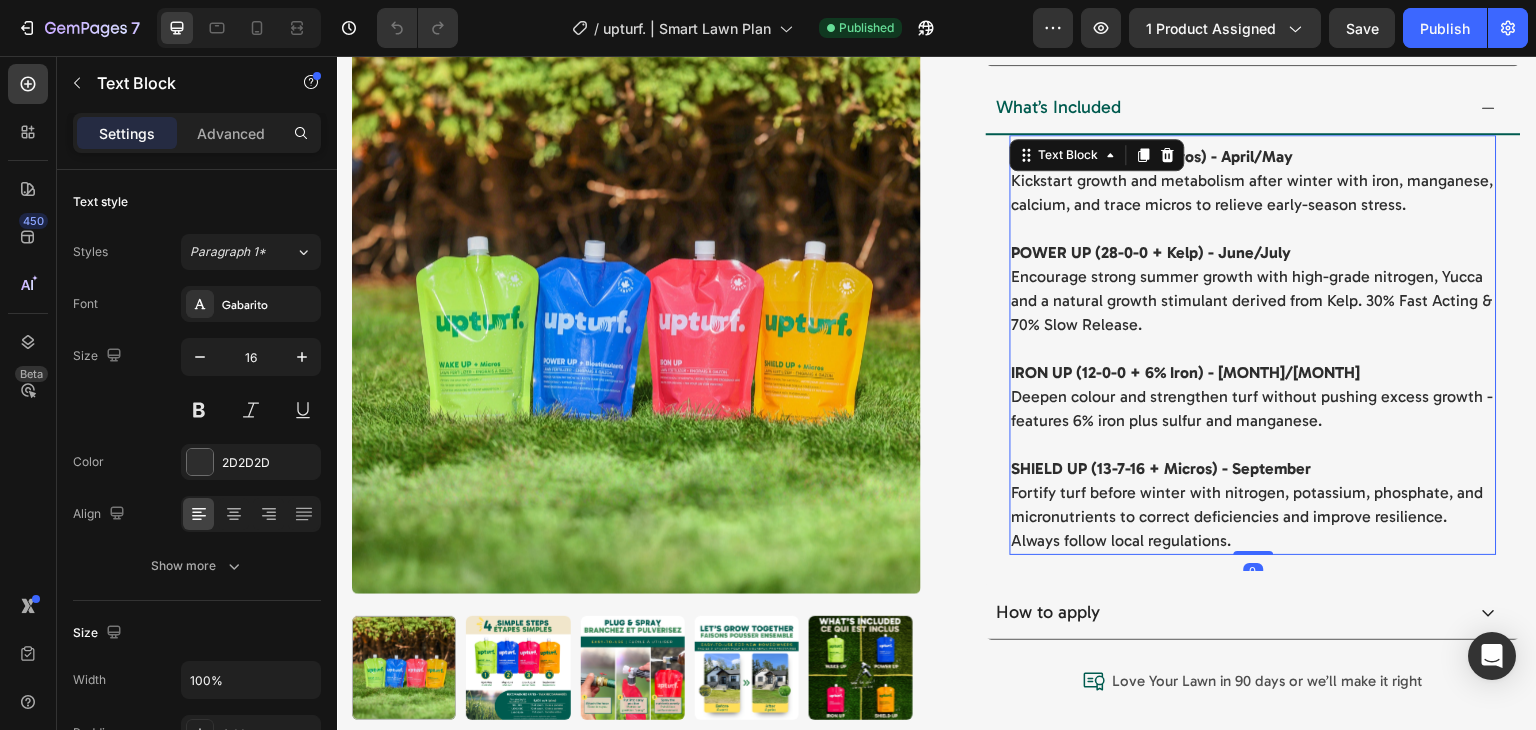 click on "SHIELD UP (13-7-16 + Micros) - September Fortify turf before winter with nitrogen, potassium, phosphate, and micronutrients to correct deficiencies and improve resilience. Always follow local regulations." at bounding box center [1253, 505] 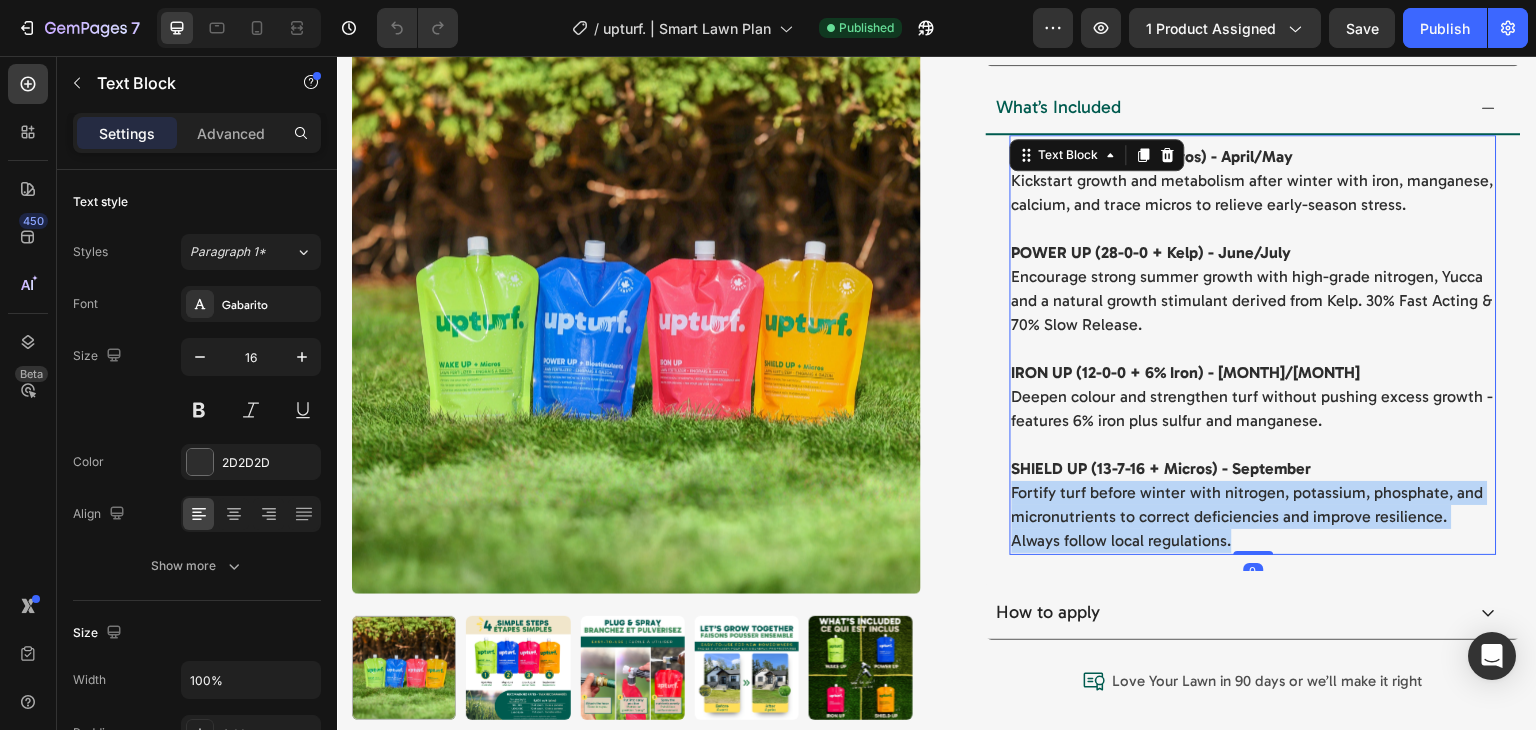 click on "SHIELD UP (13-7-16 + Micros) - September Fortify turf before winter with nitrogen, potassium, phosphate, and micronutrients to correct deficiencies and improve resilience. Always follow local regulations." at bounding box center [1253, 505] 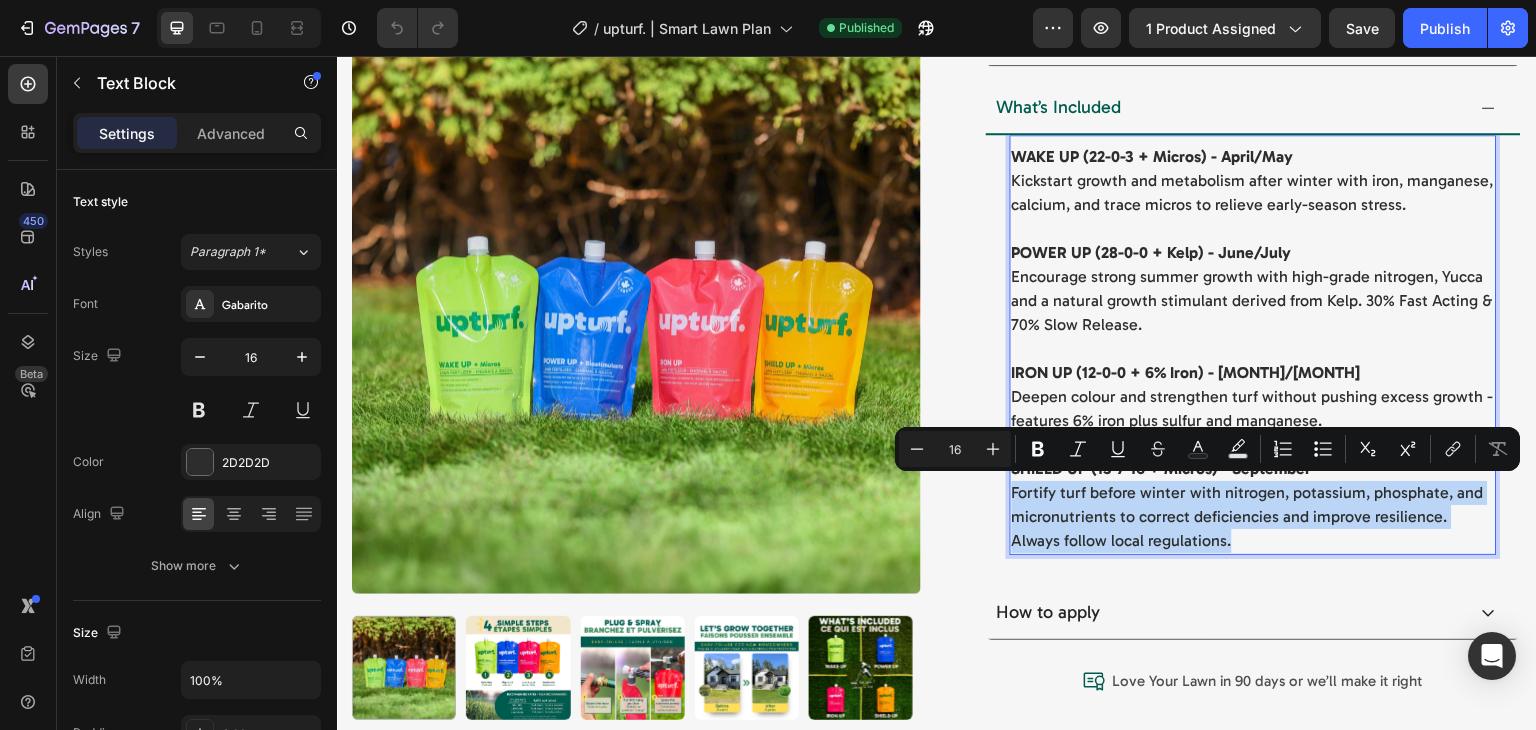 click on "SHIELD UP (13-7-16 + Micros) - September Fortify turf before winter with nitrogen, potassium, phosphate, and micronutrients to correct deficiencies and improve resilience. Always follow local regulations." at bounding box center [1253, 505] 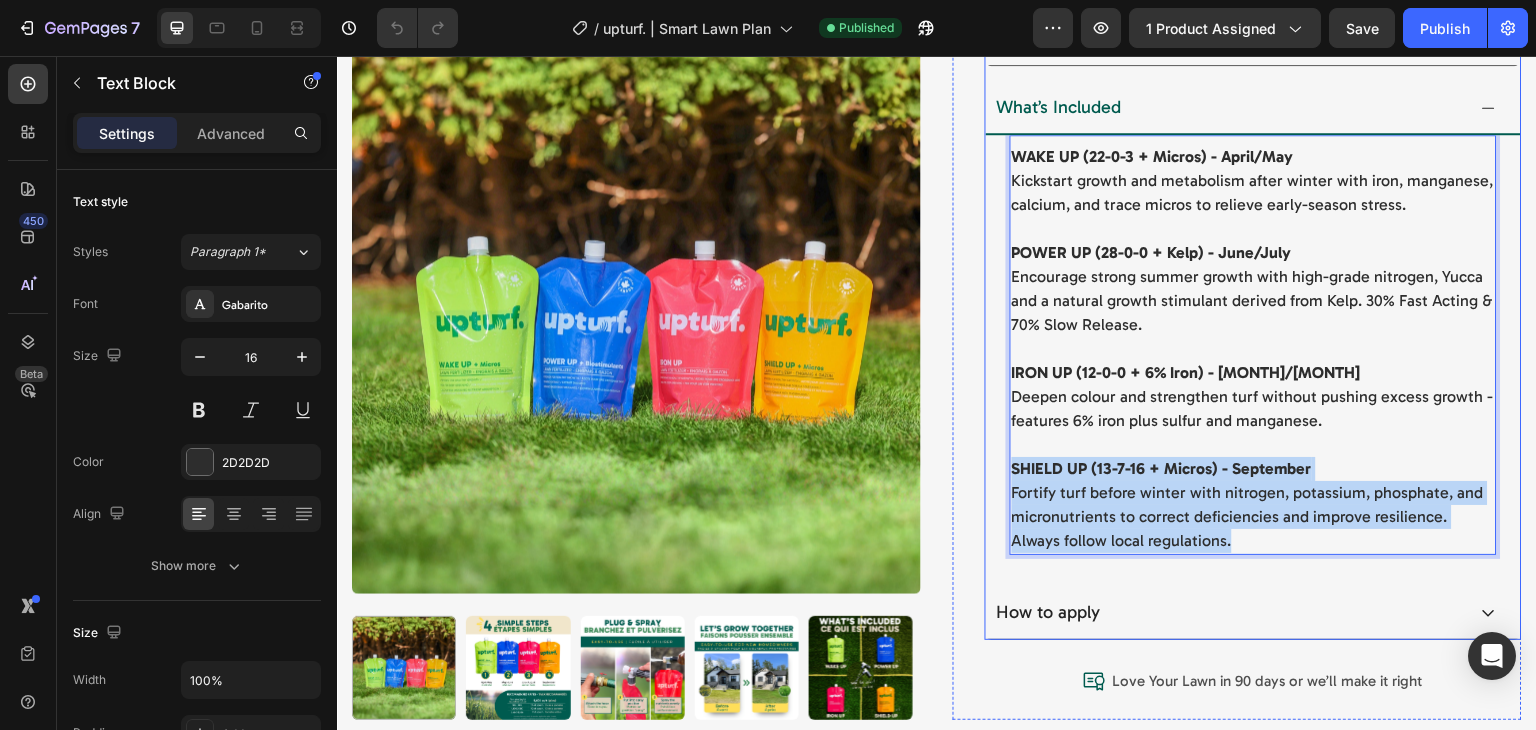 drag, startPoint x: 1226, startPoint y: 551, endPoint x: 998, endPoint y: 470, distance: 241.96074 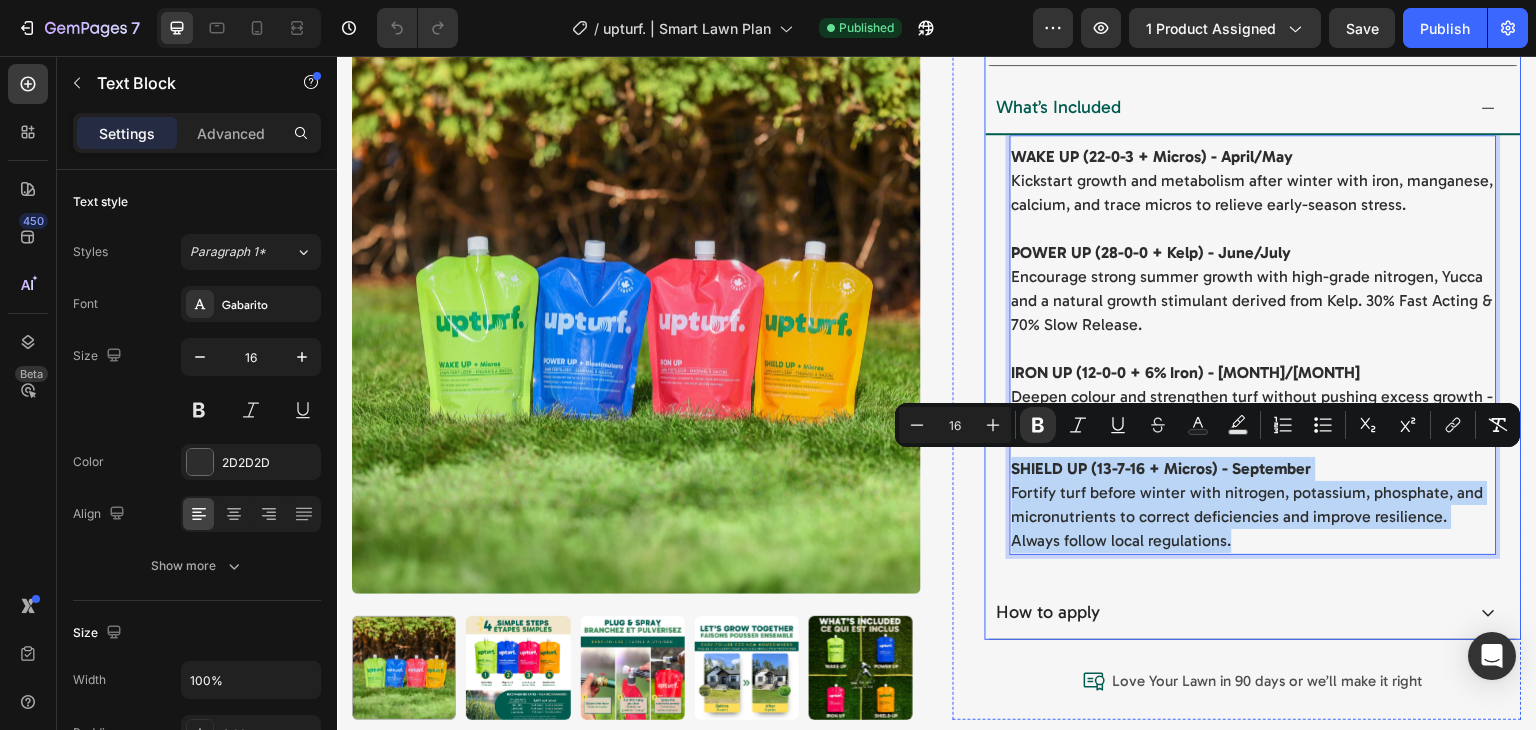copy on "SHIELD UP (13-7-16 + Micros) - September Fortify turf before winter with nitrogen, potassium, phosphate, and micronutrients to correct deficiencies and improve resilience. Always follow local regulations." 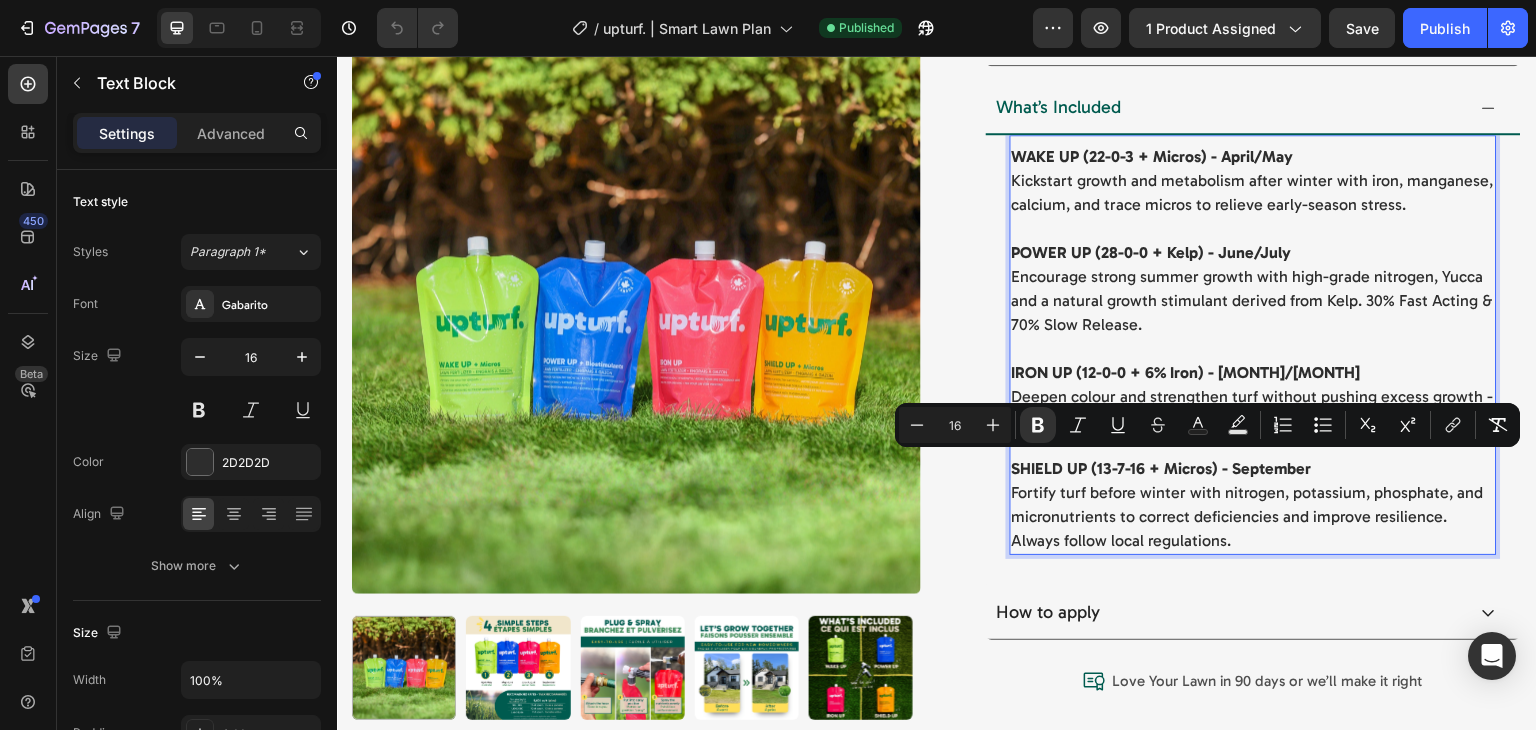 click on "POWER UP (28-0-0 + Kelp) - June/July Encourage strong summer growth with high-grade nitrogen, Yucca and a natural growth stimulant derived from Kelp. 30% Fast Acting & 70% Slow Release." at bounding box center (1253, 289) 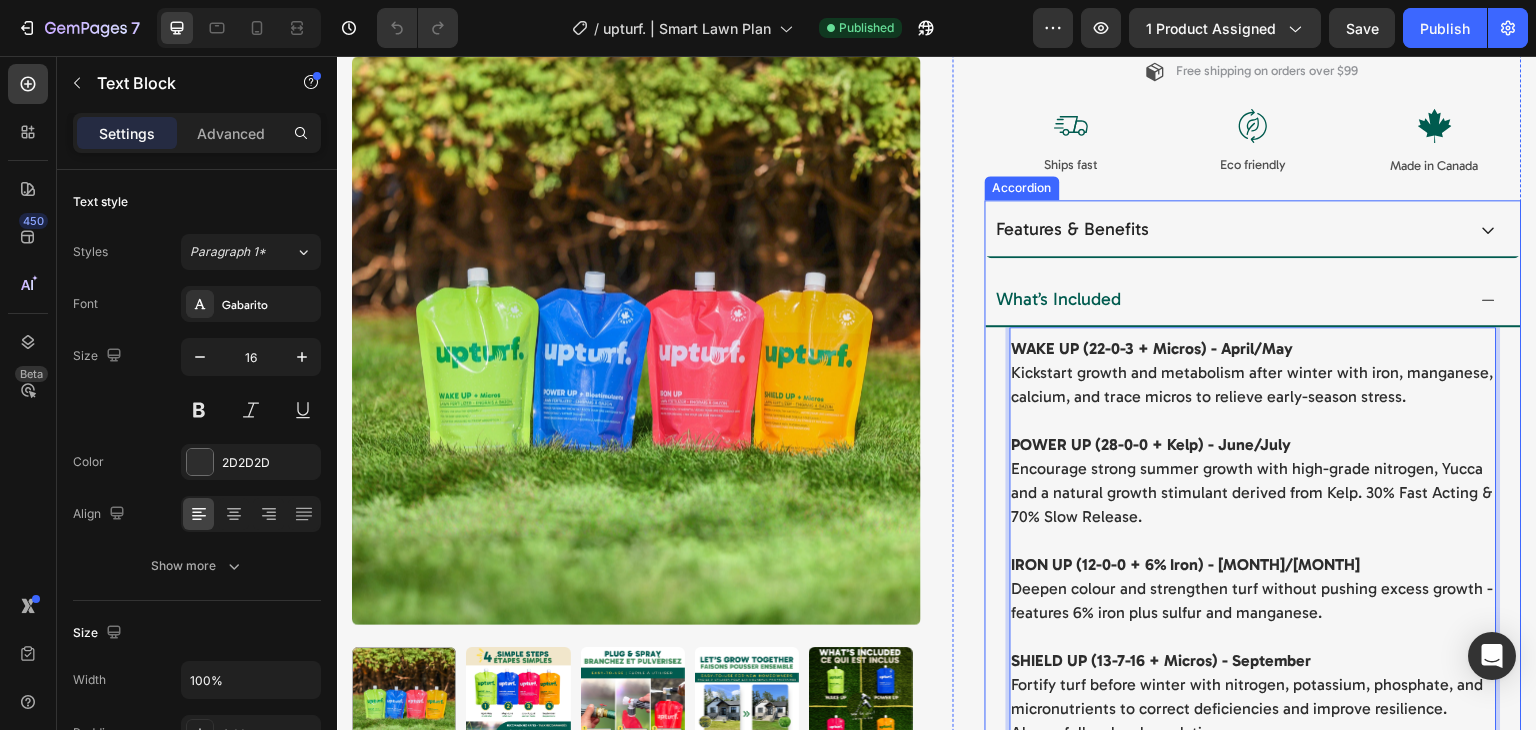 scroll, scrollTop: 645, scrollLeft: 0, axis: vertical 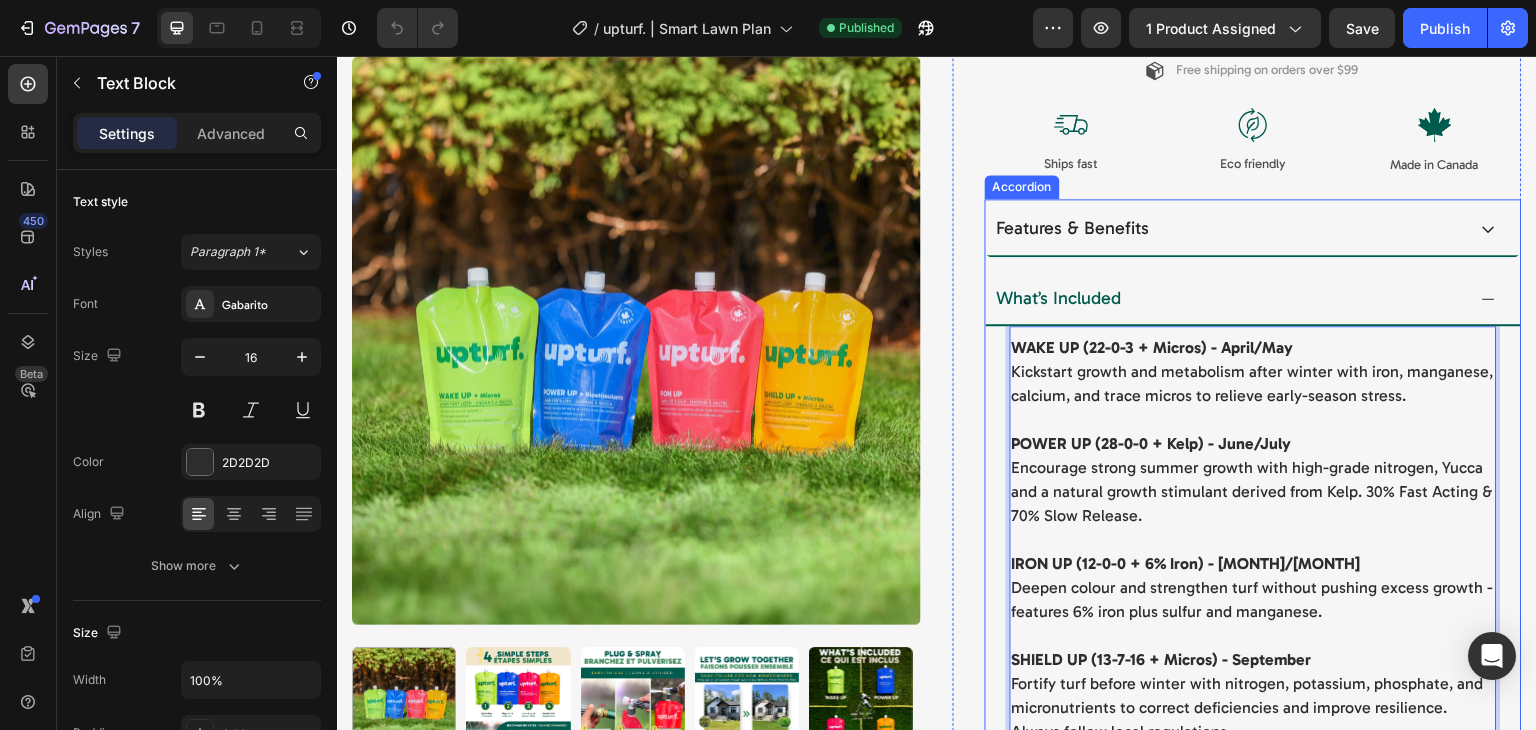 click on "Features & Benefits" at bounding box center (1253, 228) 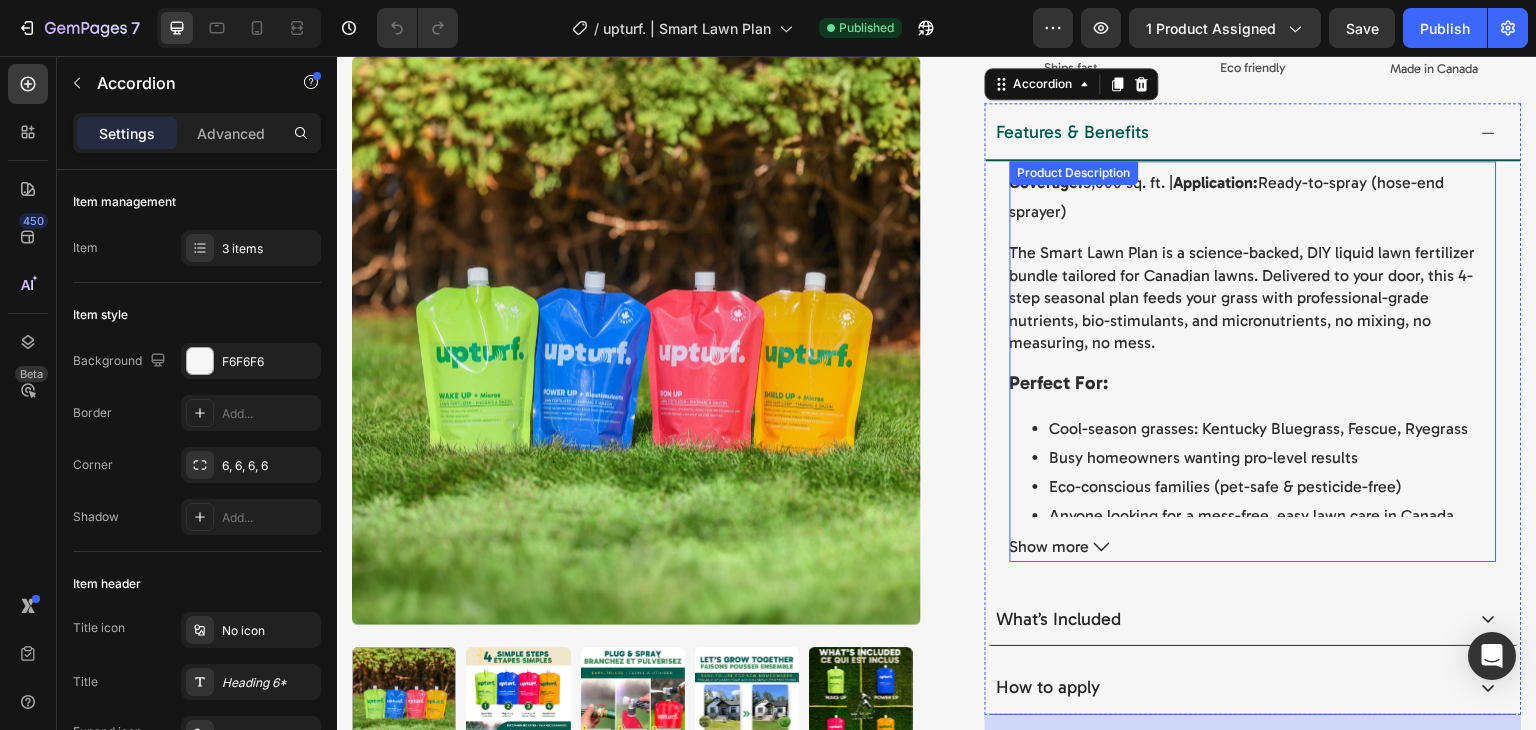 scroll, scrollTop: 747, scrollLeft: 0, axis: vertical 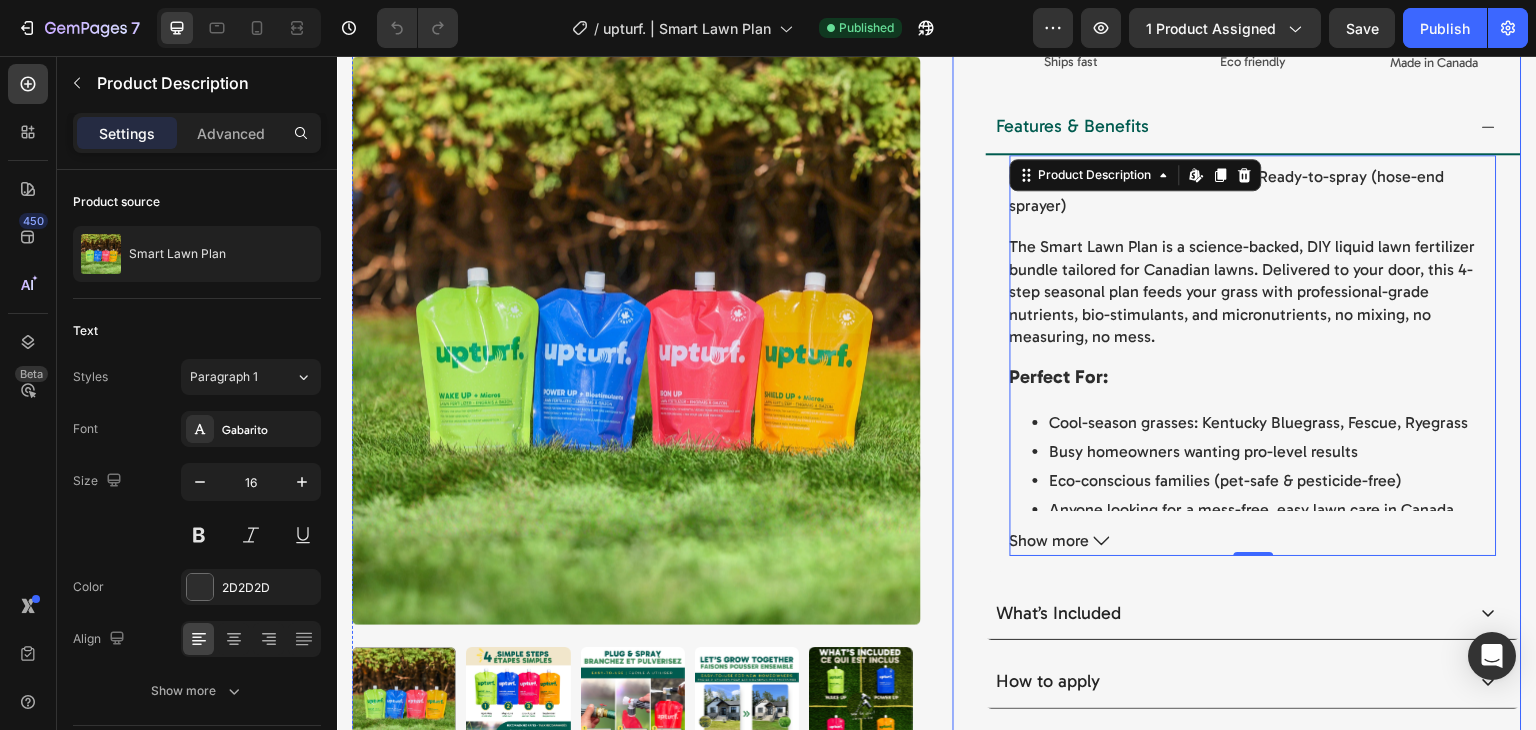 click on "Judge.me - Preview Badge (Stars) Judge.me smart lawn plan Product Title $199.00 Product Price Product Price No discount   Not be displayed when published Discount Tag Row                Title Line 4-step fertilizer program crafted to improve growth and resilience year-round Text Block Coverage: 5,000 SQ. FT. Text Block
Give your lawn the nutrients it craves
Science-backed fertilizers for Canadian lawns
Lawn Care Made Easy – No guesswork Item List
1
Product Quantity Row Add to cart Add to Cart Row Recurpay Subscription Recurpay Subscription
Free shipping on orders over $99 Item List Size: 5000 sq. ft. 5000 sq. ft. 5000 sq. ft. 5000 sq. ft. Product Variants & Swatches Image Ships fast Text Block Image Eco friendly Text Block Image Made in Canada Text Block Row
Features & Benefits Coverage:  5,000 sq. ft. |  Application:  Ready-to-spray (hose-end sprayer)" at bounding box center [1237, 77] 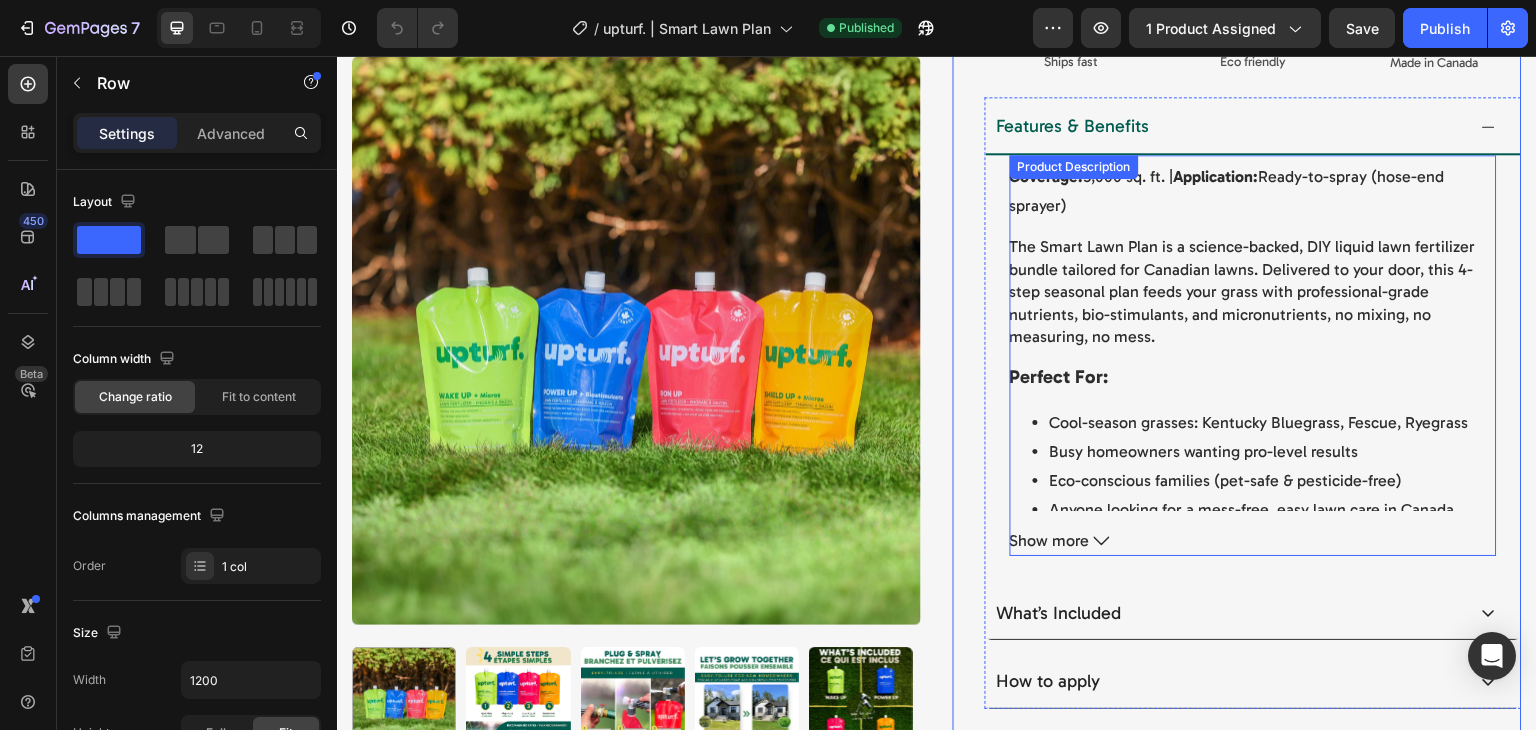 click 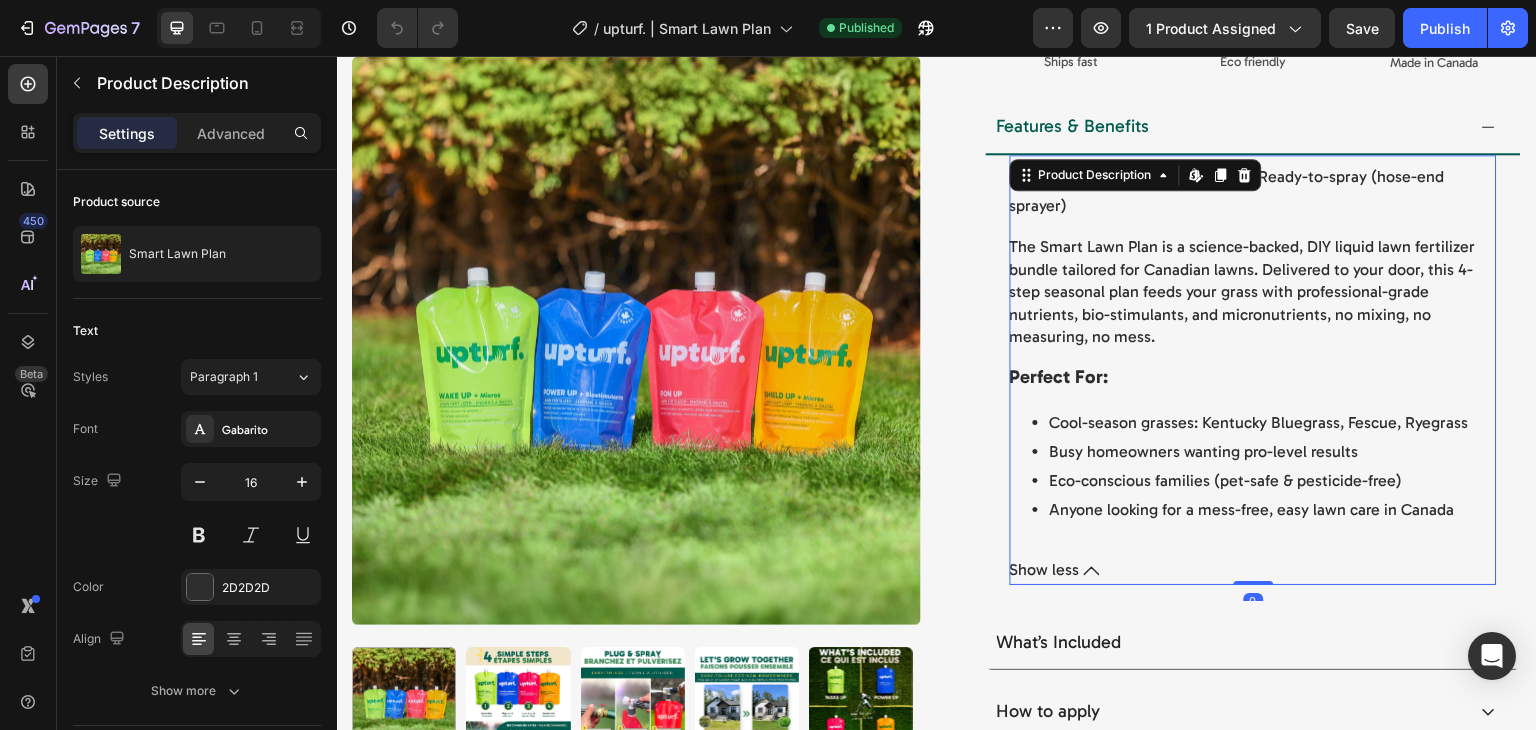 click 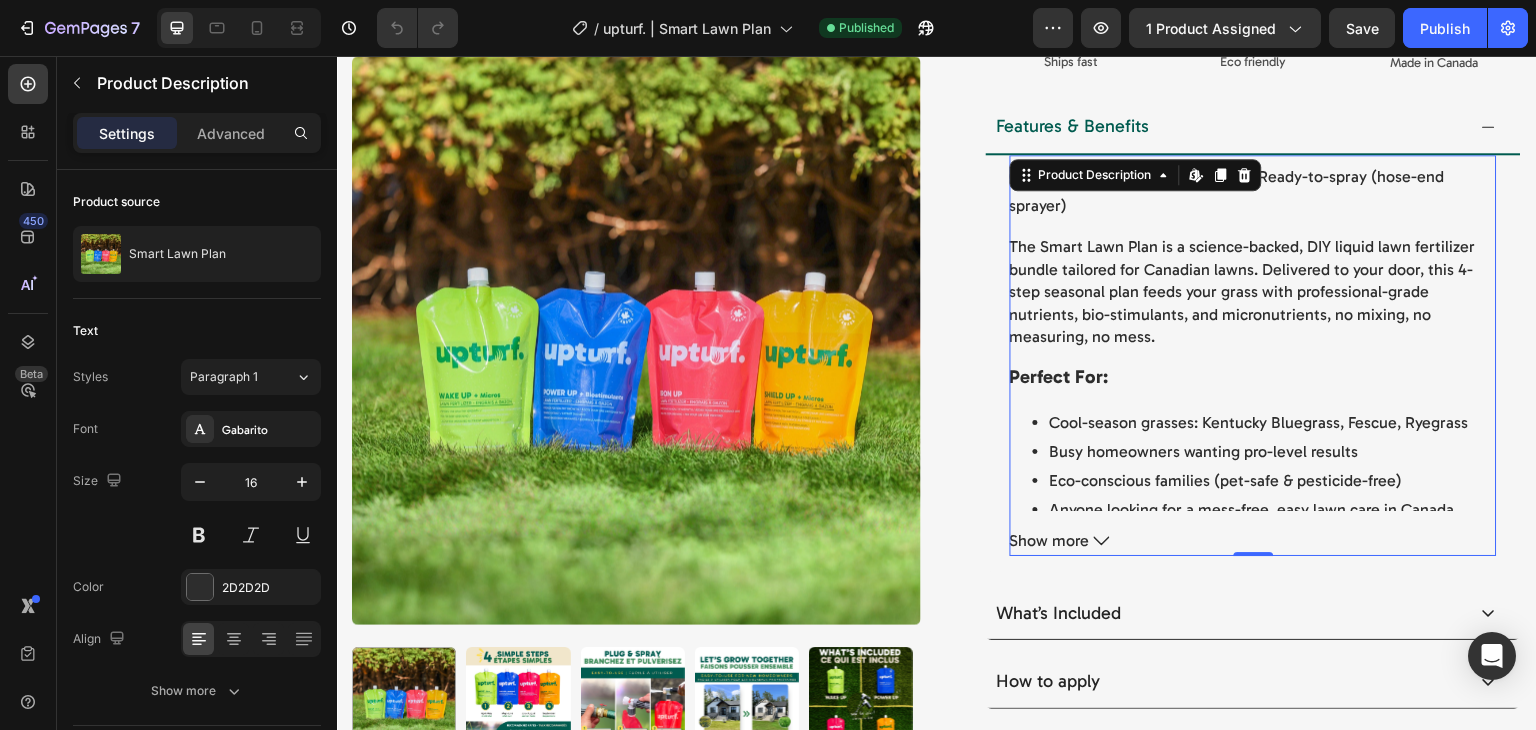 click on "Show more" at bounding box center (1253, 541) 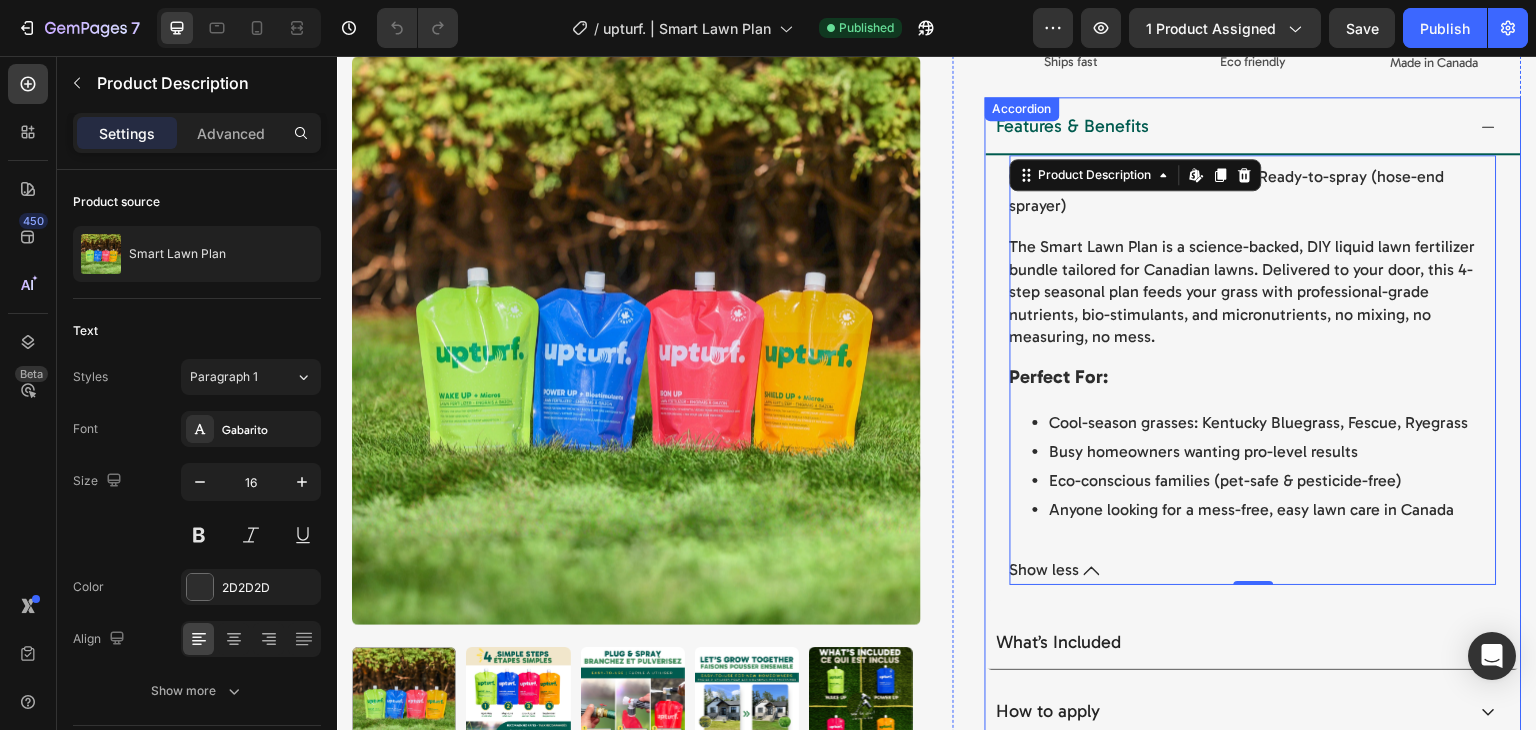 click on "Coverage:  5,000 sq. ft. |  Application:  Ready-to-spray (hose-end sprayer)
The Smart Lawn Plan is a science-backed, DIY liquid lawn fertilizer bundle tailored for Canadian lawns. Delivered to your door, this 4-step seasonal plan feeds your grass with professional-grade nutrients, bio-stimulants, and micronutrients, no mixing, no measuring, no mess.
Perfect For:
Cool-season grasses: Kentucky Bluegrass, Fescue, Ryegrass
Busy homeowners wanting pro-level results
Eco-conscious families (pet-safe & pesticide-free)
Anyone looking for a mess-free, easy lawn care in Canada
Show less
Product Description   Edit content in Shopify 0" at bounding box center (1253, 378) 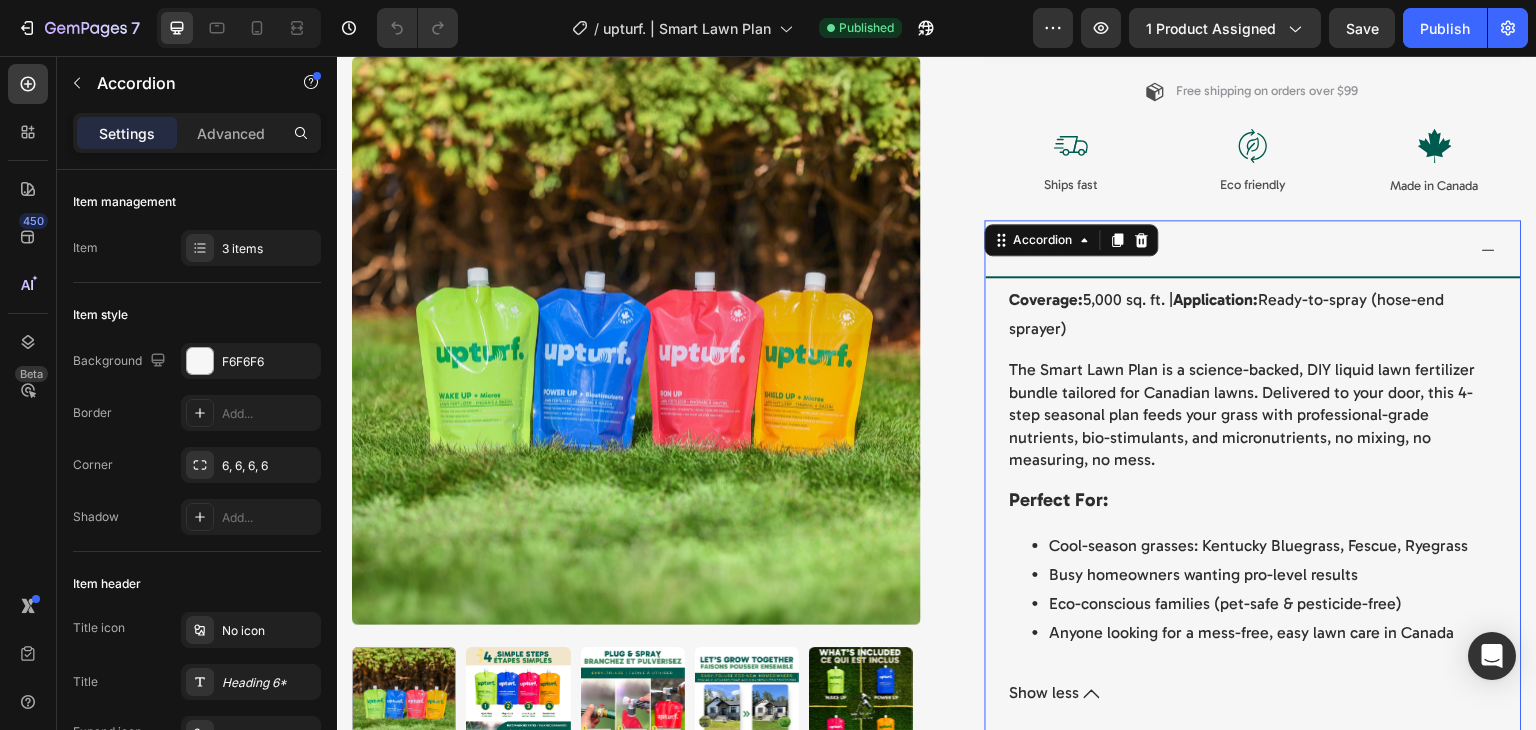 scroll, scrollTop: 0, scrollLeft: 0, axis: both 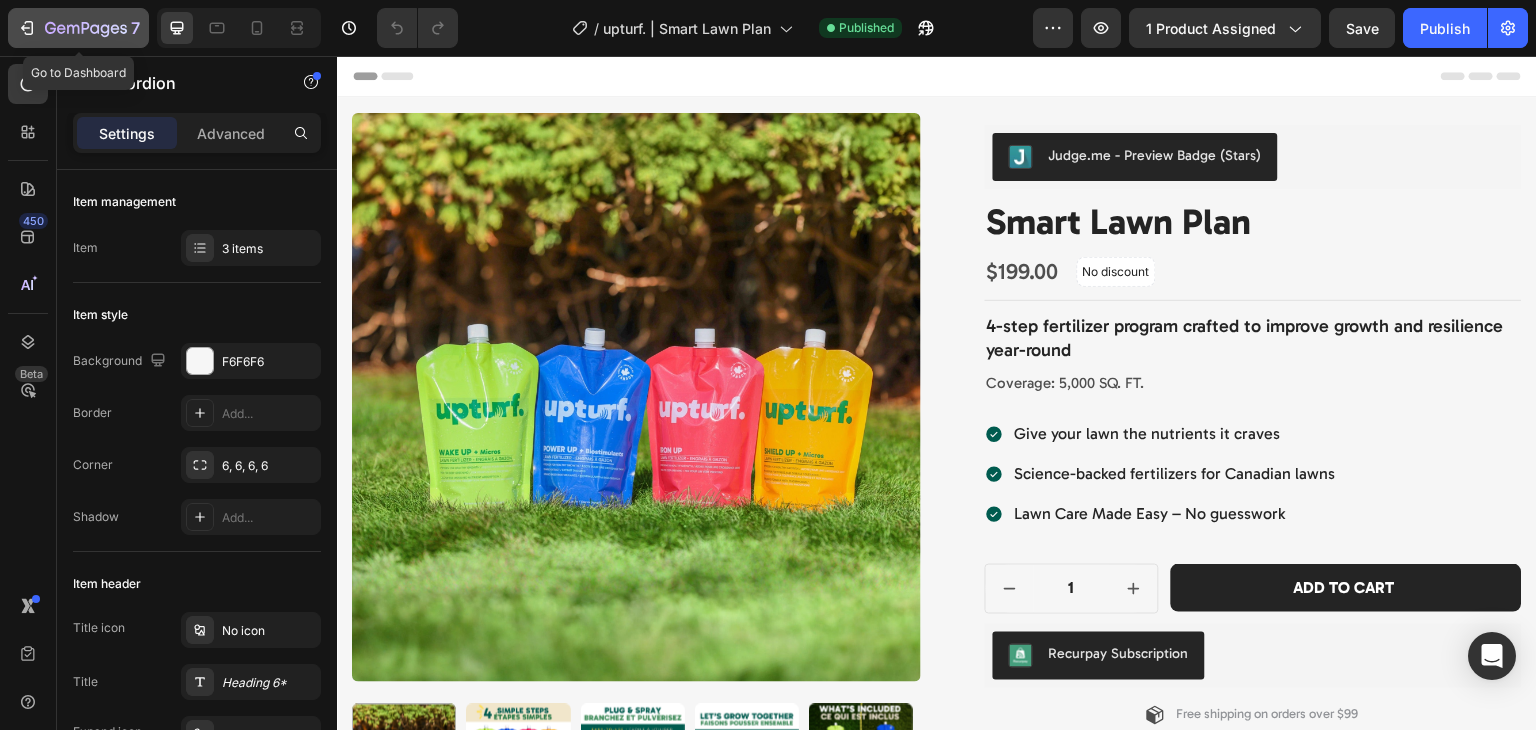 click 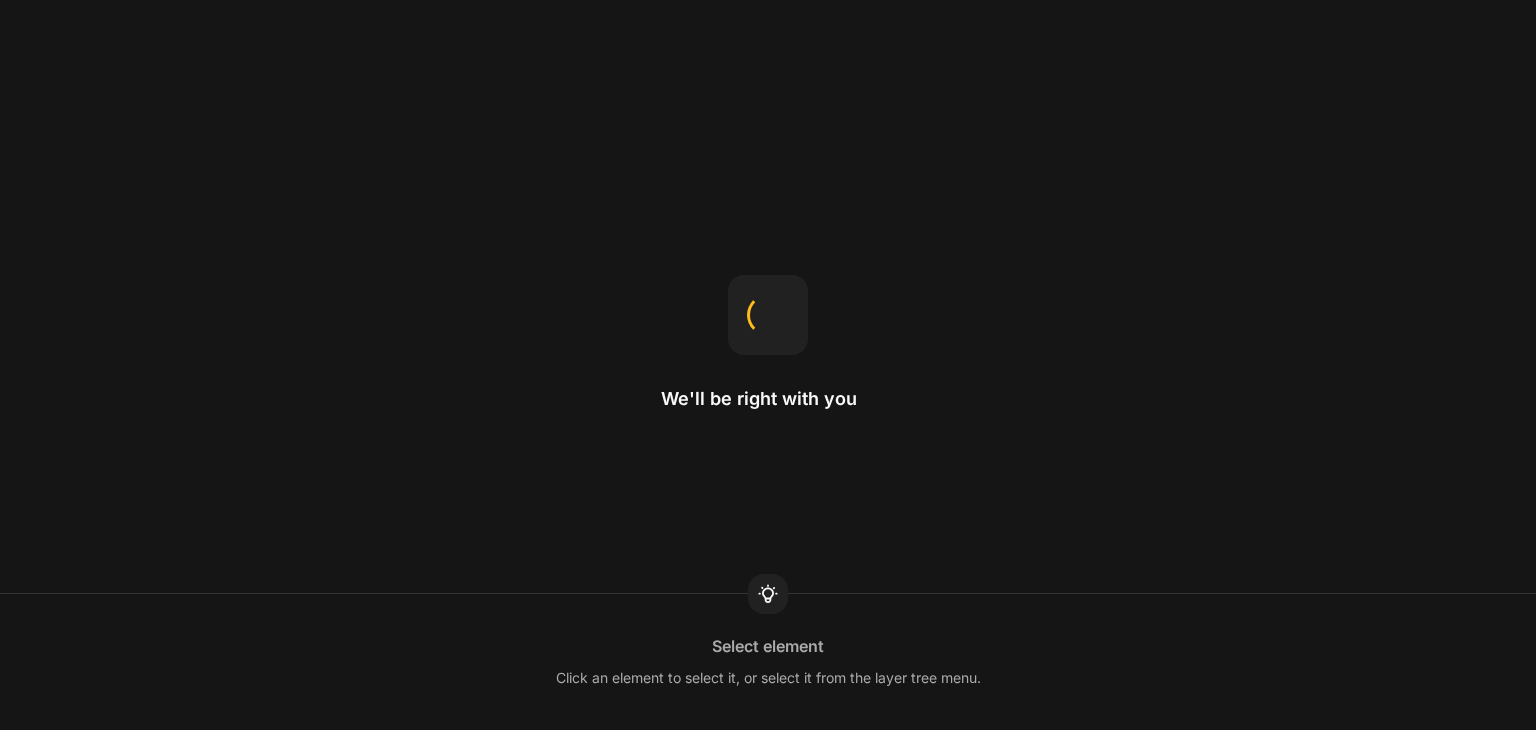 scroll, scrollTop: 0, scrollLeft: 0, axis: both 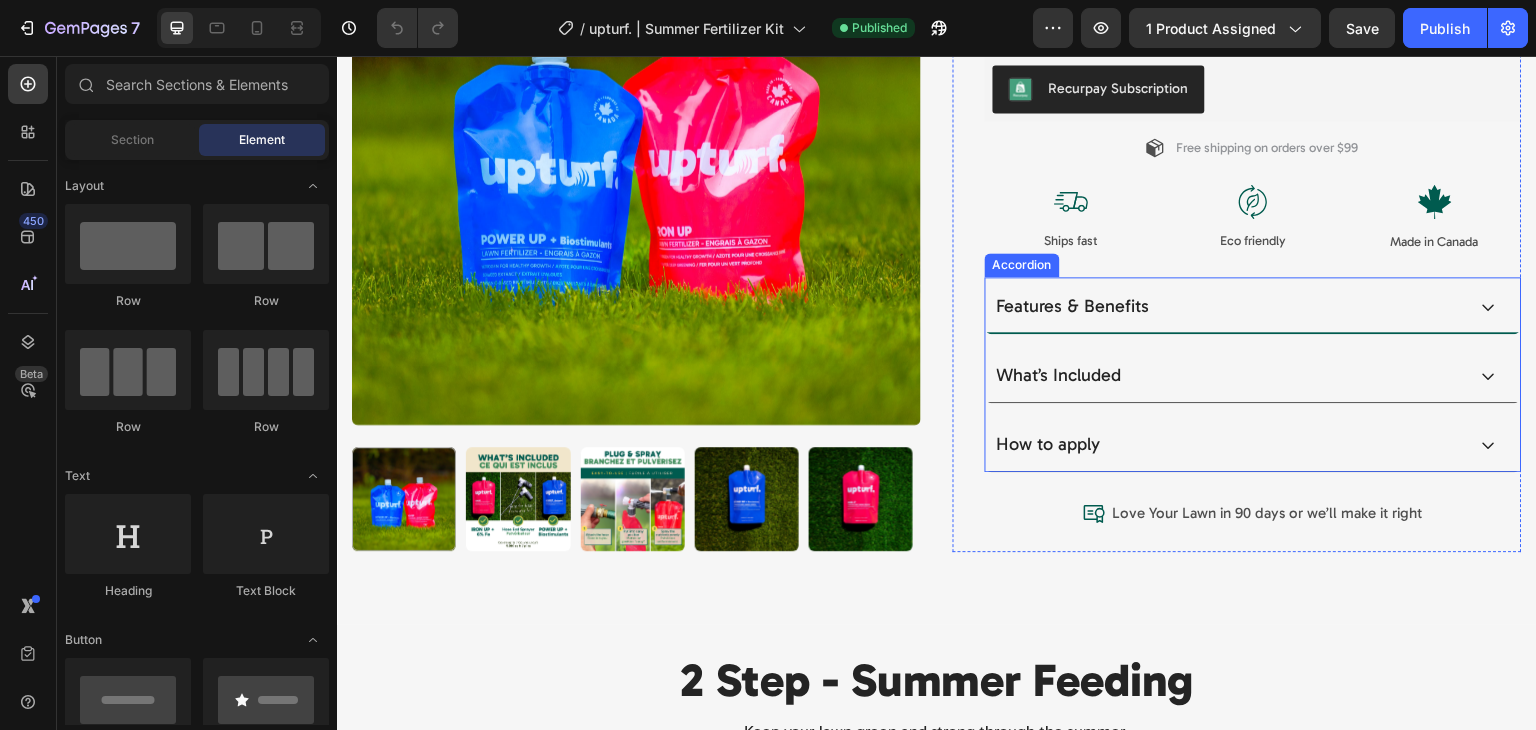 click on "Features & Benefits" at bounding box center [1253, 306] 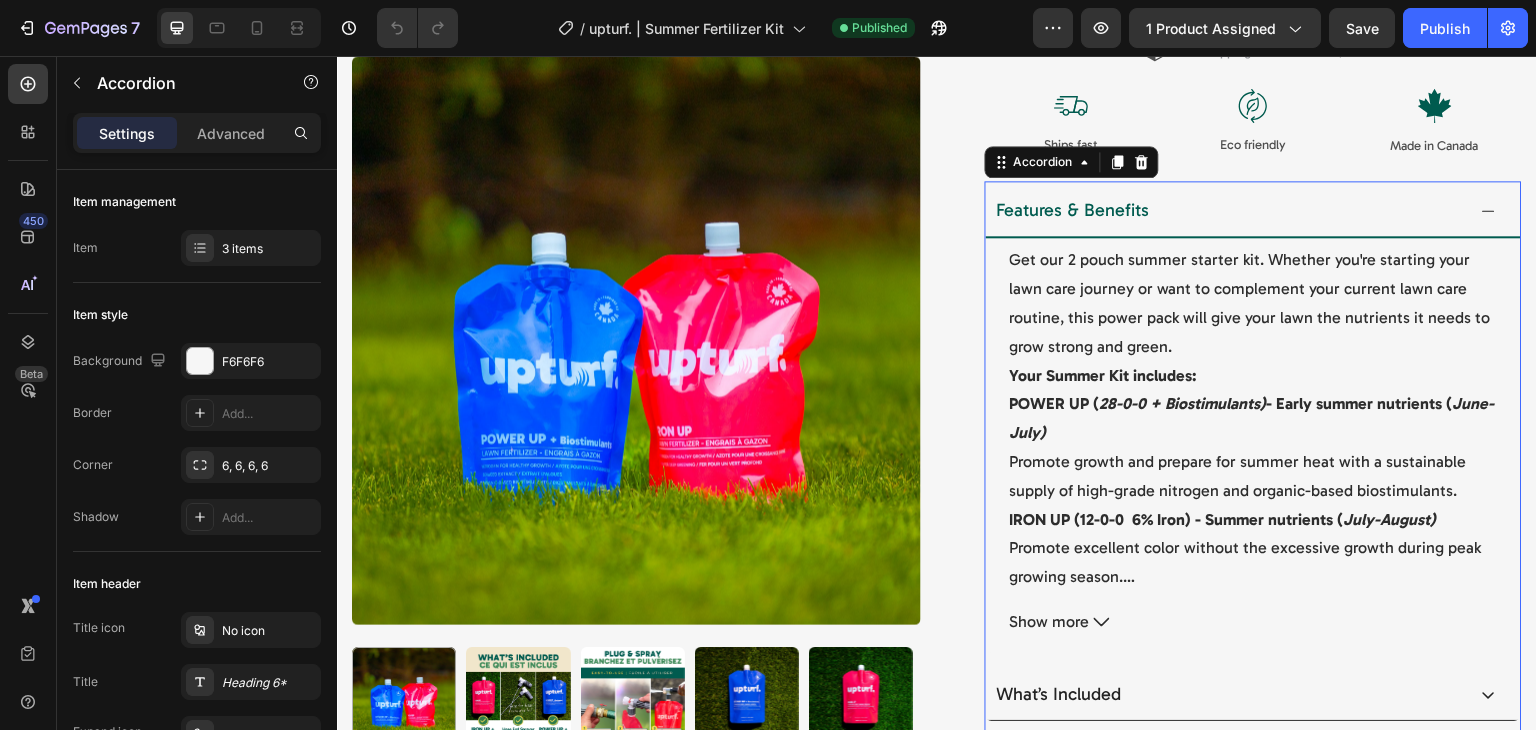scroll, scrollTop: 732, scrollLeft: 0, axis: vertical 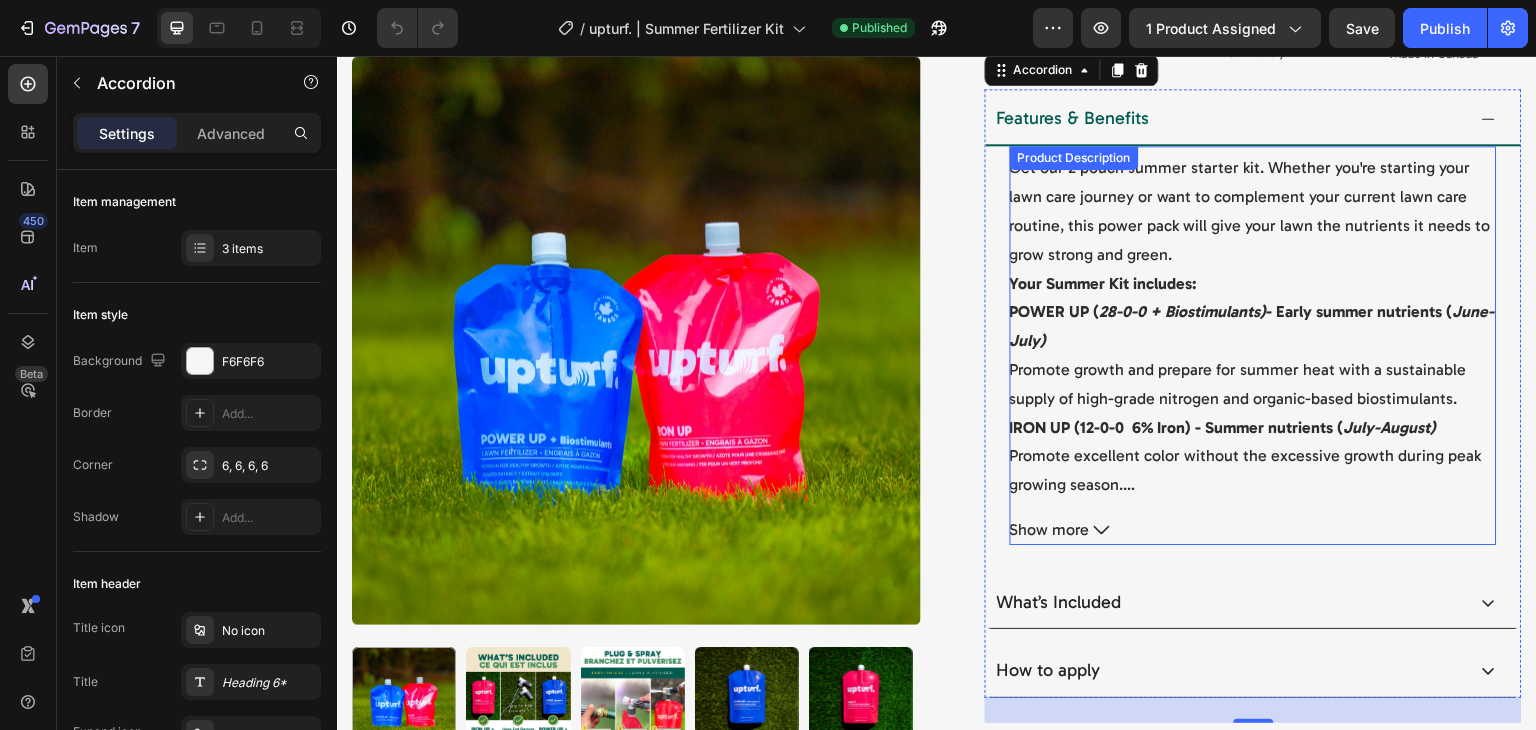 click on "Show more" at bounding box center [1050, 530] 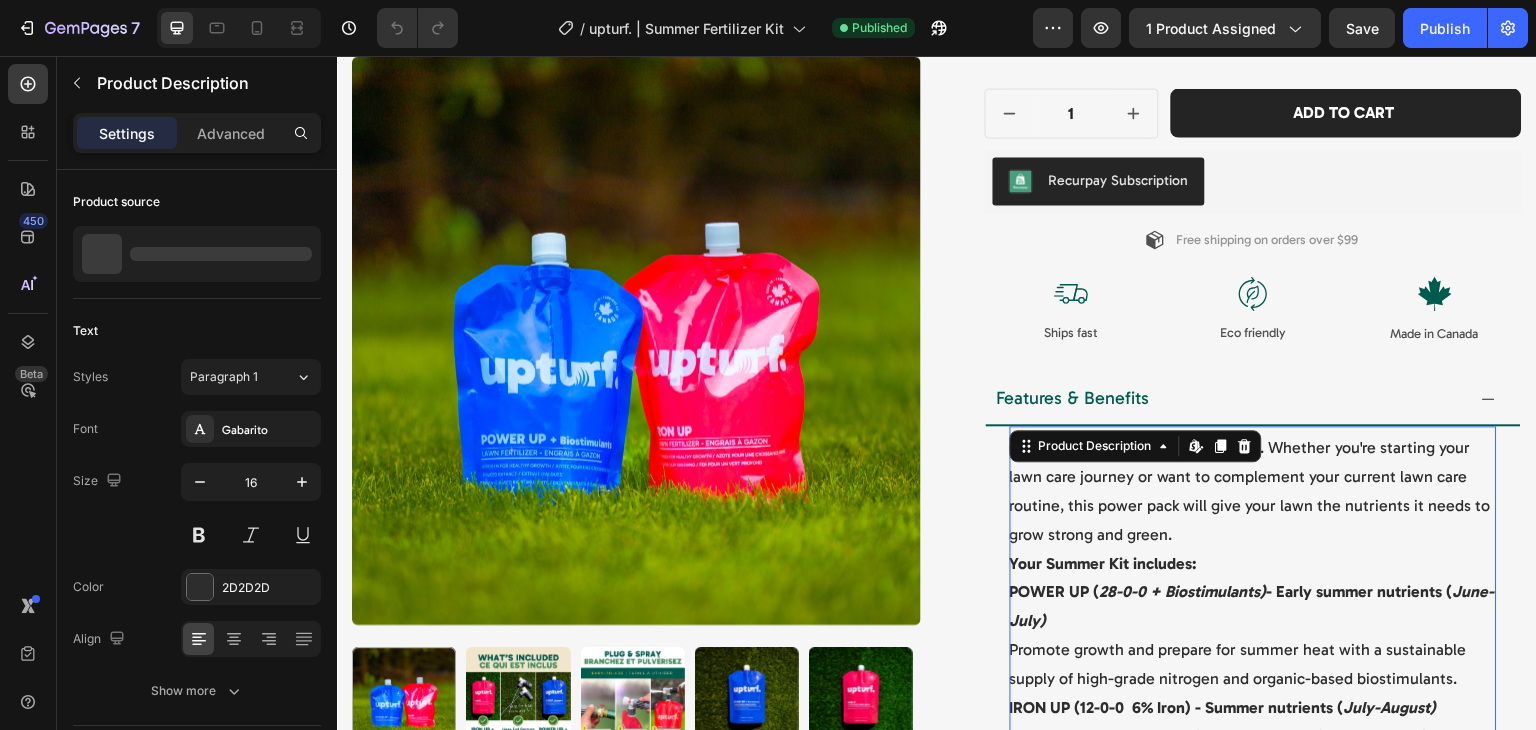 scroll, scrollTop: 452, scrollLeft: 0, axis: vertical 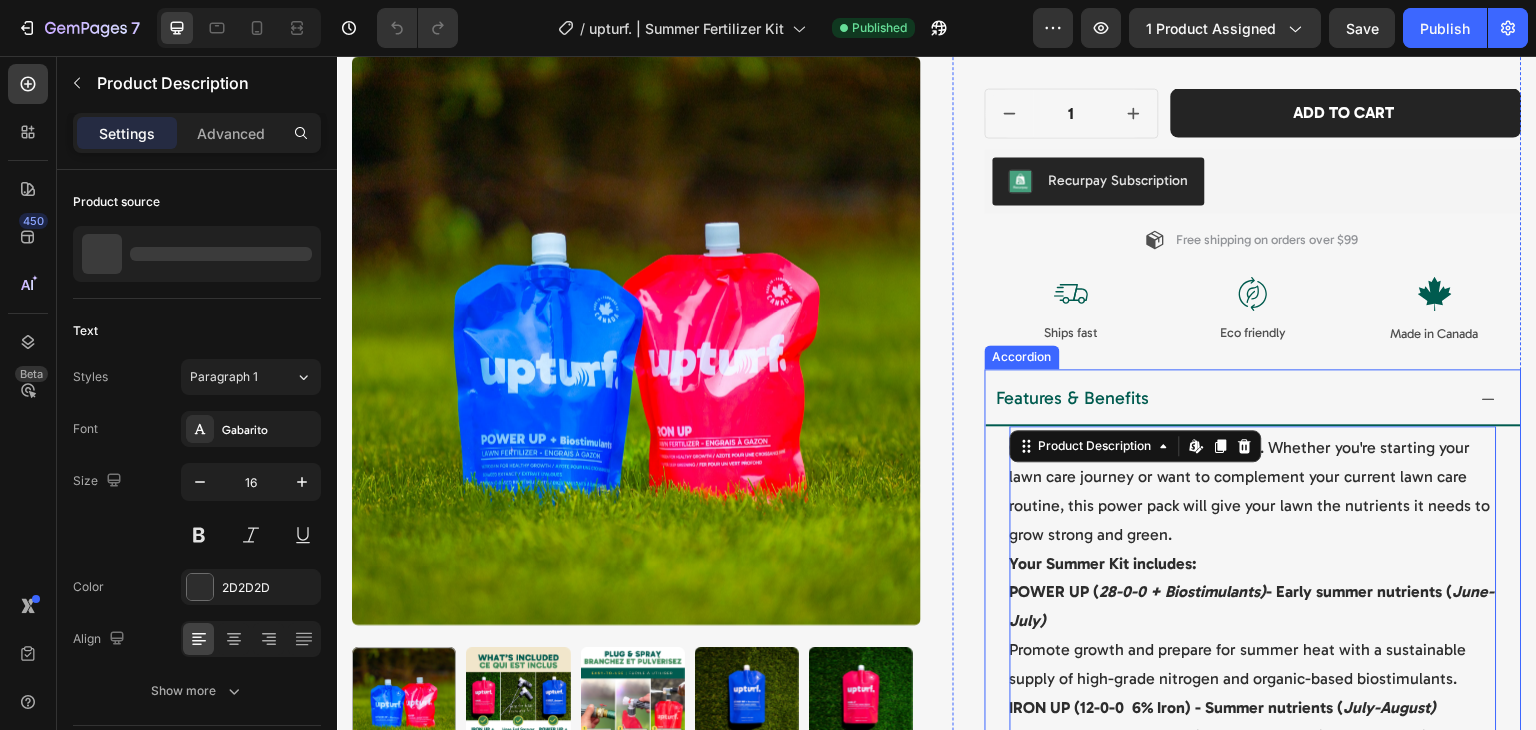 click on "Features & Benefits" at bounding box center [1253, 398] 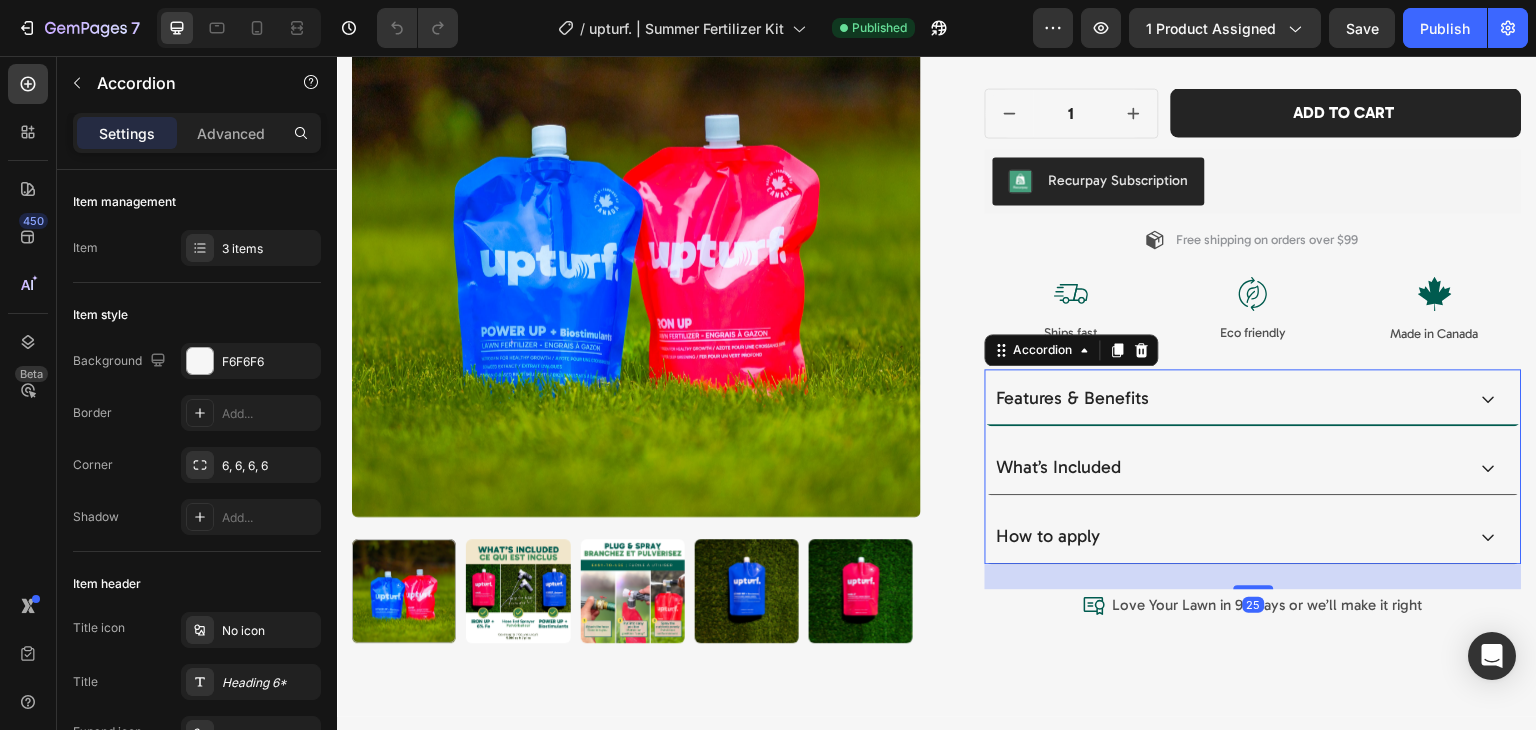 click on "Features & Benefits" at bounding box center (1229, 399) 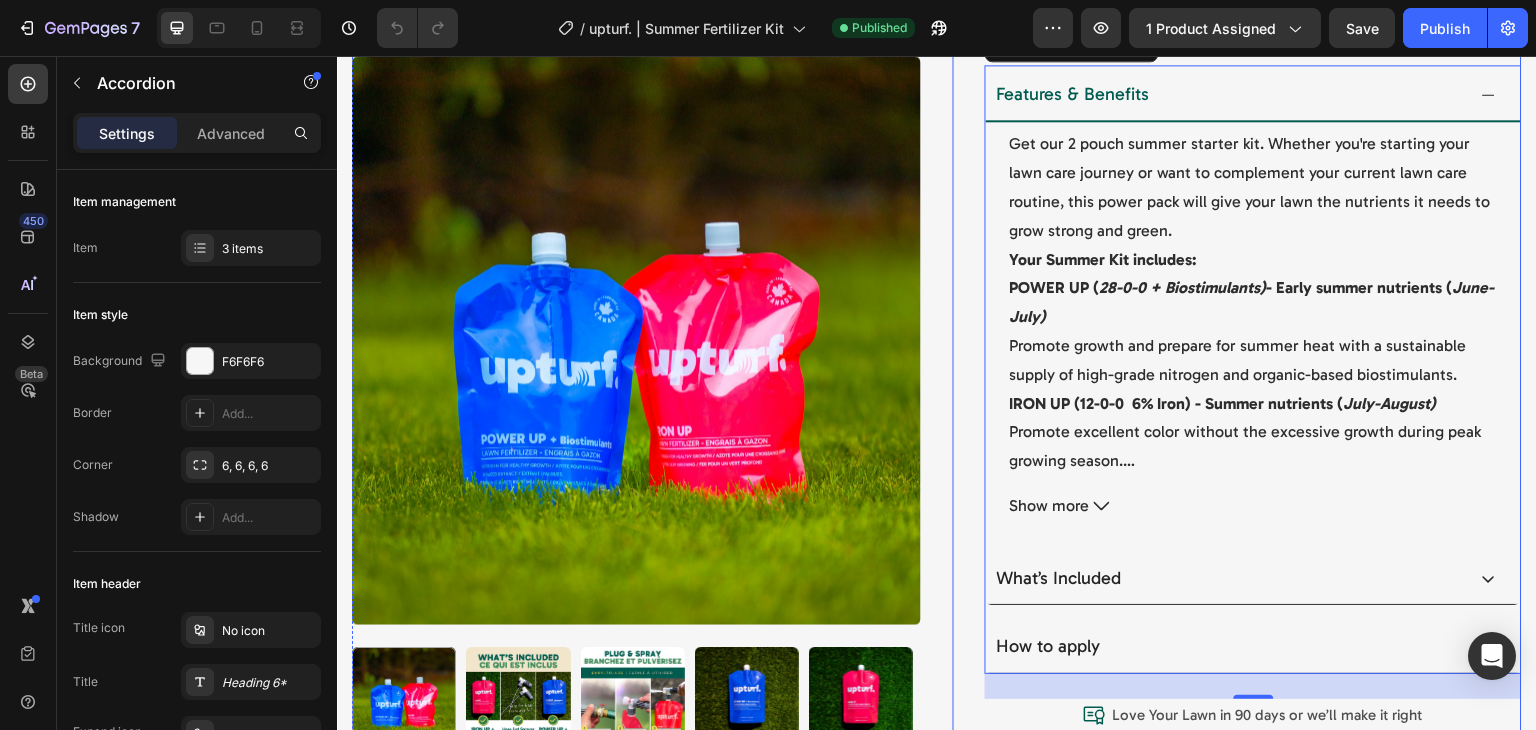 scroll, scrollTop: 755, scrollLeft: 0, axis: vertical 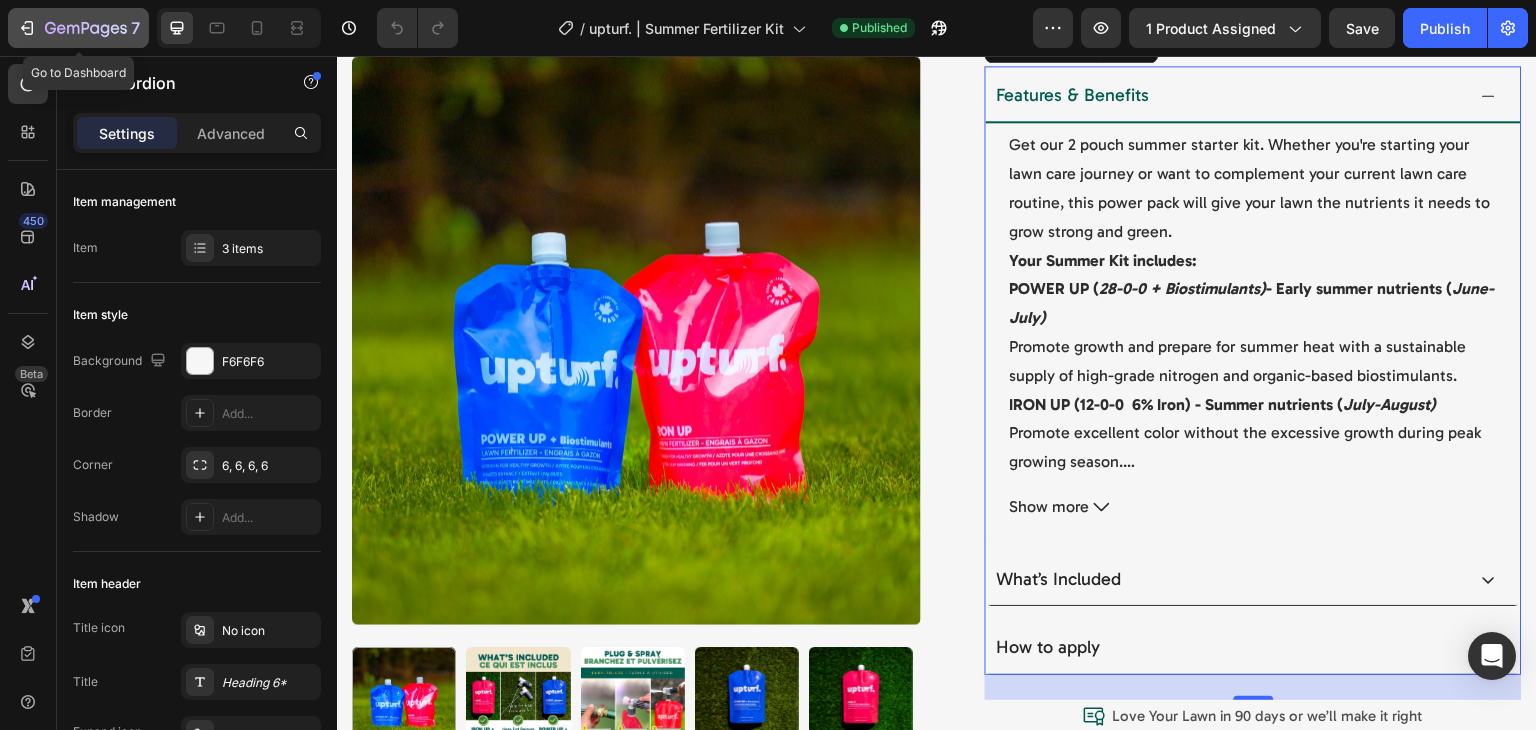 click on "7" at bounding box center [78, 28] 